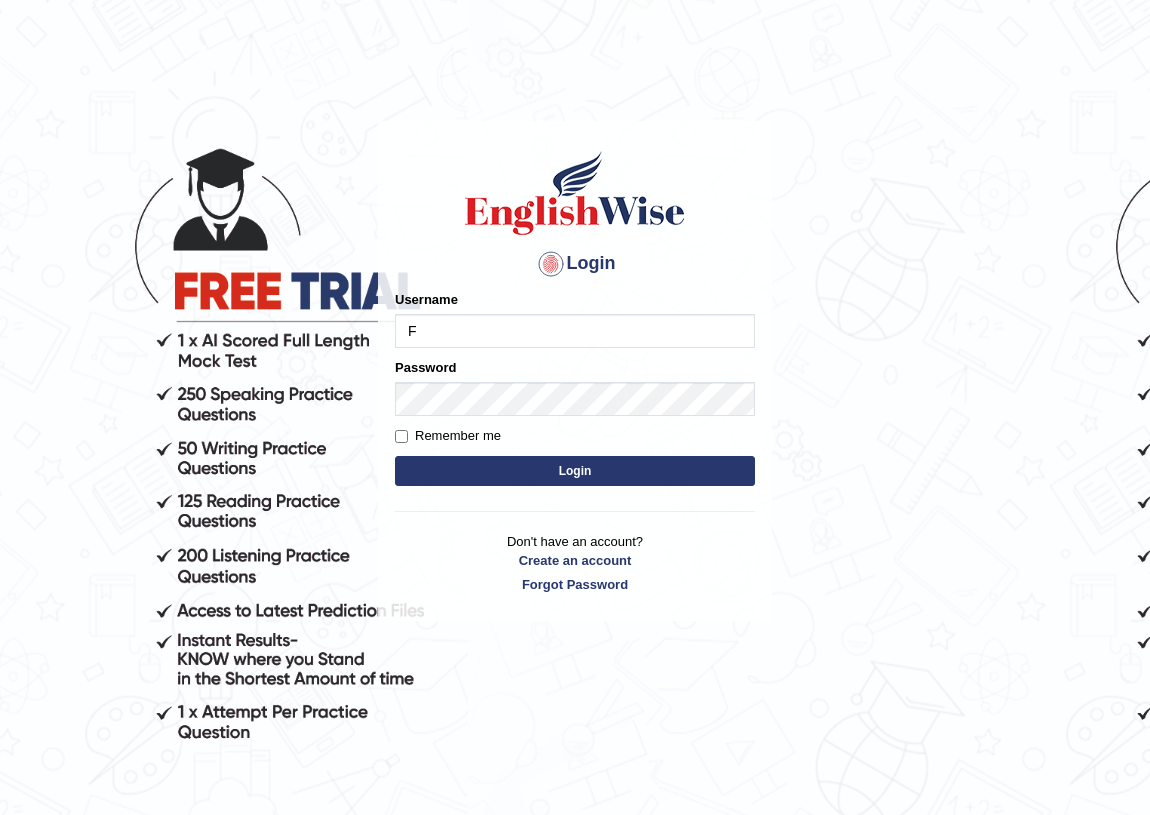 scroll, scrollTop: 0, scrollLeft: 0, axis: both 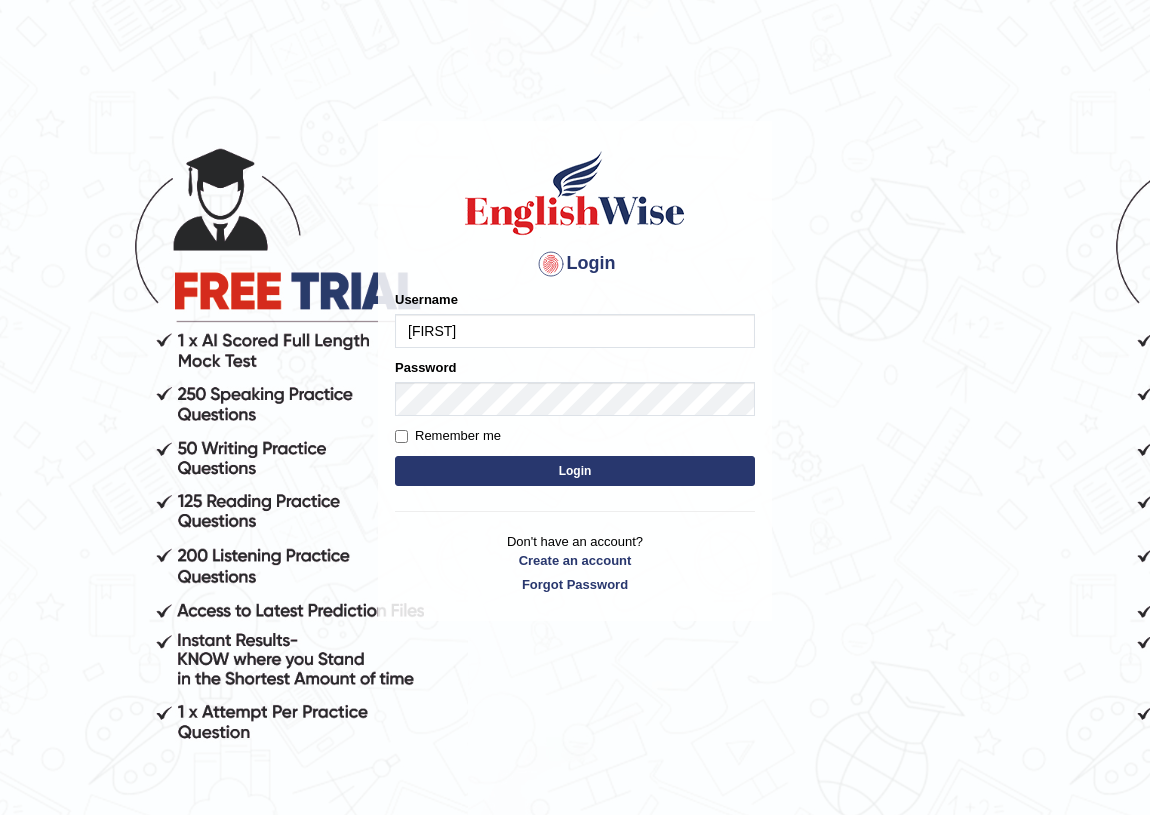 type on "FaisalA" 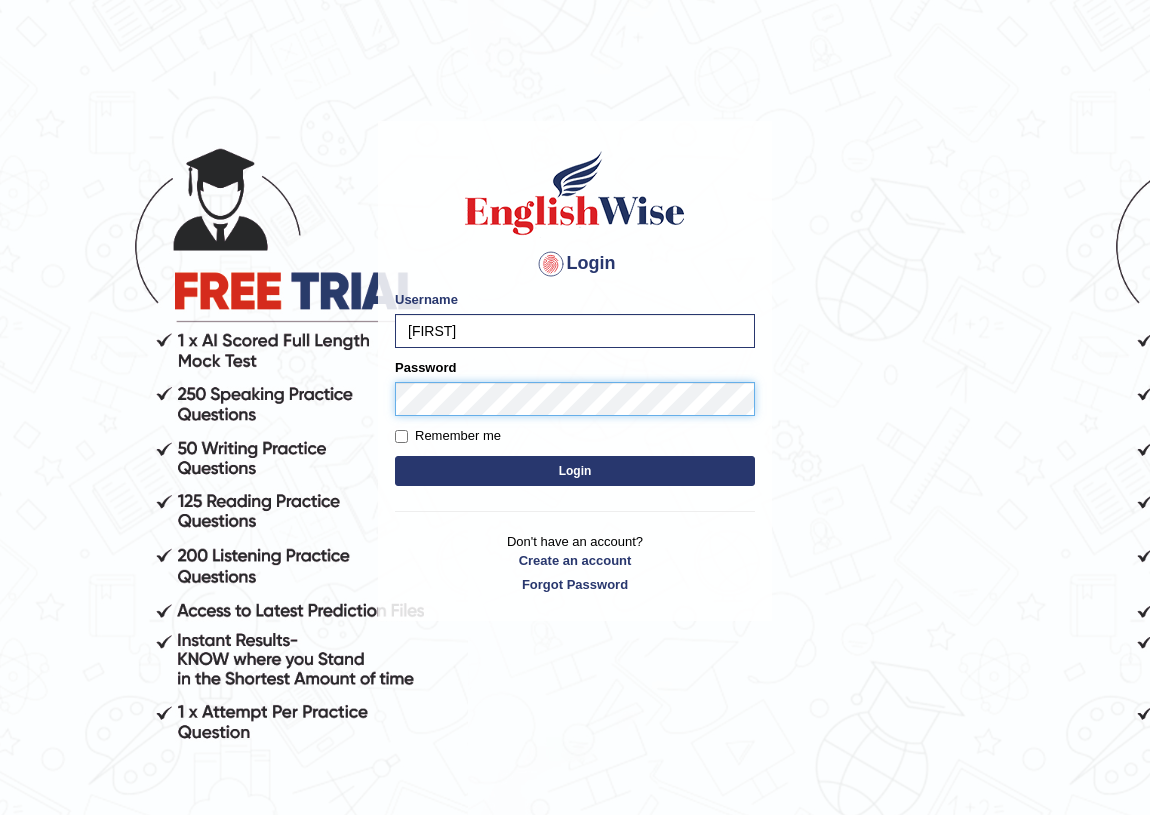 click on "Login" at bounding box center [575, 471] 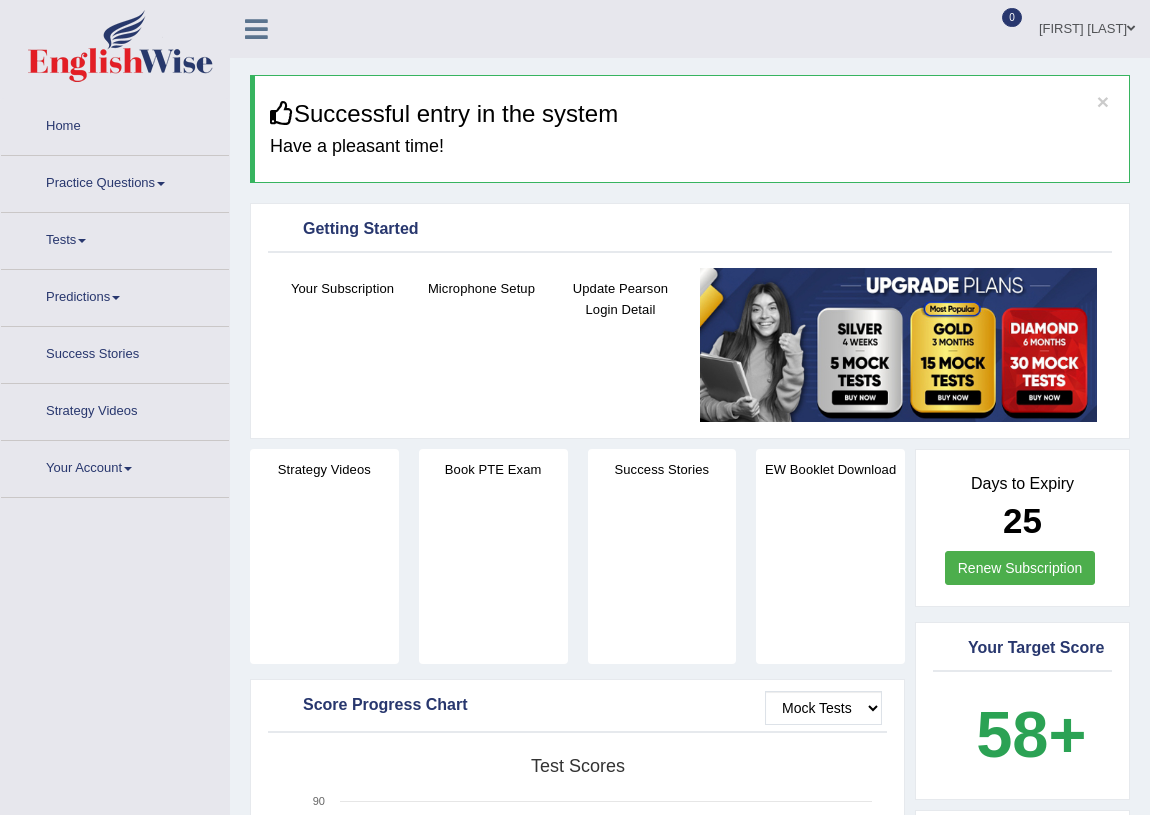 scroll, scrollTop: 0, scrollLeft: 0, axis: both 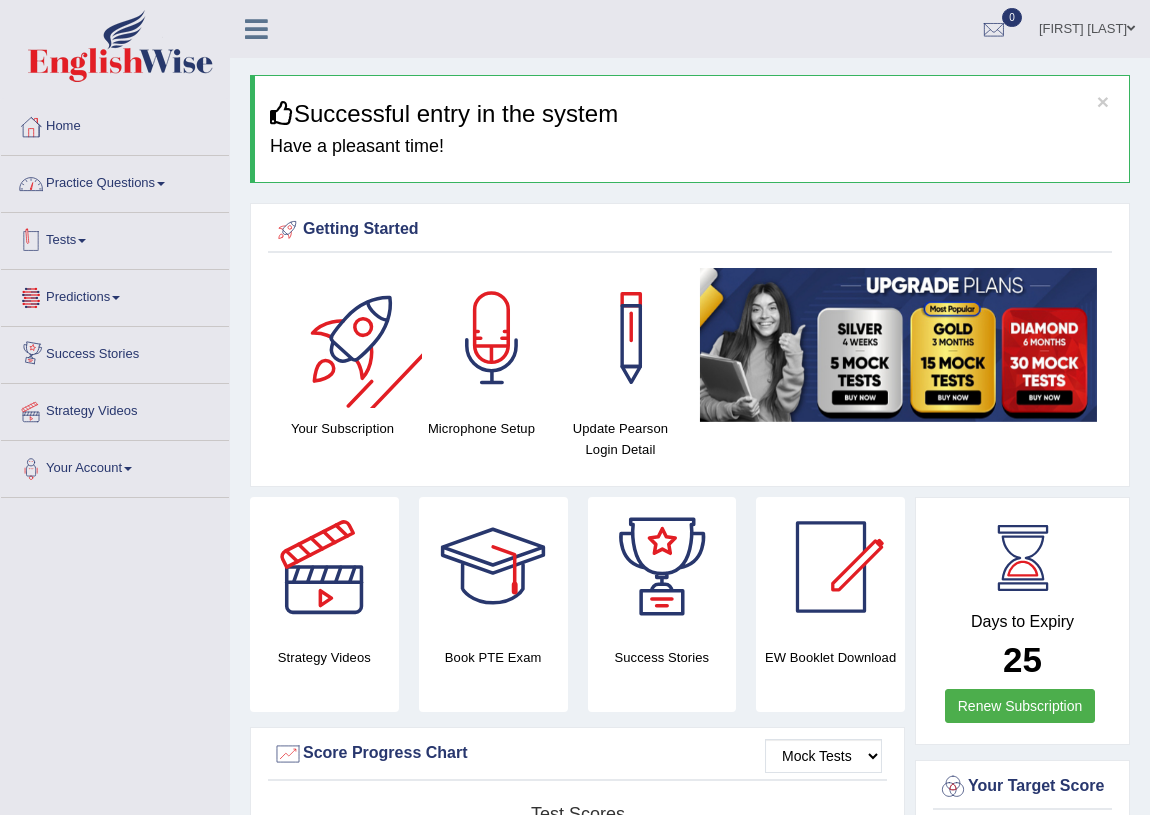 click on "Practice Questions" at bounding box center [115, 181] 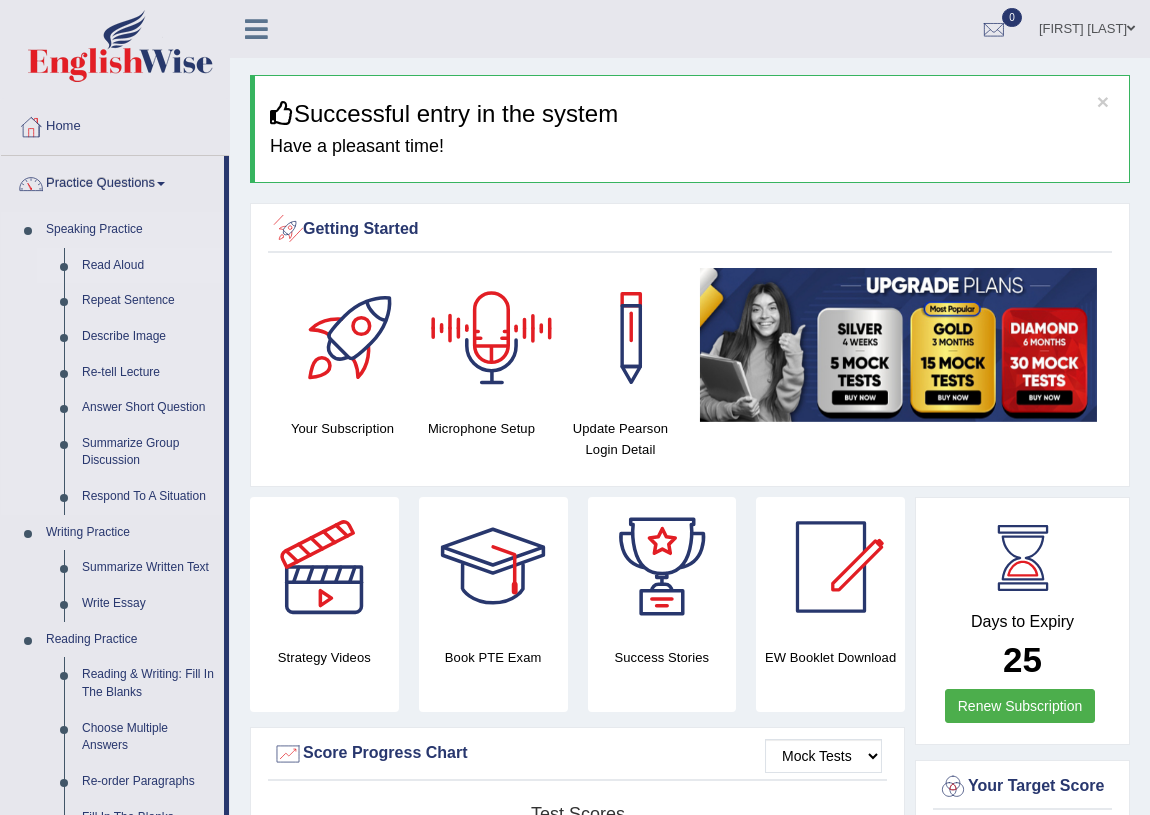 click on "Read Aloud" at bounding box center (148, 266) 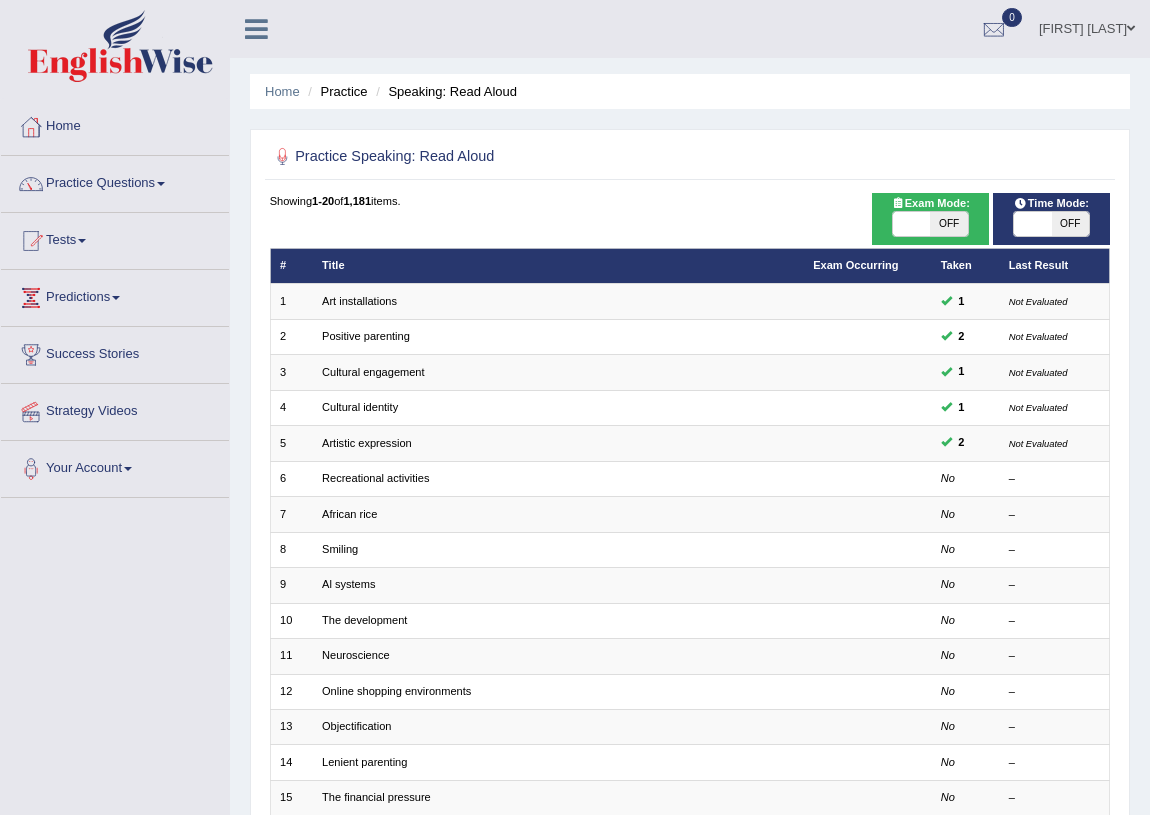 scroll, scrollTop: 0, scrollLeft: 0, axis: both 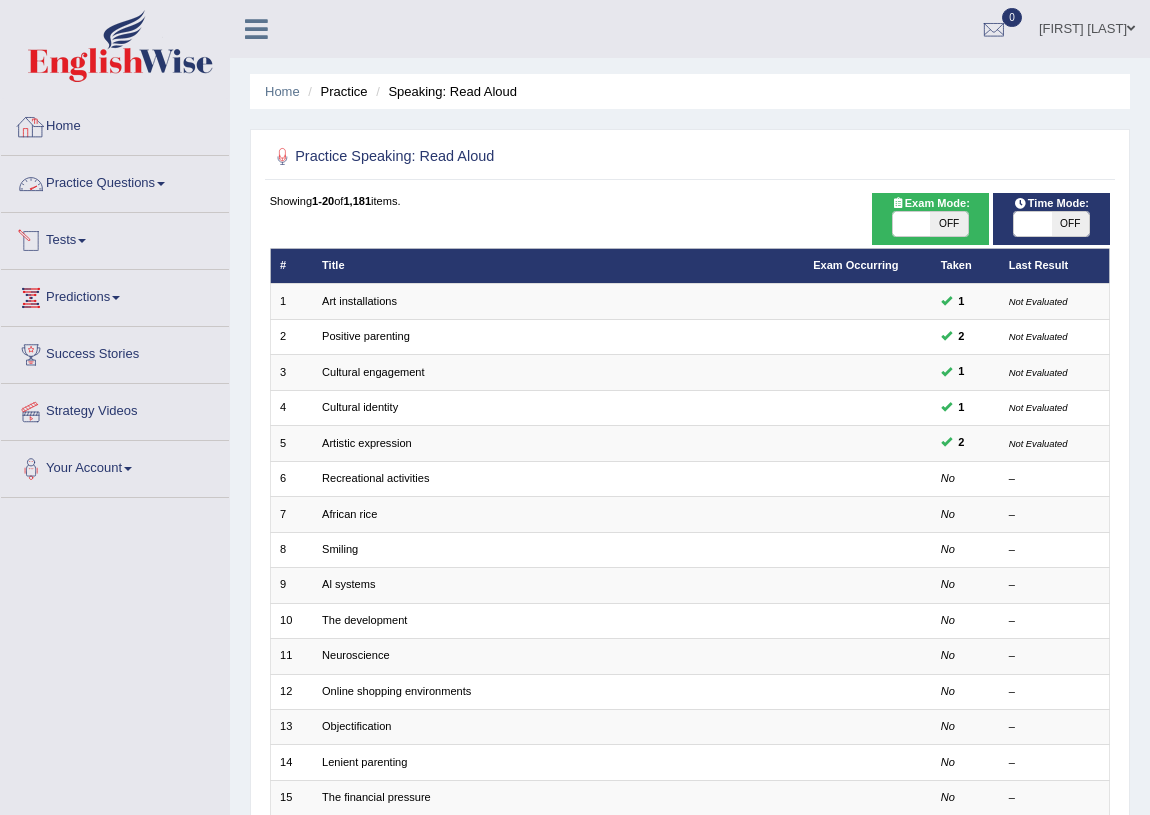 click on "Practice Questions" at bounding box center (115, 181) 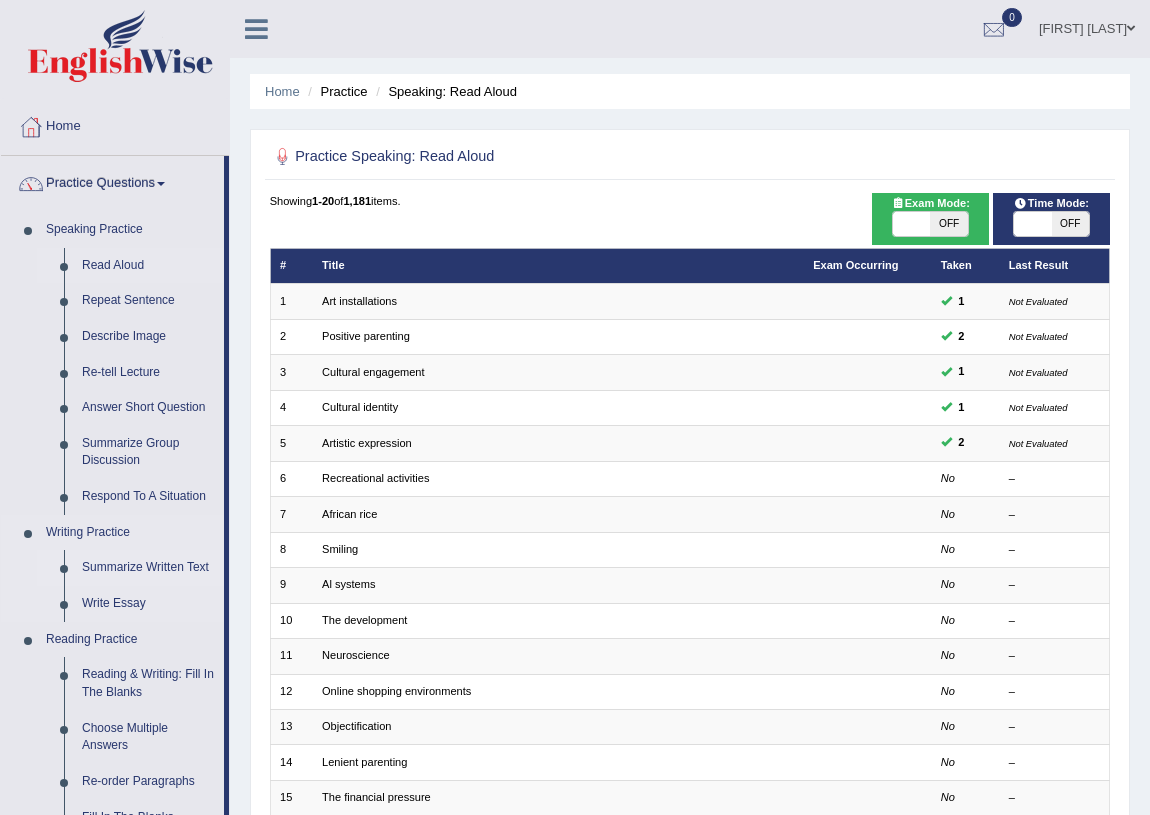 click on "Summarize Written Text" at bounding box center (148, 568) 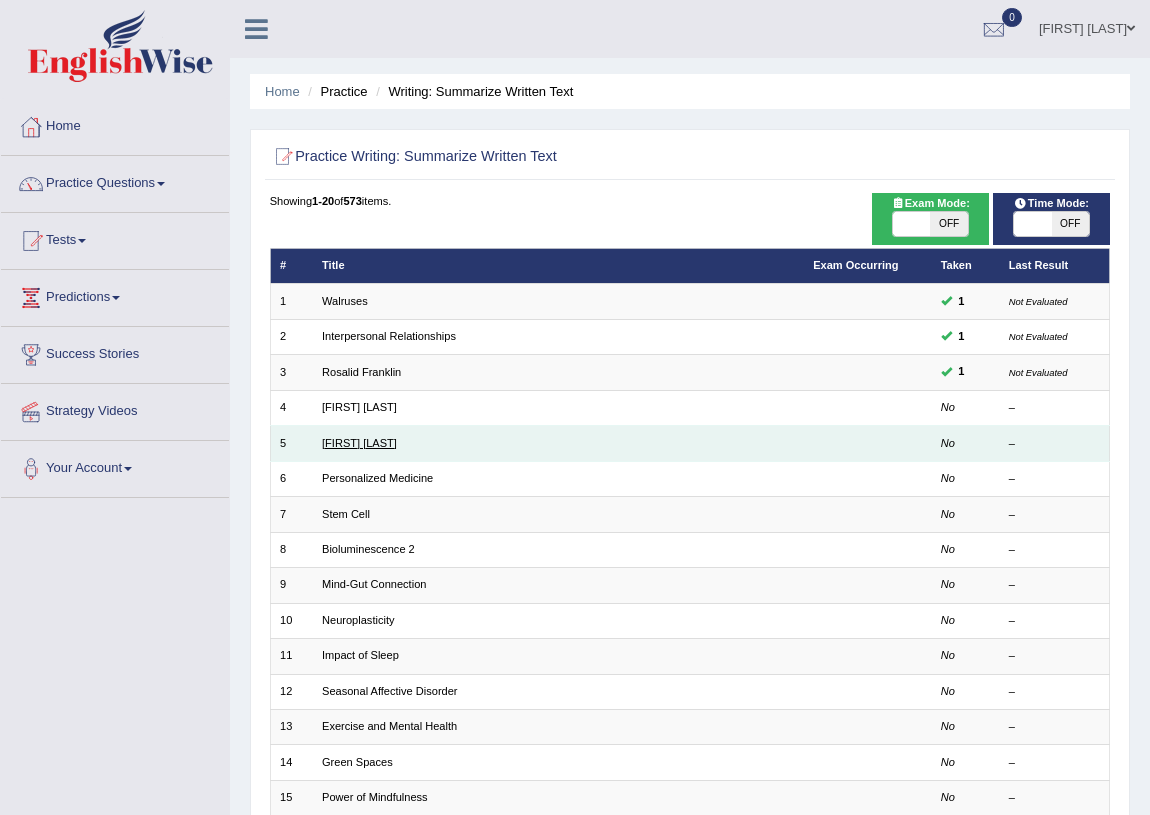 scroll, scrollTop: 0, scrollLeft: 0, axis: both 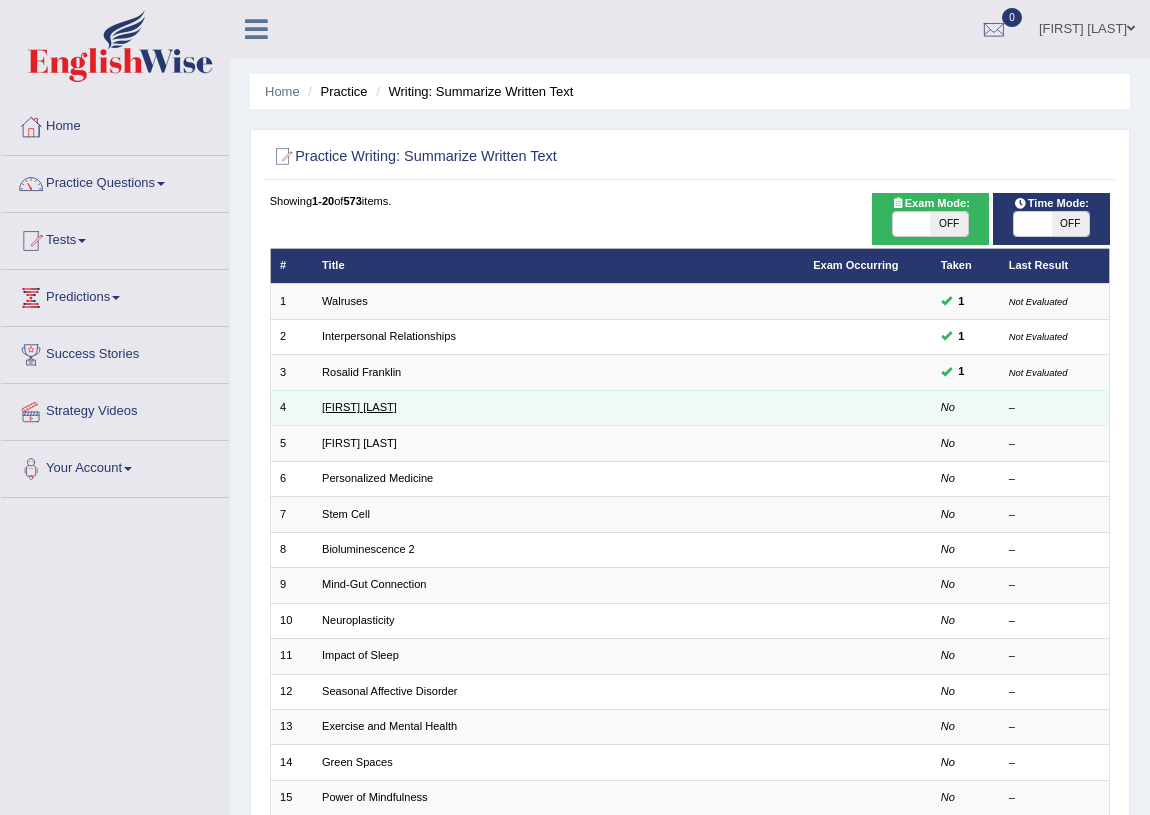 click on "Jonas Salk" at bounding box center [359, 407] 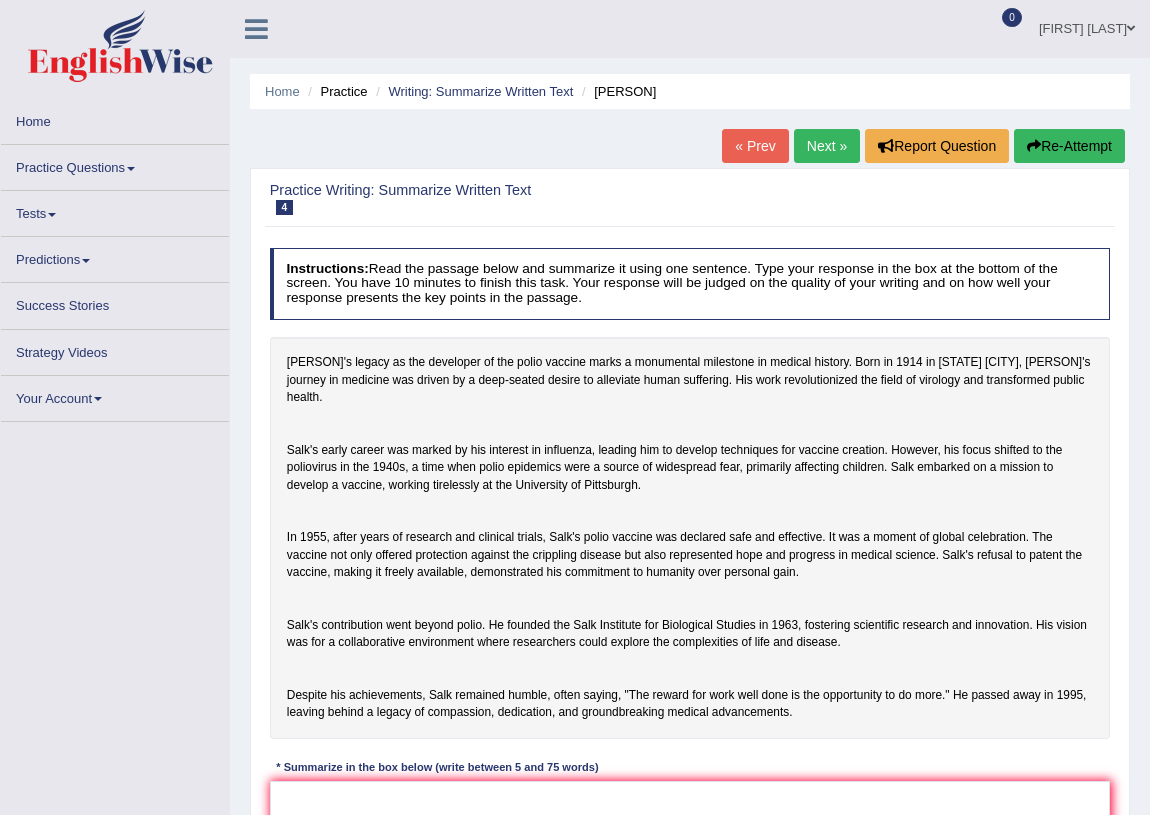 scroll, scrollTop: 0, scrollLeft: 0, axis: both 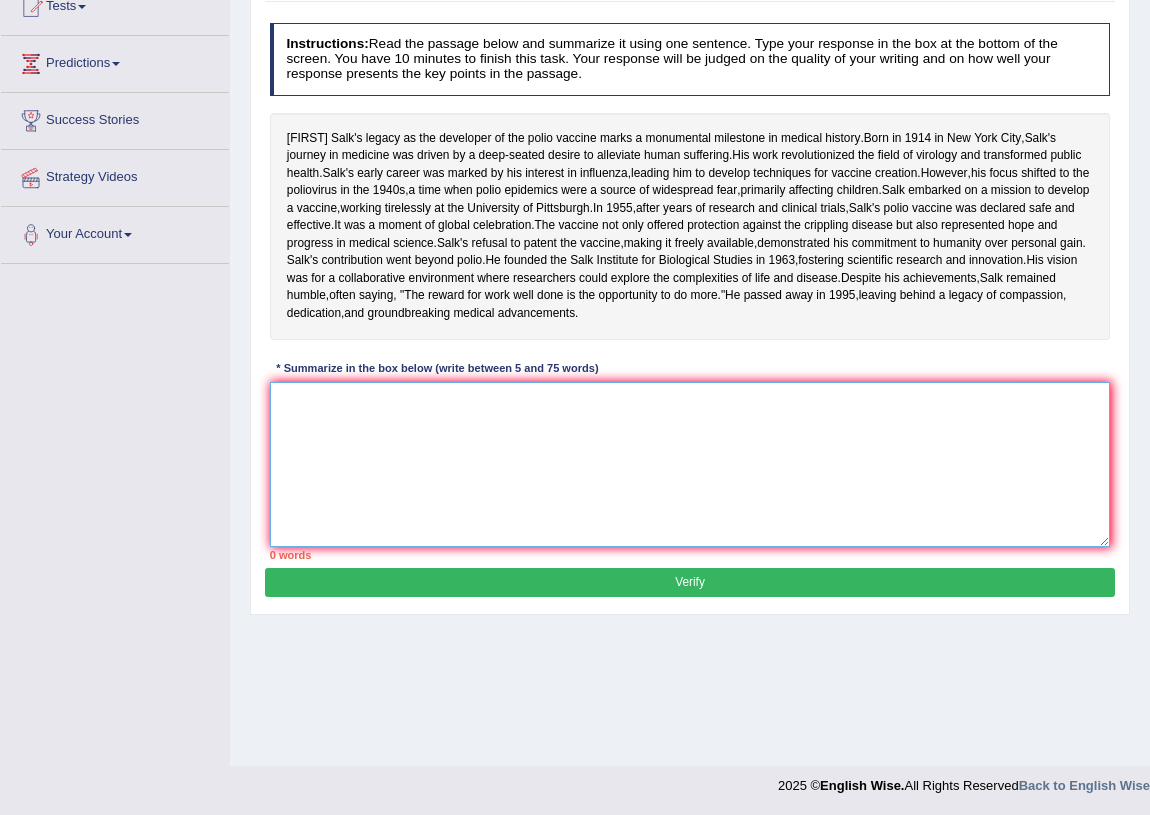 click at bounding box center [690, 464] 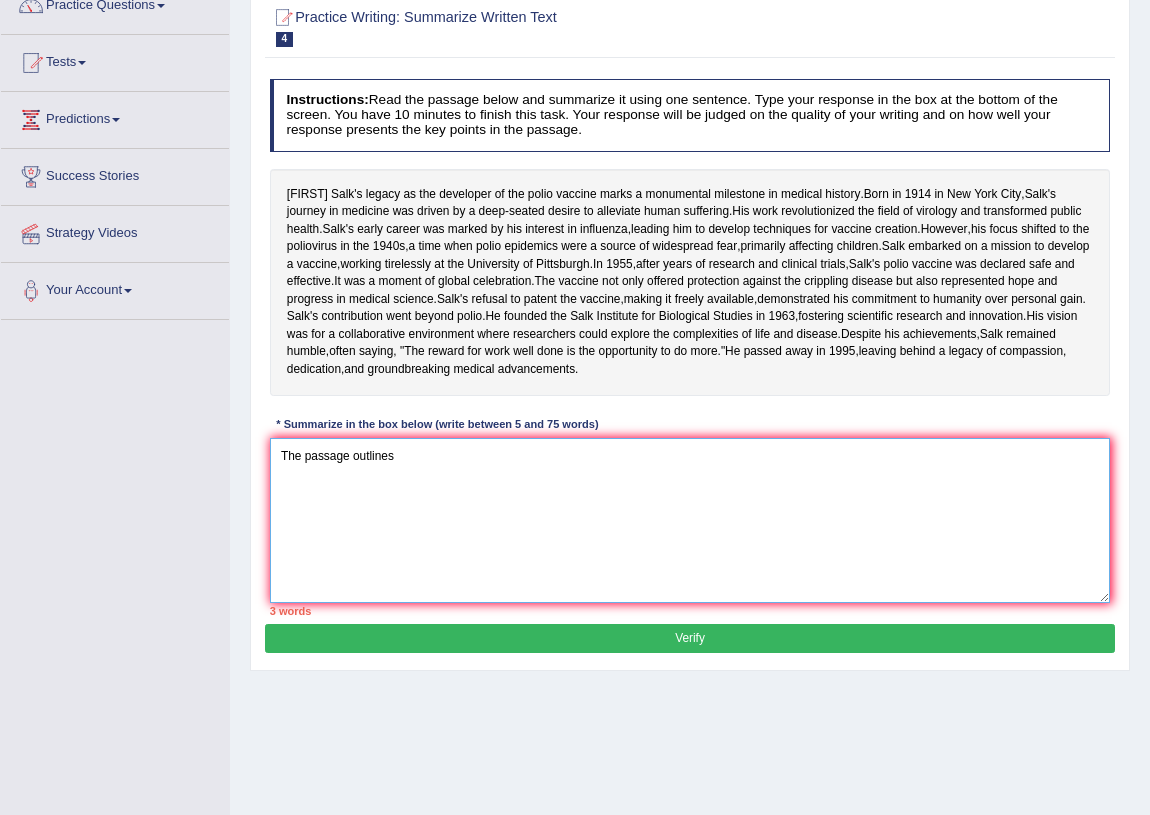 scroll, scrollTop: 234, scrollLeft: 0, axis: vertical 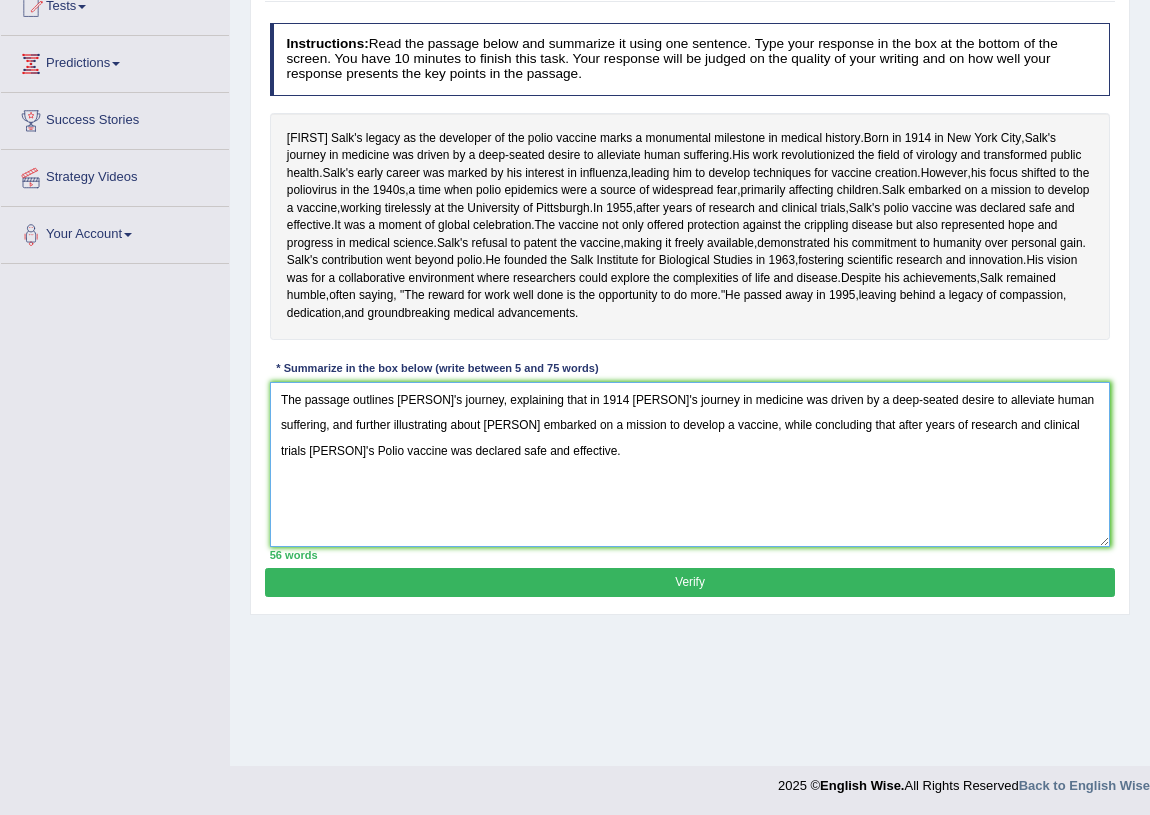 type on "The passage outlines Jonas Salk's journey, explaining that in 1914 Salk's journey in medicine was driven by a deep-seated desire to alleviate human suffering, and further illustrating about Salk embarked on a mission to develop a vaccine, while concluding that after years of research and clinical trials Salk's Polio vaccine was declared safe and effective." 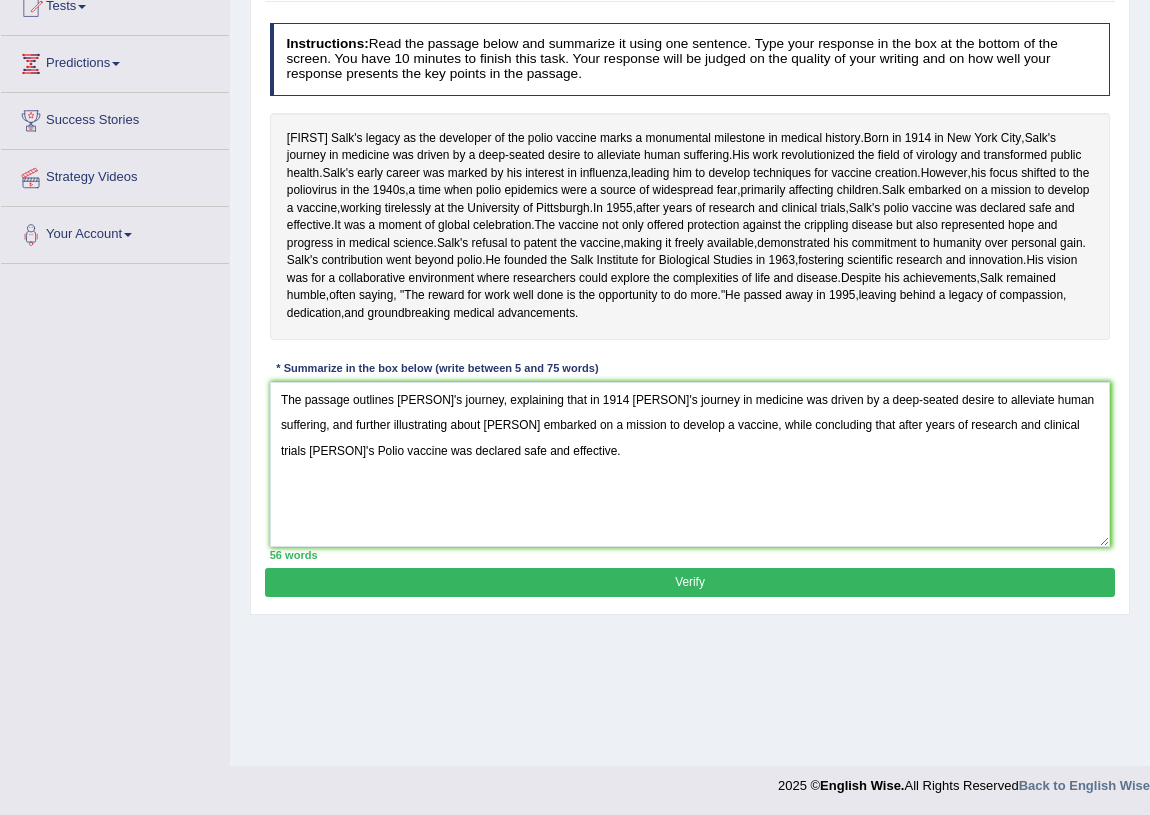 click on "Verify" at bounding box center (689, 582) 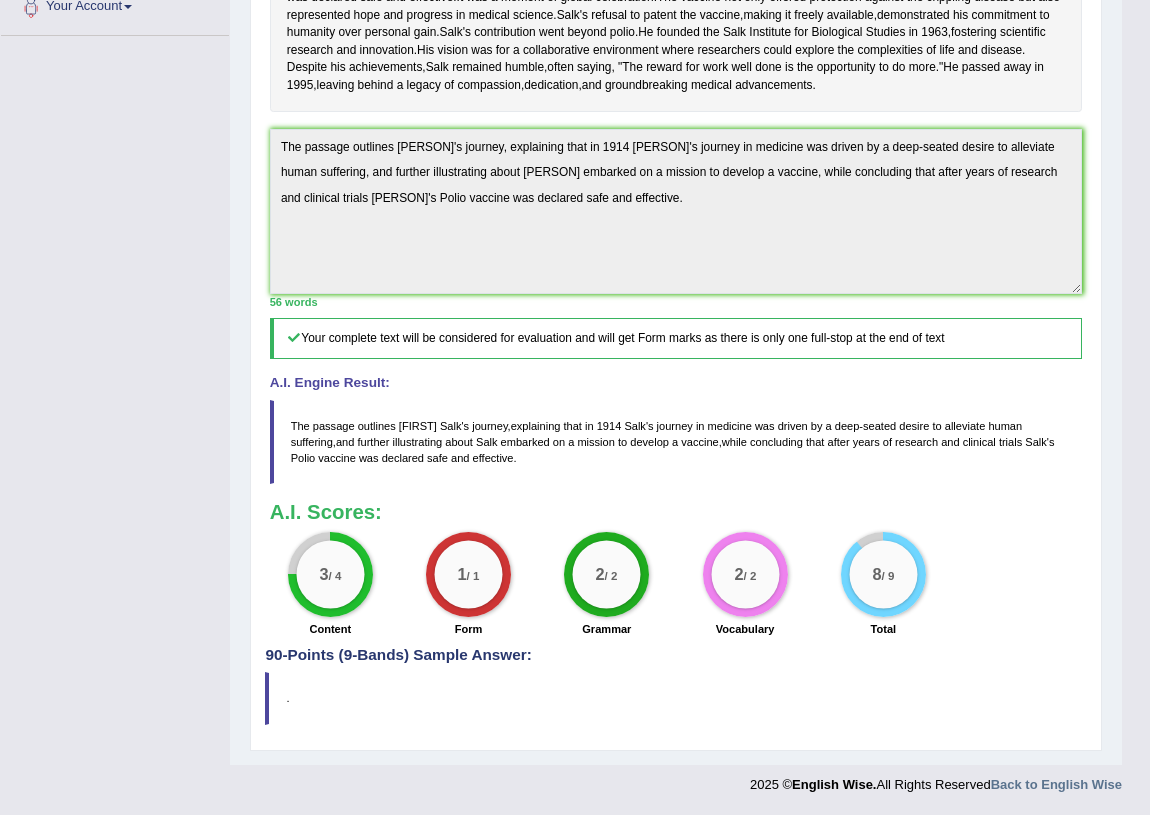 scroll, scrollTop: 0, scrollLeft: 0, axis: both 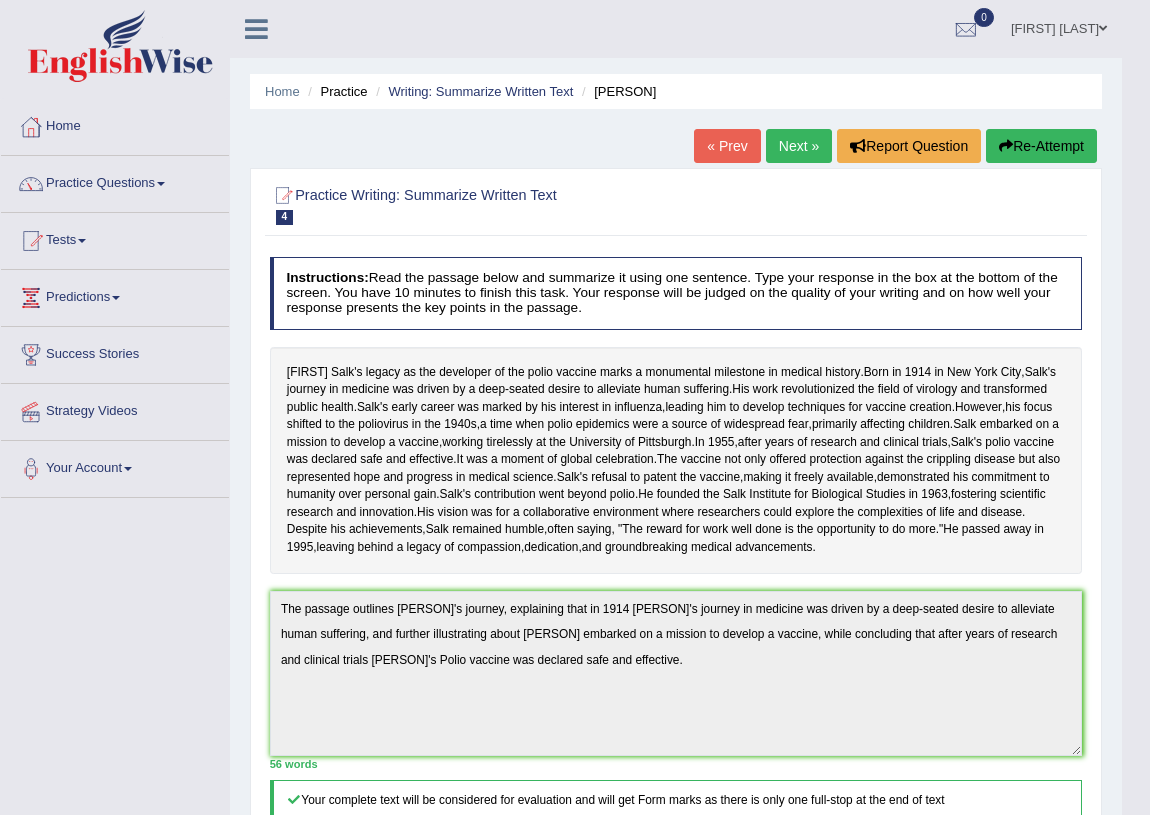 click on "Next »" at bounding box center (799, 146) 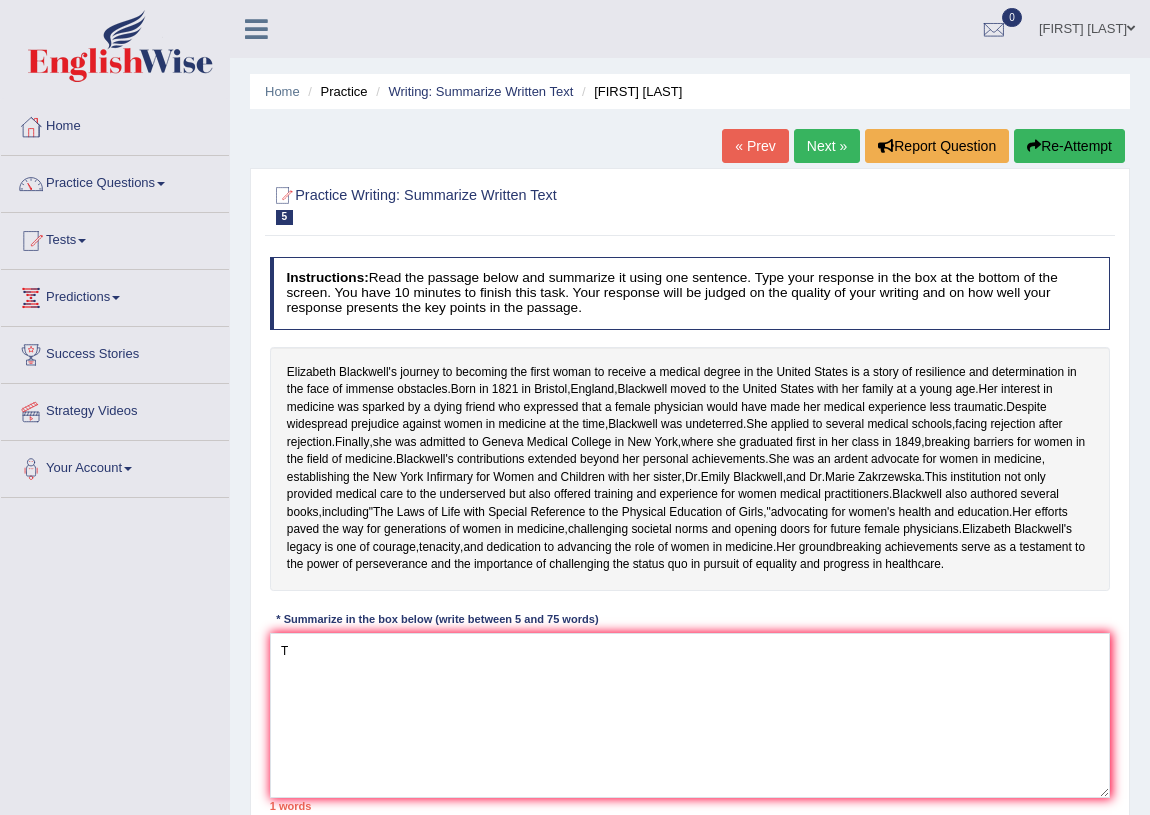 scroll, scrollTop: 234, scrollLeft: 0, axis: vertical 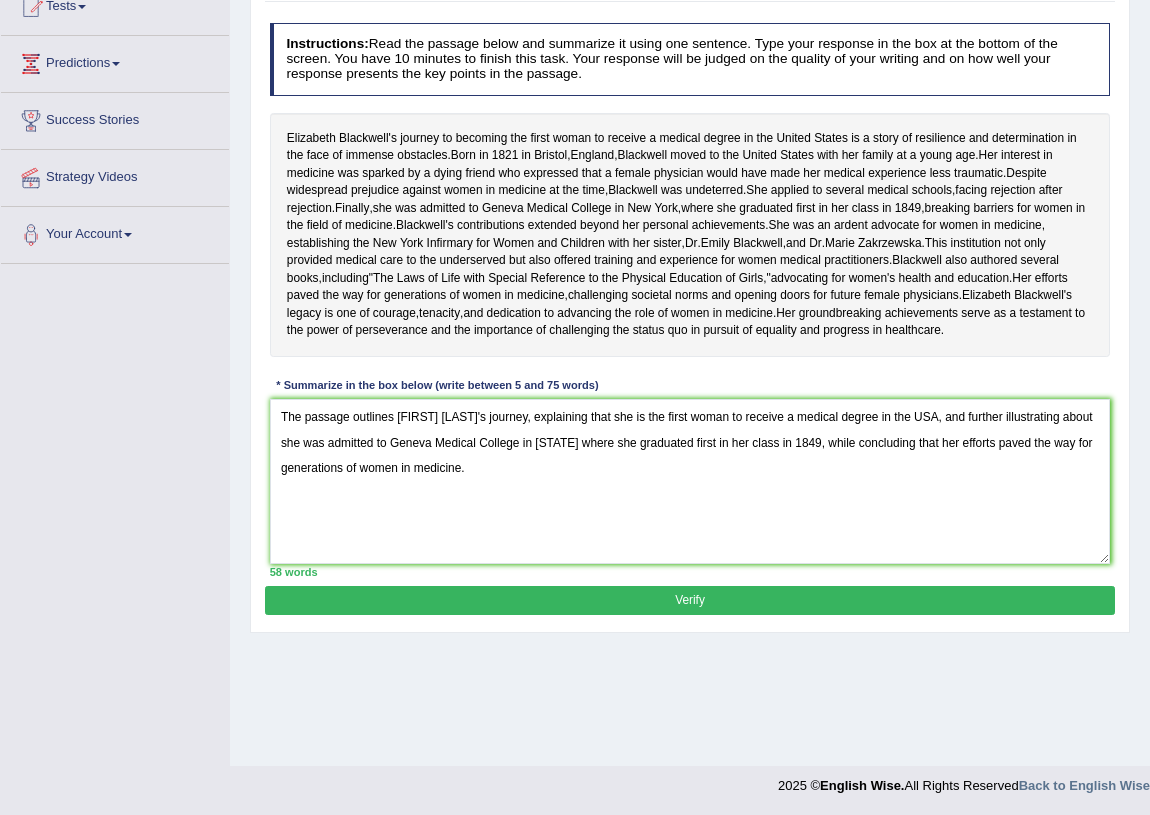 click on "The passage outlines [FIRST] [LAST]'s journey, explaining that she is the first woman to receive a medical degree in the USA, and further illustrating about she was admitted to Geneva Medical College in [STATE] where she graduated first in her class in 1849, while concluding that her efforts paved the way for generations of women in medicine." at bounding box center [690, 481] 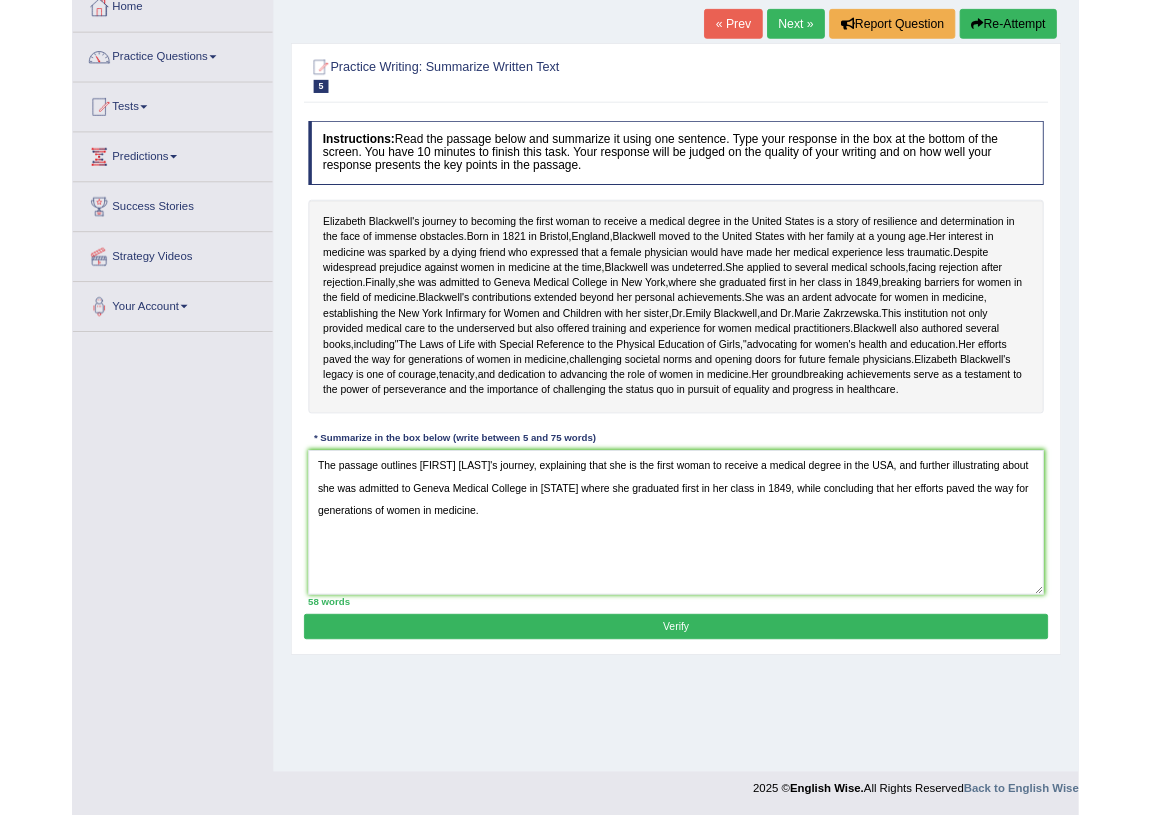 scroll, scrollTop: 234, scrollLeft: 0, axis: vertical 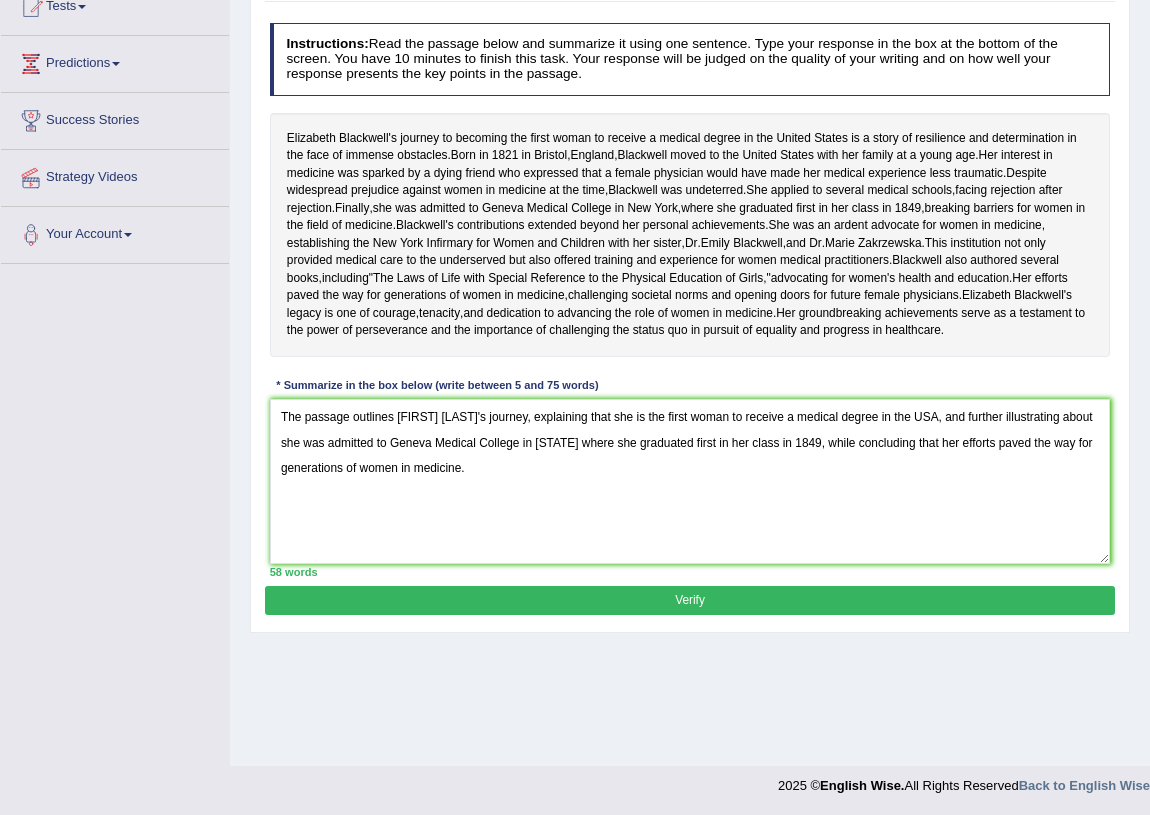 type on "The passage outlines [FIRST] [LAST]'s journey, explaining that she is the first woman to receive a medical degree in the USA, and further illustrating about she was admitted to Geneva Medical College in [STATE] where she graduated first in her class in 1849, while concluding that her efforts paved the way for generations of women in medicine." 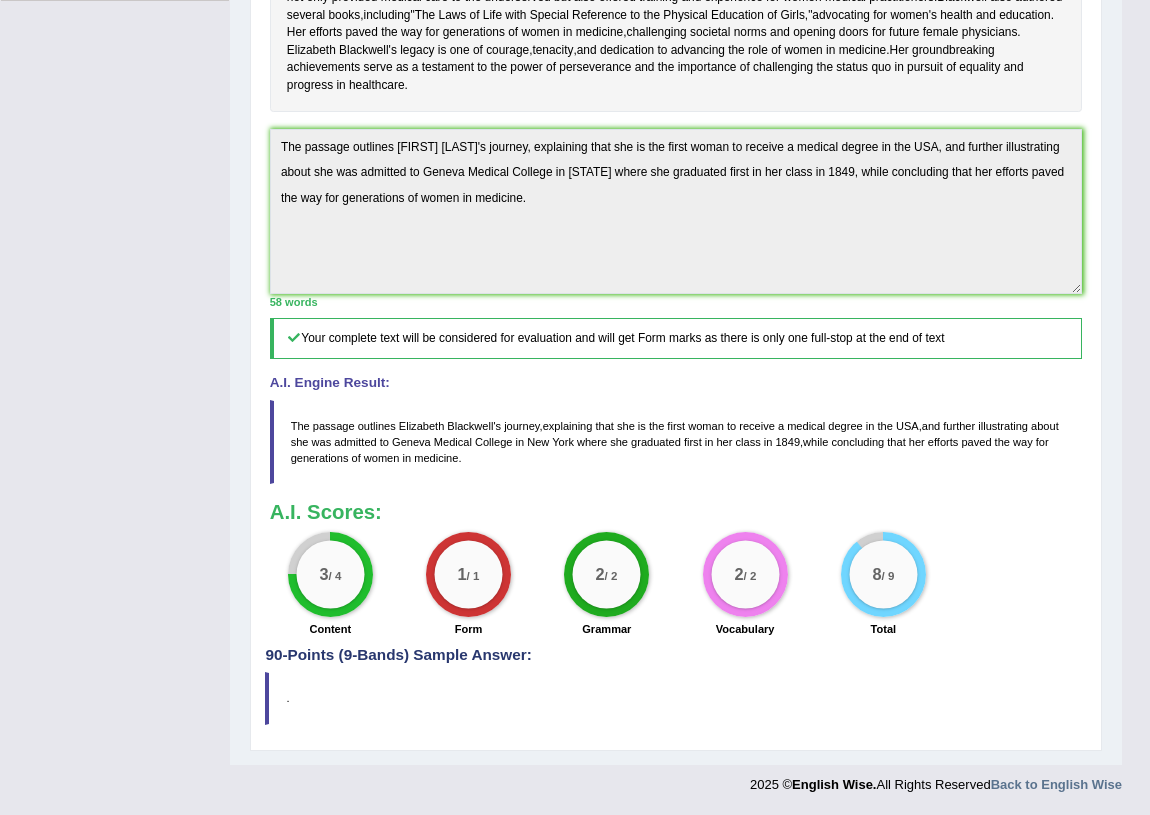 scroll, scrollTop: 0, scrollLeft: 0, axis: both 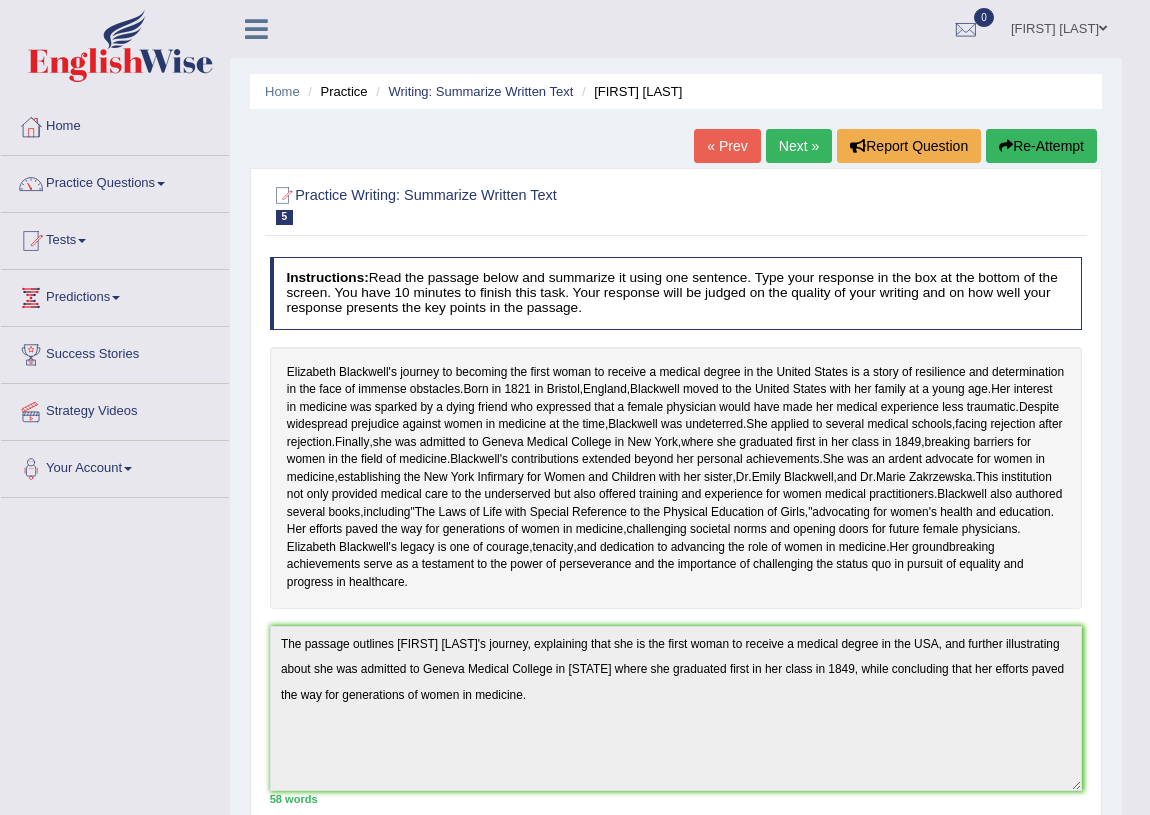 click on "Next »" at bounding box center [799, 146] 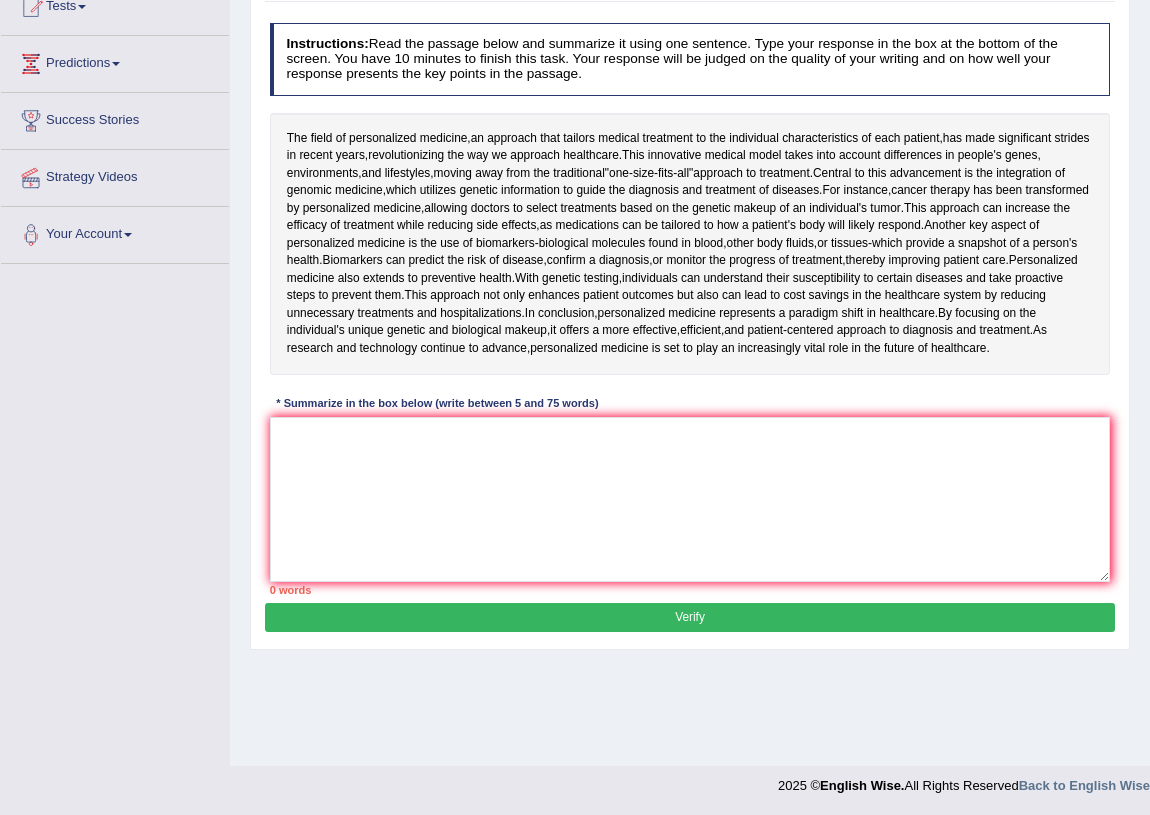 scroll, scrollTop: 234, scrollLeft: 0, axis: vertical 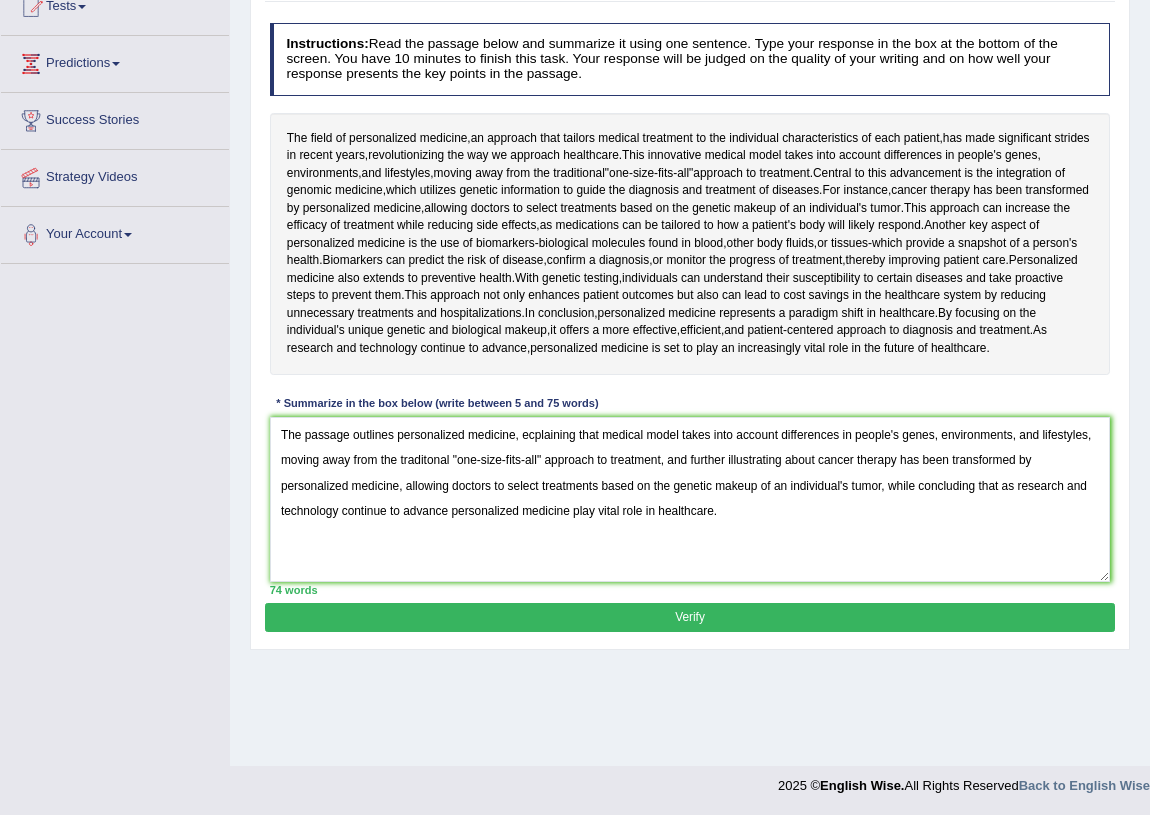type on "The passage outlines personalized medicine, ecplaining that medical model takes into account differences in people's genes, environments, and lifestyles, moving away from the traditonal "one-size-fits-all" approach to treatment, and further illustrating about cancer therapy has been transformed by personalized medicine, allowing doctors to select treatments based on the genetic makeup of an individual's tumor, while concluding that as research and technology continue to advance personalized medicine play vital role in healthcare." 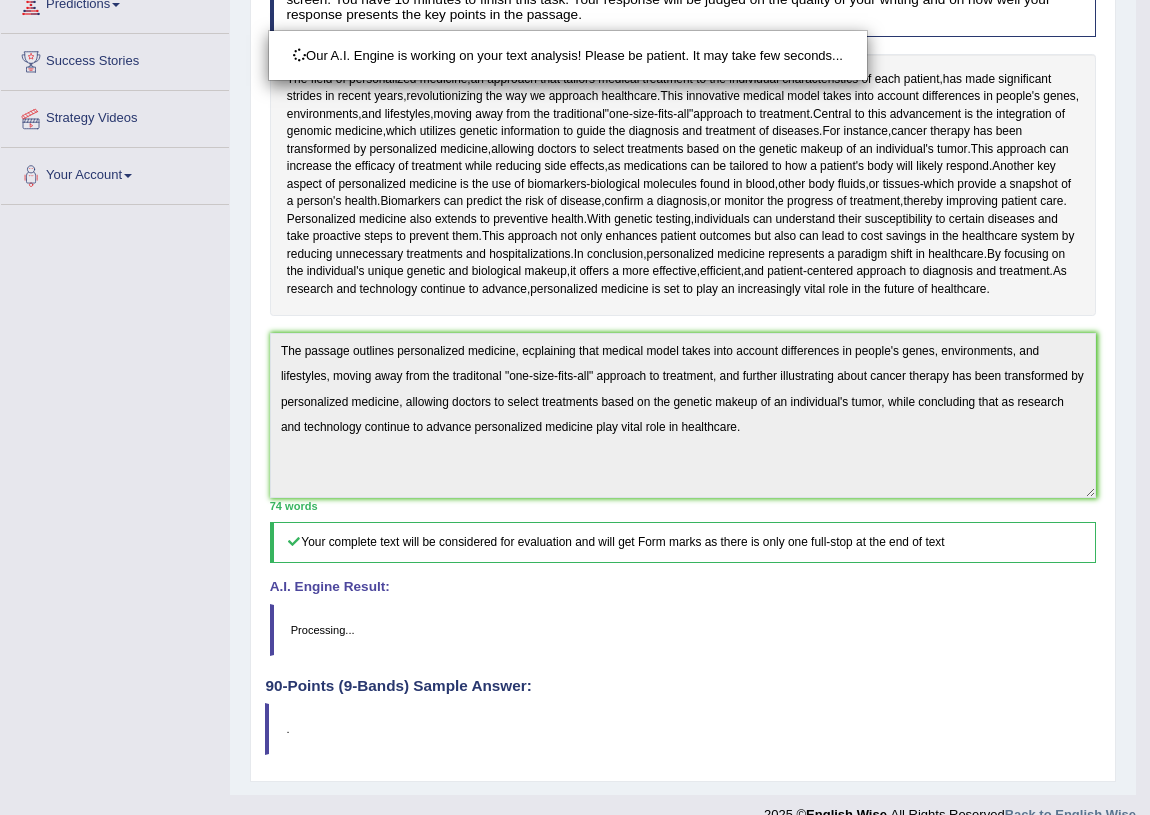 scroll, scrollTop: 340, scrollLeft: 0, axis: vertical 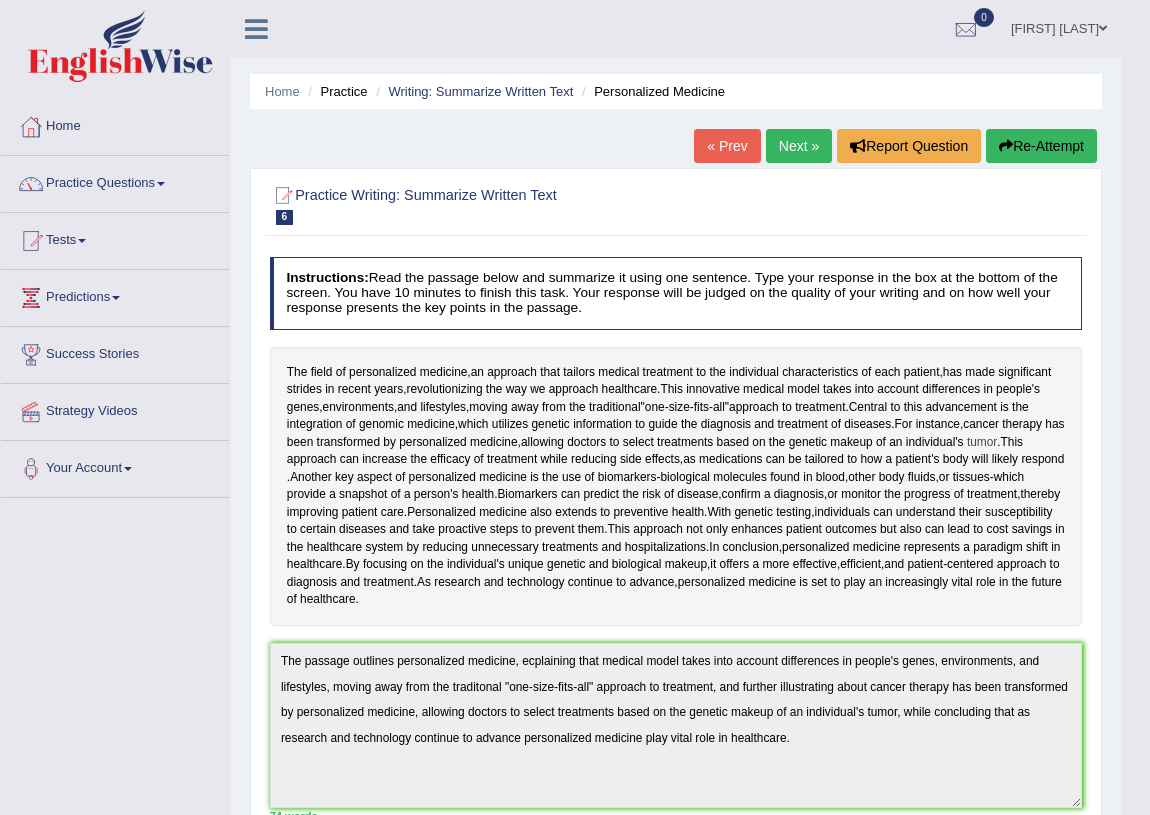 click on "tumor" at bounding box center (982, 443) 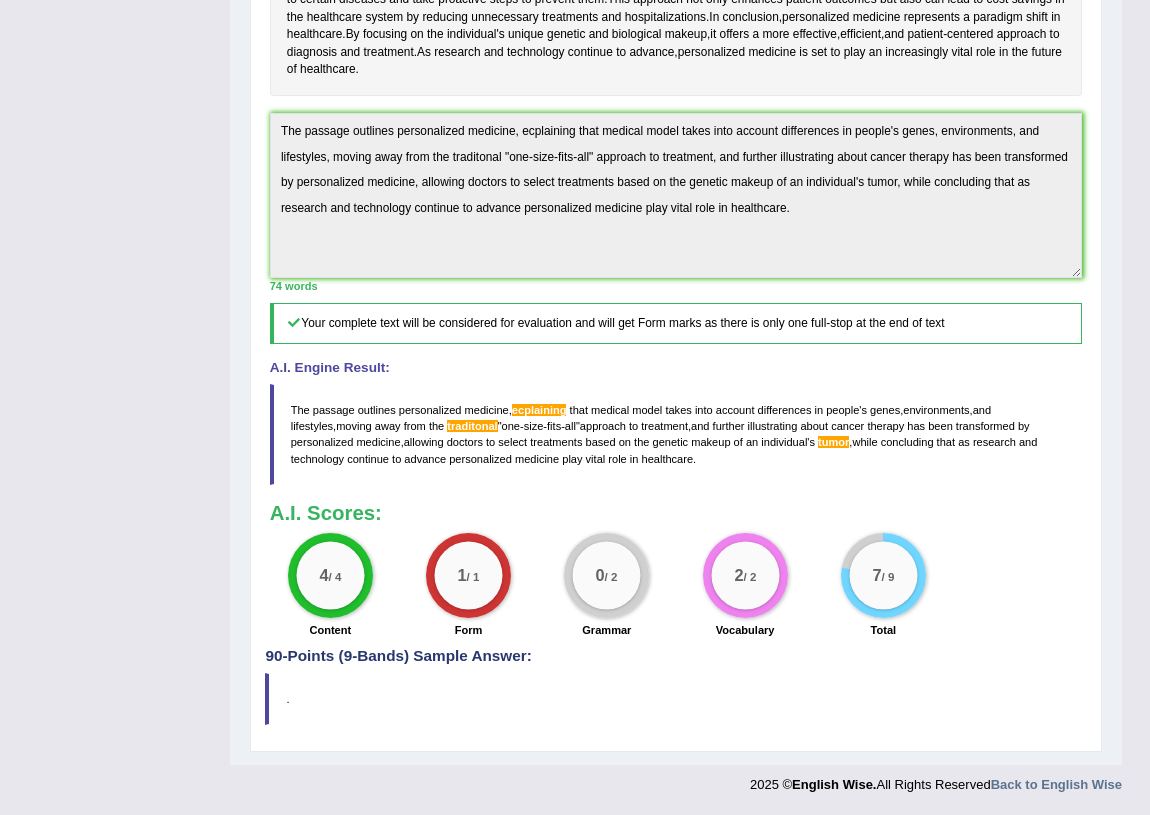 scroll, scrollTop: 0, scrollLeft: 0, axis: both 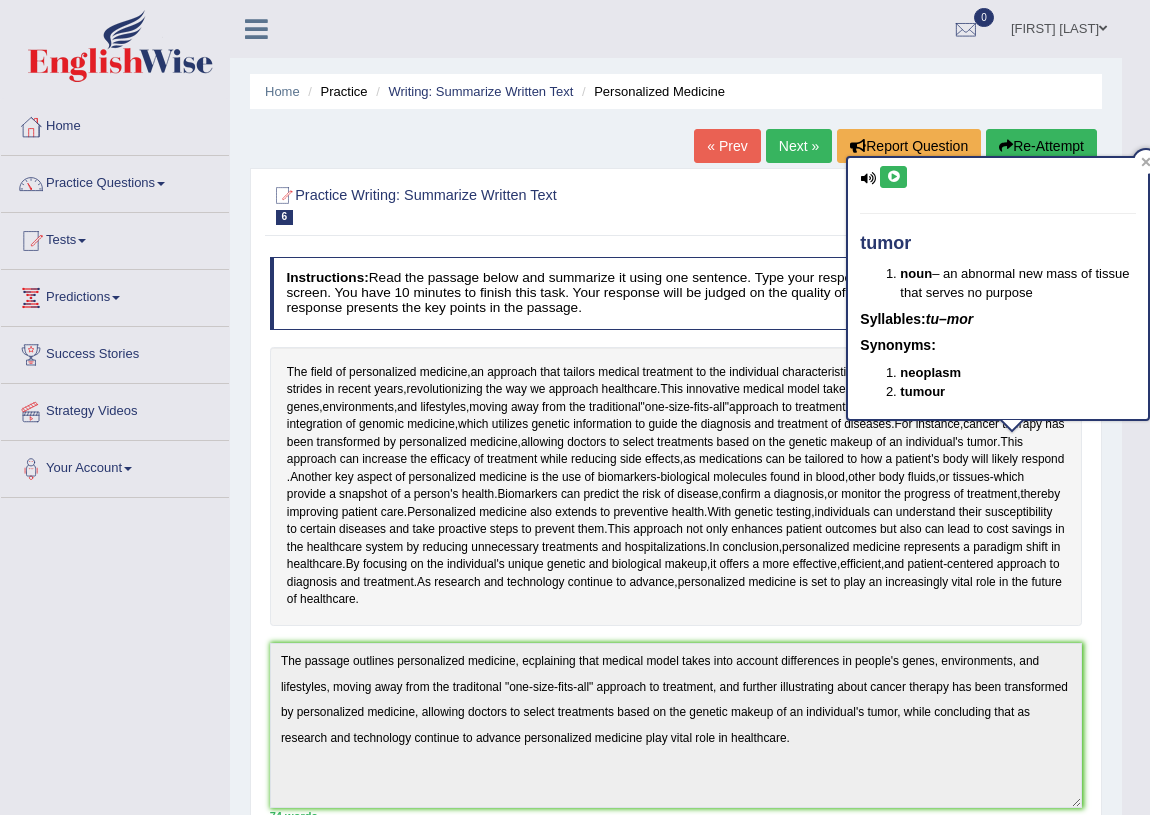 click on "Home
Practice
Writing: Summarize Written Text
Personalized Medicine
« Prev Next »  Report Question  Re-Attempt
Practice Writing: Summarize Written Text
6
Personalized Medicine
Instructions:  Read the passage below and summarize it using one sentence. Type your response in the box at the bottom of the screen. You have 10 minutes to finish this task. Your response will be judged on the quality of your writing and on how well your response presents the key points in the passage.
The   field   of   personalized   medicine ,  an   approach   that   tailors   medical   treatment   to   the   individual   characteristics   of   each   patient ,  has   made   significant   strides   in   recent   years ,  revolutionizing   the   way   we   approach   healthcare .  This   innovative   medical   model   takes   into   account" at bounding box center [676, 647] 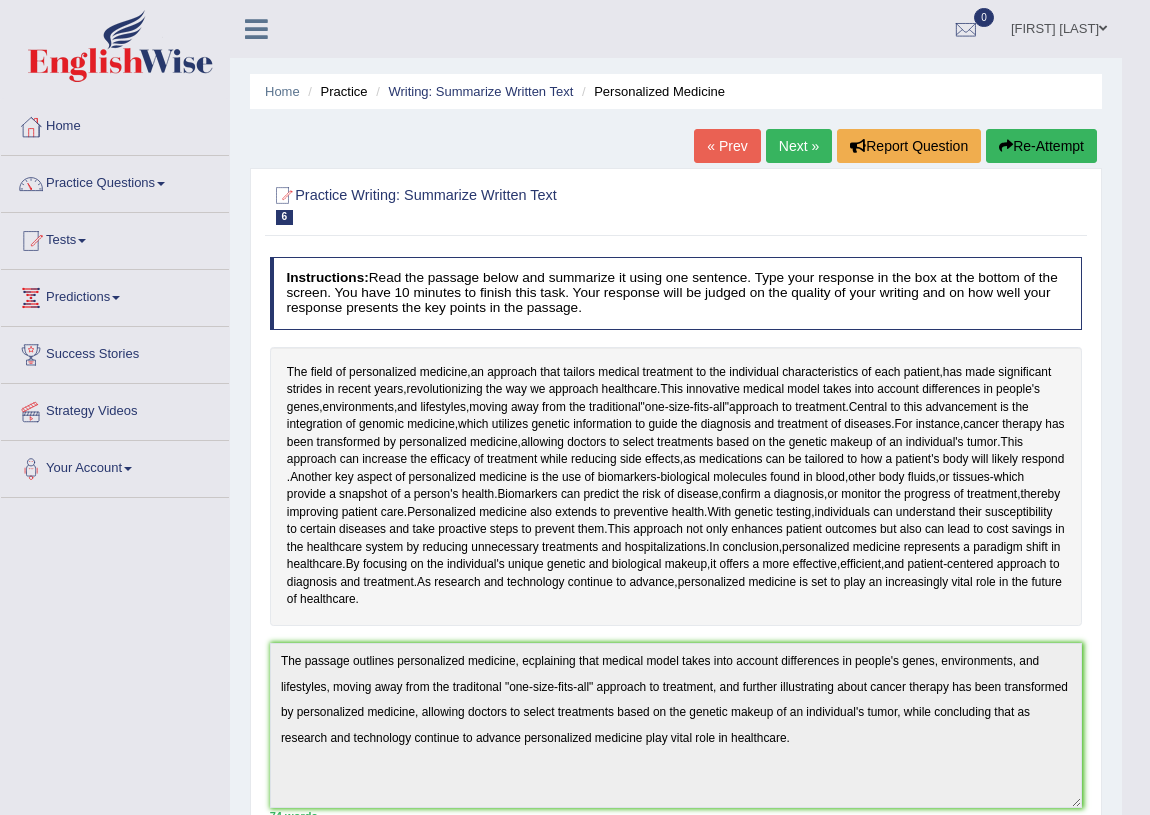 scroll, scrollTop: 530, scrollLeft: 0, axis: vertical 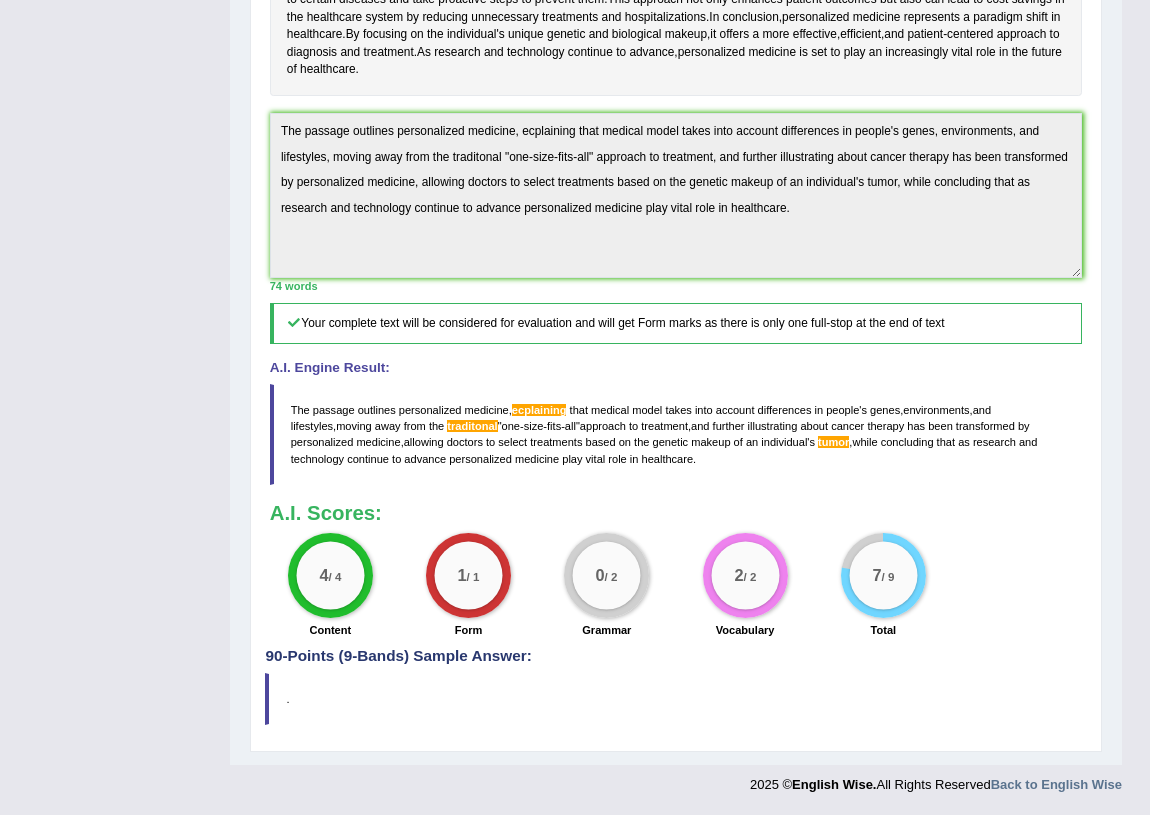 click on "tumor" at bounding box center (833, 442) 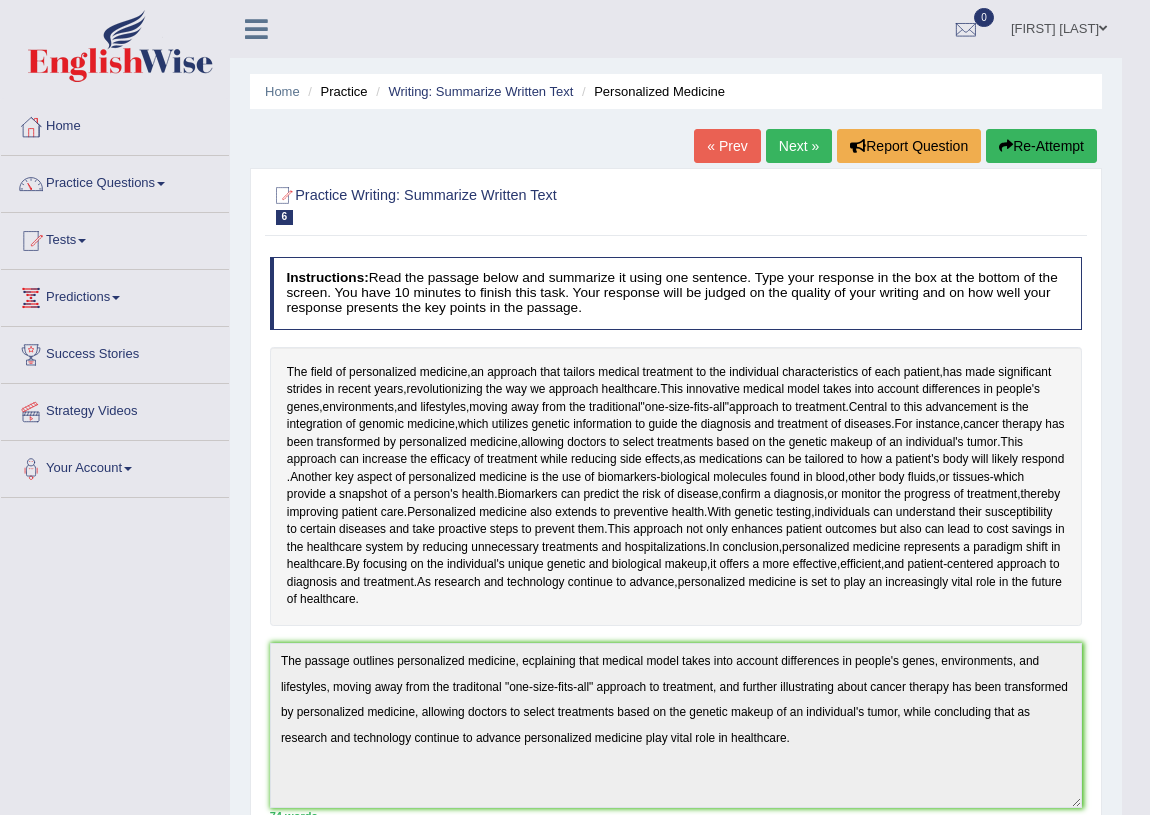 click on "Next »" at bounding box center (799, 146) 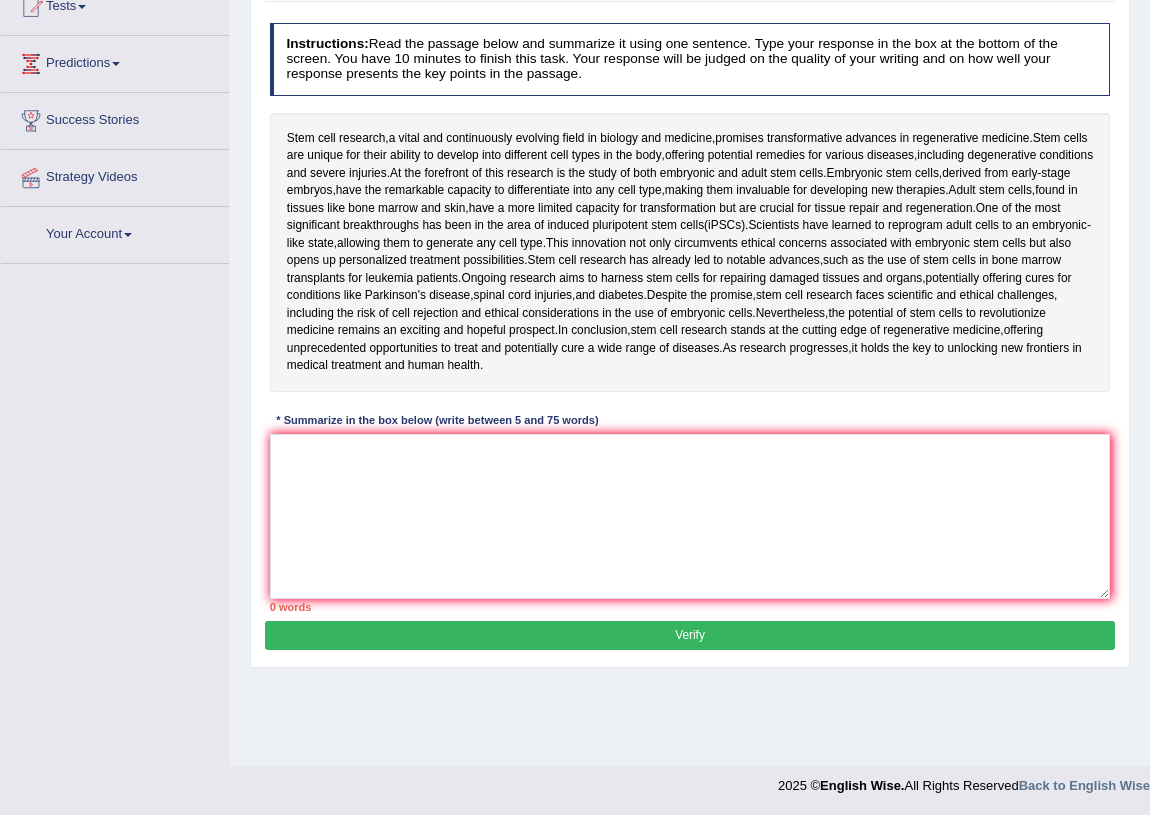 scroll, scrollTop: 234, scrollLeft: 0, axis: vertical 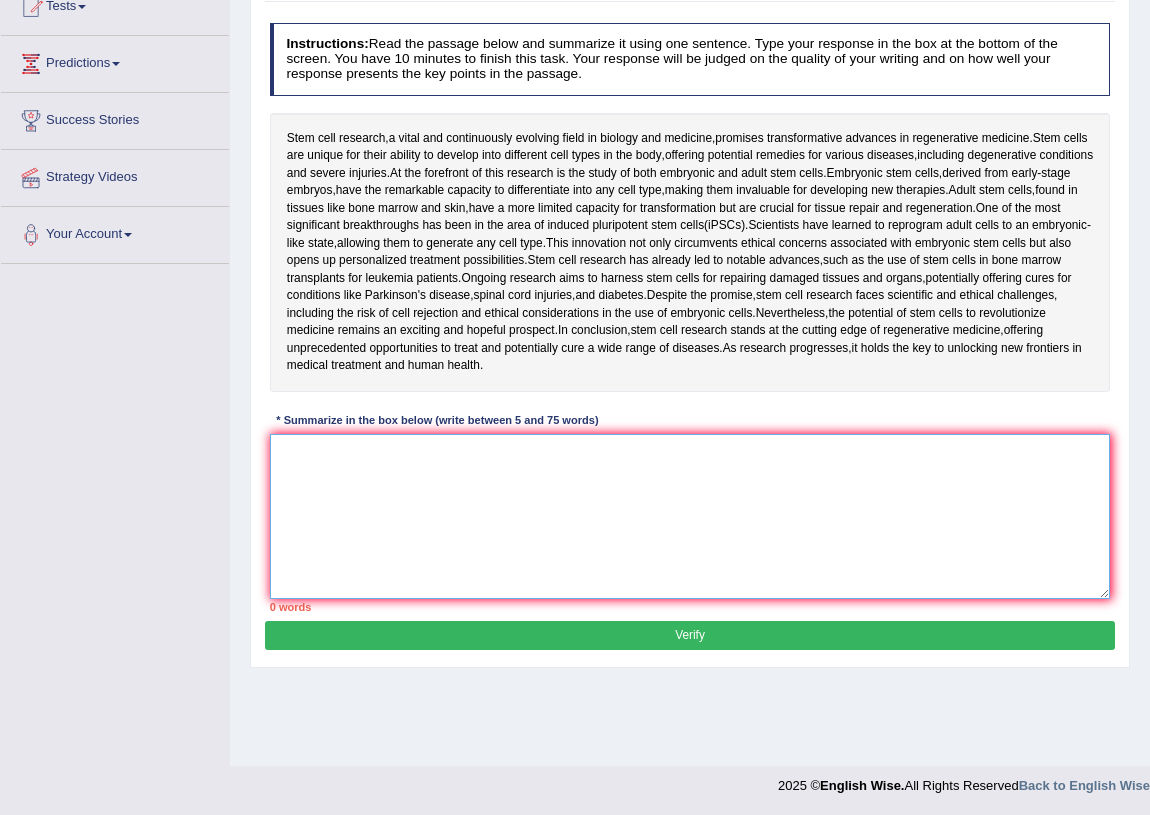 click at bounding box center [690, 516] 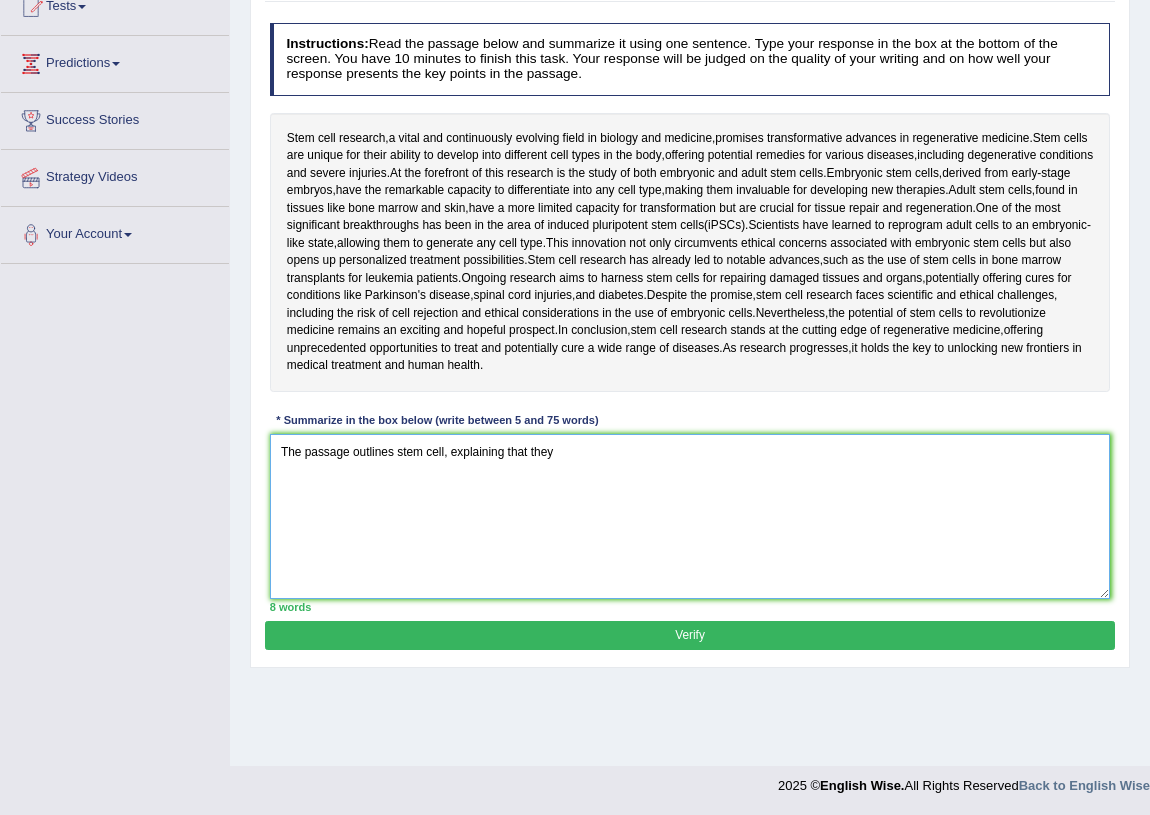 click on "The passage outlines stem cell, explaining that they" at bounding box center (690, 516) 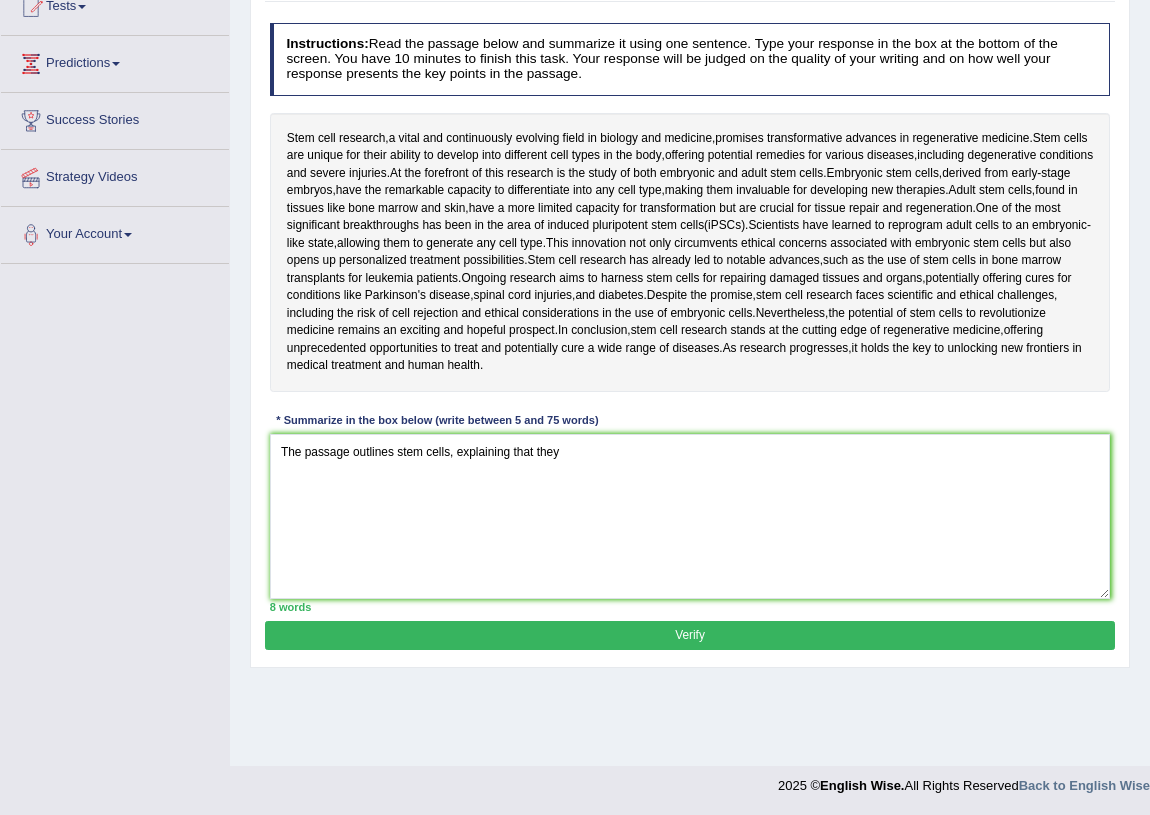 click on "Instructions:  Read the passage below and summarize it using one sentence. Type your response in the box at the bottom of the screen. You have 10 minutes to finish this task. Your response will be judged on the quality of your writing and on how well your response presents the key points in the passage.
Stem   cell   research ,  a   vital   and   continuously   evolving   field   in   biology   and   medicine ,  promises   transformative   advances   in   regenerative   medicine .  Stem   cells   are   unique   for   their   ability   to   develop   into   different   cell   types   in   the   body ,  offering   potential   remedies   for   various   diseases ,  including   degenerative   conditions   and   severe   injuries .  At   the   forefront   of   this   research   is   the   study   of   both   embryonic   and   adult   stem   cells .  Embryonic   stem   cells ,  derived   from   early - stage   embryos ,  have   the   remarkable   capacity   to   differentiate   into   any   cell   ," at bounding box center (689, 318) 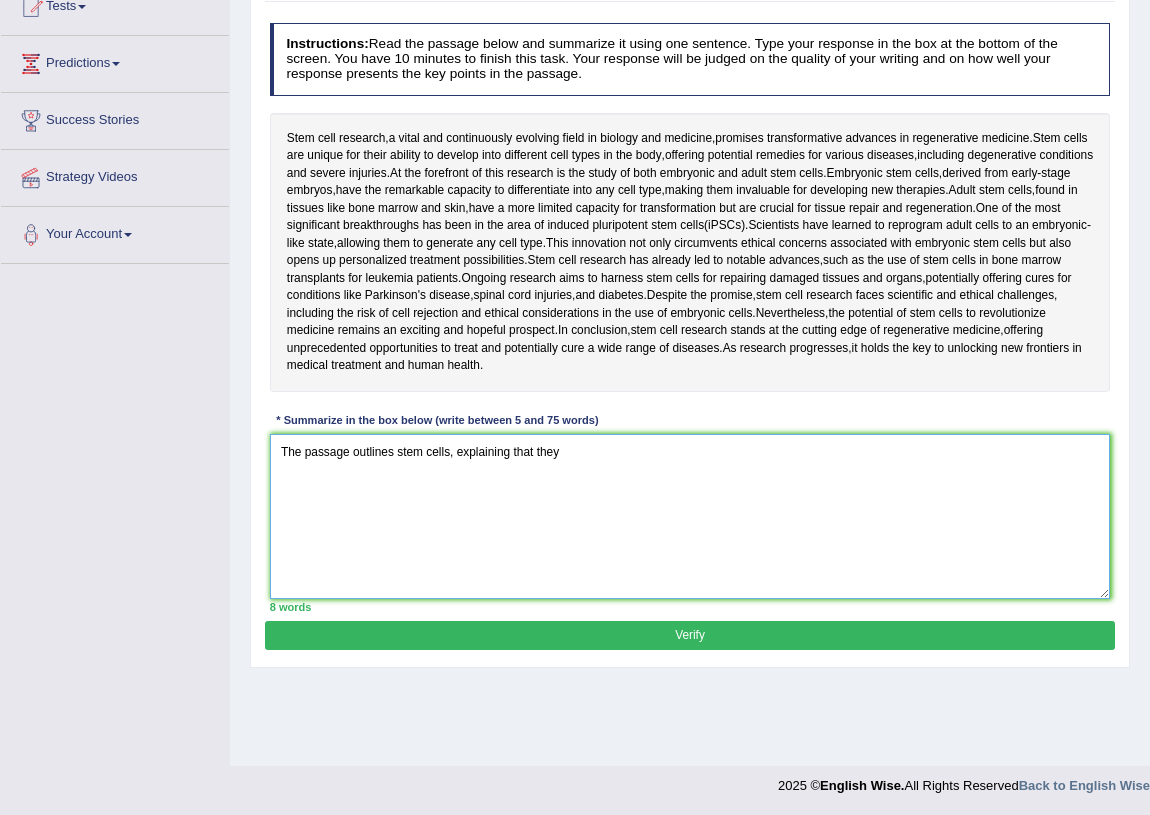click on "The passage outlines stem cells, explaining that they" at bounding box center [690, 516] 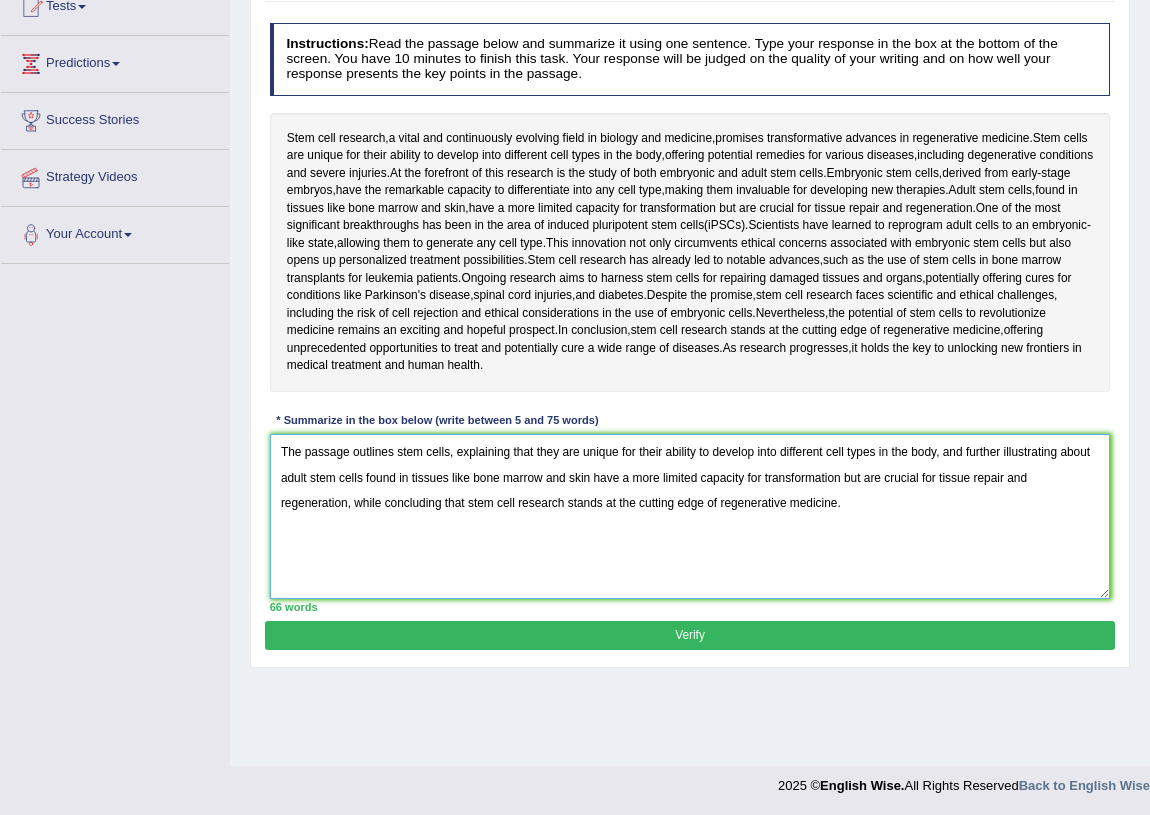 type on "The passage outlines stem cells, explaining that they are unique for their ability to develop into different cell types in the body, and further illustrating about adult stem cells found in tissues like bone marrow and skin have a more limited capacity for transformation but are crucial for tissue repair and regeneration, while concluding that stem cell research stands at the cutting edge of regenerative medicine." 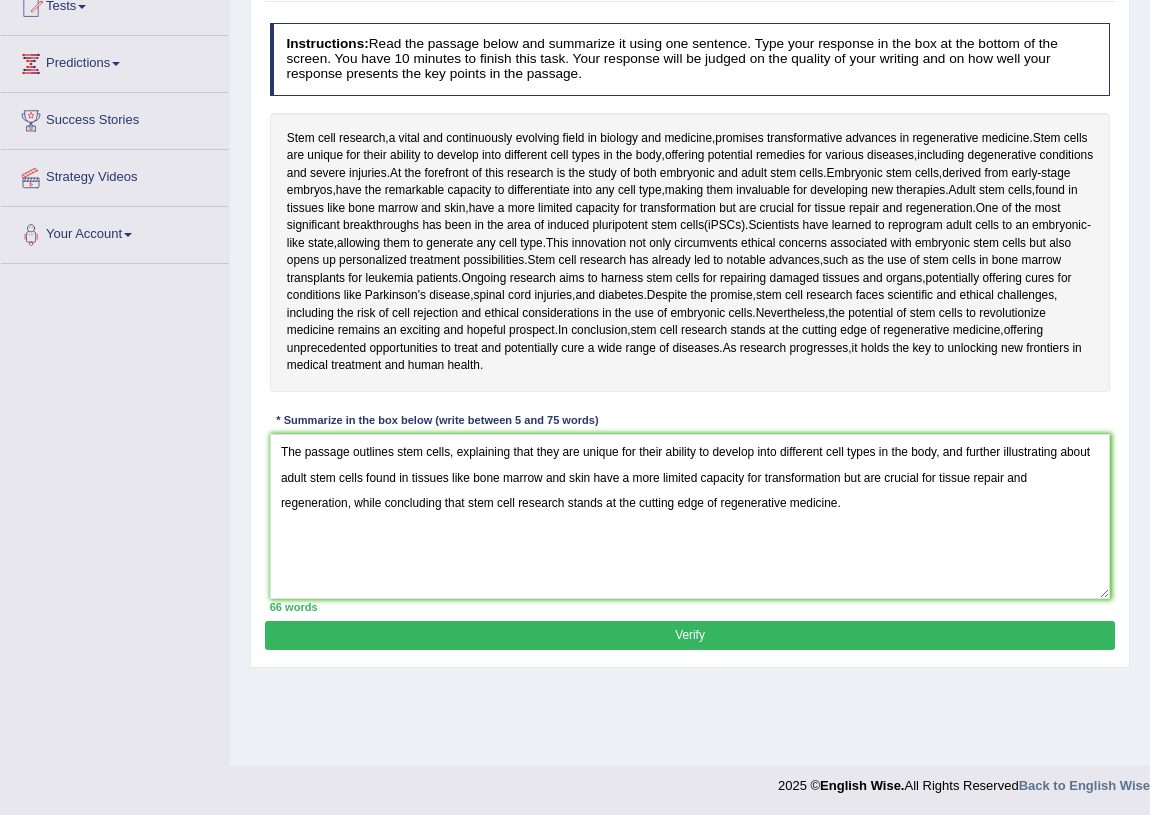 click on "Verify" at bounding box center [689, 635] 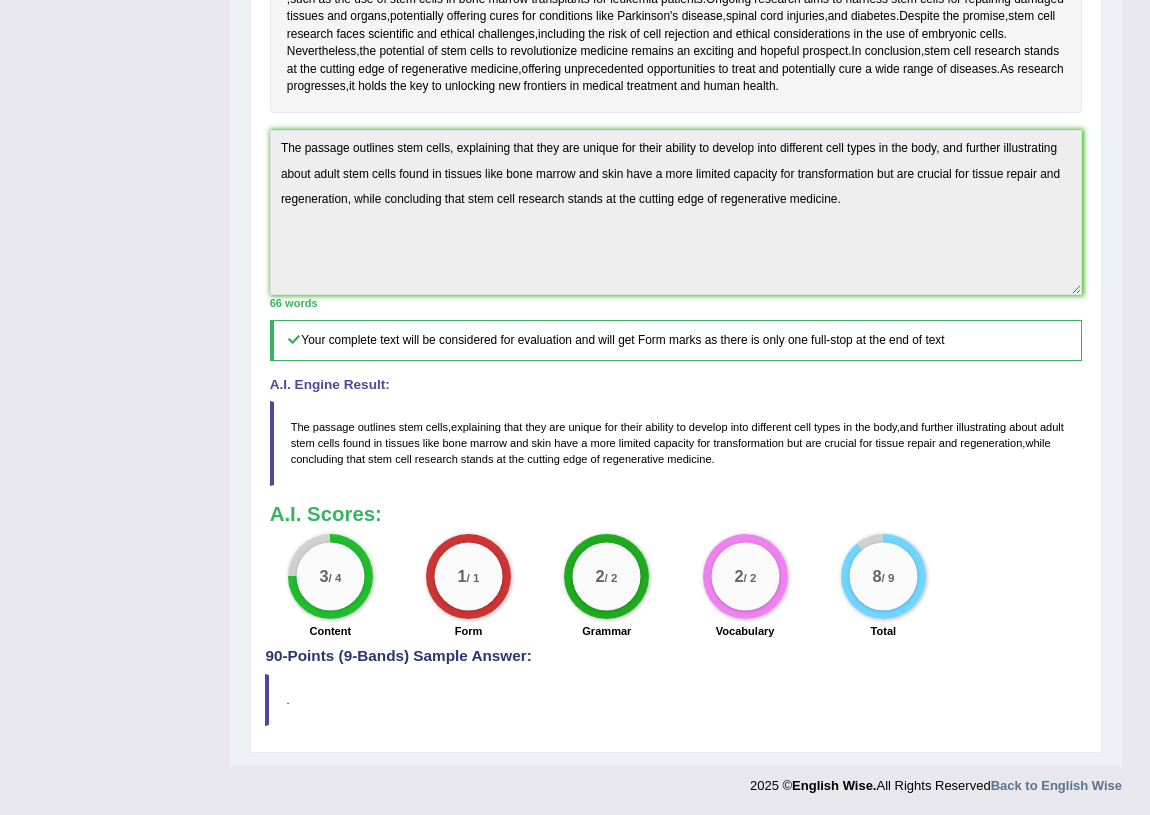 scroll, scrollTop: 0, scrollLeft: 0, axis: both 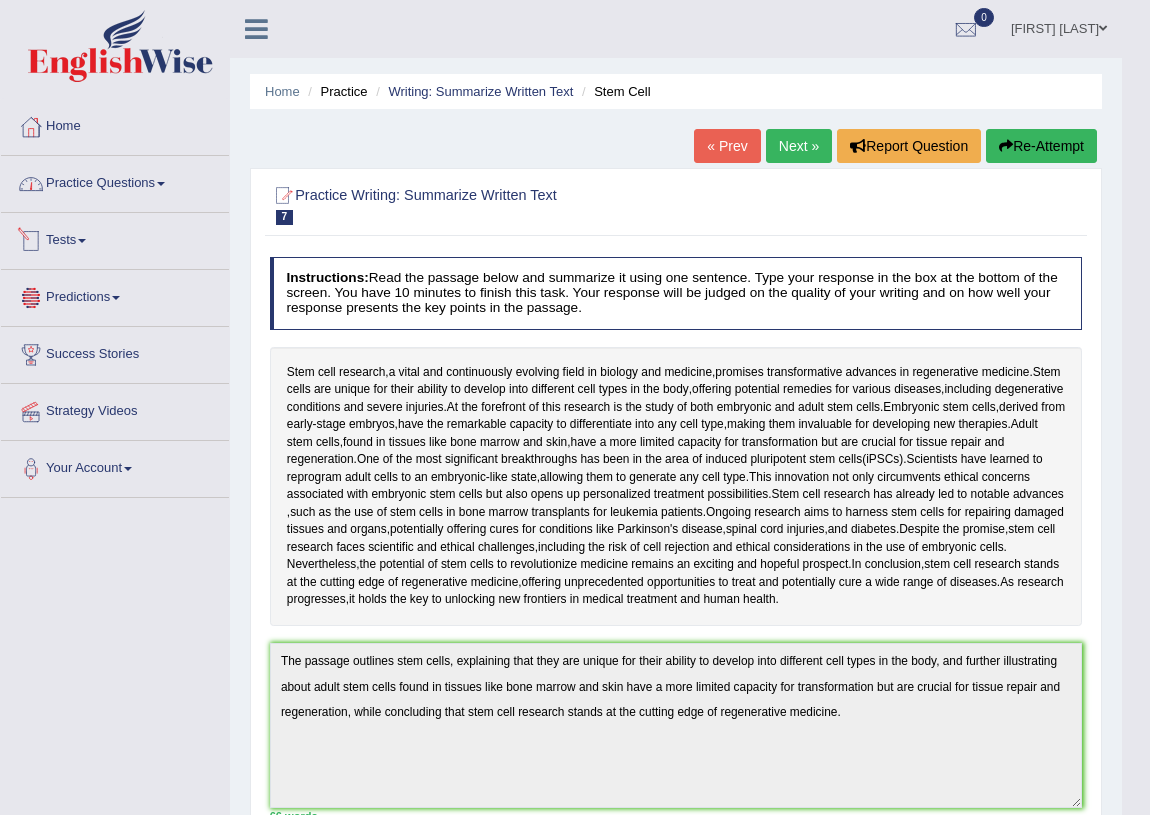 click on "Practice Questions" at bounding box center (115, 181) 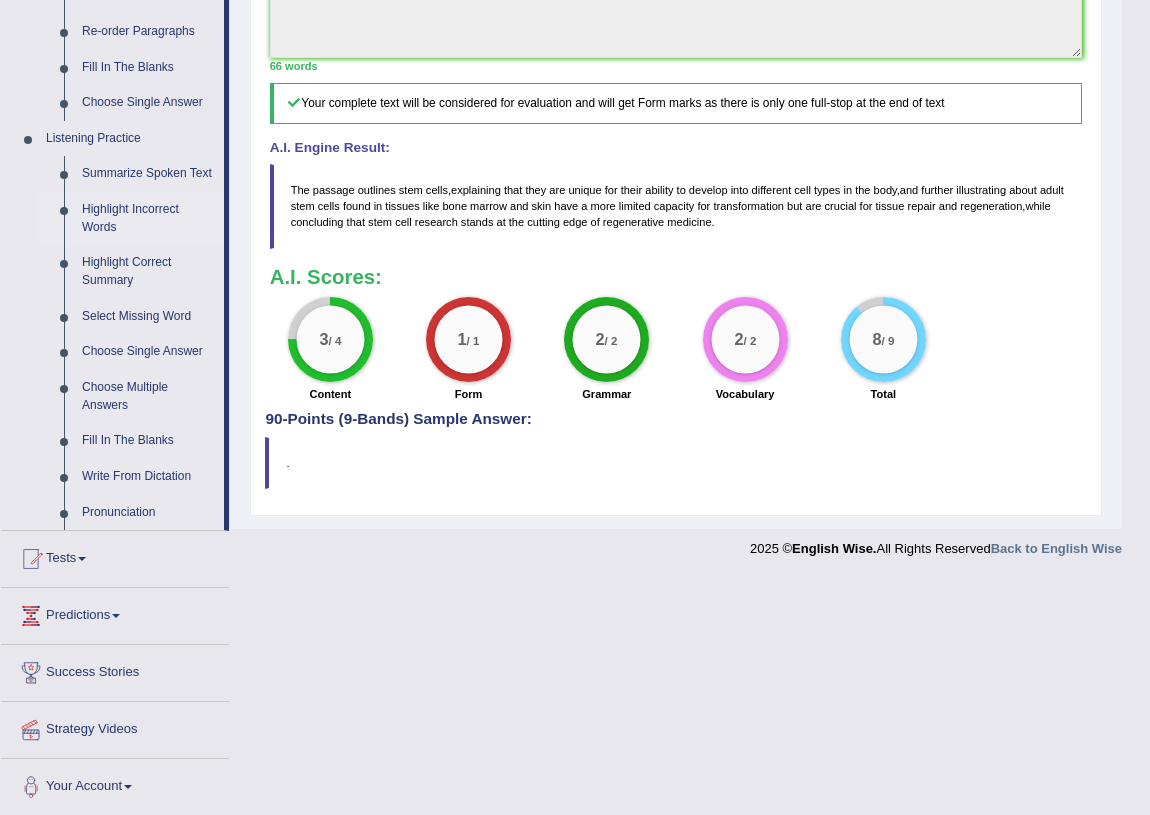 scroll, scrollTop: 0, scrollLeft: 0, axis: both 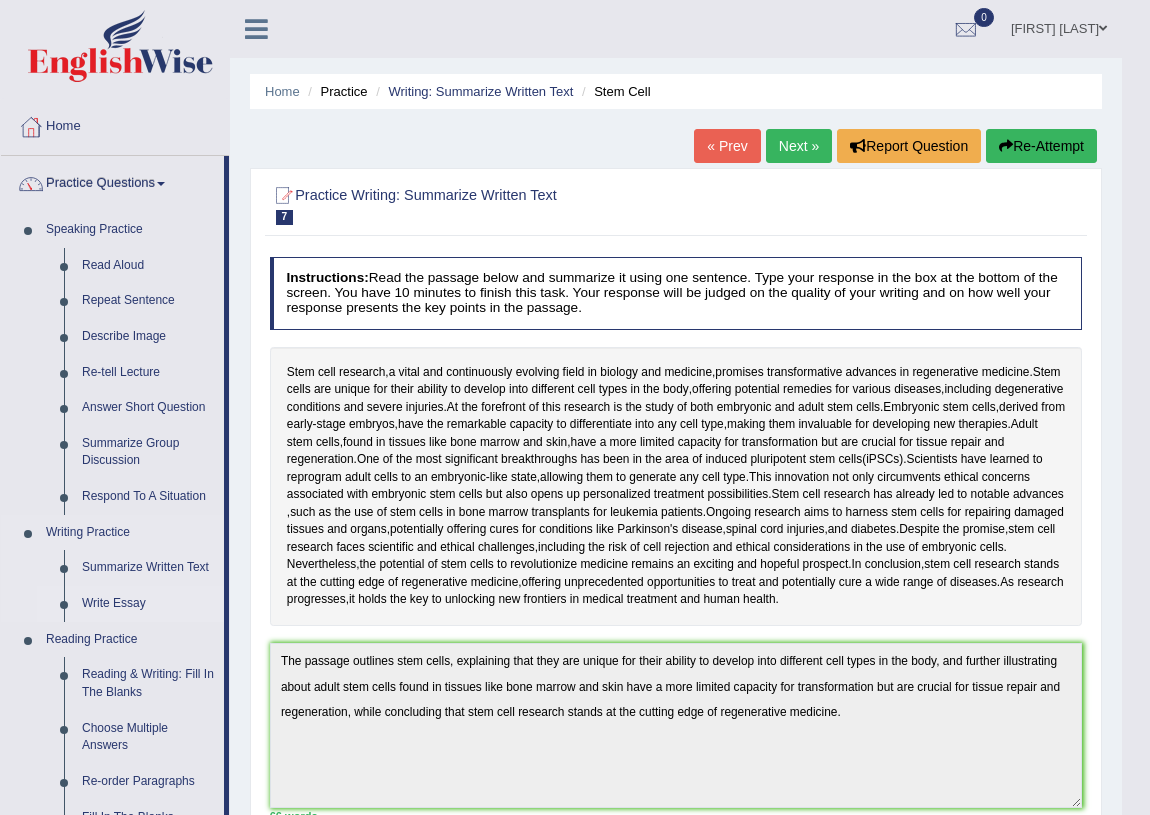 click on "Write Essay" at bounding box center (148, 604) 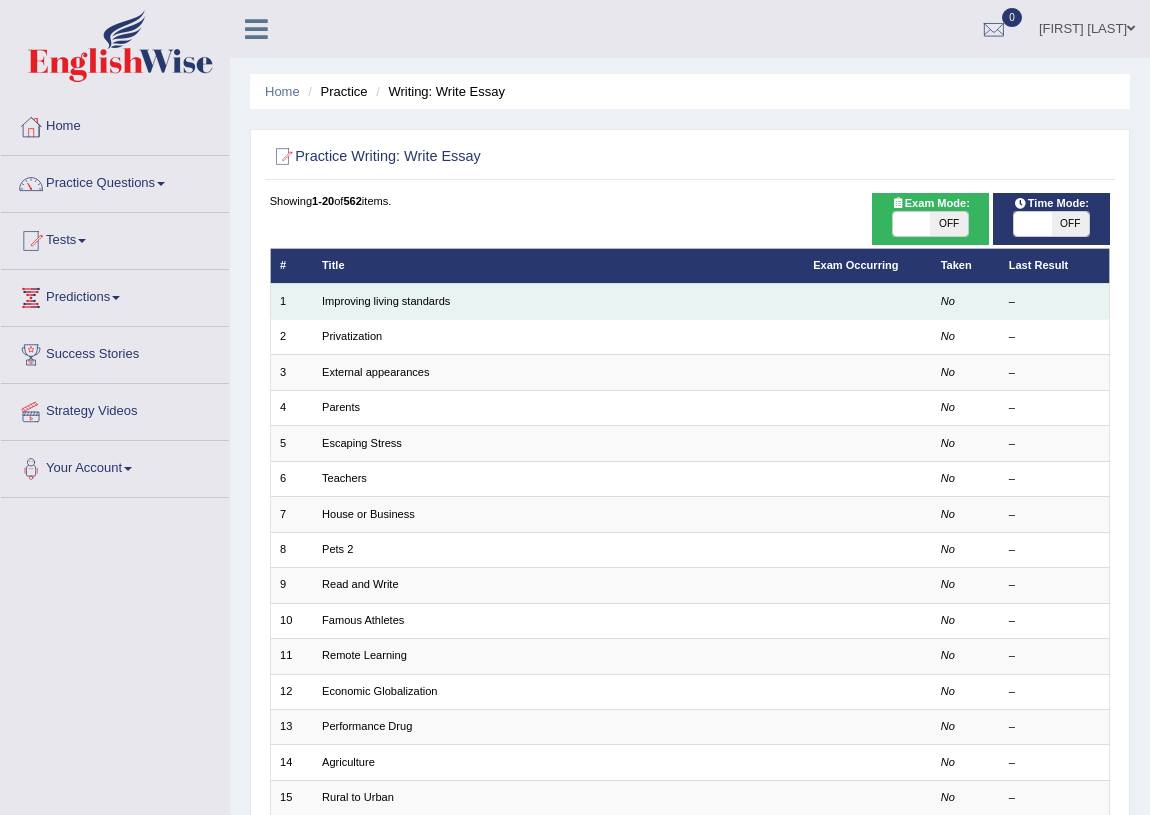 scroll, scrollTop: 0, scrollLeft: 0, axis: both 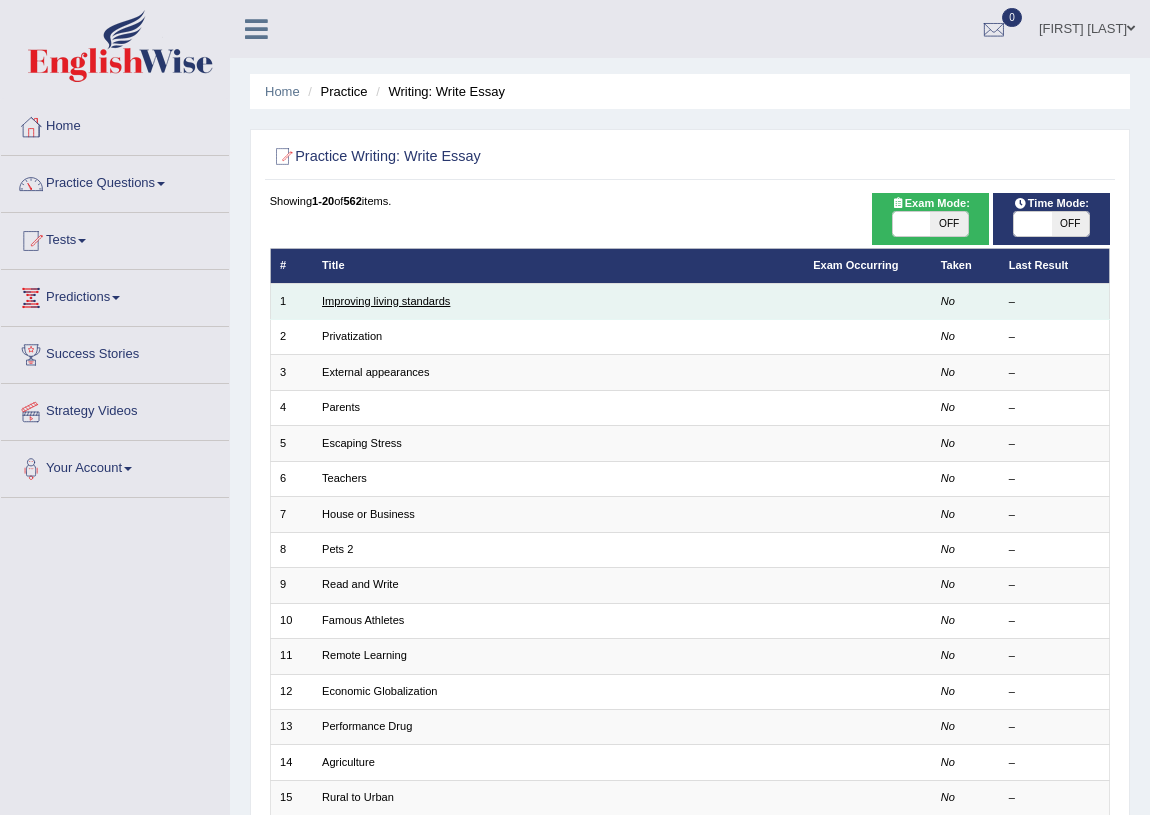 click on "Improving living standards" at bounding box center [386, 301] 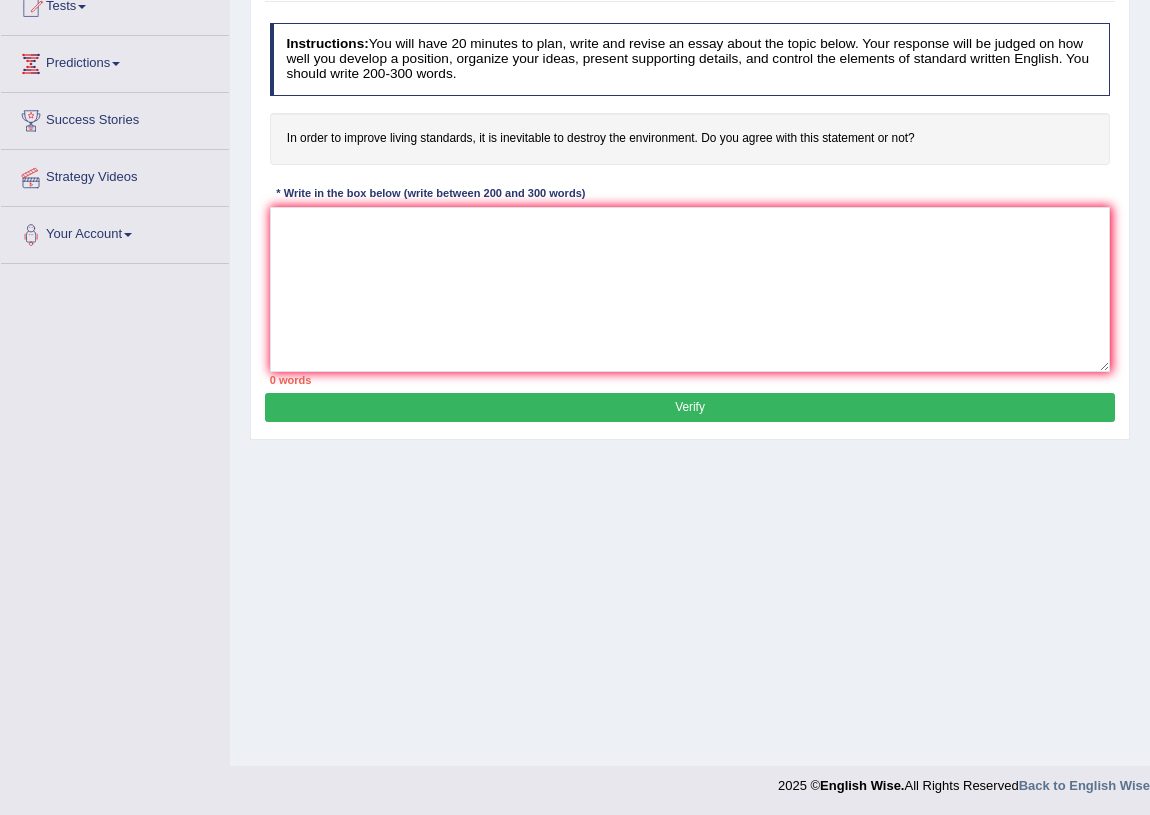 scroll, scrollTop: 234, scrollLeft: 0, axis: vertical 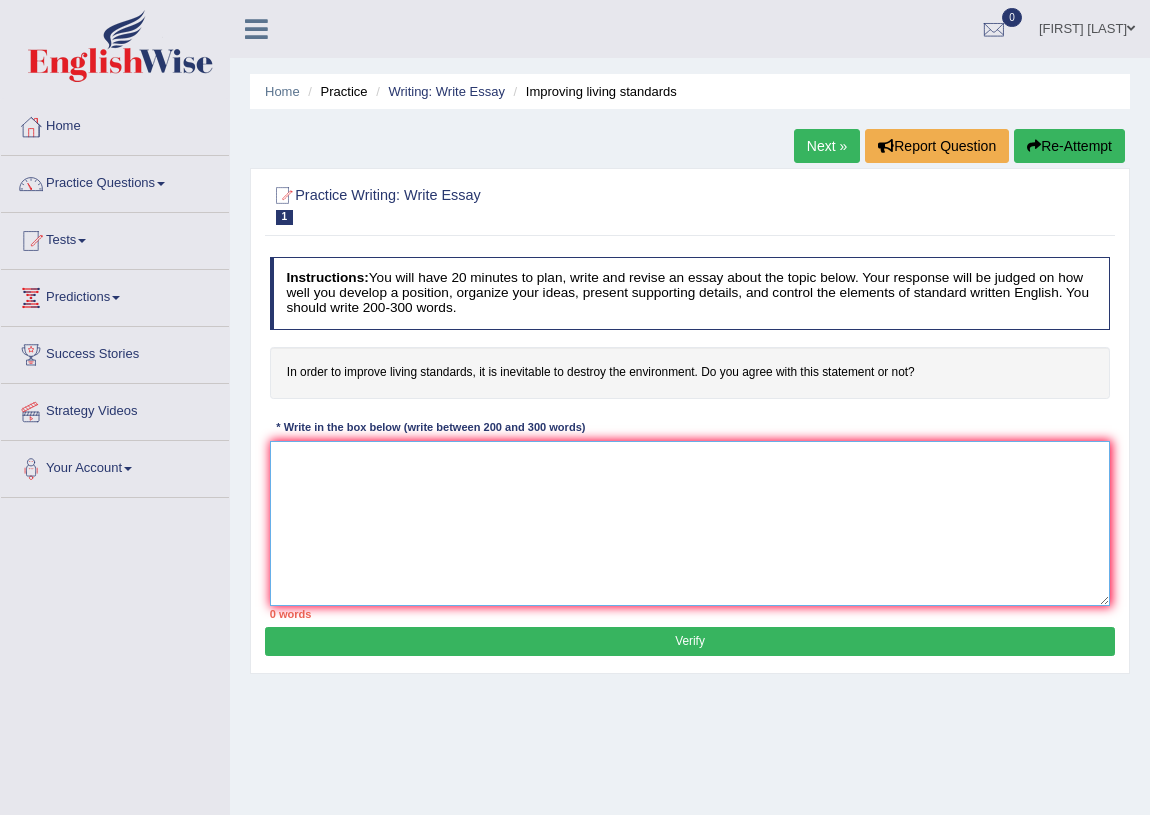 click at bounding box center (690, 523) 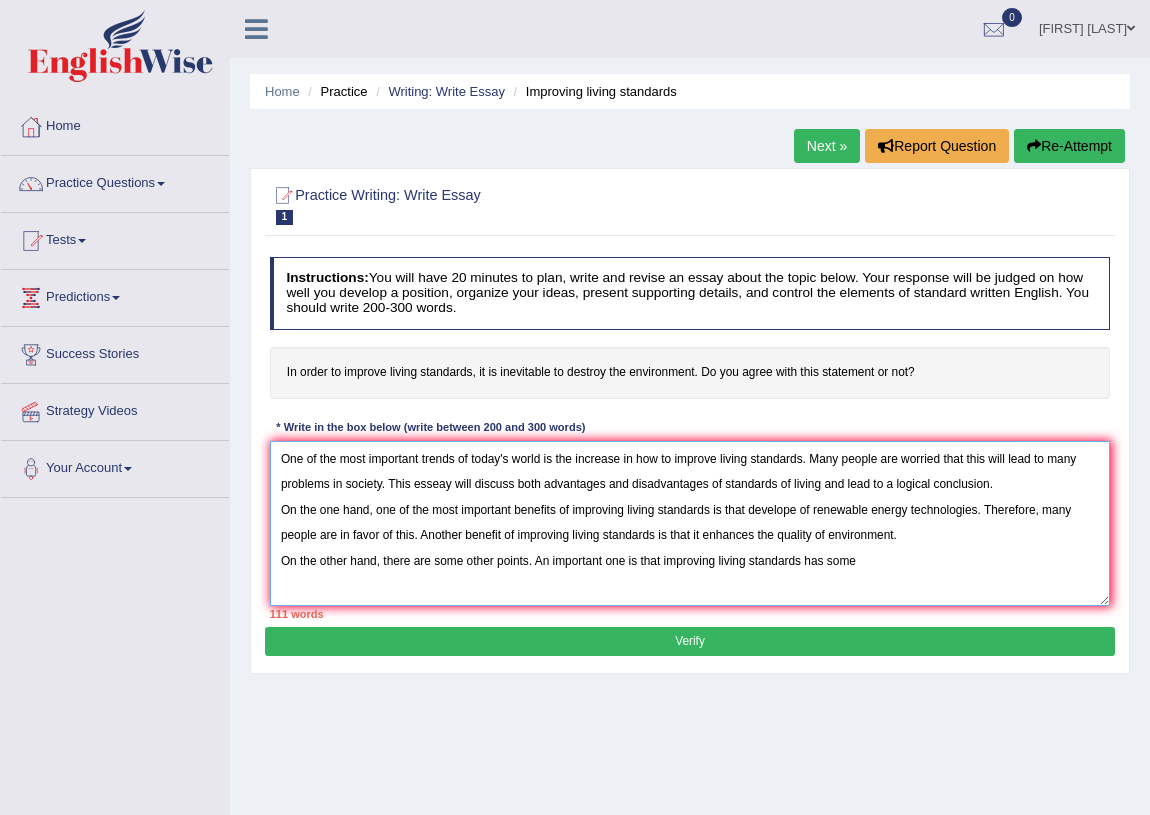 click on "One of the most important trends of today's world is the increase in how to improve living standards. Many people are worried that this will lead to many problems in society. This esseay will discuss both advantages and disadvantages of standards of living and lead to a logical conclusion.
On the one hand, one of the most important benefits of improving living standards is that develope of renewable energy technologies. Therefore, many people are in favor of this. Another benefit of improving living standards is that it enhances the quality of environment.
On the other hand, there are some other points. An important one is that improving living standards has some" at bounding box center (690, 523) 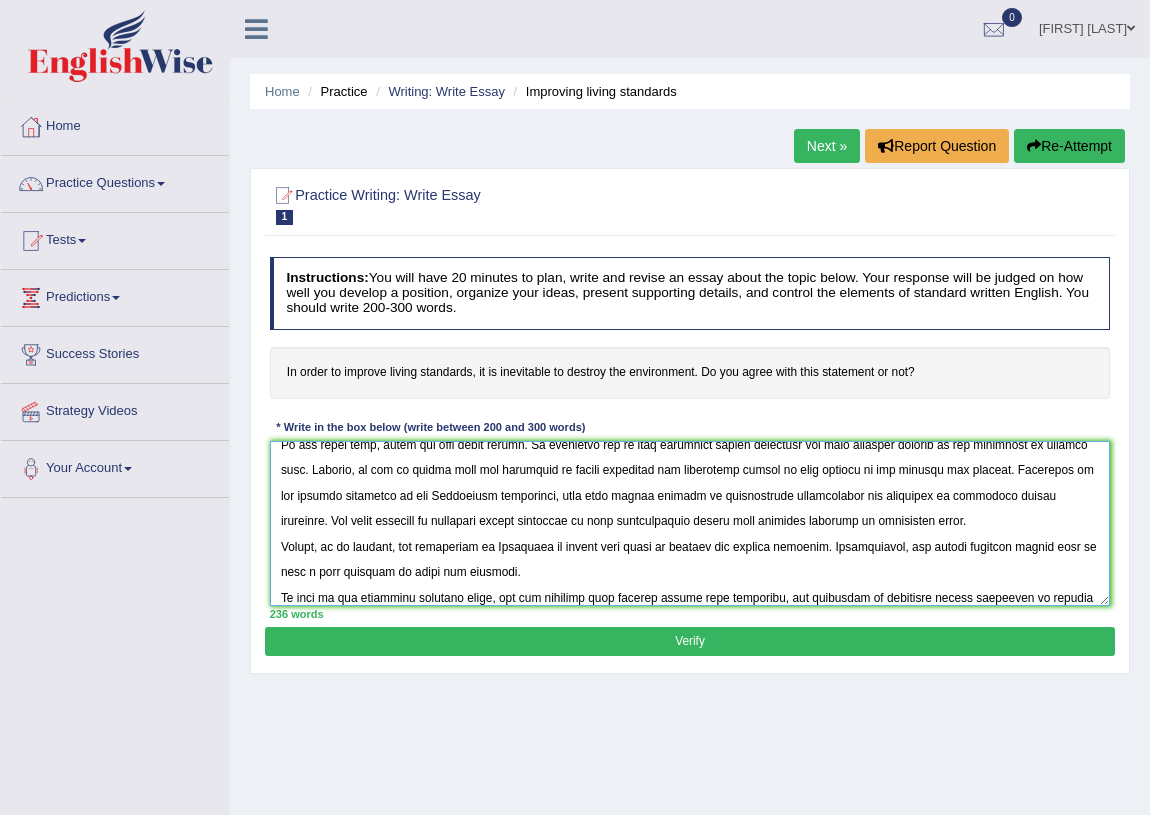scroll, scrollTop: 166, scrollLeft: 0, axis: vertical 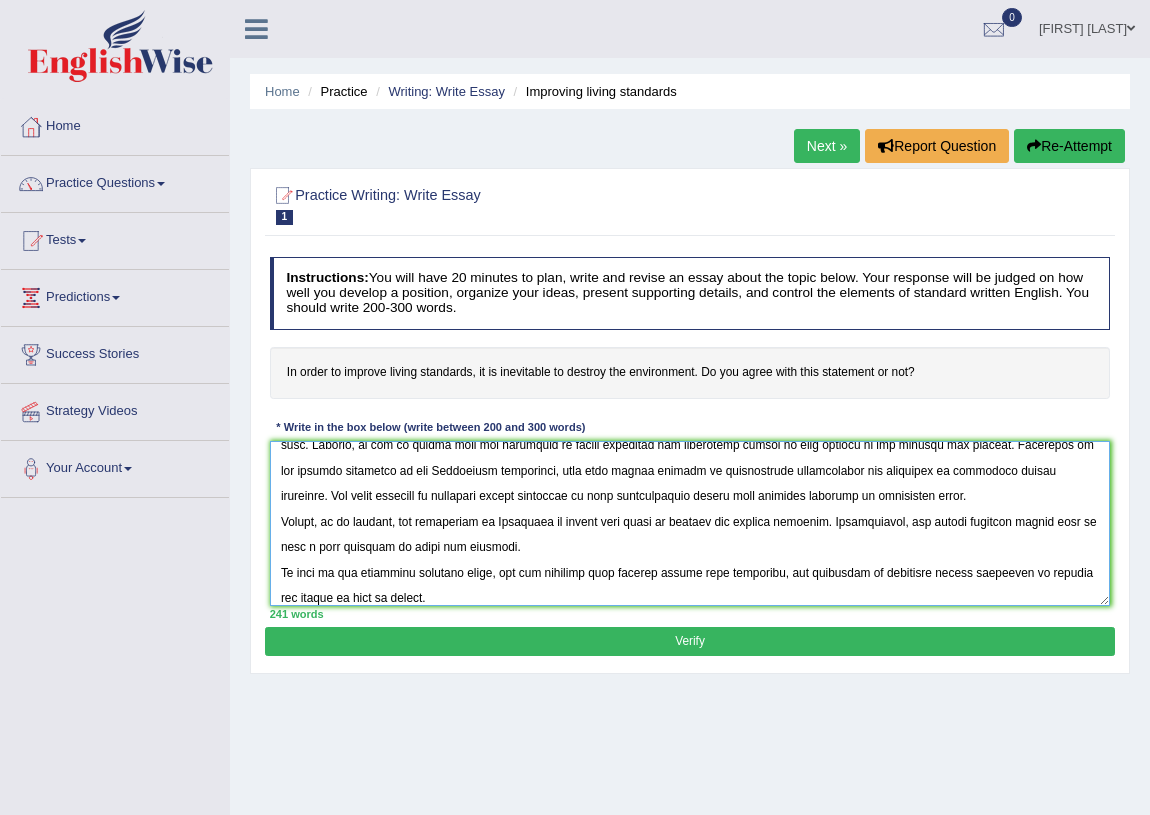 type on "One of the most important trends of today's world is the increase in how to improve living standards. Many people are worried that this will lead to many problems in society. This esseay will discuss both advantages and disadvantages of standards of living and lead to a logical conclusion.
On the one hand, one of the most important benefits of improving living standards is that develope of renewable energy technologies. Therefore, many people are in favor of this. Another benefit of improving living standards is that it enhances the quality of environment.
On the other hand, there are some other points. An important one is that improving living standards has some negative impacts on the community in various ways. Firstly, it can be argued that the improving of living standards can negatively impact on many sectors of the economy and finance. According to the resarch conducted by the Australian government, more than thirty percent of participants acknowledged the drawbacks of improving living standards. One..." 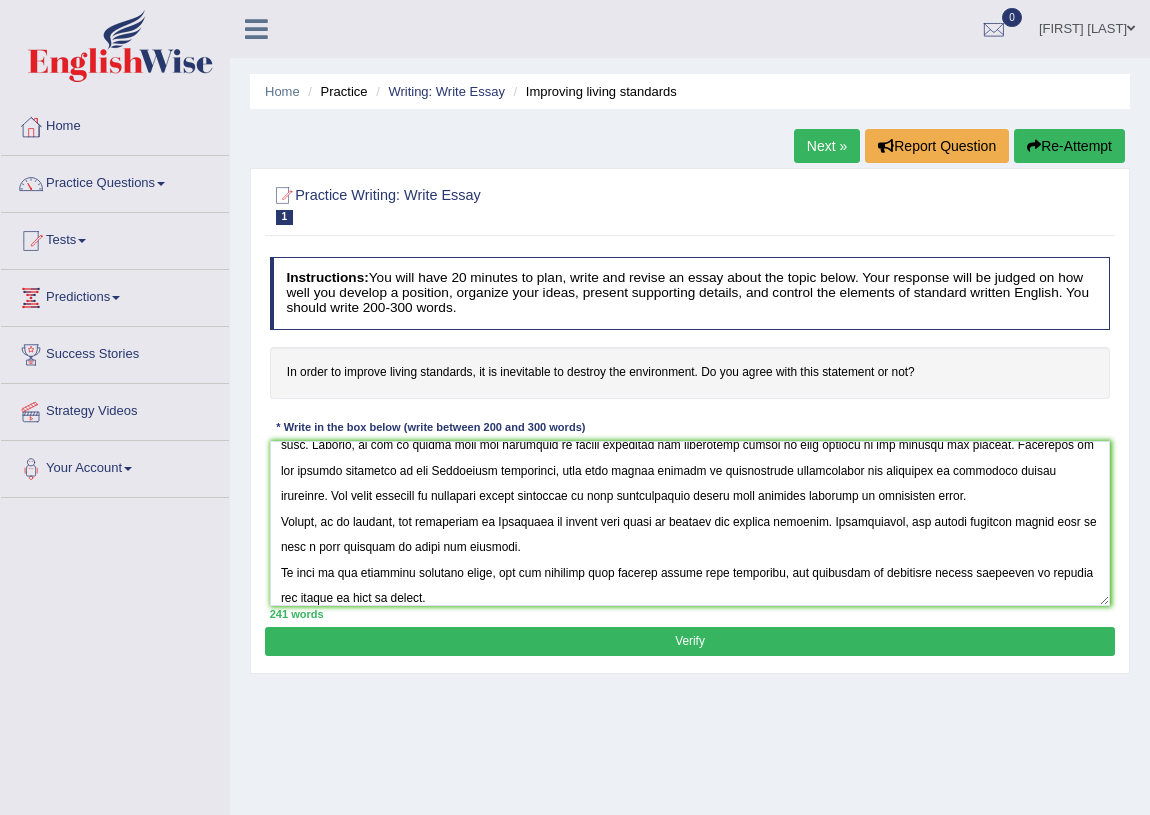click on "Verify" at bounding box center (689, 641) 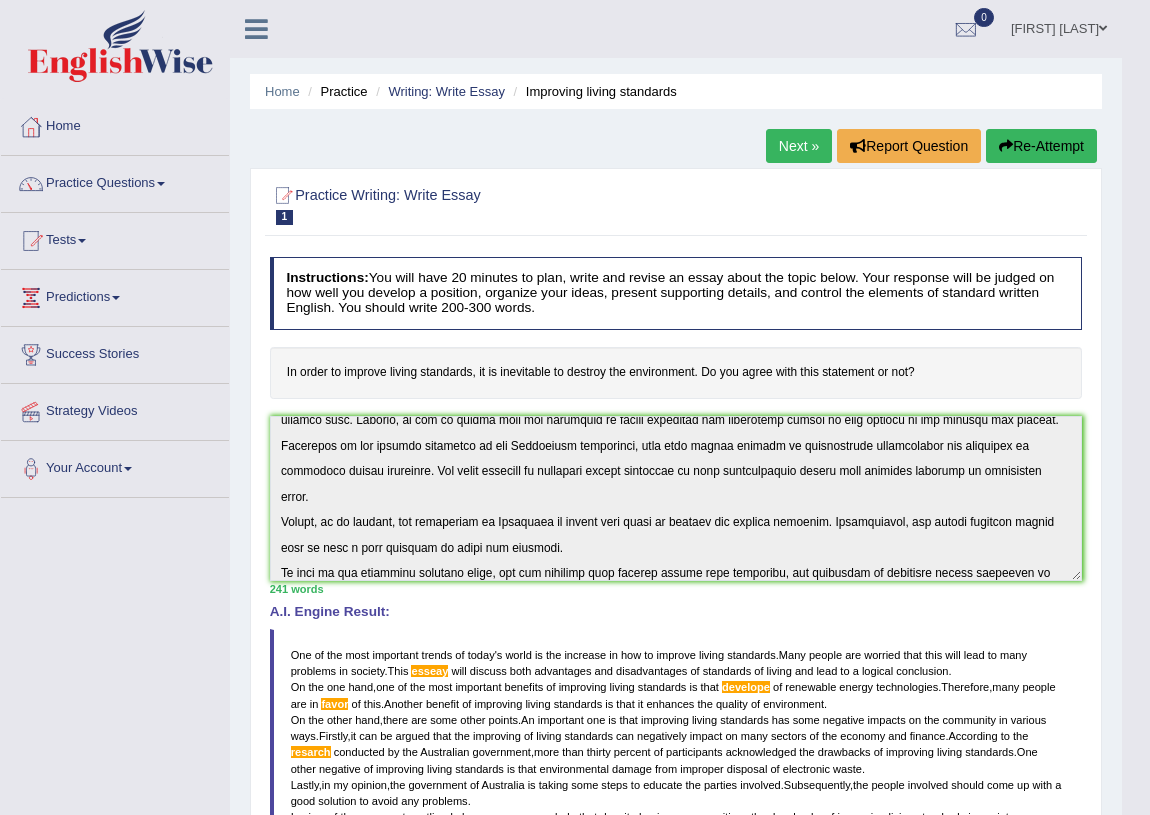 scroll, scrollTop: 0, scrollLeft: 0, axis: both 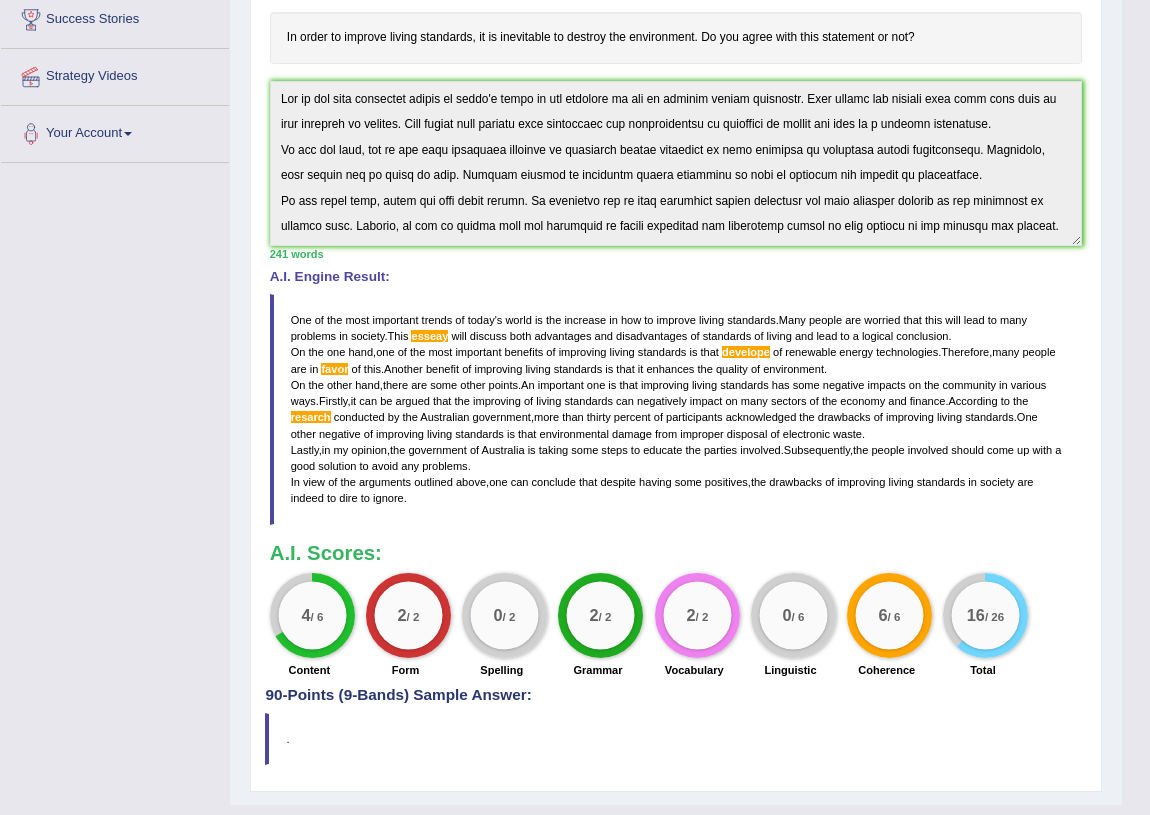 click on "/ 6" at bounding box center [797, 616] 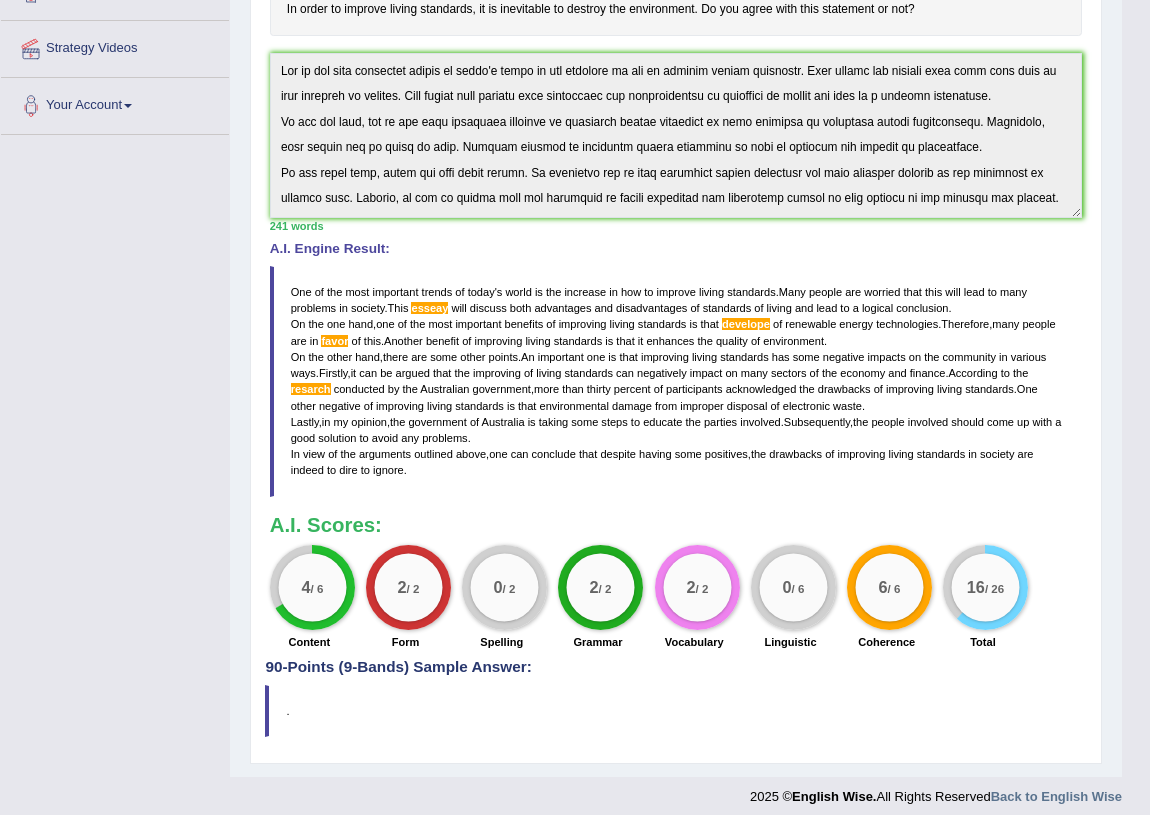 scroll, scrollTop: 375, scrollLeft: 0, axis: vertical 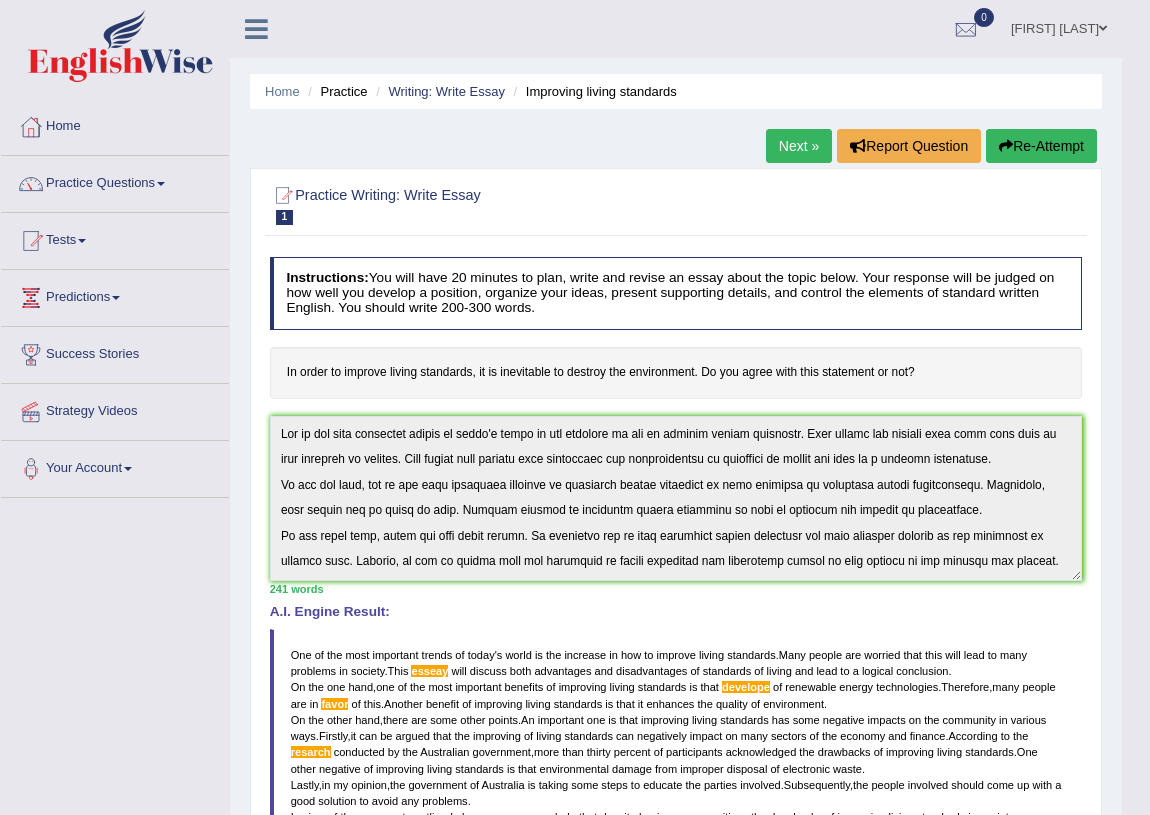 click on "Tests" at bounding box center (115, 238) 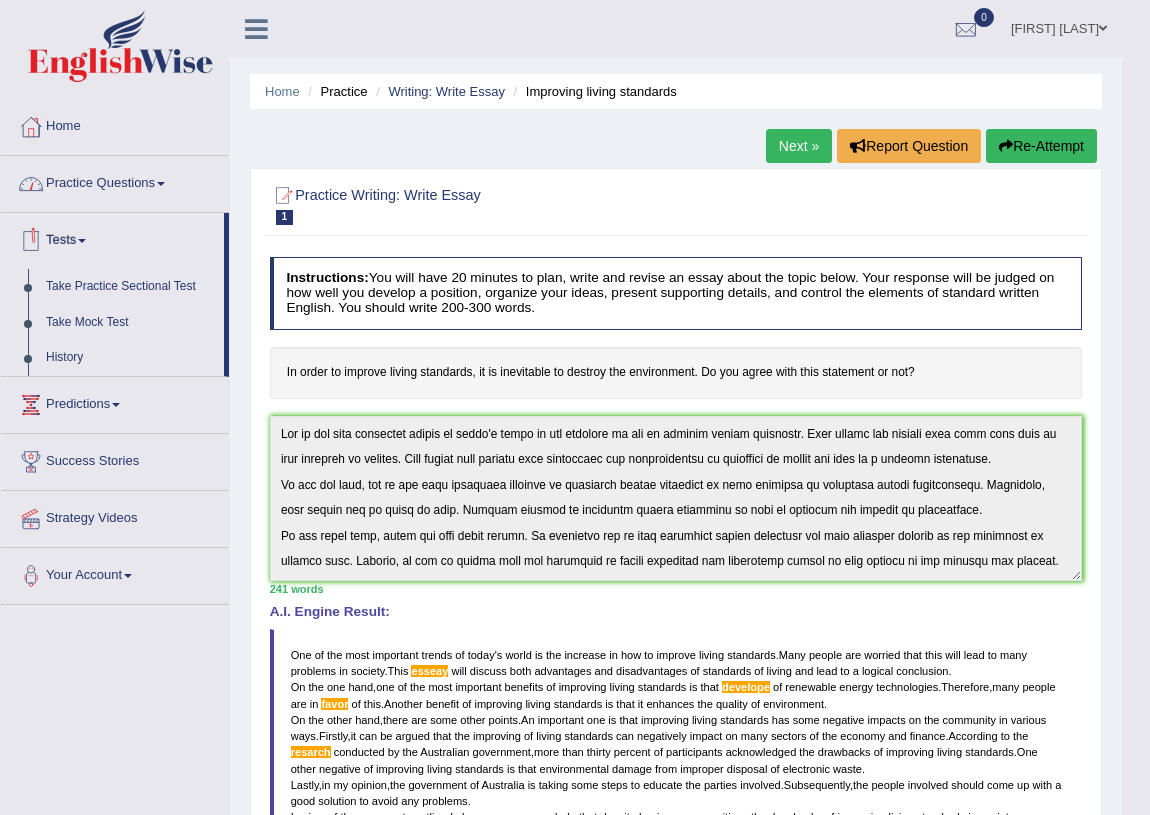 click on "Practice Questions" at bounding box center [115, 181] 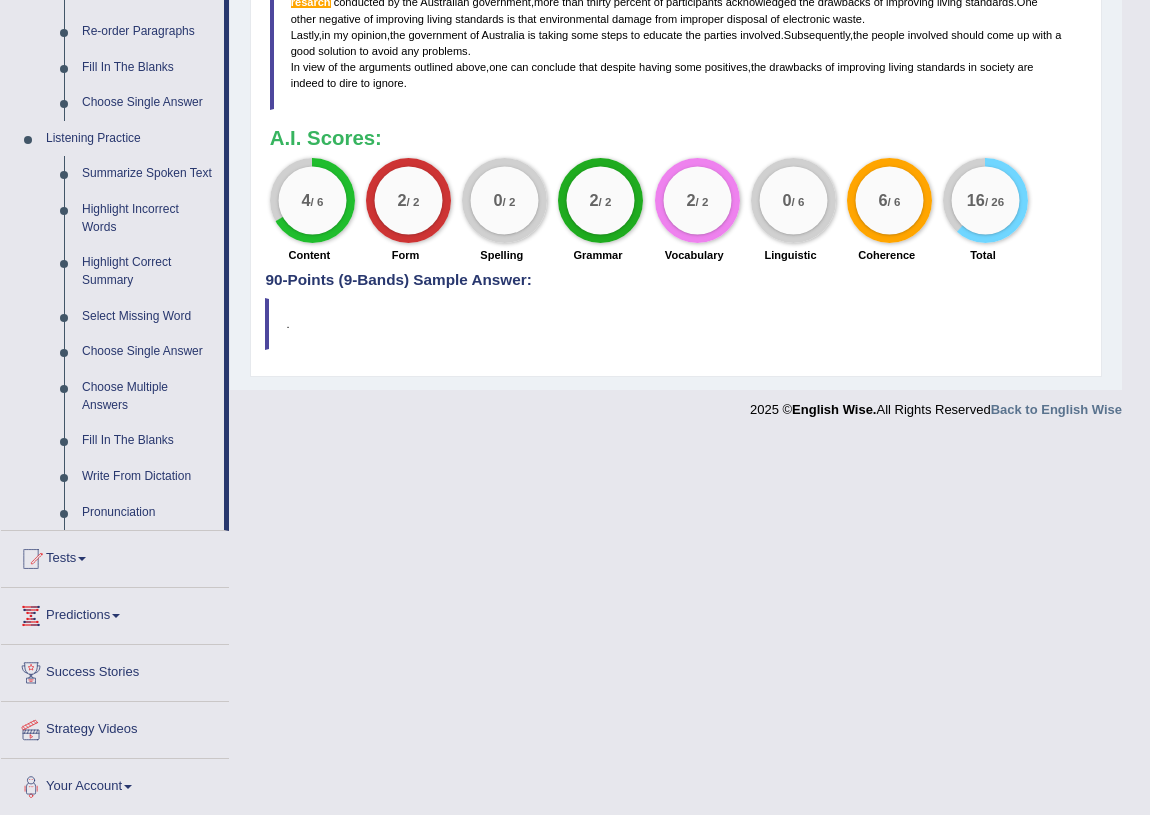scroll, scrollTop: 0, scrollLeft: 0, axis: both 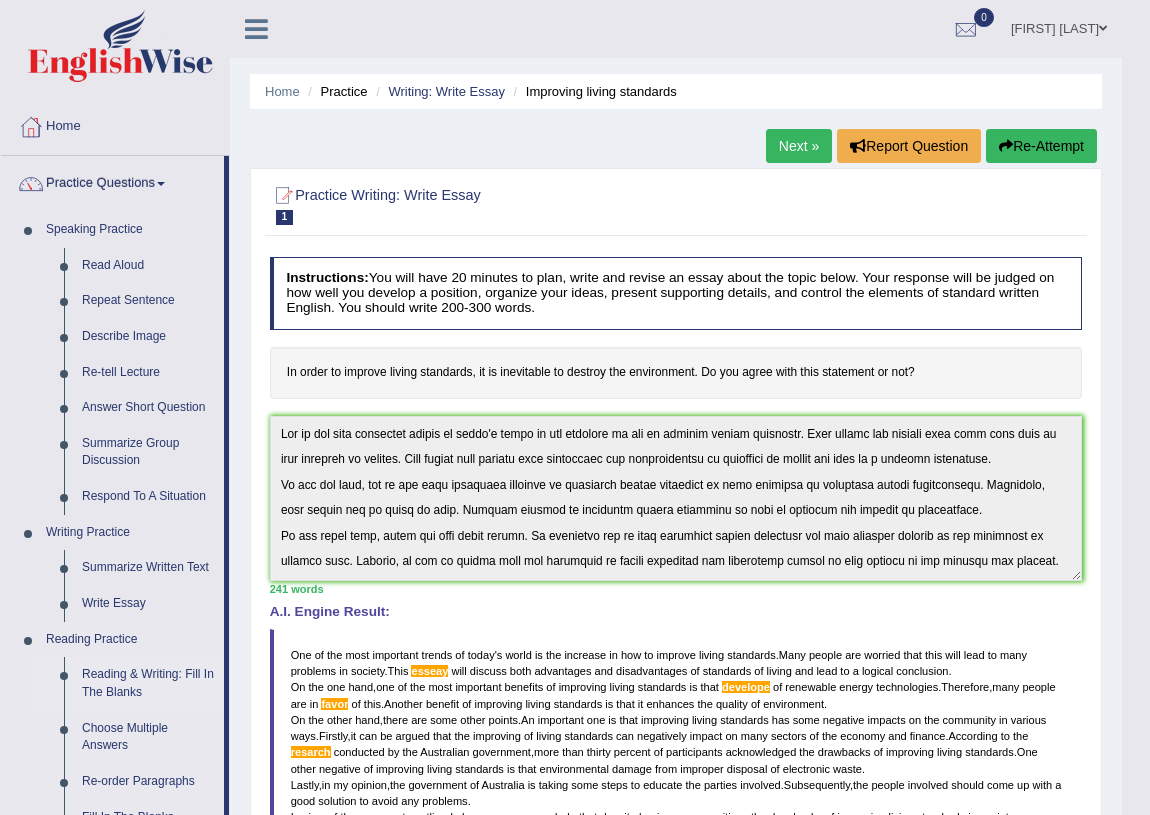 click on "Reading & Writing: Fill In The Blanks" at bounding box center [148, 683] 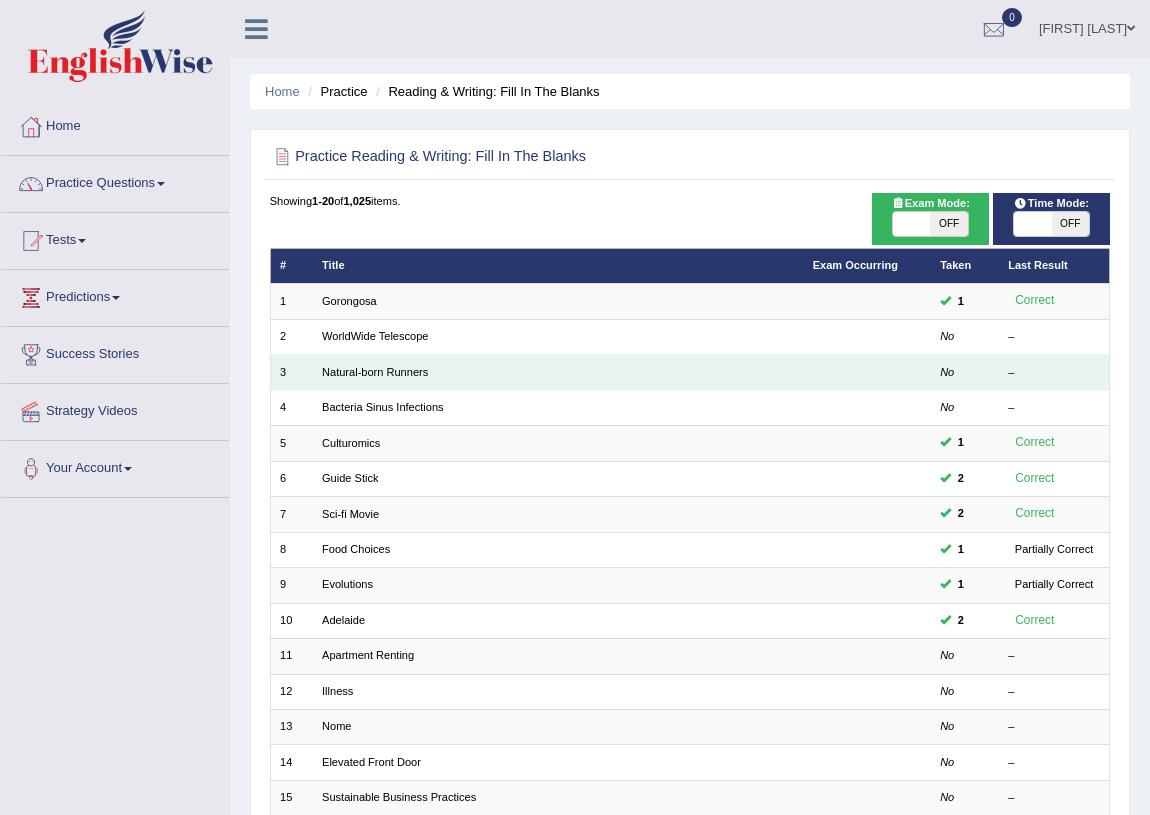 scroll, scrollTop: 0, scrollLeft: 0, axis: both 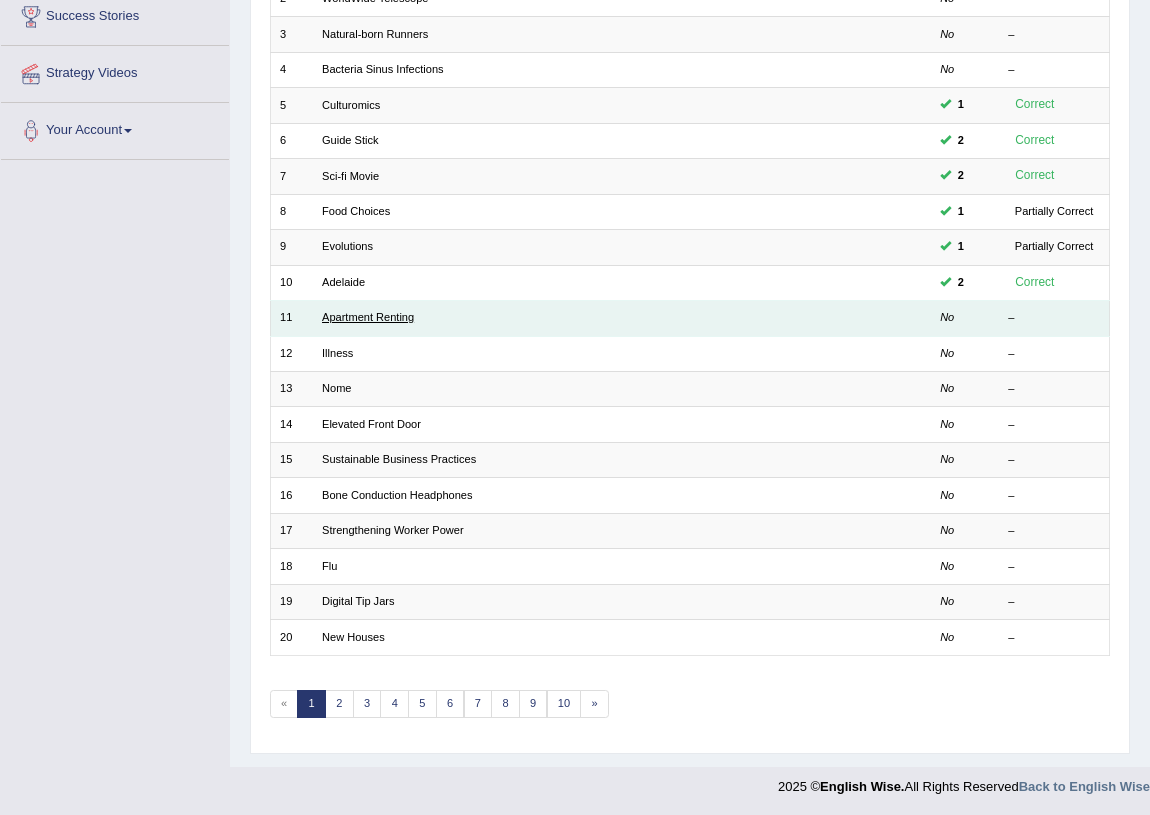 click on "Apartment Renting" at bounding box center [368, 317] 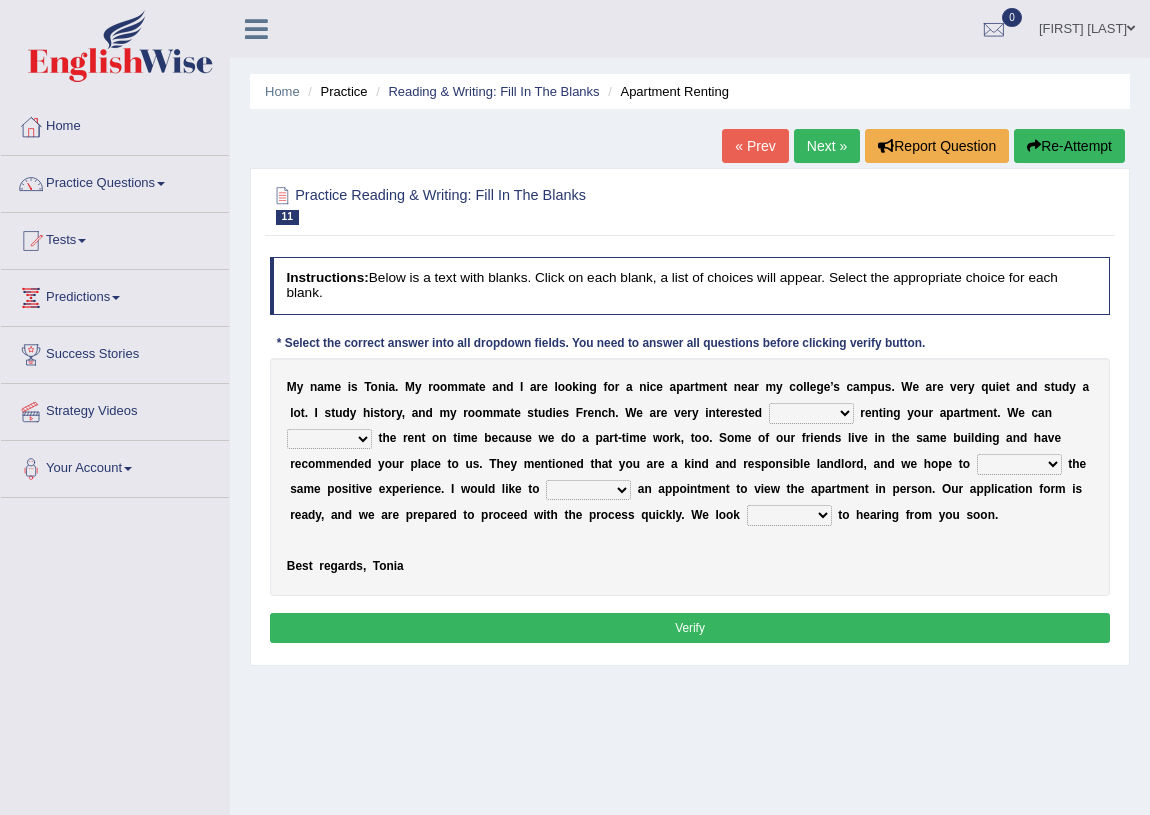 scroll, scrollTop: 0, scrollLeft: 0, axis: both 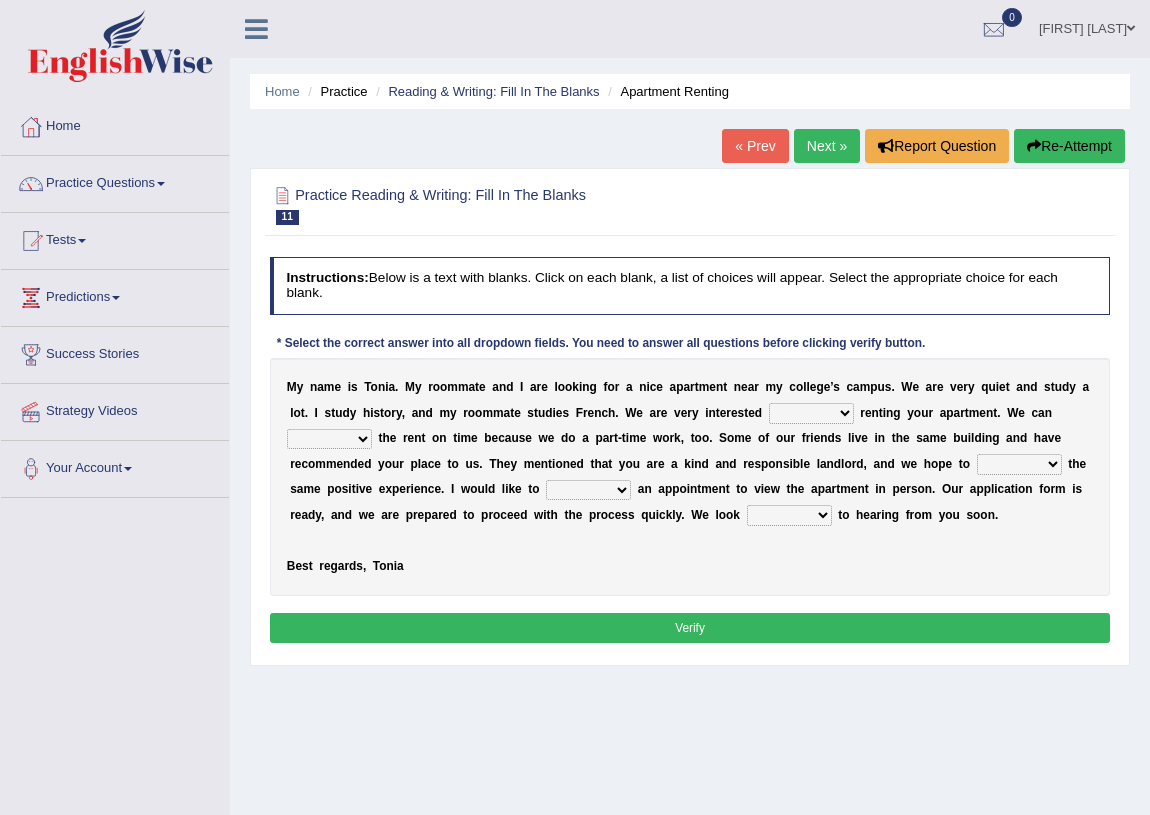 click on "for about at in" at bounding box center (811, 413) 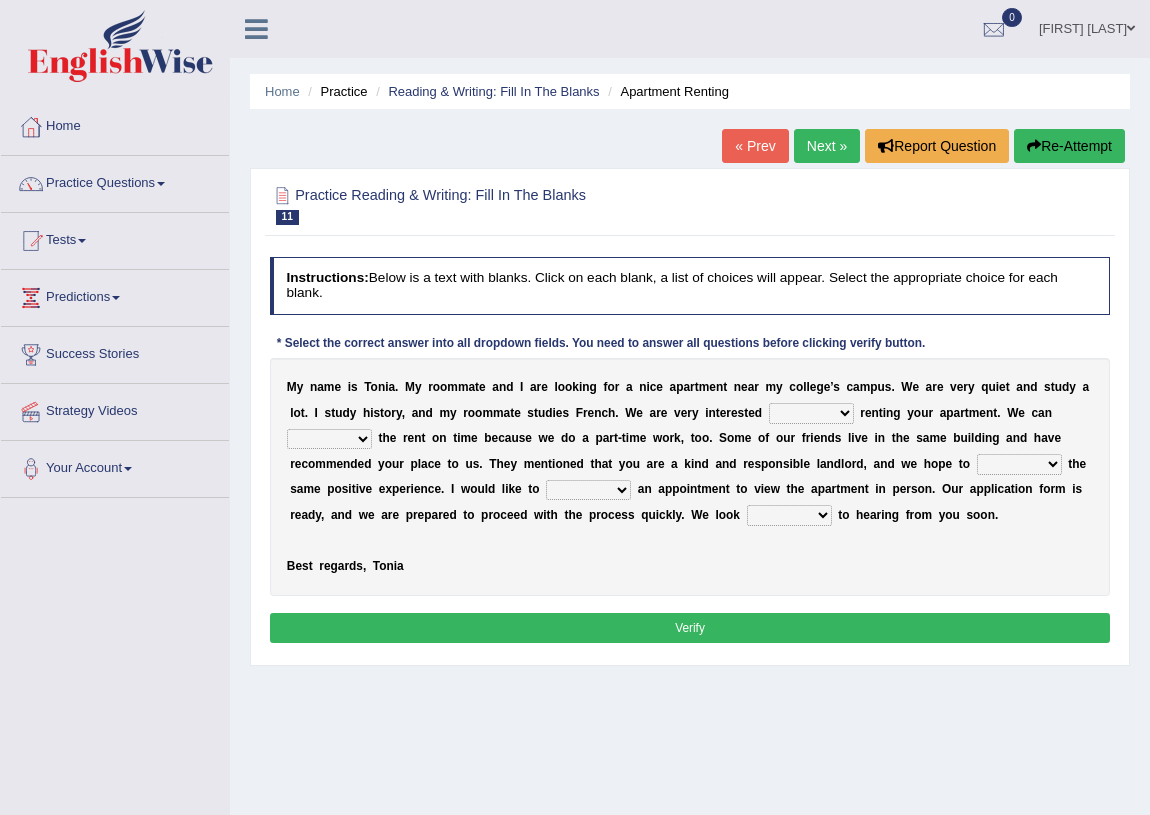 select on "in" 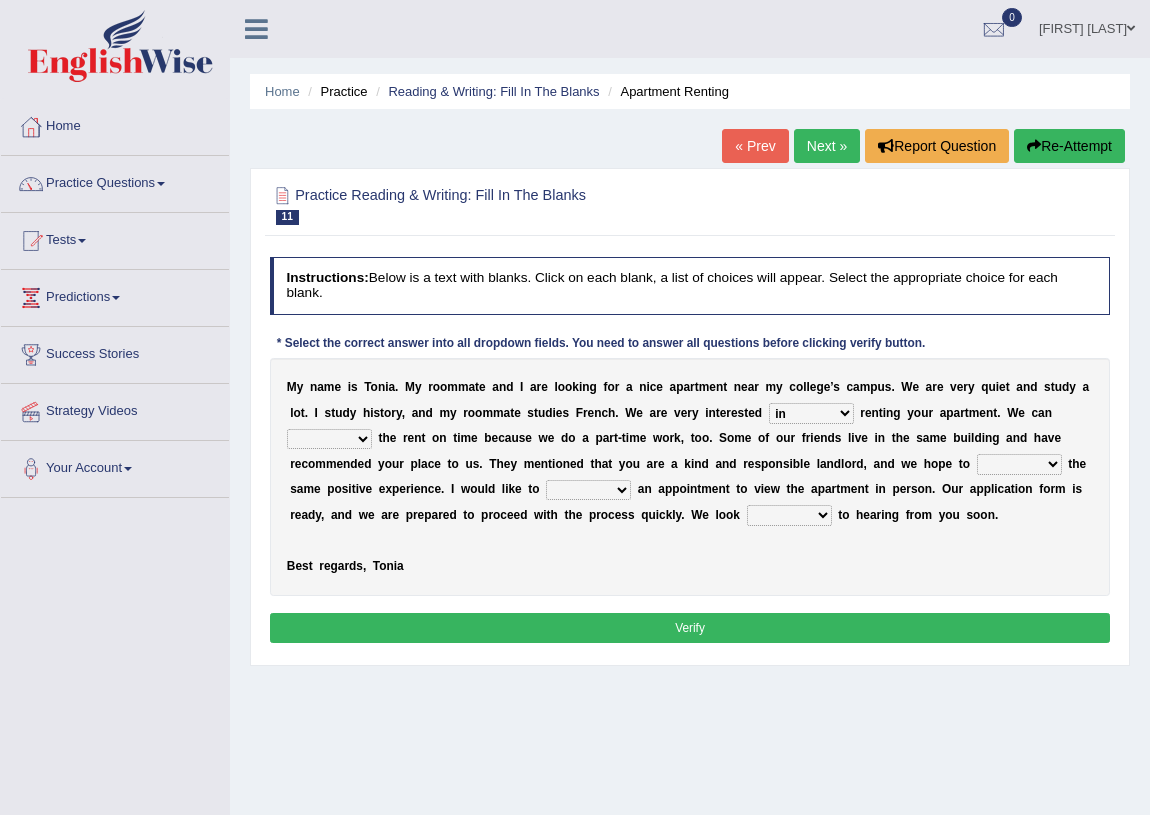 click on "for about at in" at bounding box center (811, 413) 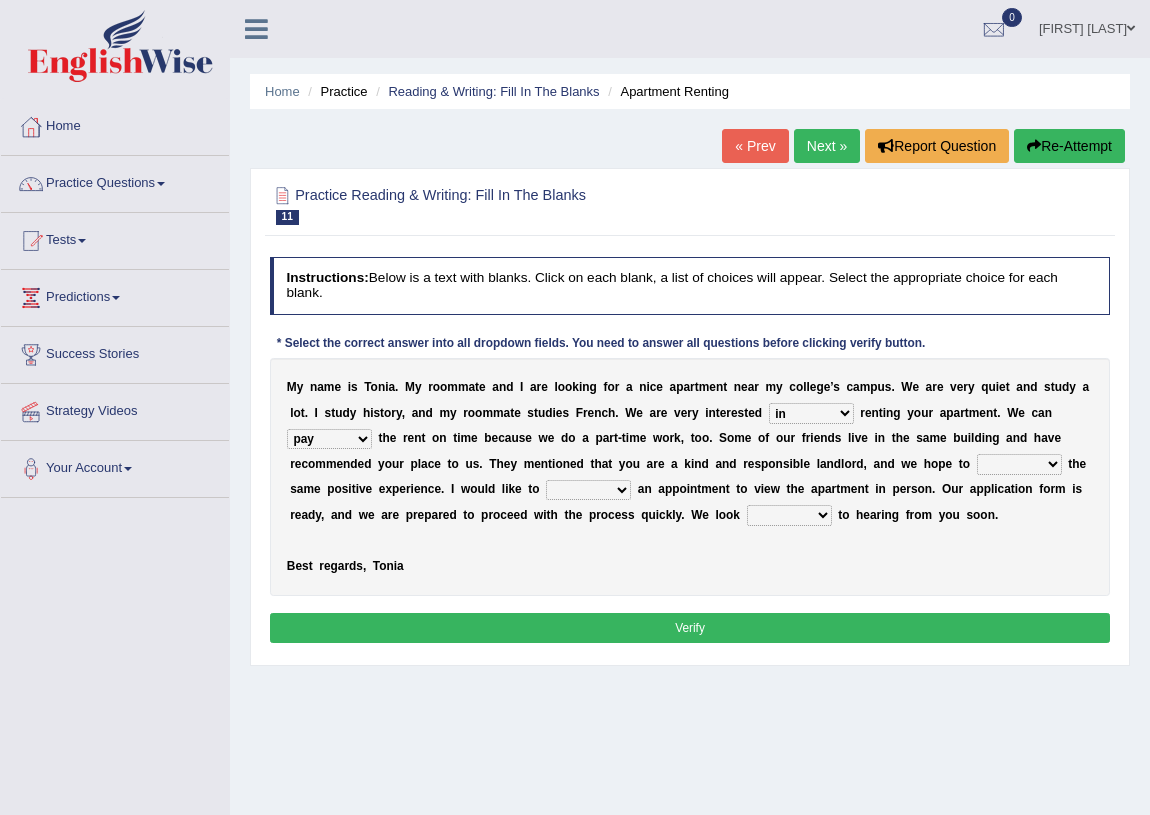 click on "afford get pay bring" at bounding box center [329, 439] 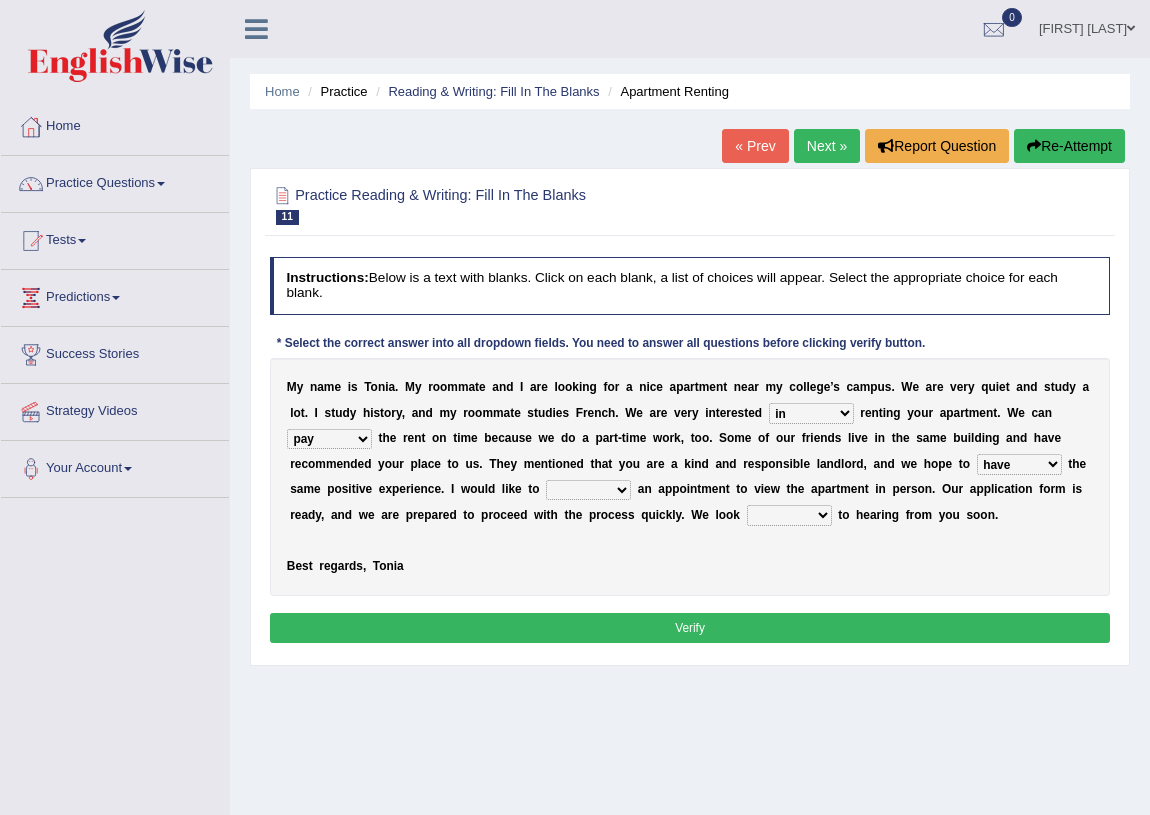 click on "form meet have decide" at bounding box center (1019, 464) 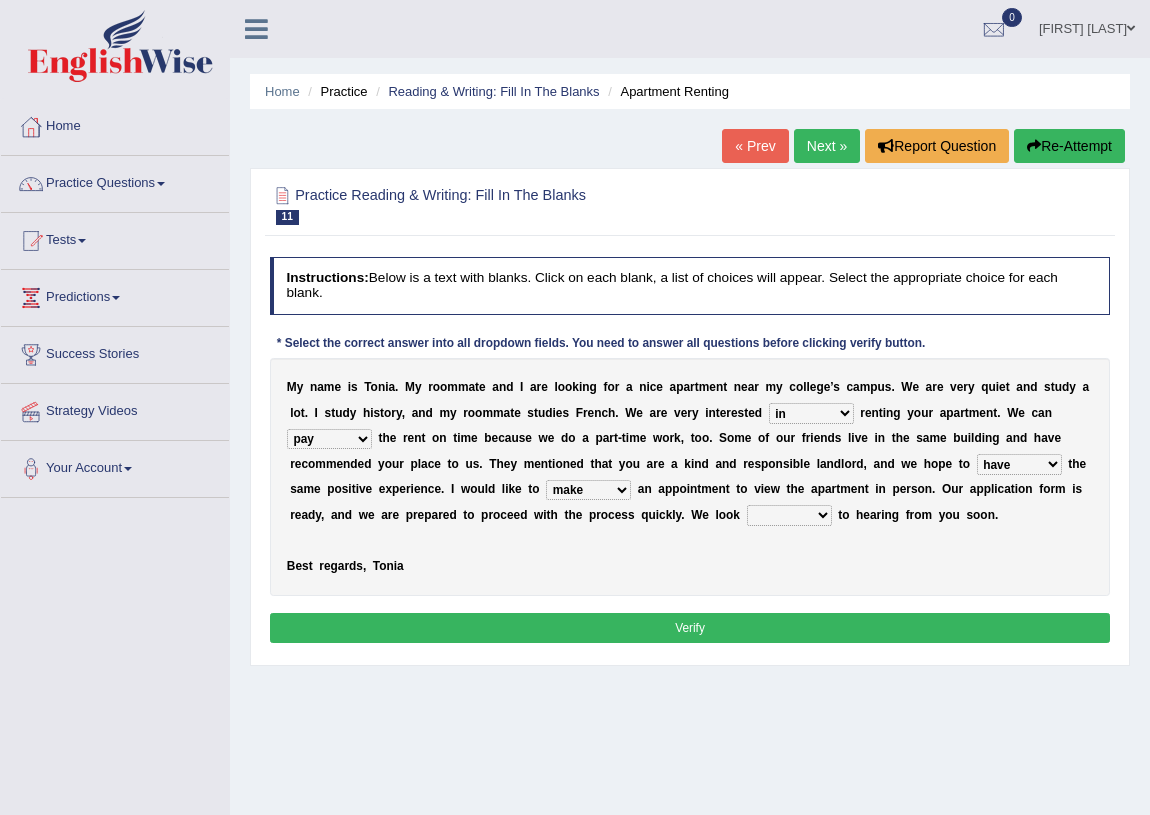 click on "around out in forward" at bounding box center (789, 515) 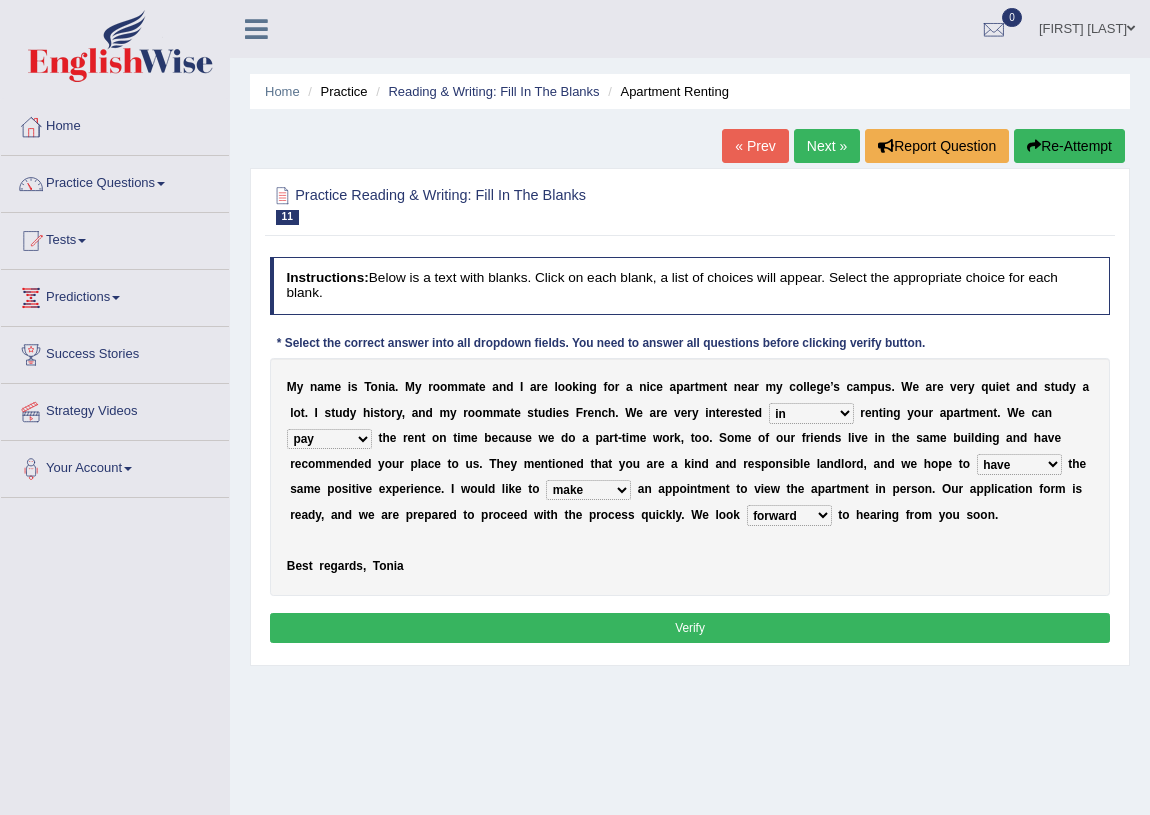 click on "Verify" at bounding box center [690, 627] 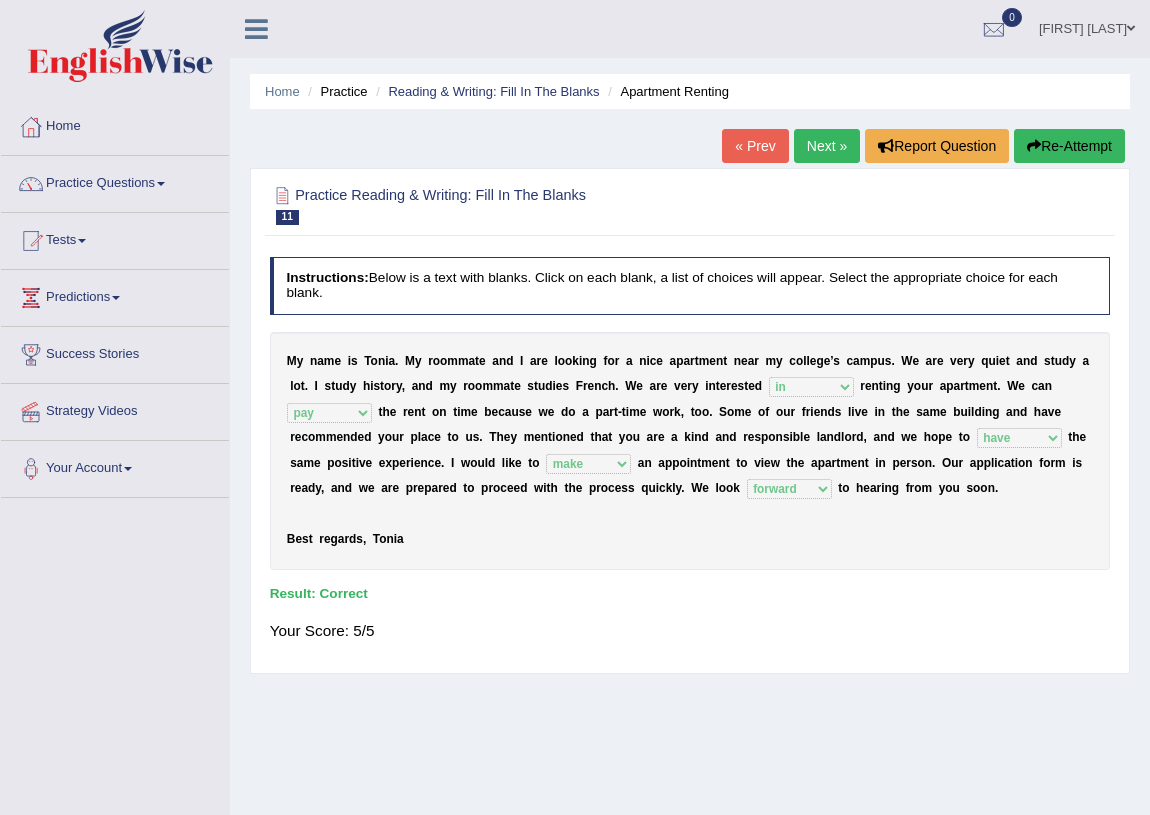 click on "Next »" at bounding box center [827, 146] 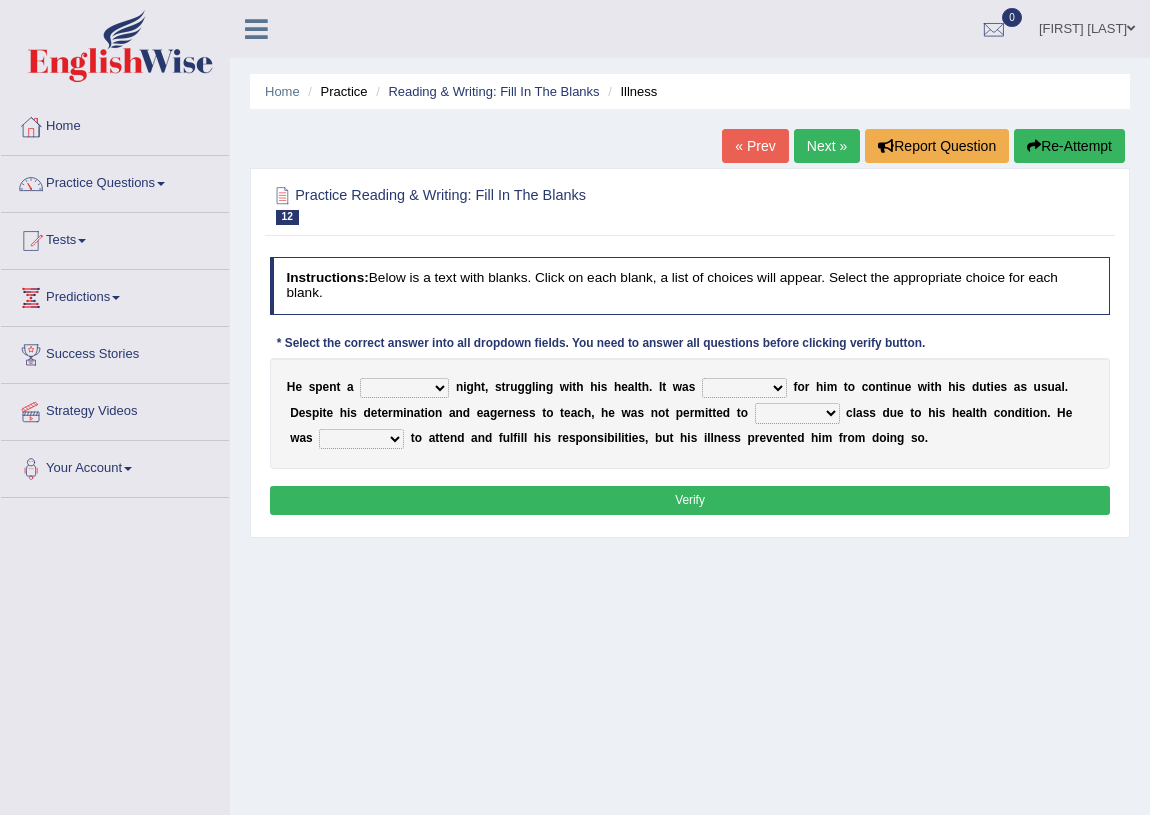 scroll, scrollTop: 0, scrollLeft: 0, axis: both 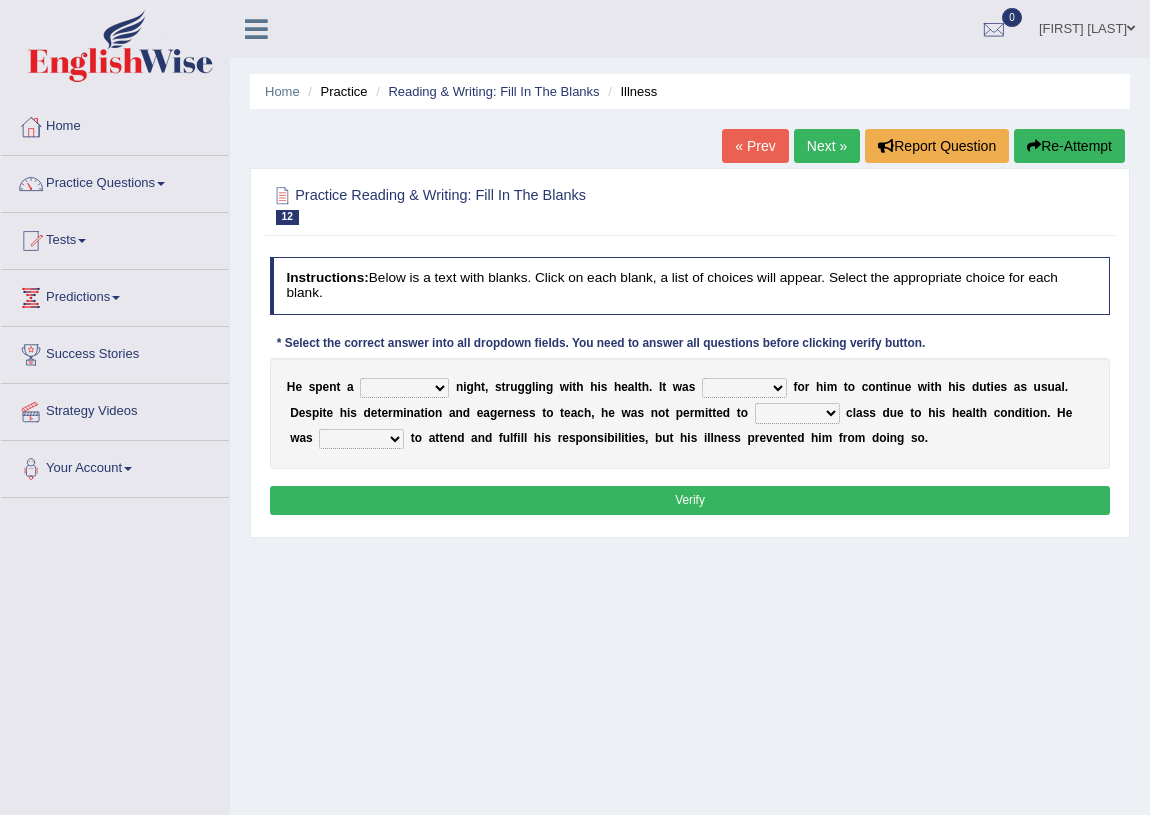 click on "cheerful restful meaningful painful" at bounding box center (404, 388) 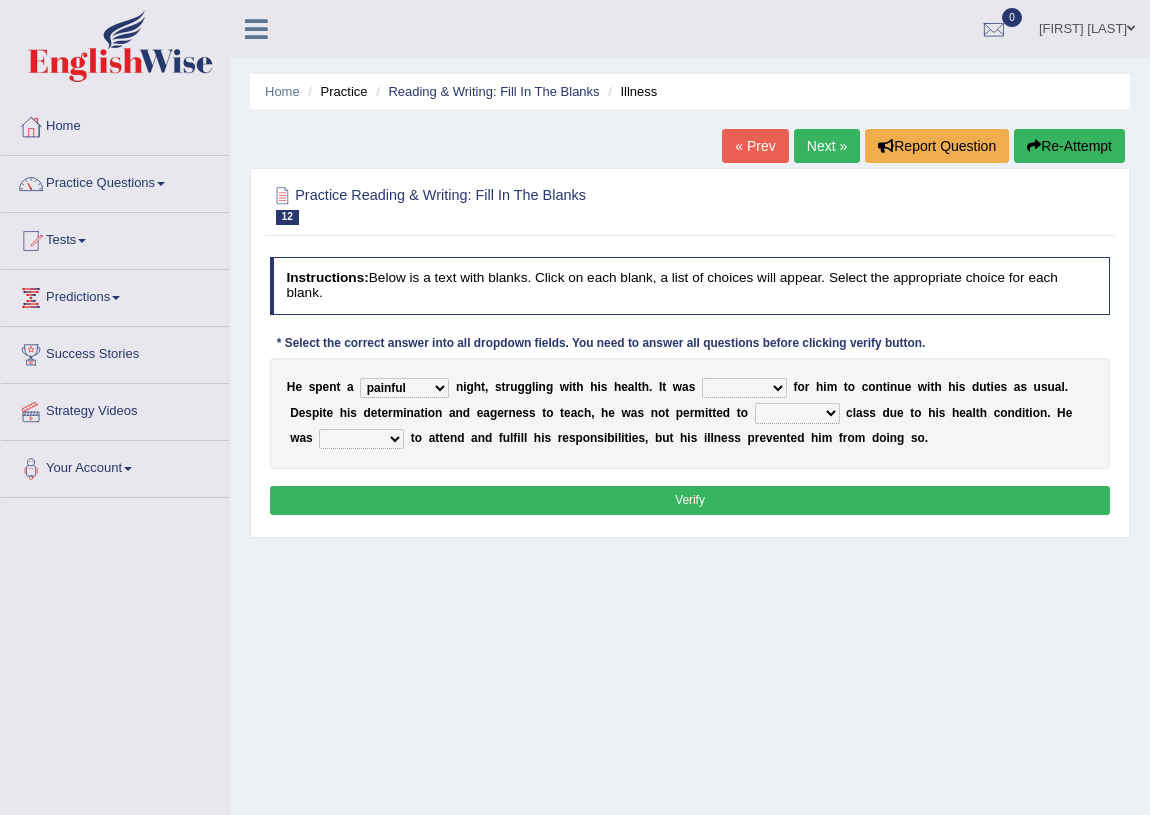 click on "cheerful restful meaningful painful" at bounding box center [404, 388] 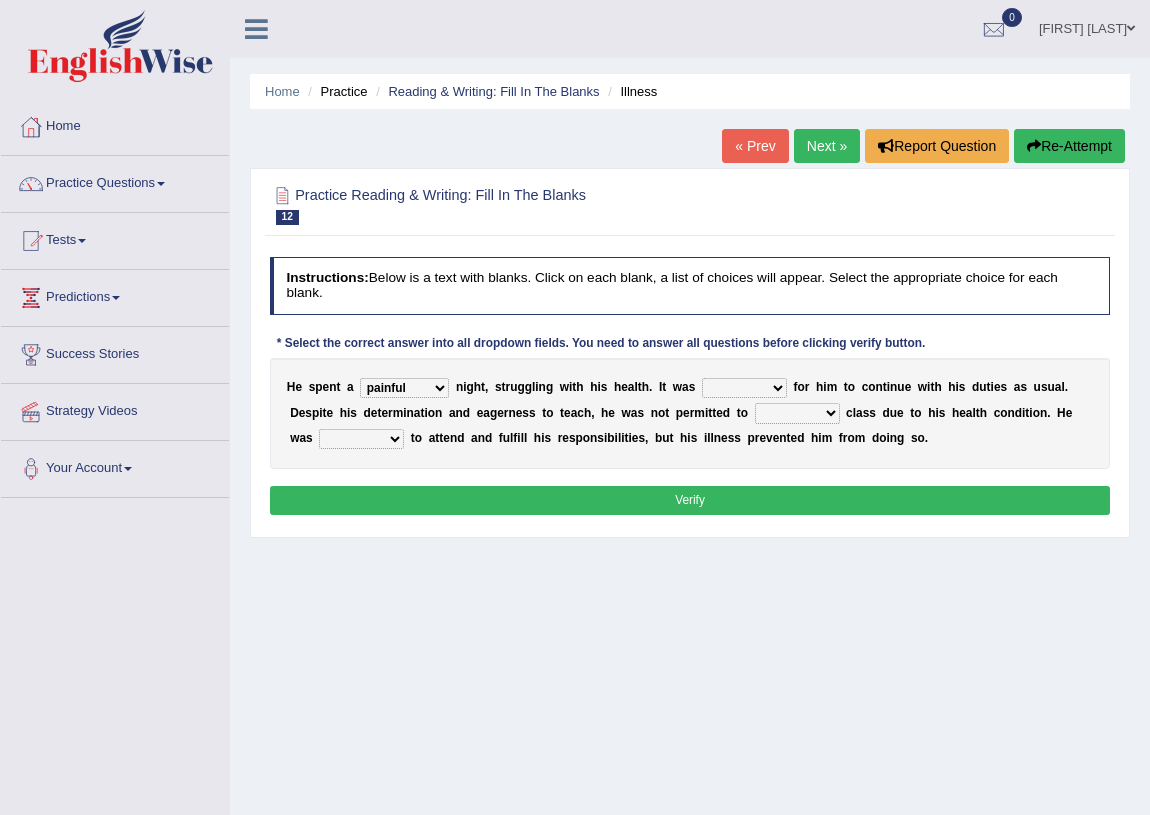 click on "enjoyable simple difficult natural" at bounding box center [744, 388] 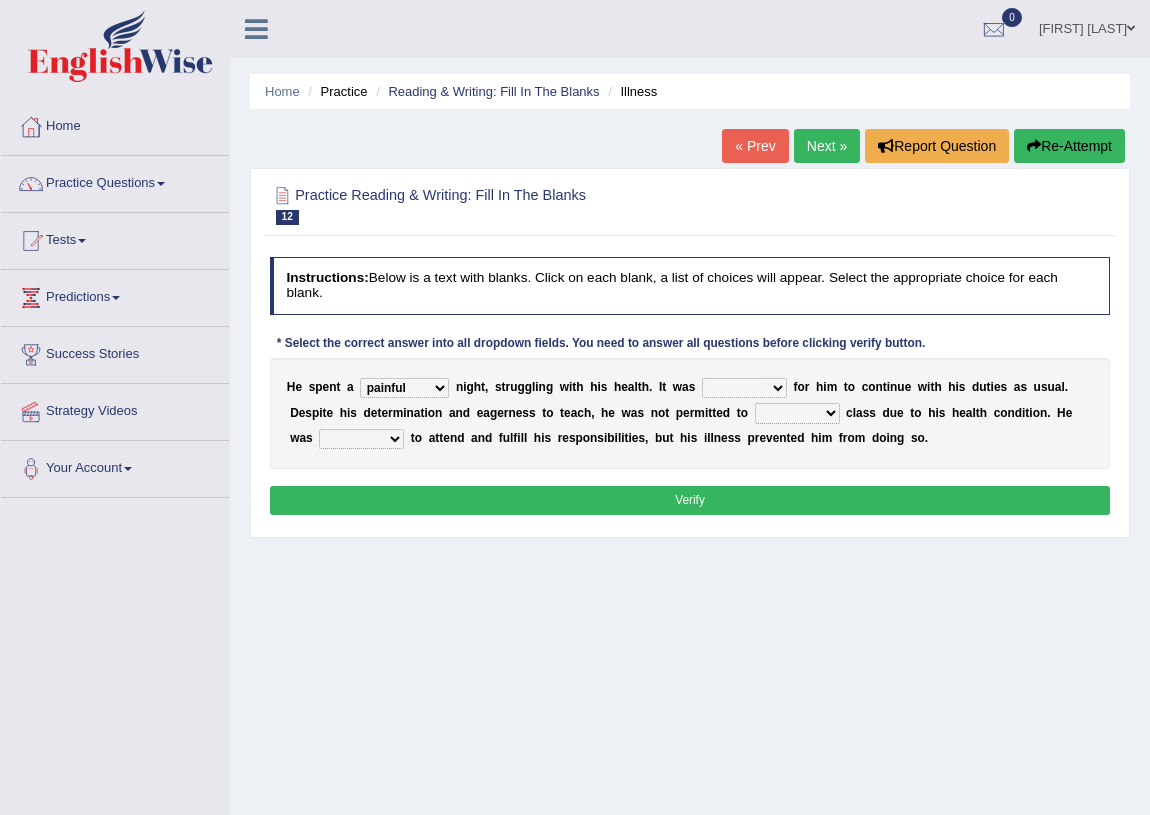 select on "difficult" 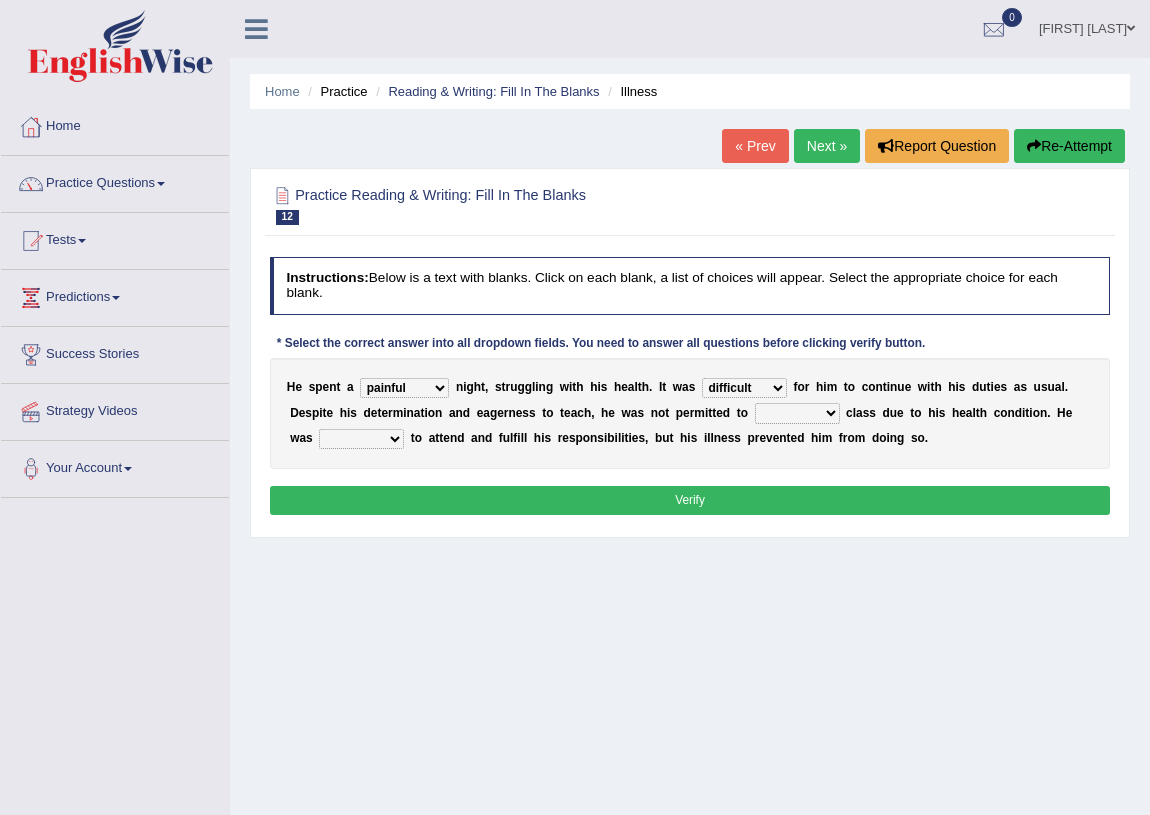 click on "enjoyable simple difficult natural" at bounding box center (744, 388) 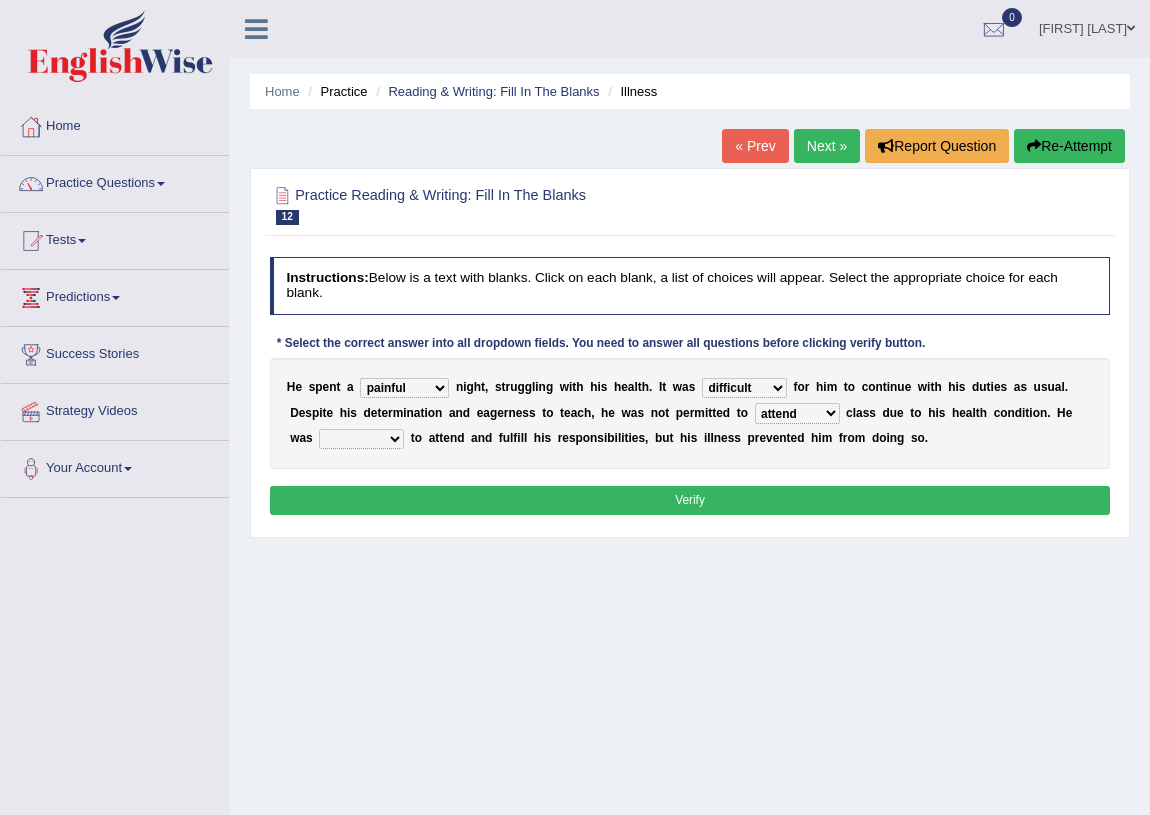 click on "teach leave cancel attend" at bounding box center (797, 413) 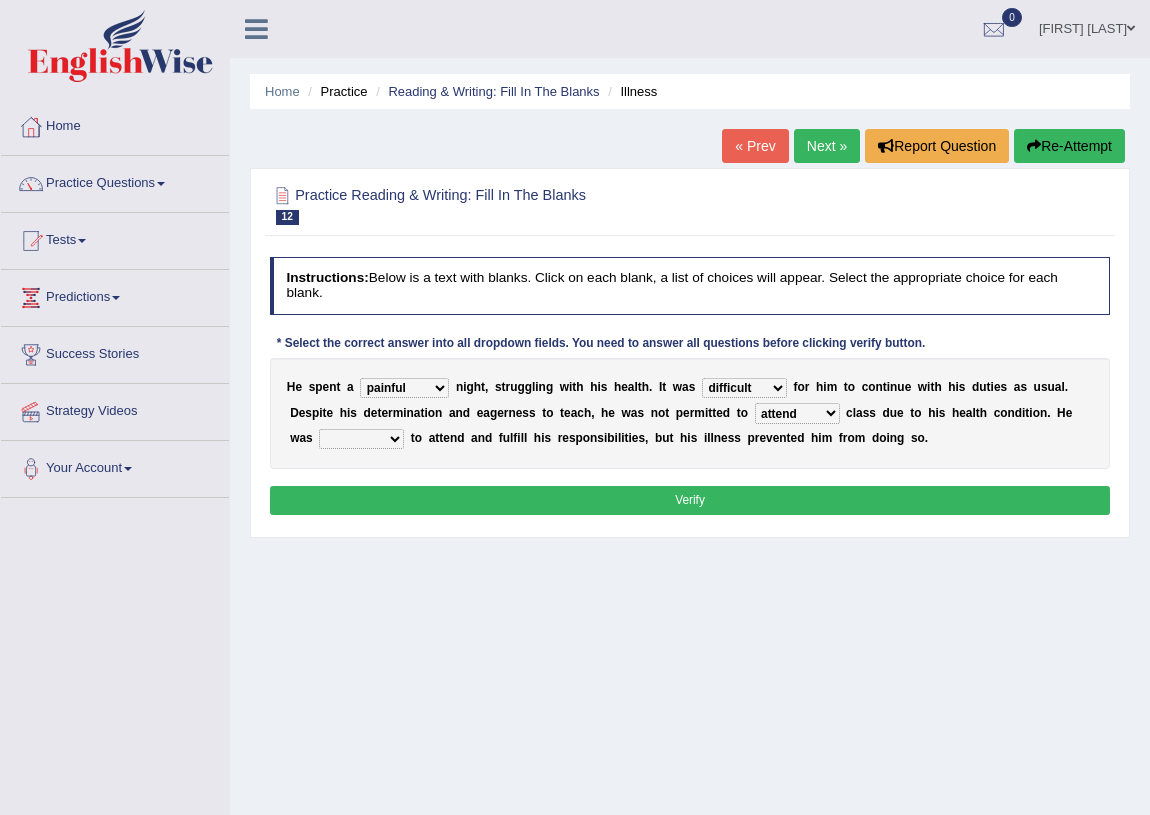 click on "anxious forced lazy happy" at bounding box center [361, 439] 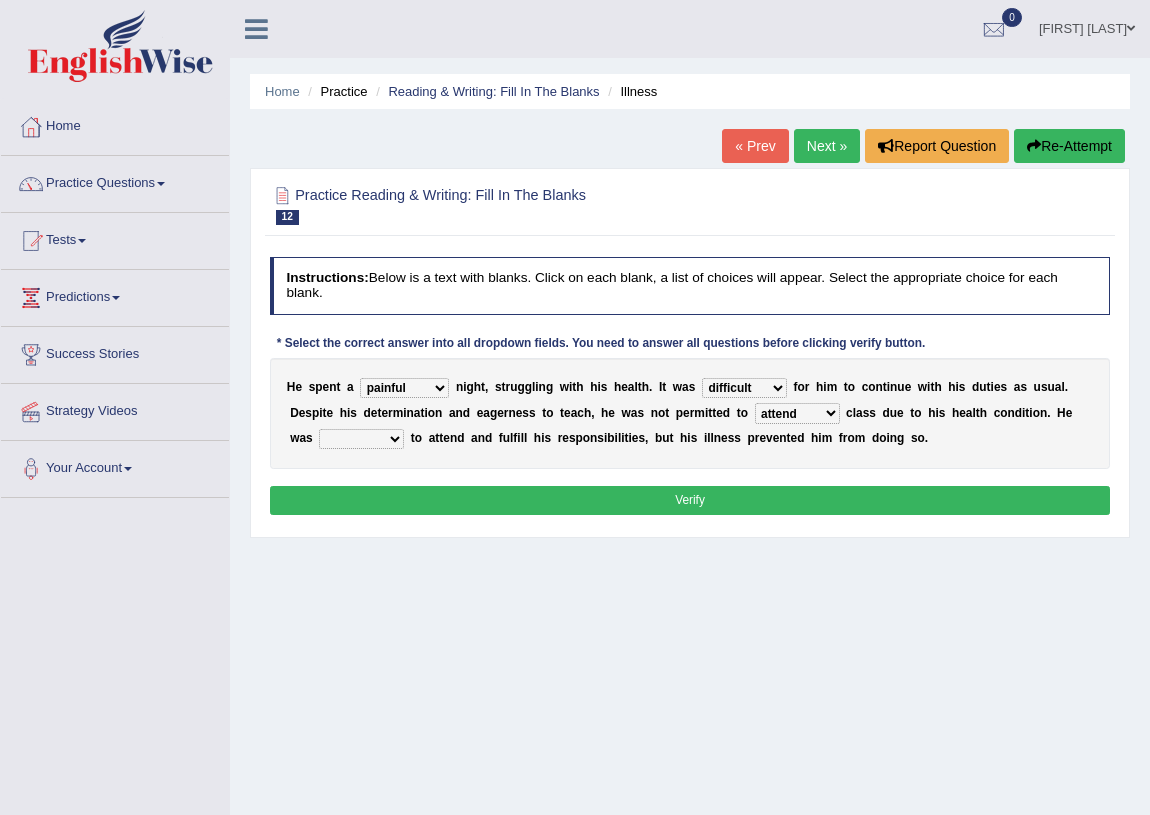 select on "happy" 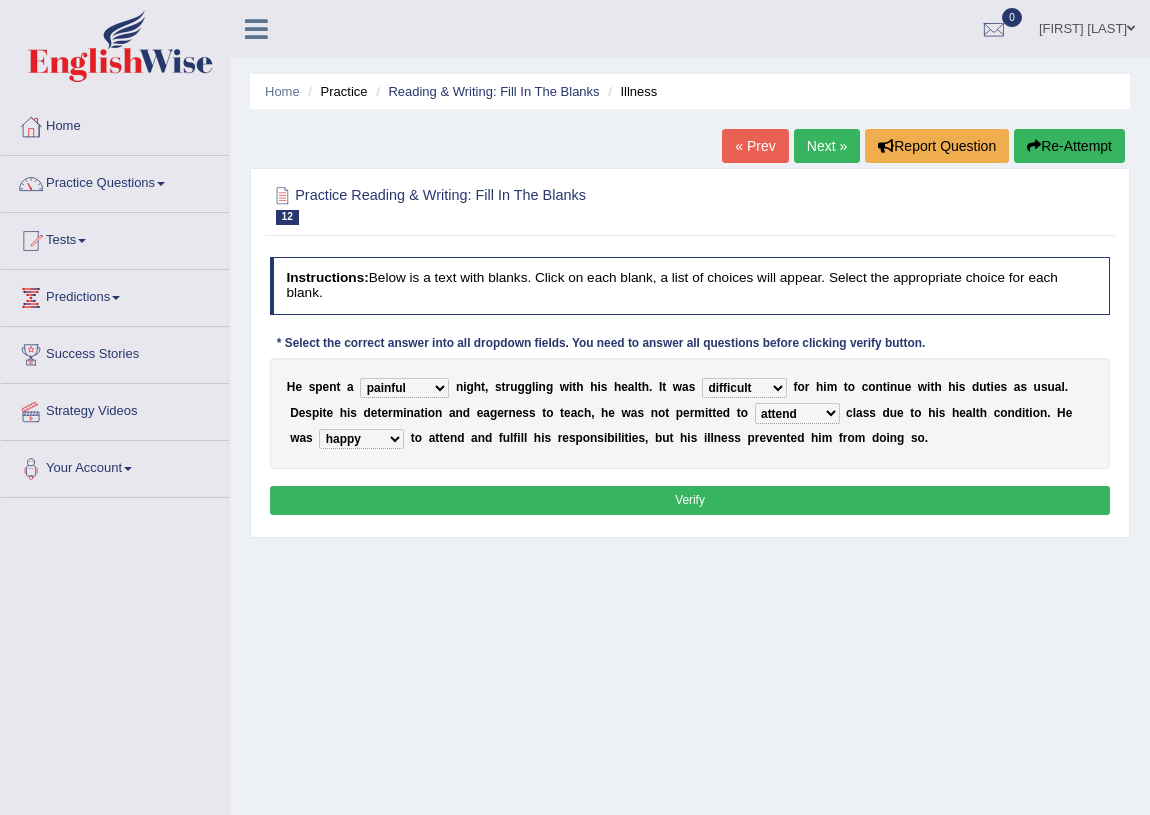 click on "anxious forced lazy happy" at bounding box center (361, 439) 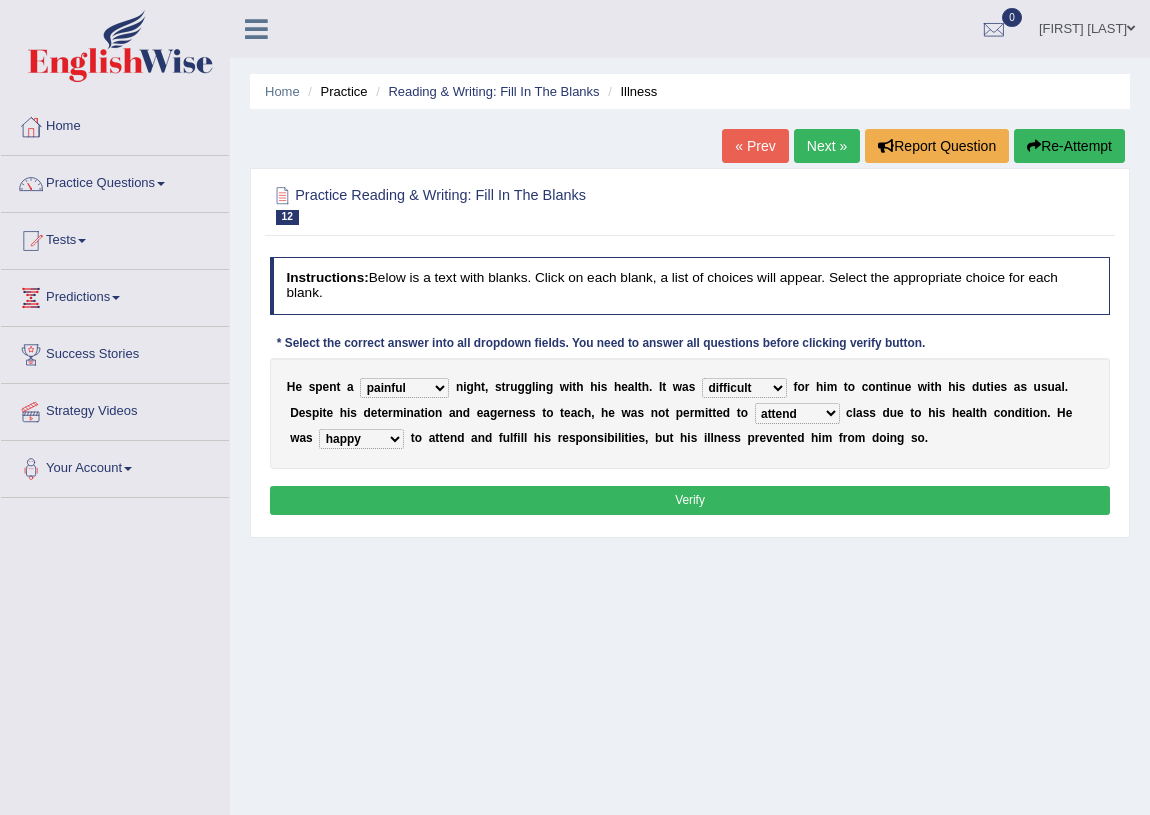 click on "Verify" at bounding box center (690, 500) 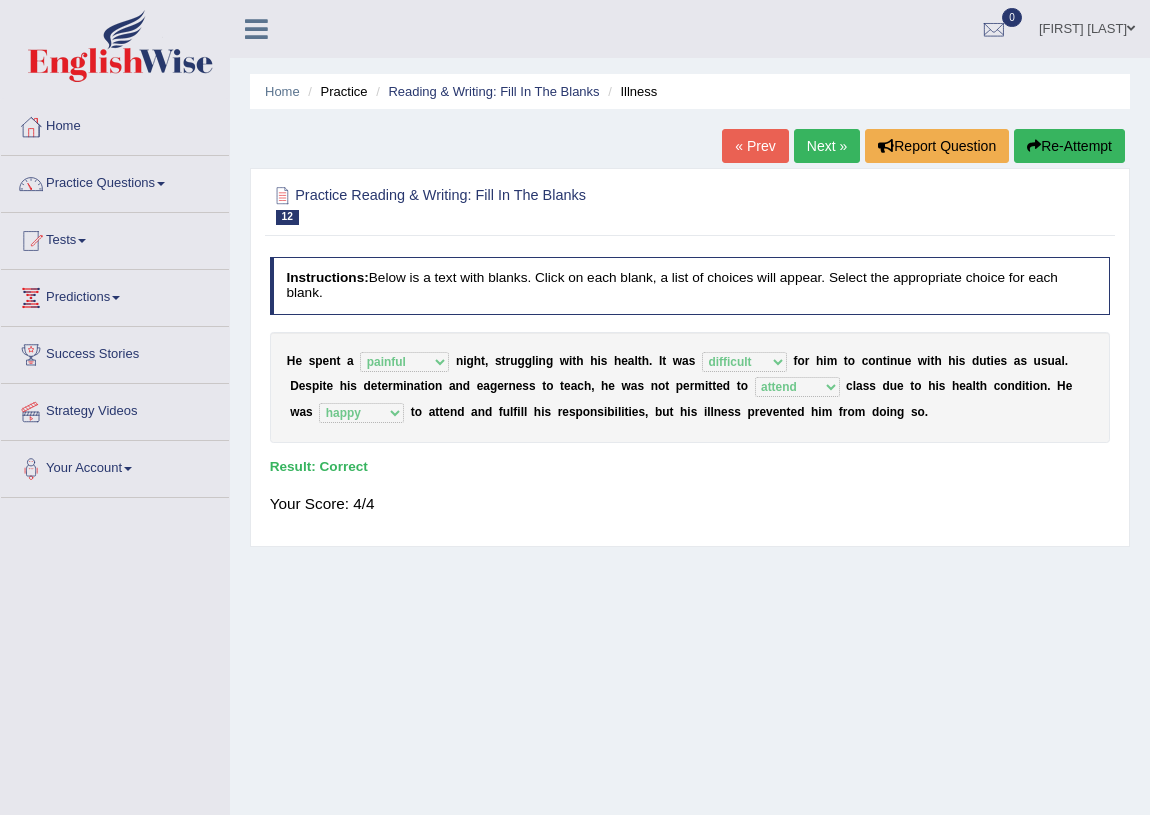 click on "Next »" at bounding box center (827, 146) 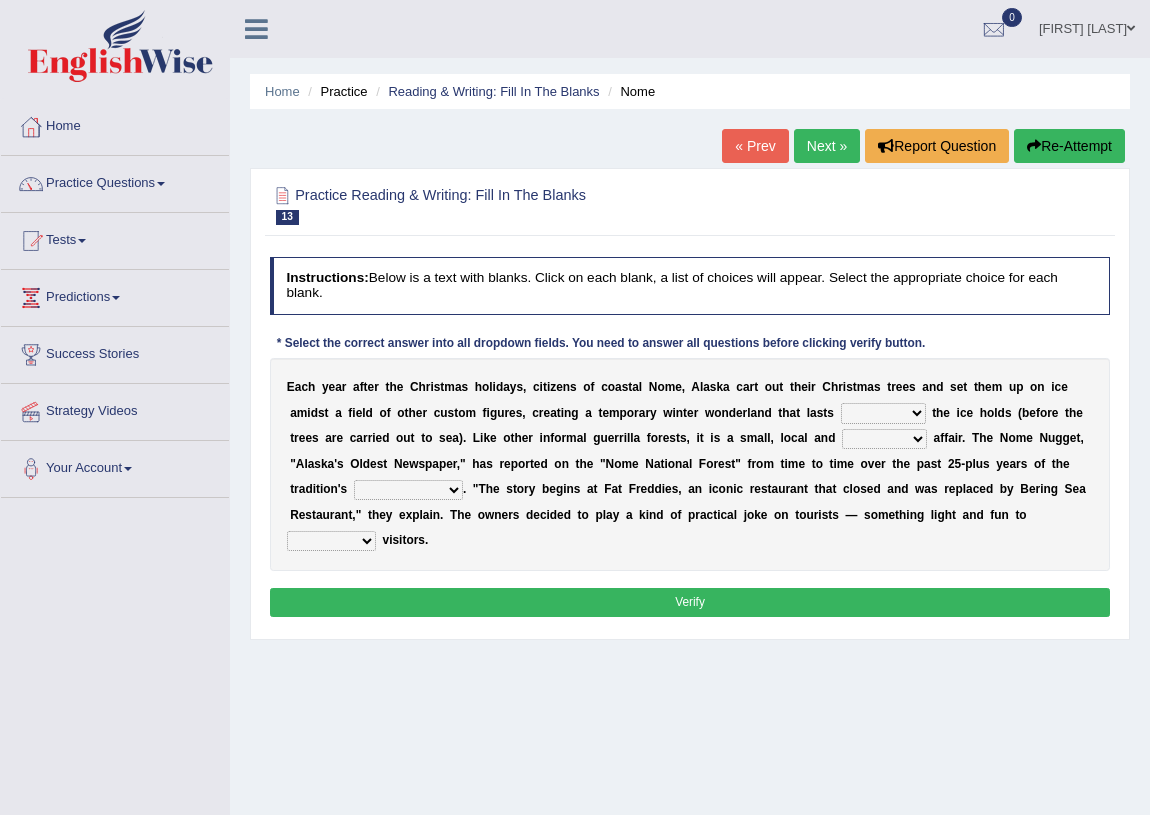 scroll, scrollTop: 0, scrollLeft: 0, axis: both 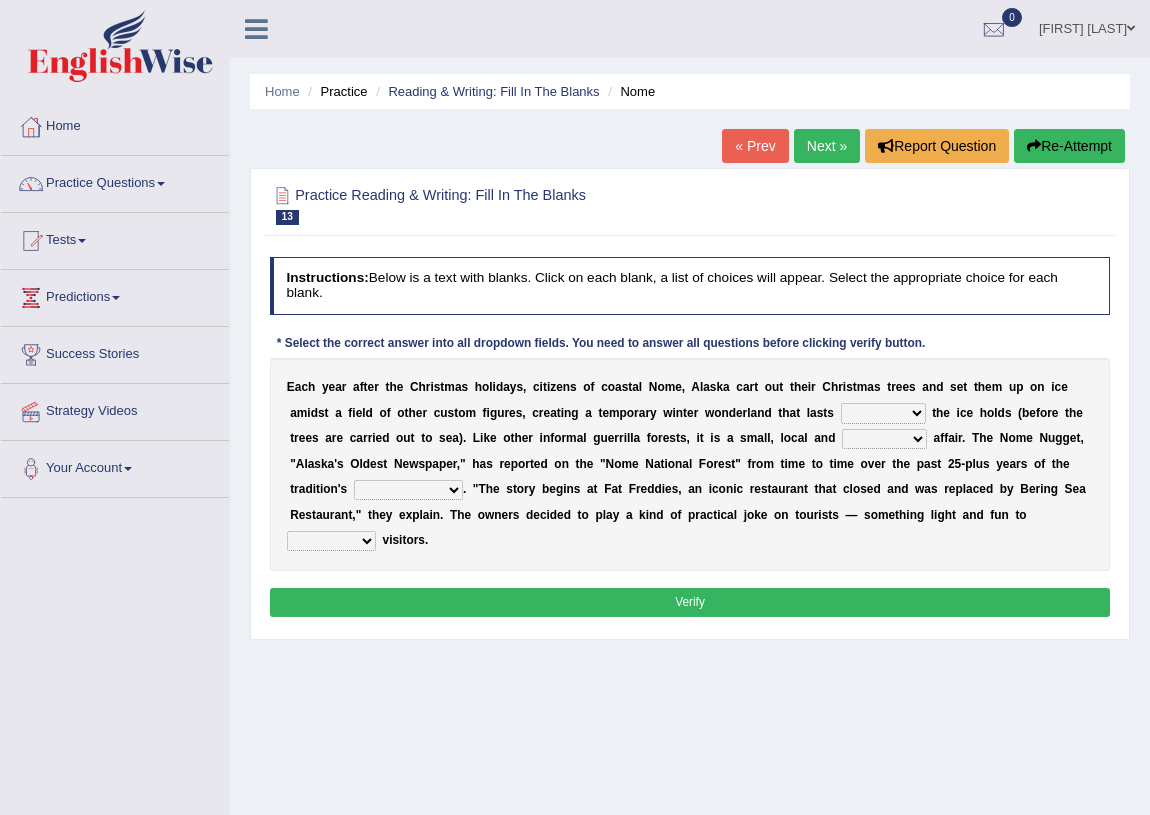 click on "as long as before after although" at bounding box center (883, 413) 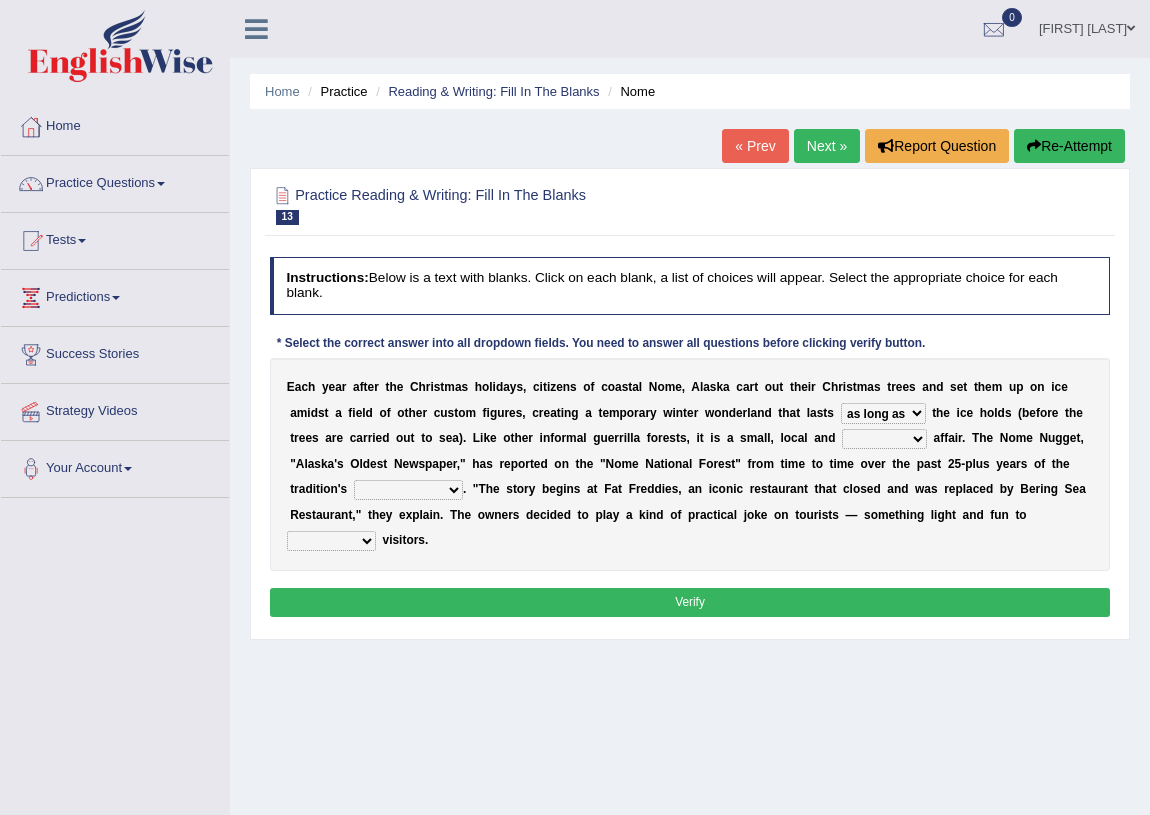 click on "as long as before after although" at bounding box center (883, 413) 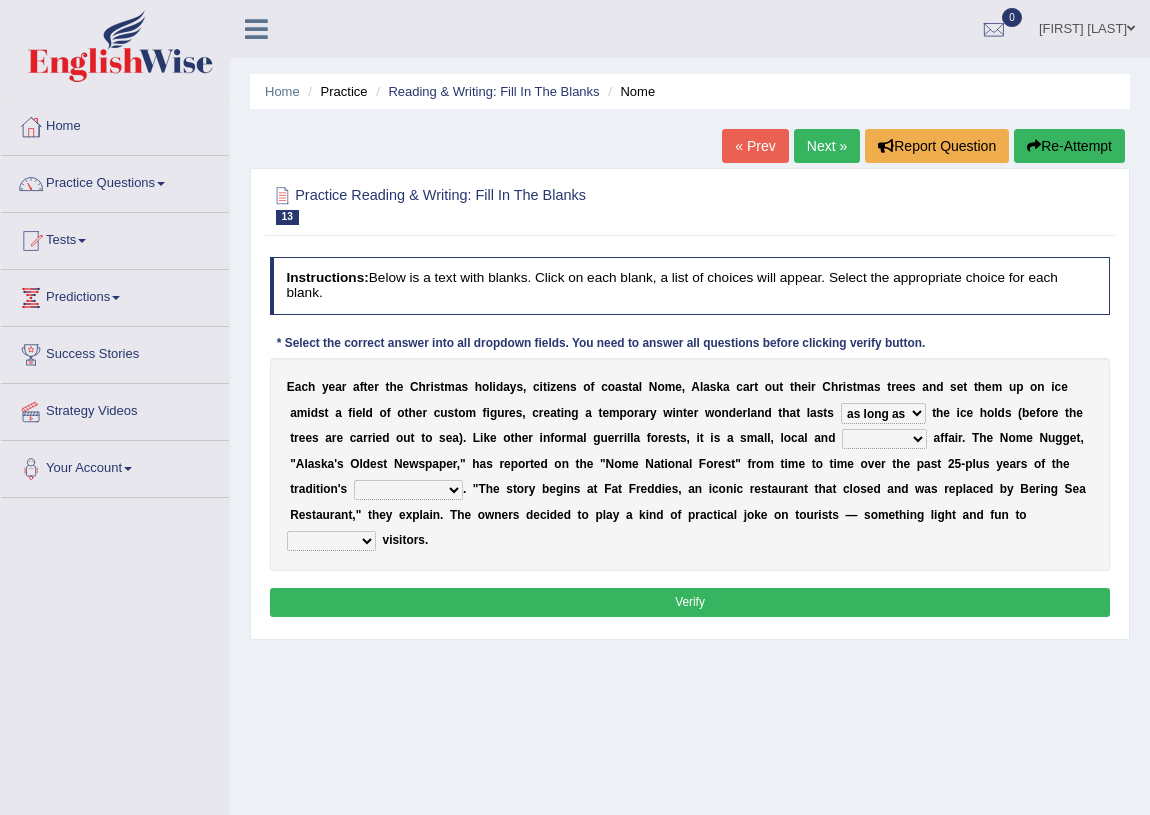 click on "nasty fuzzy cozy greasy" at bounding box center [884, 439] 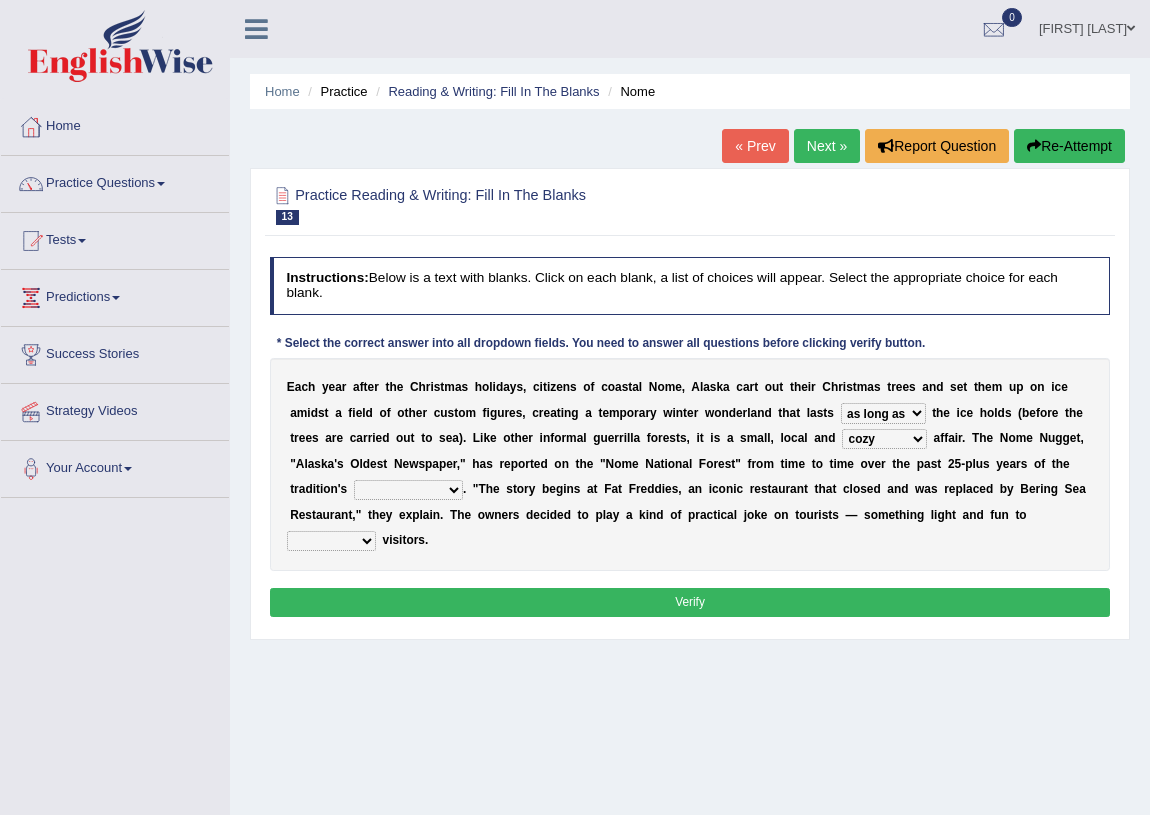 click on "nasty fuzzy cozy greasy" at bounding box center (884, 439) 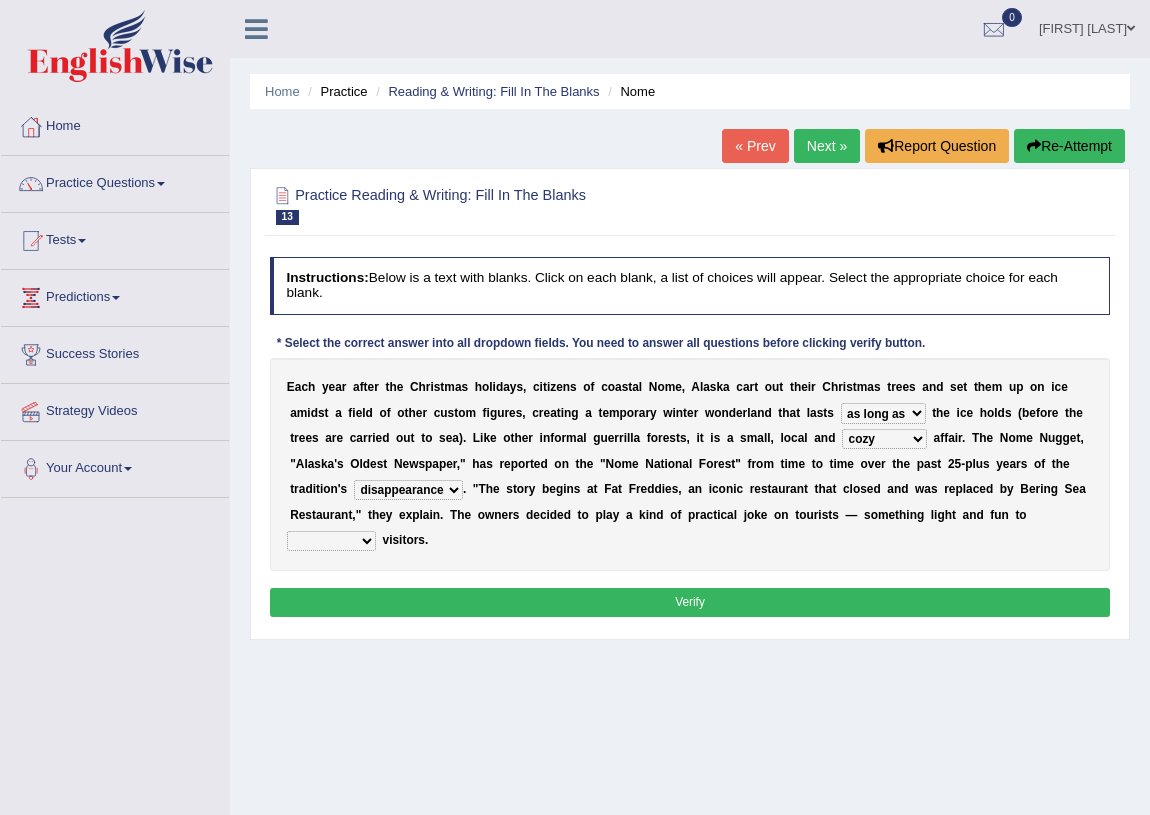 click on "life existence disappearance emotions" at bounding box center (408, 490) 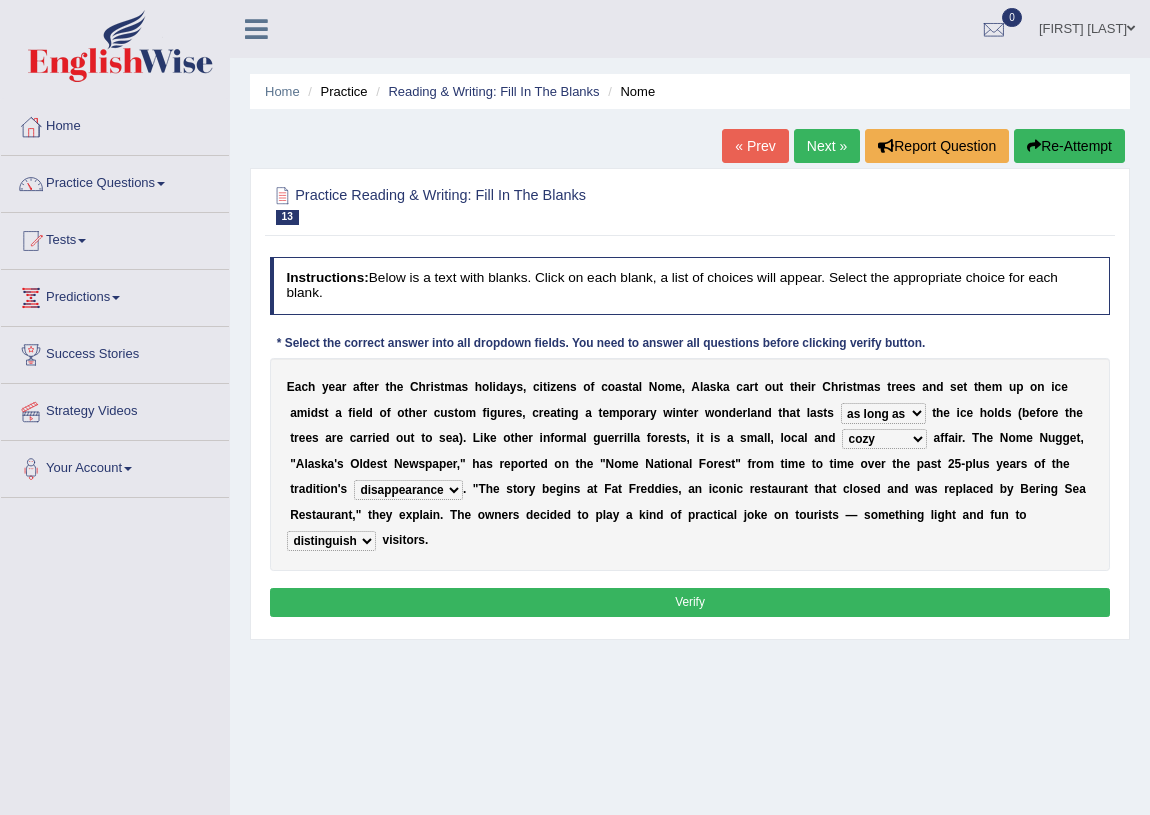 drag, startPoint x: 365, startPoint y: 624, endPoint x: 390, endPoint y: 619, distance: 25.495098 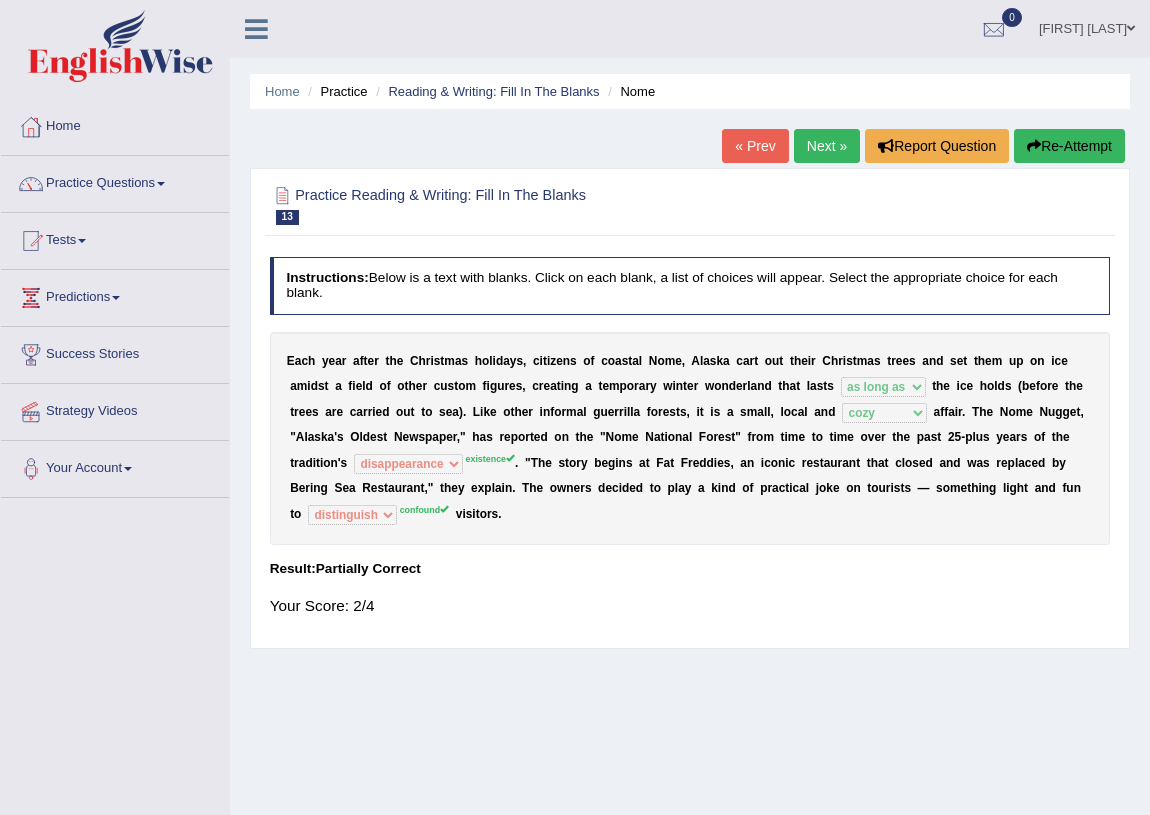 click on "Next »" at bounding box center (827, 146) 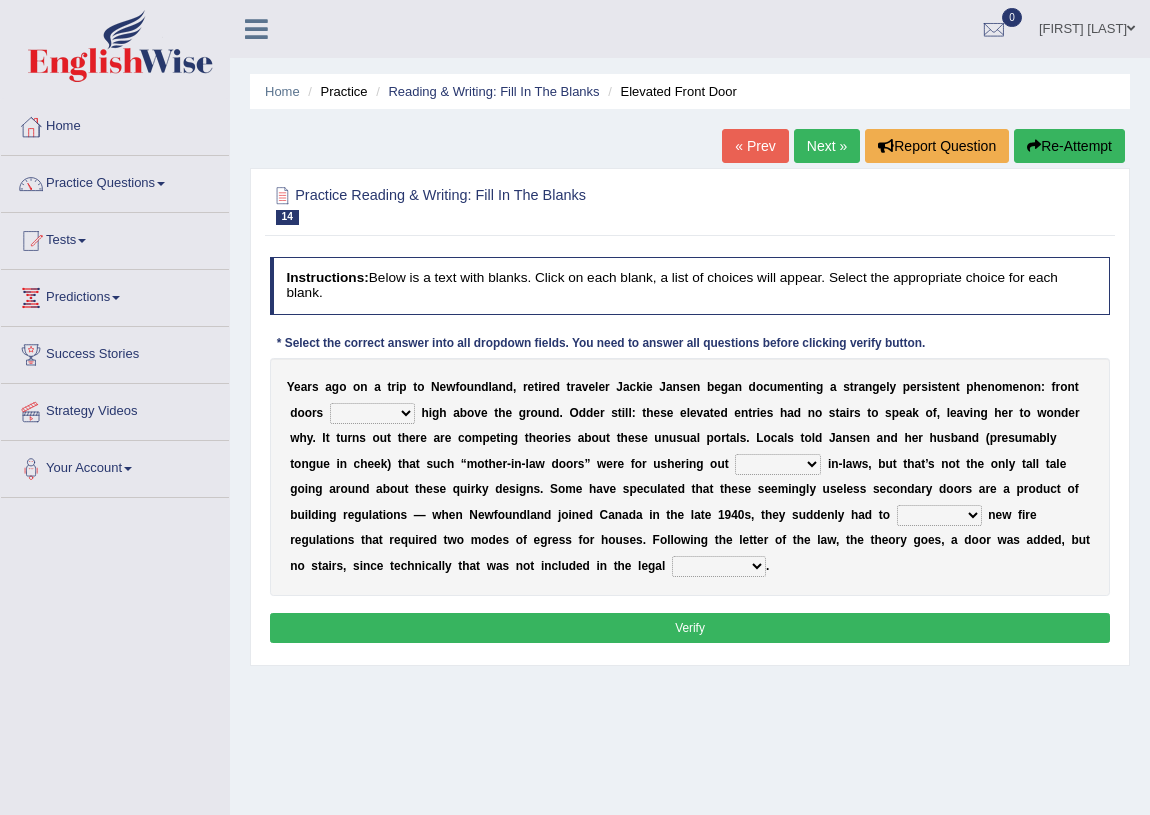 scroll, scrollTop: 0, scrollLeft: 0, axis: both 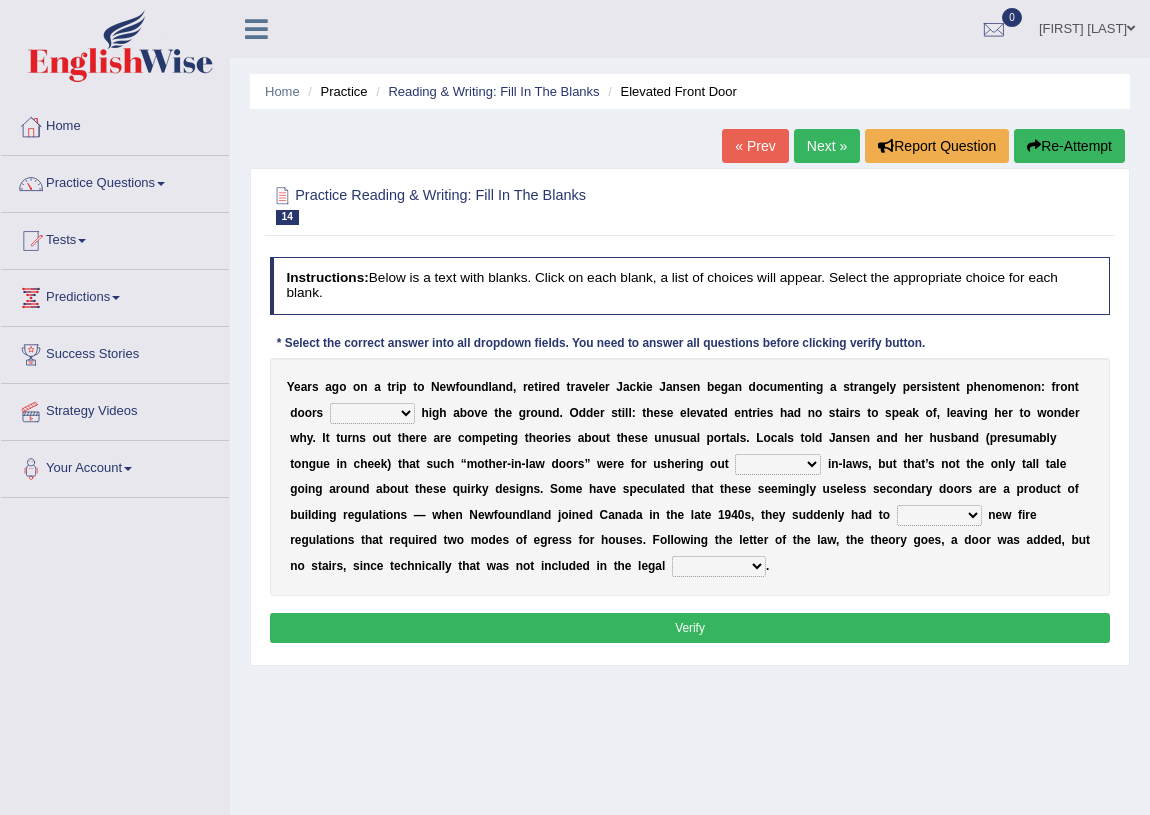 click on "raised visited painted lowered" at bounding box center (372, 413) 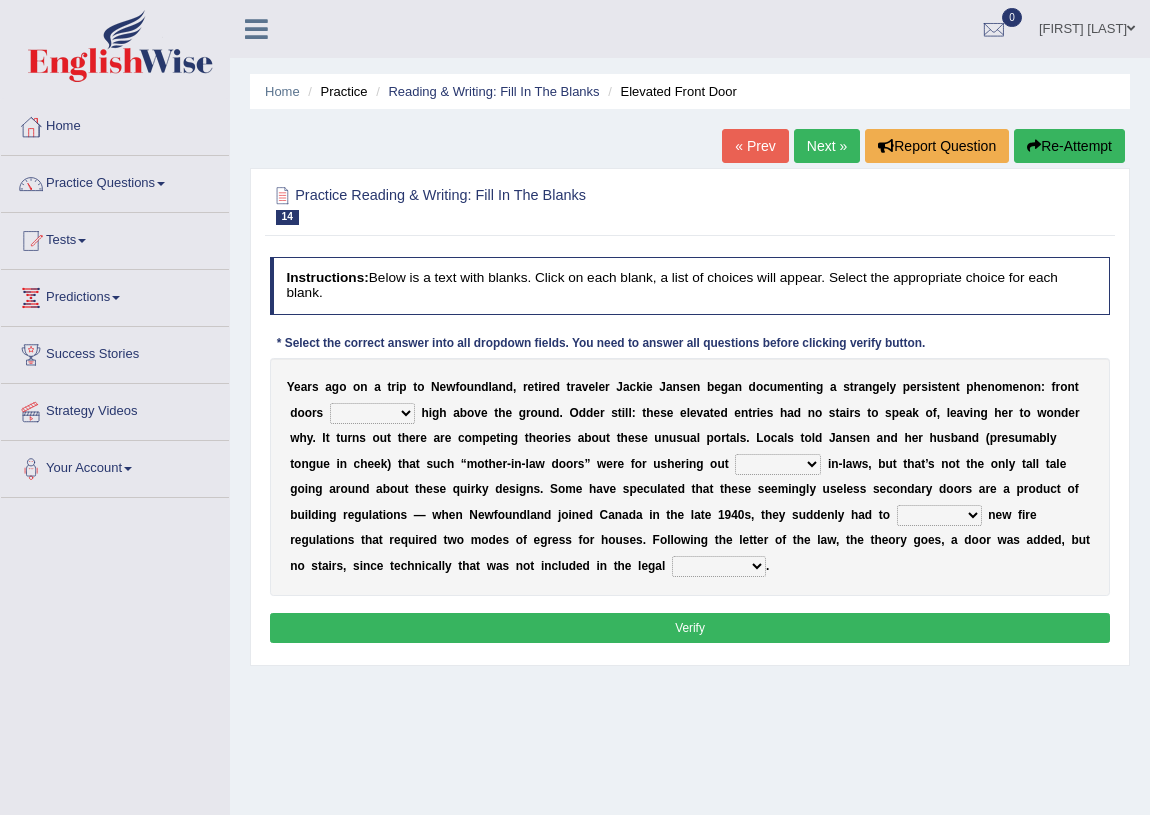 select on "raised" 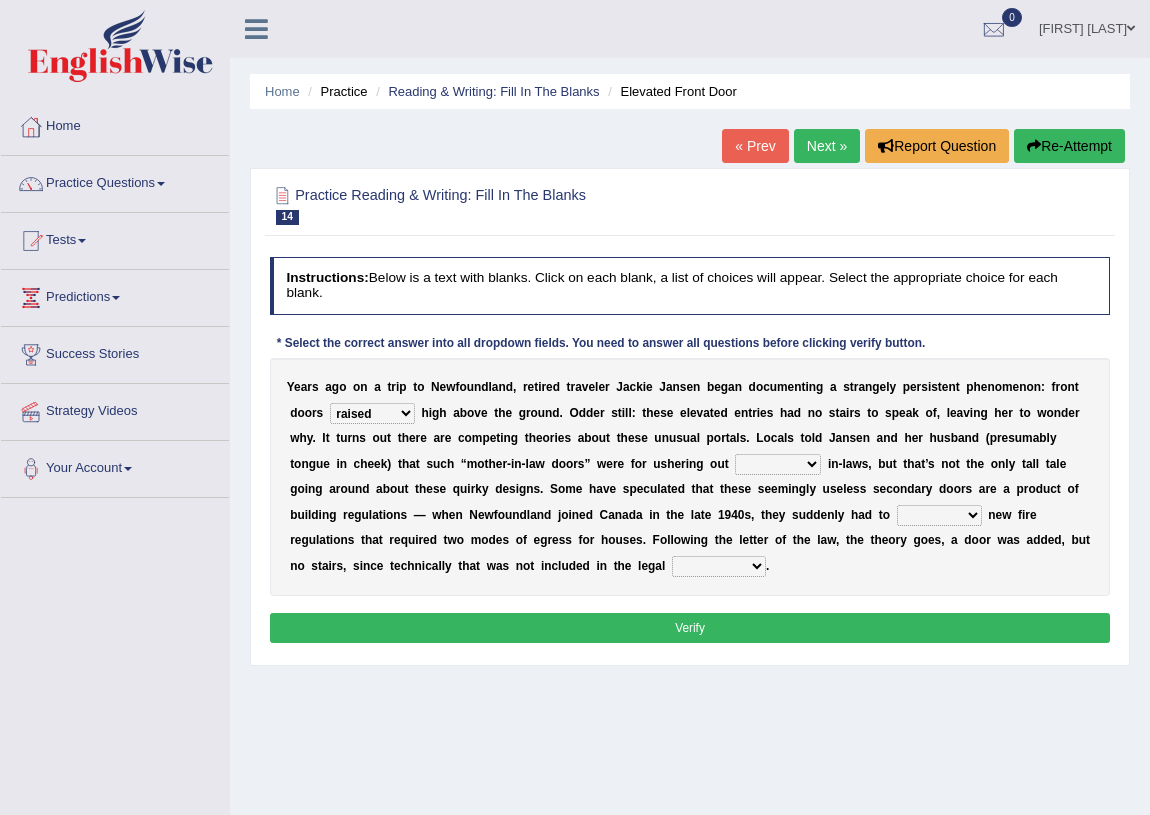 click on "raised visited painted lowered" at bounding box center (372, 413) 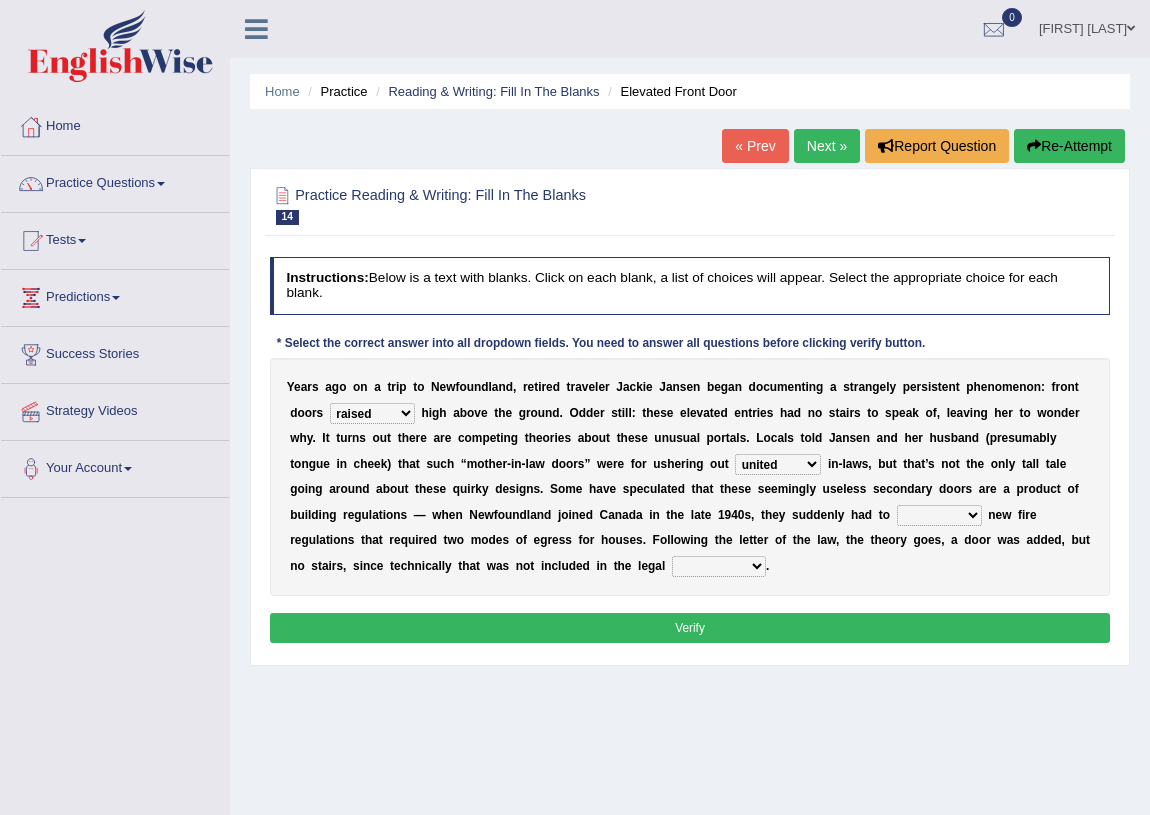 click on "illuminate appreciate match disobey" at bounding box center [939, 515] 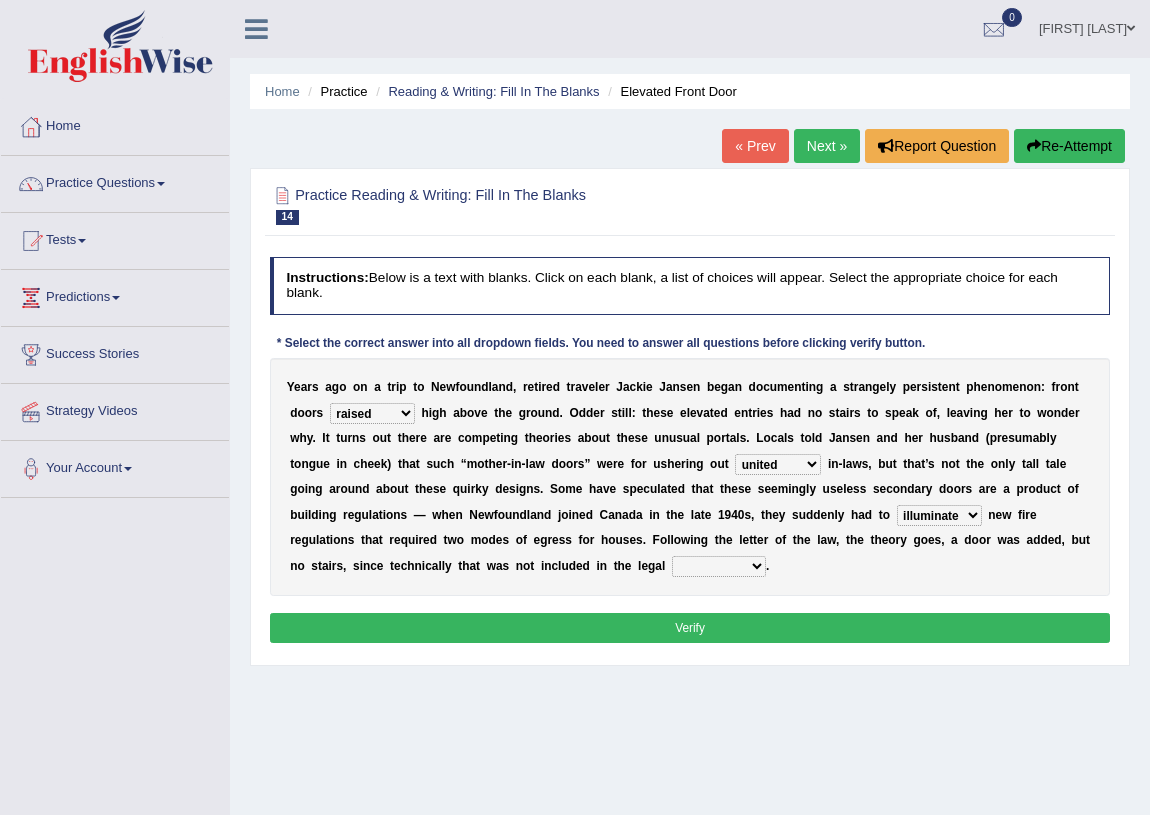 click on "illuminate appreciate match disobey" at bounding box center (939, 515) 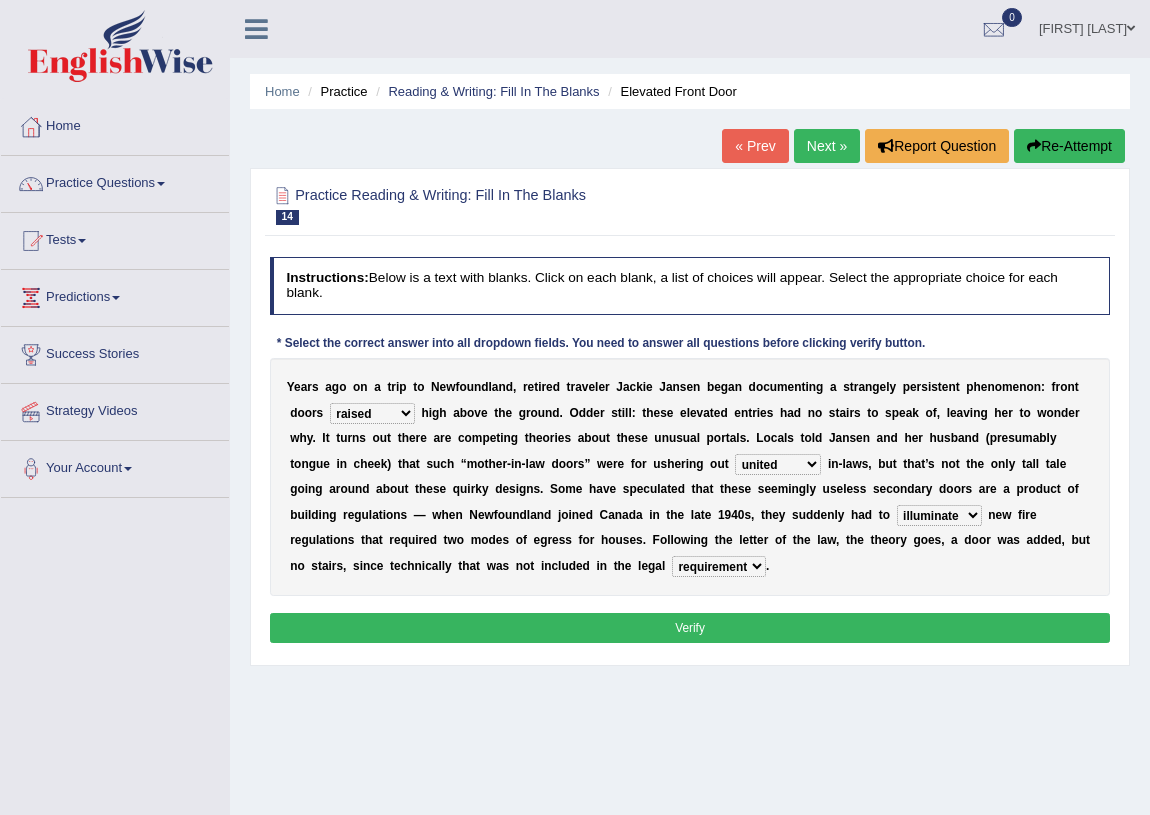 click on "Verify" at bounding box center [690, 627] 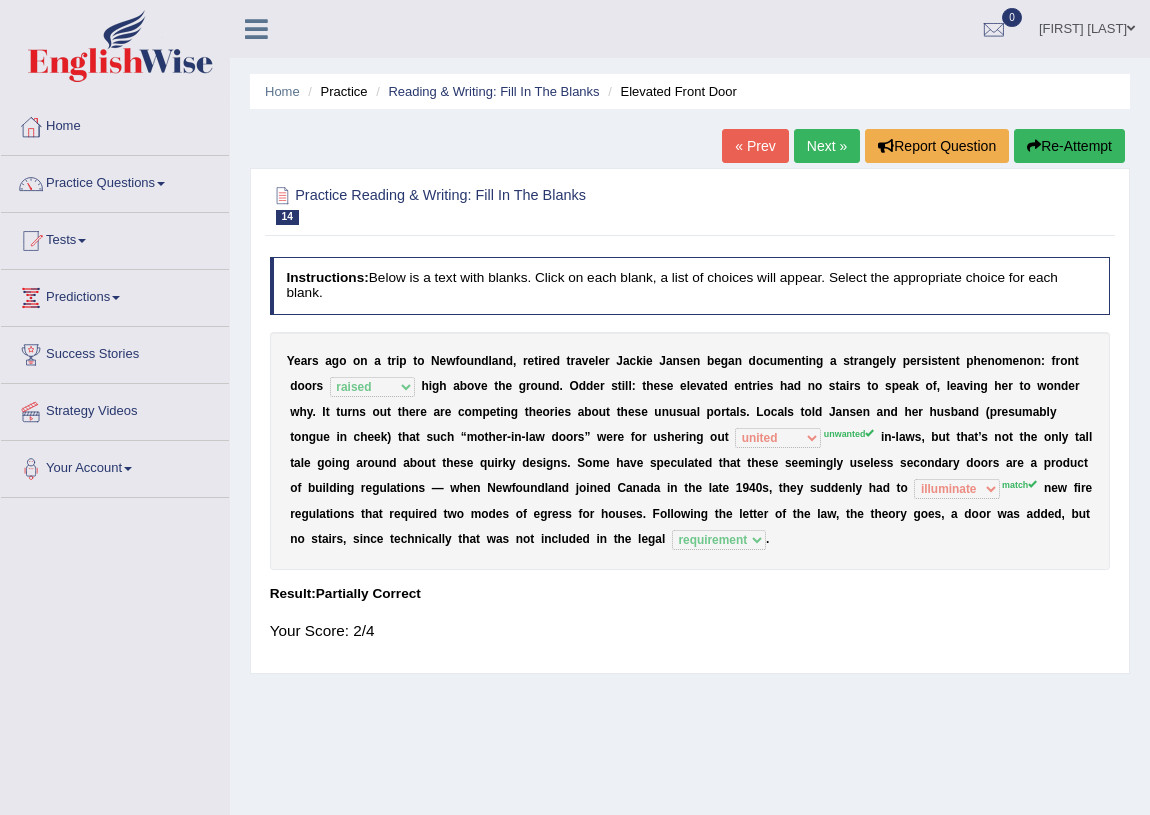 click on "Re-Attempt" at bounding box center (1069, 146) 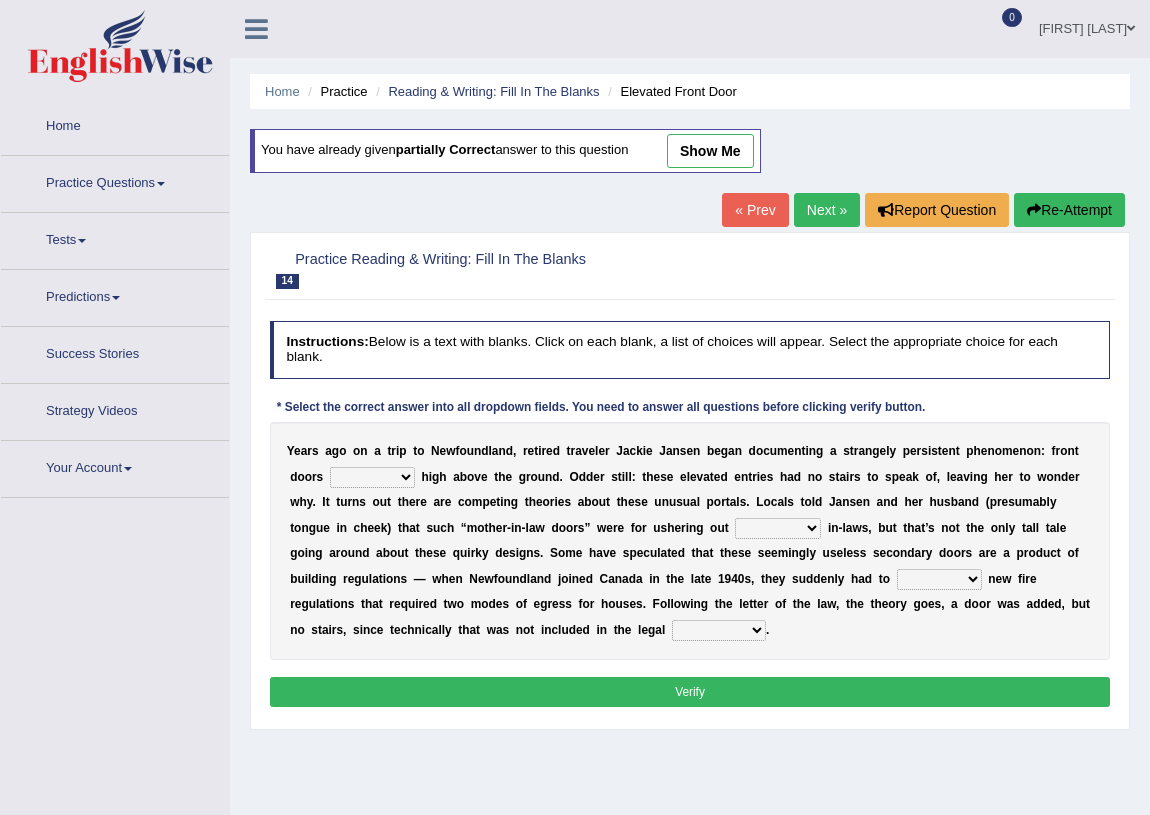 scroll, scrollTop: 0, scrollLeft: 0, axis: both 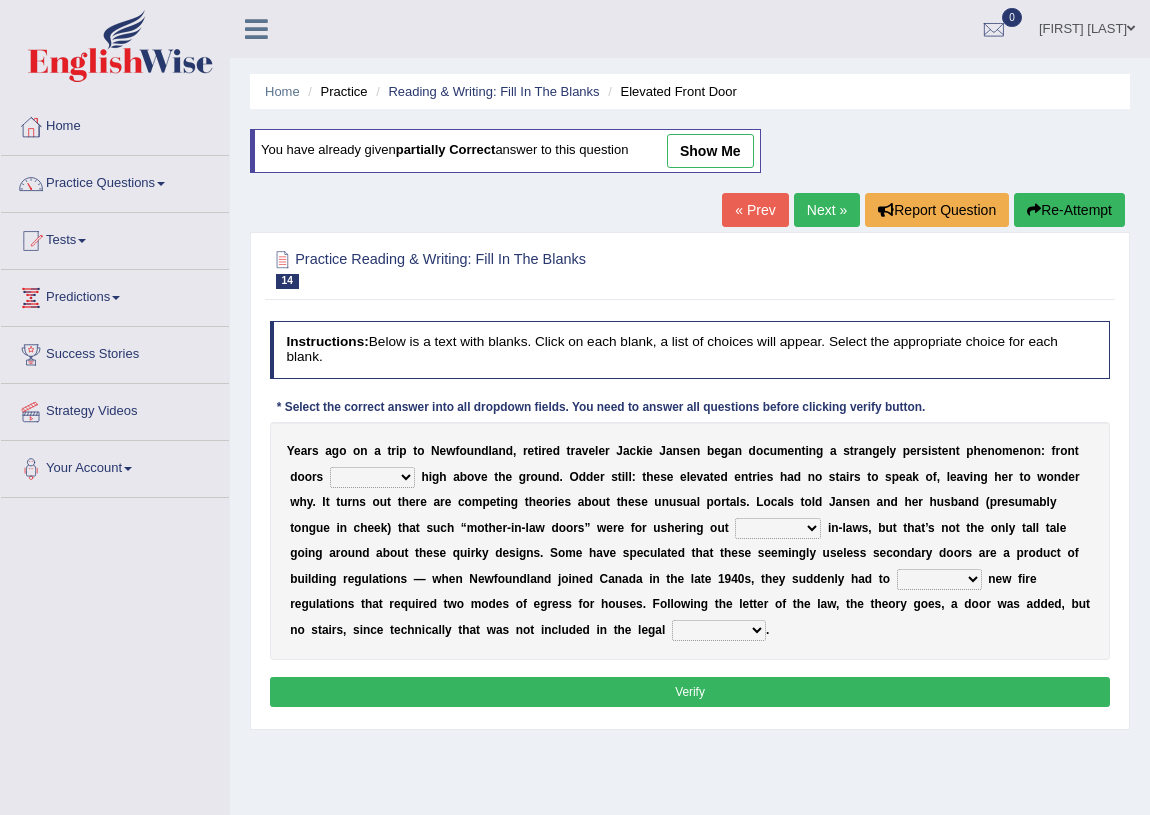 select on "unwanted" 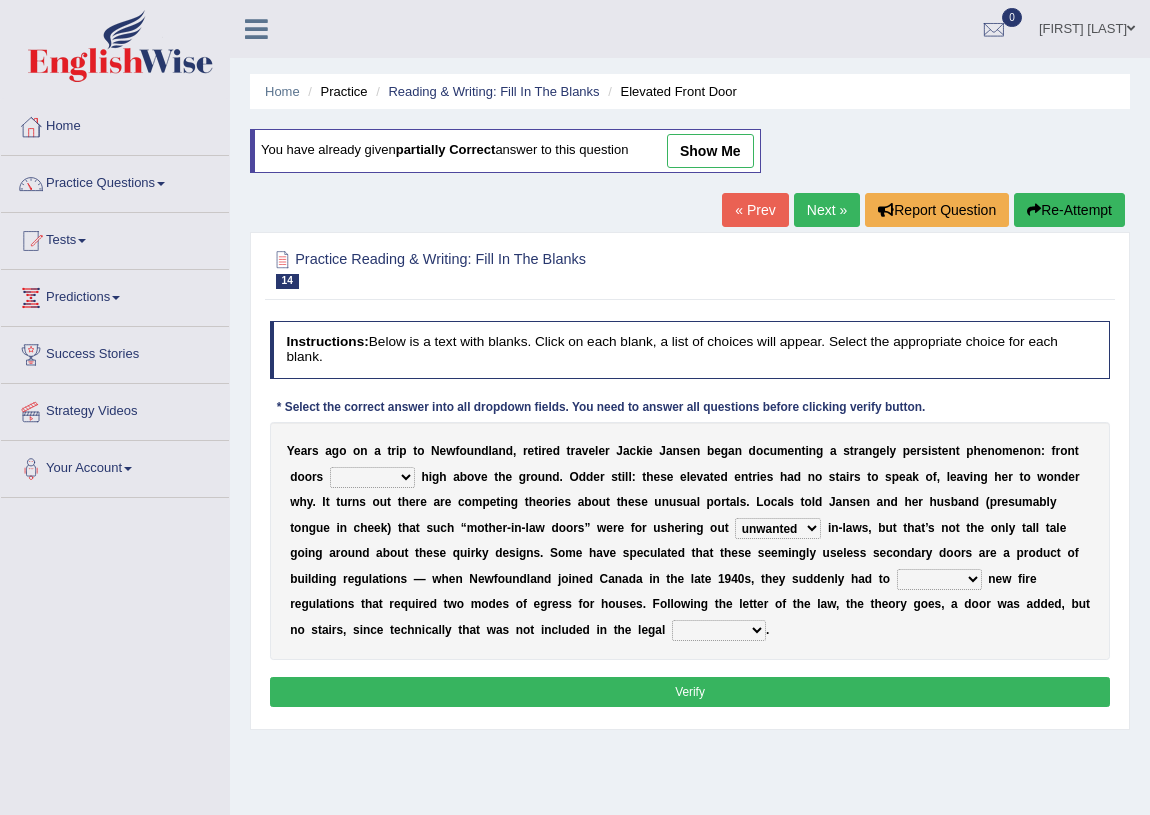 click on "unbiased underlined unwanted united" at bounding box center (778, 528) 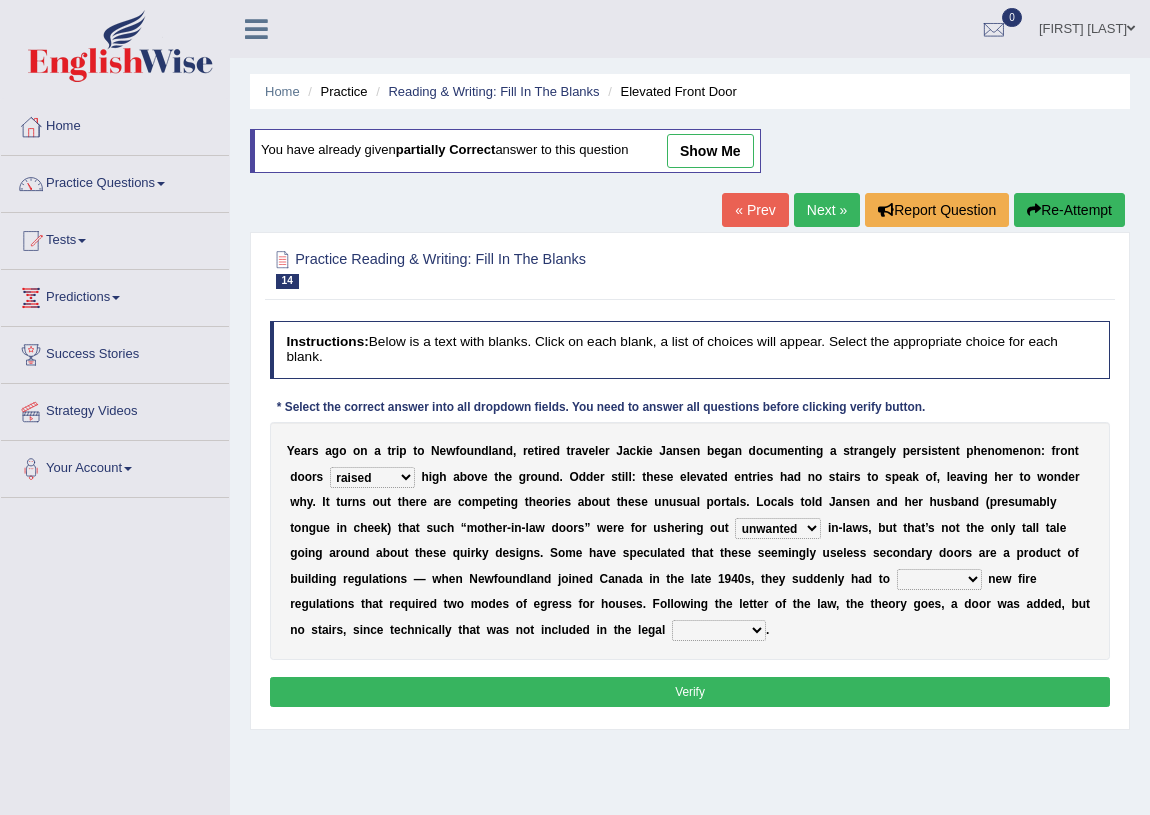 click on "illuminate appreciate match disobey" at bounding box center (939, 579) 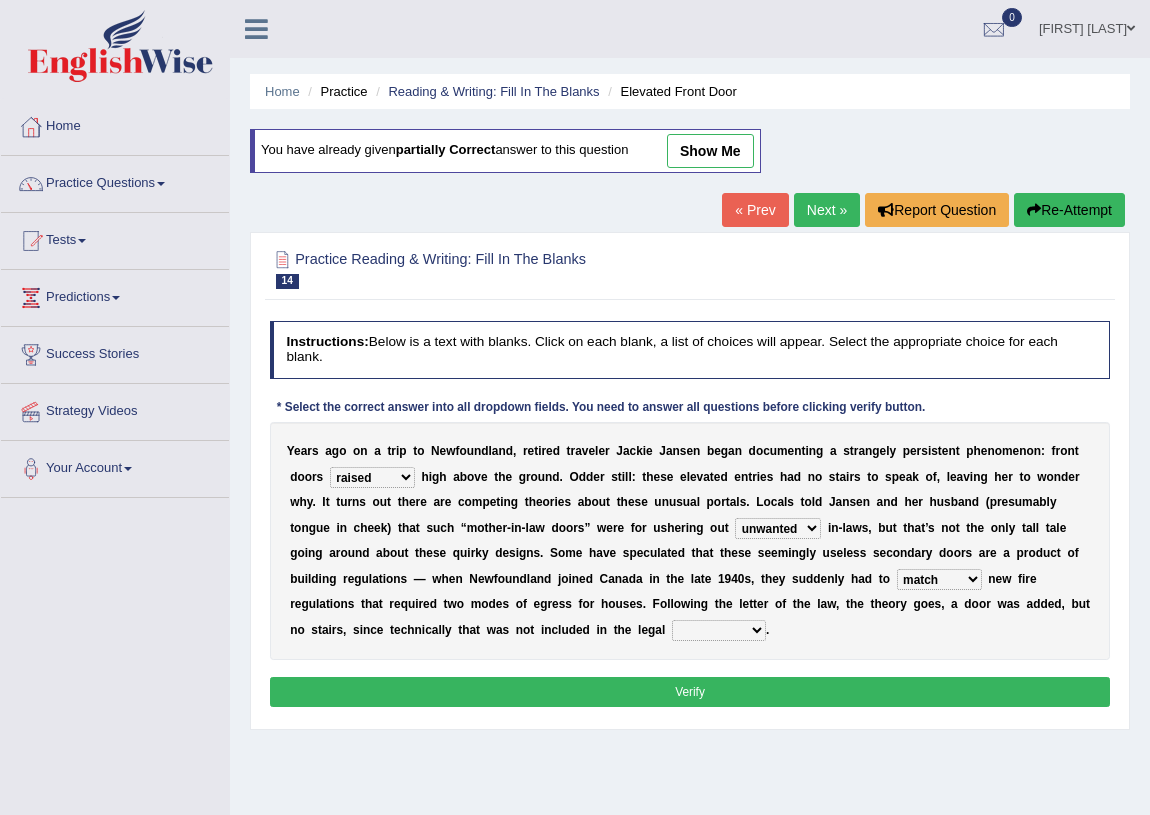 click on "religion paces manager requirement" at bounding box center (719, 630) 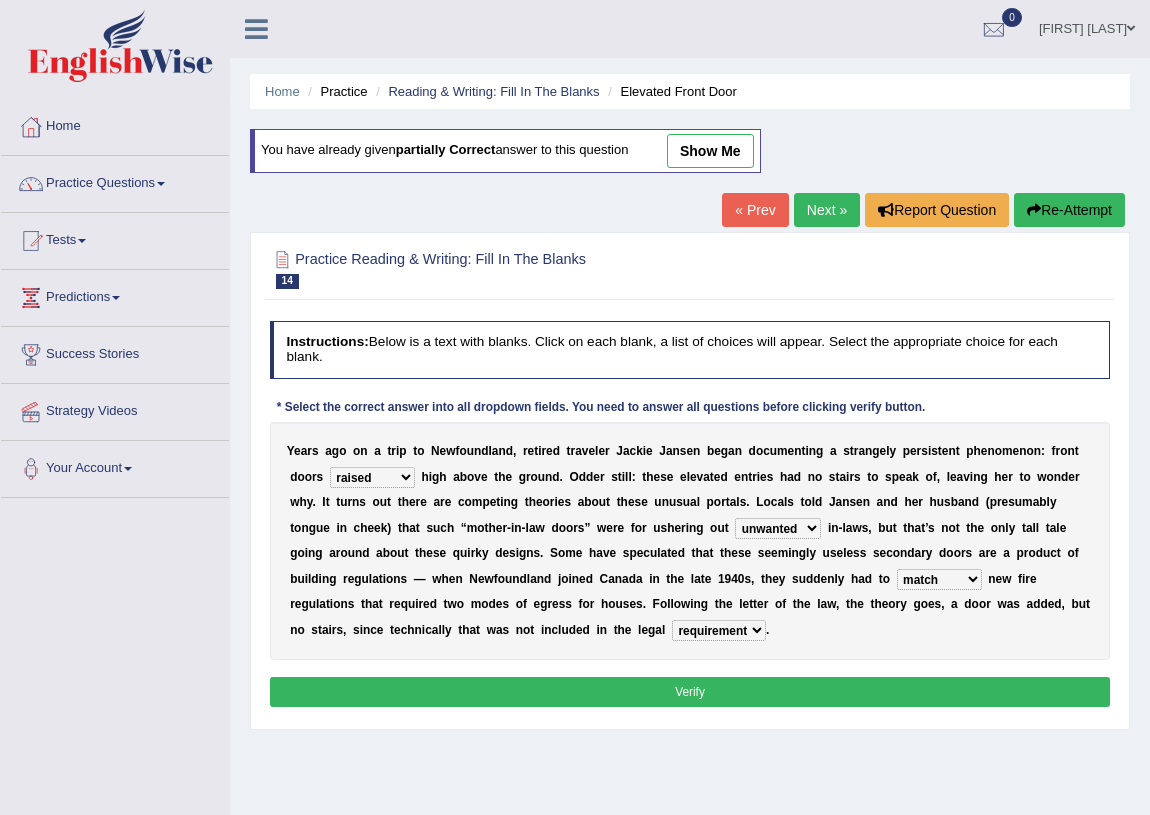 click on "Verify" at bounding box center (690, 691) 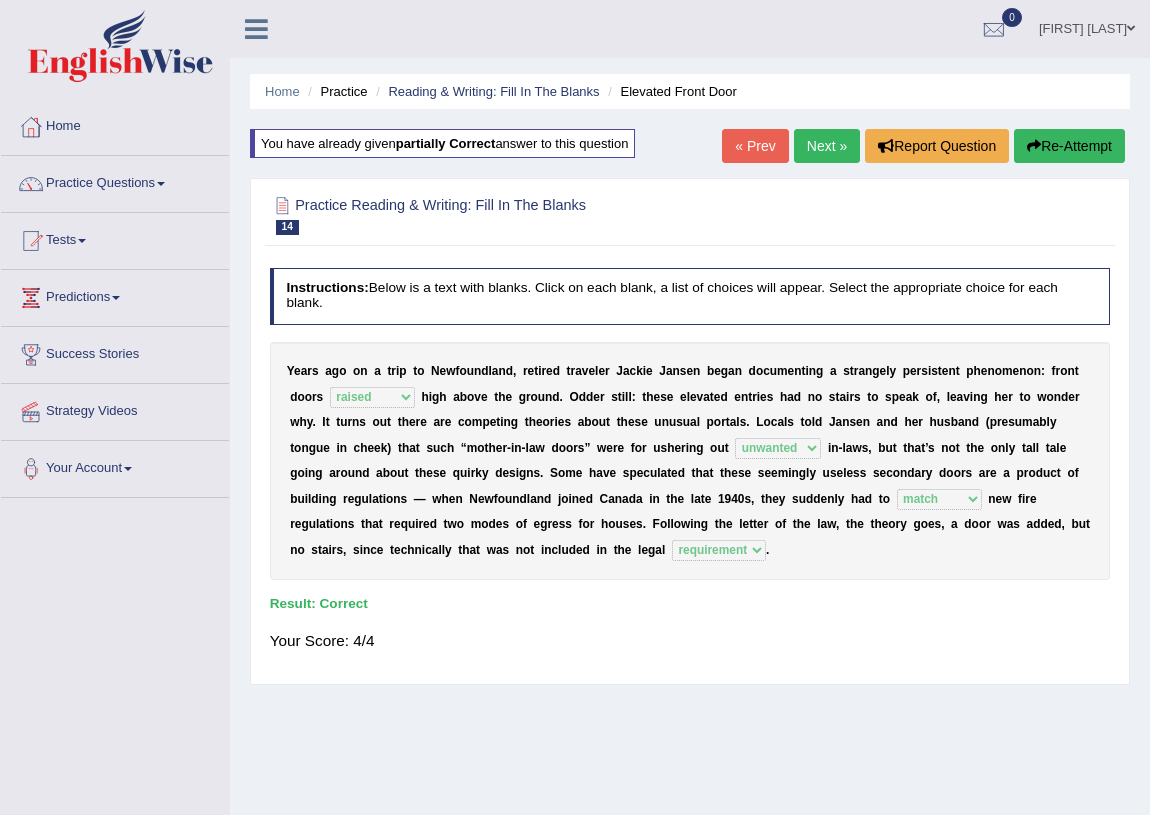 click on "« Prev Next »  Report Question  Re-Attempt" at bounding box center (926, 148) 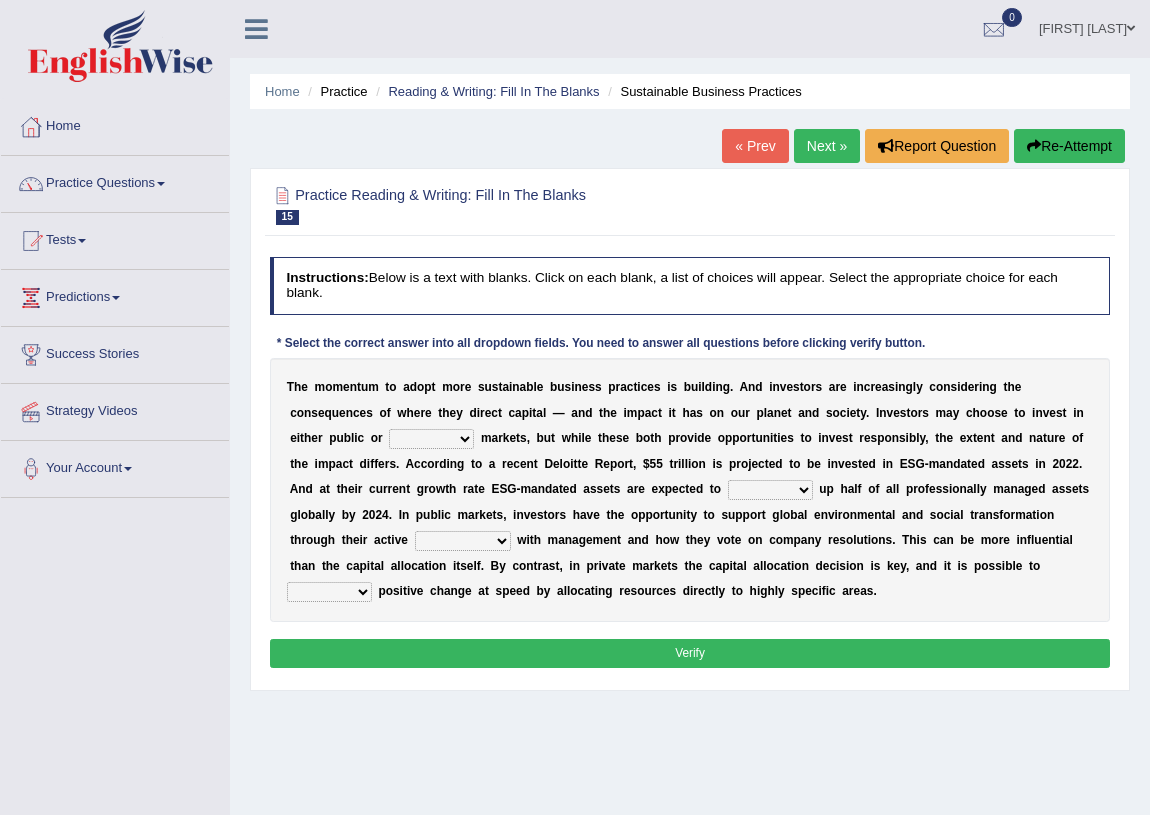 scroll, scrollTop: 0, scrollLeft: 0, axis: both 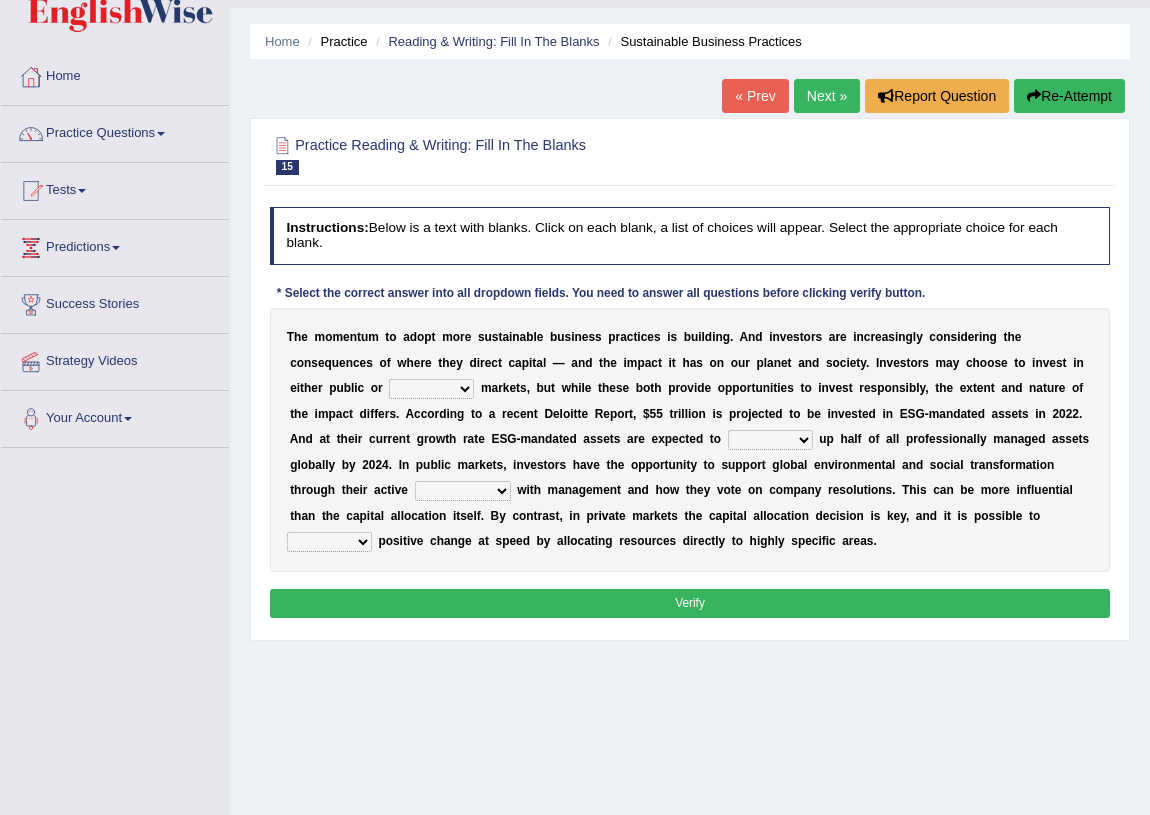 click on "financial material written private" at bounding box center (431, 389) 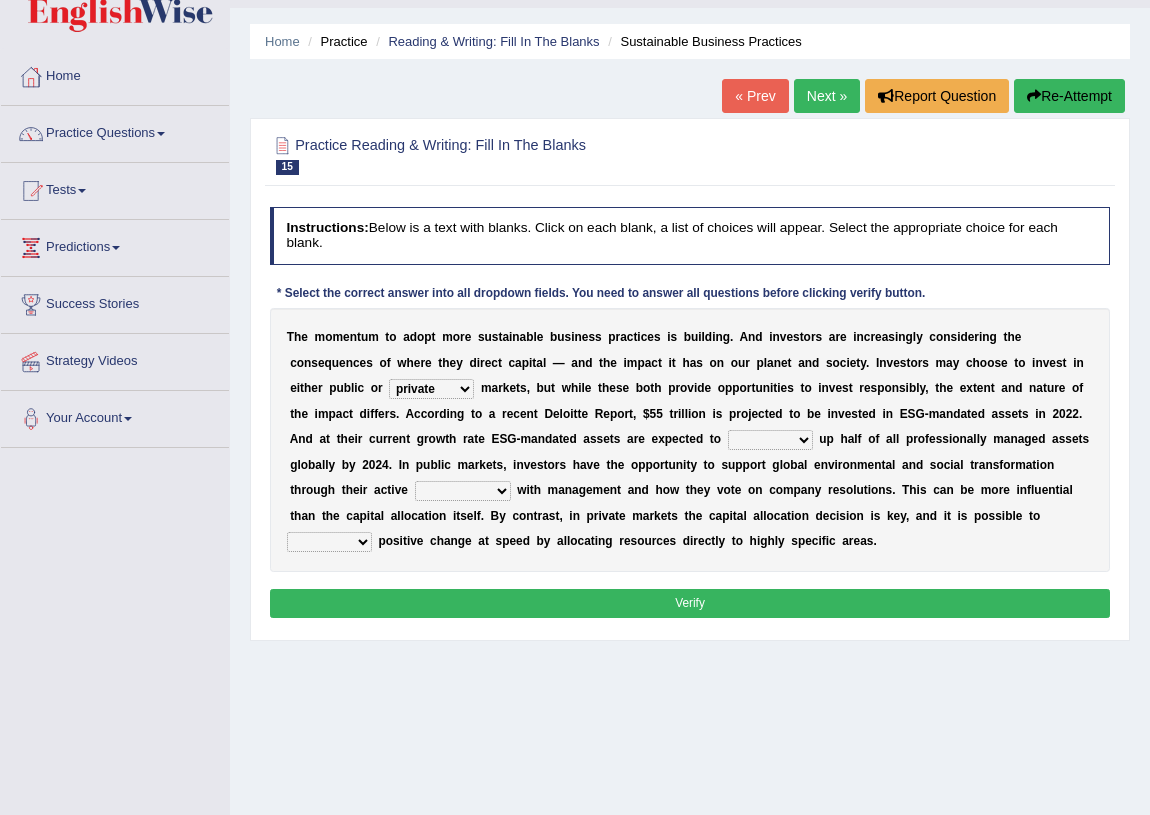 click on "financial material written private" at bounding box center (431, 389) 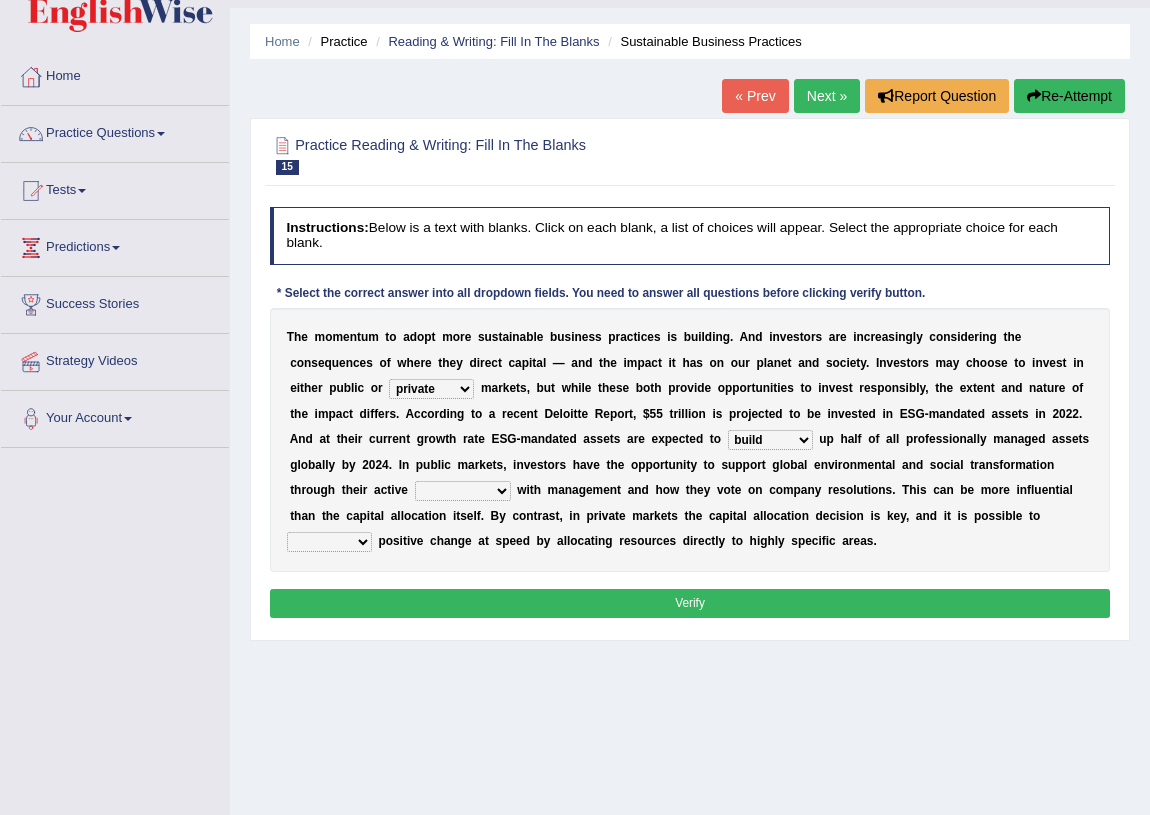 click on "engagement service squabble investment" at bounding box center (463, 491) 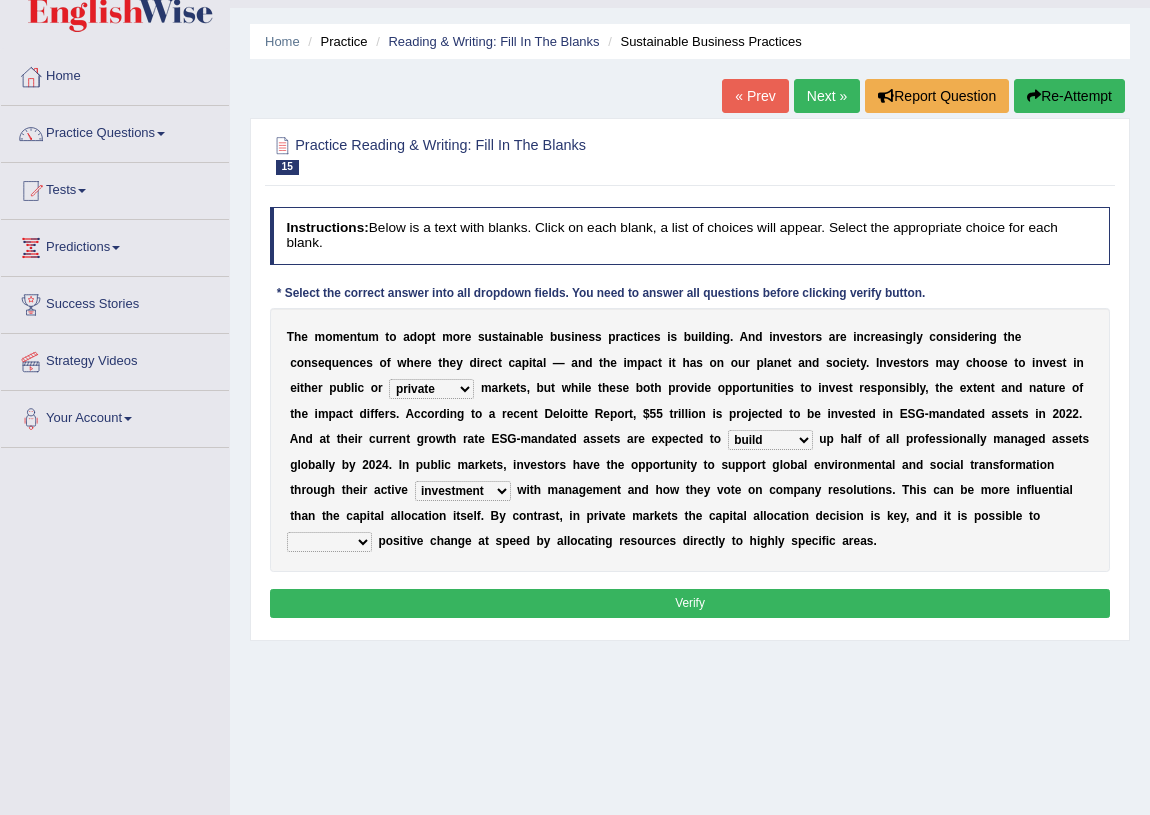 click on "prove collapse drive restore" at bounding box center (329, 542) 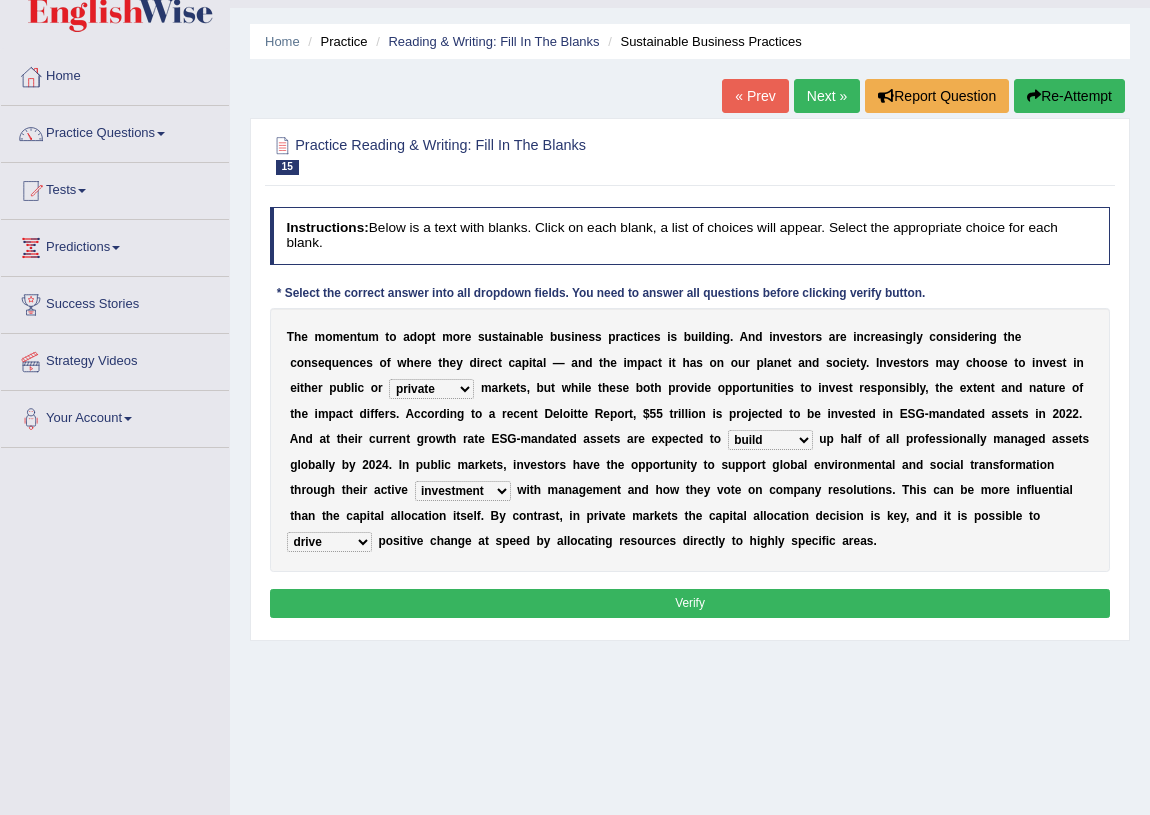 click on "Verify" at bounding box center (690, 603) 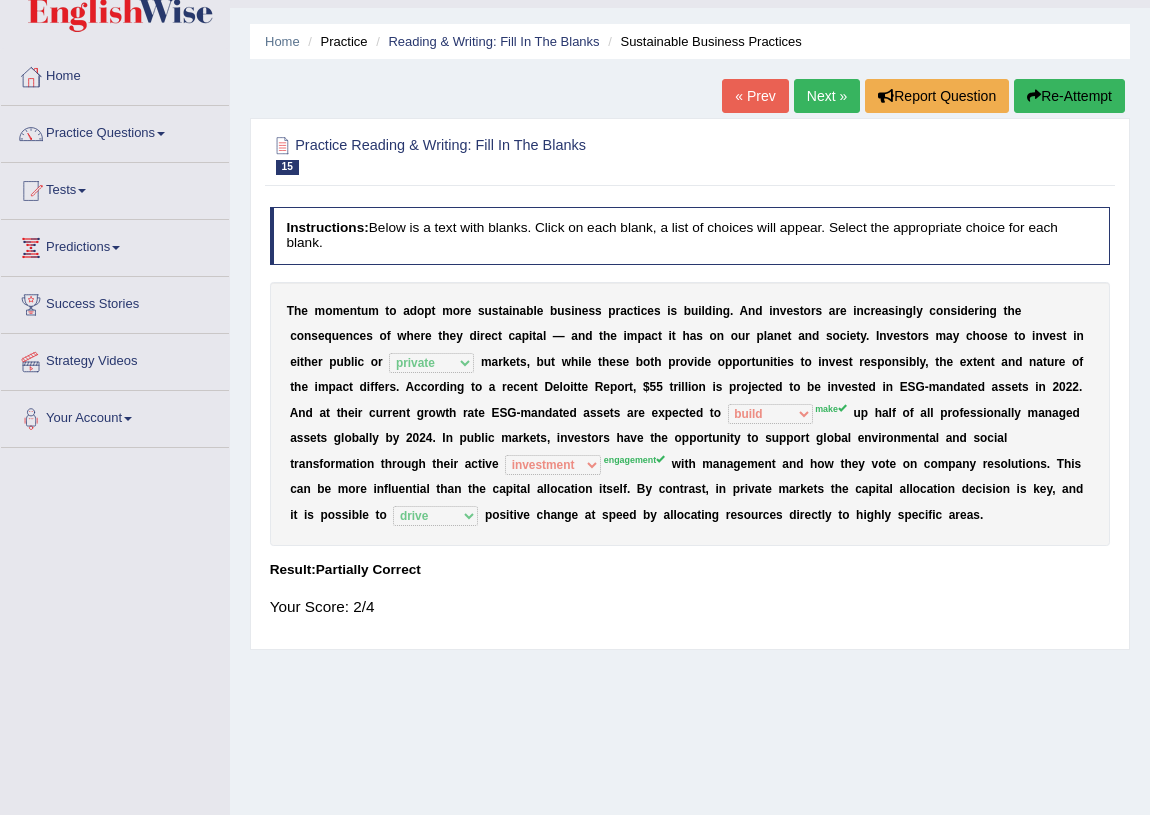 click on "Next »" at bounding box center (827, 96) 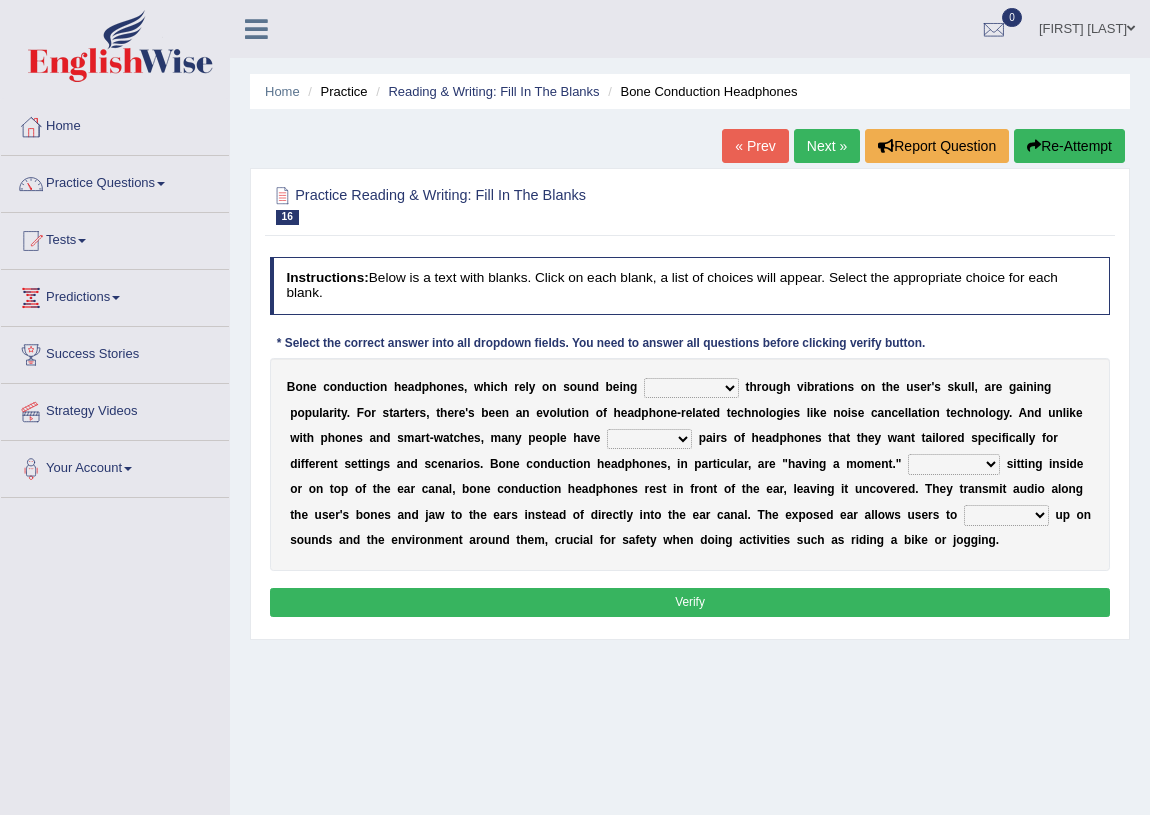 scroll, scrollTop: 0, scrollLeft: 0, axis: both 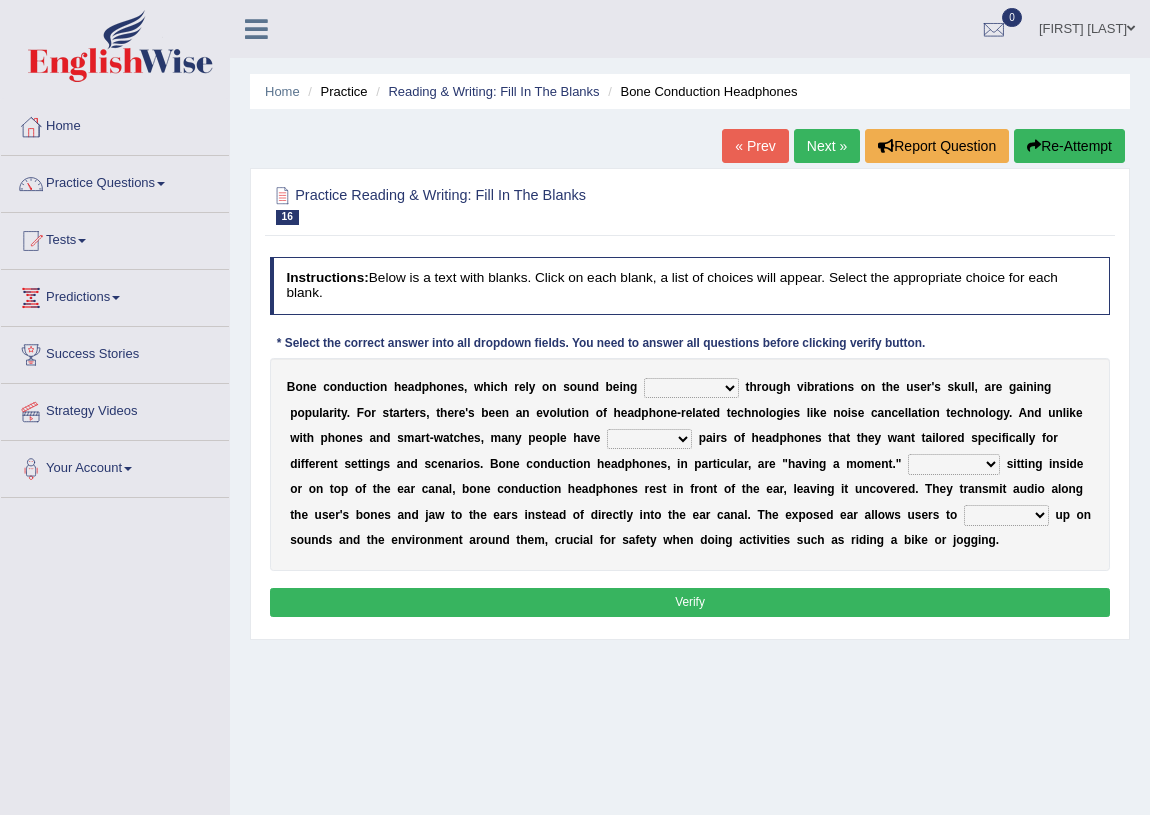 click on "formed counted transformed transmitted" at bounding box center (691, 388) 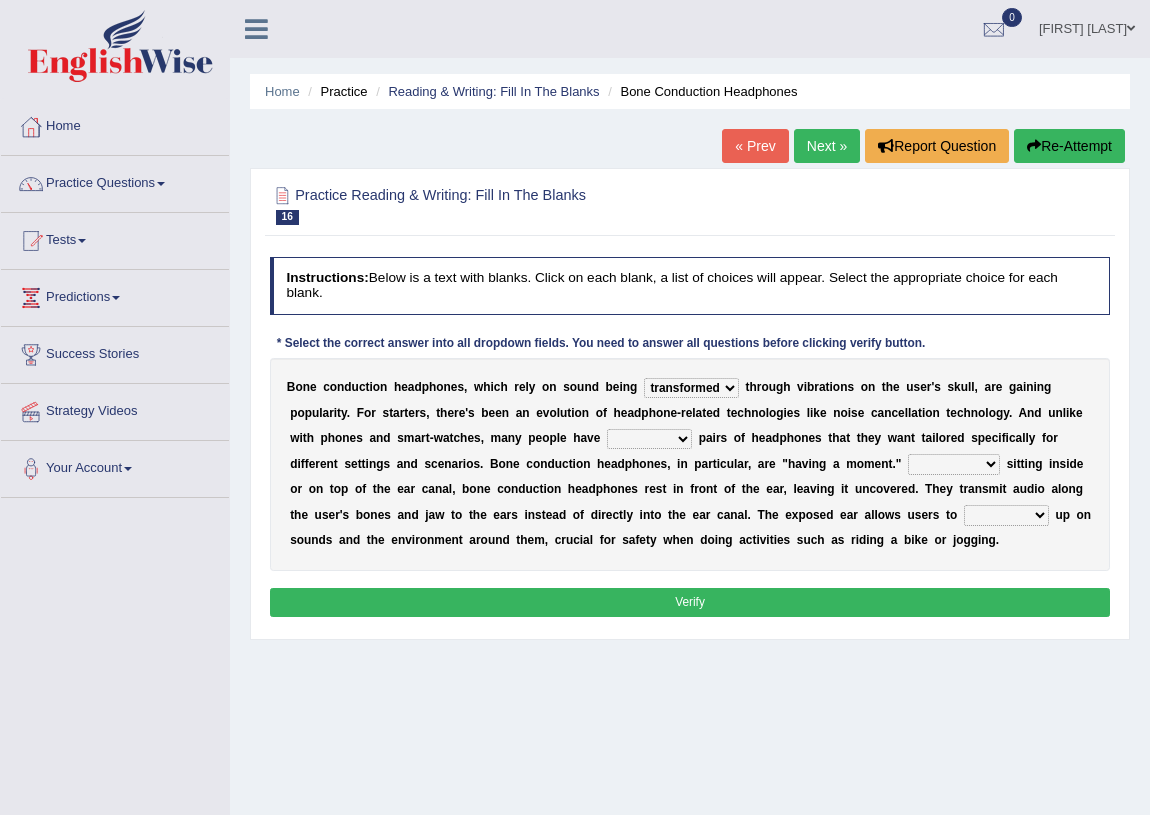 click on "formed counted transformed transmitted" at bounding box center (691, 388) 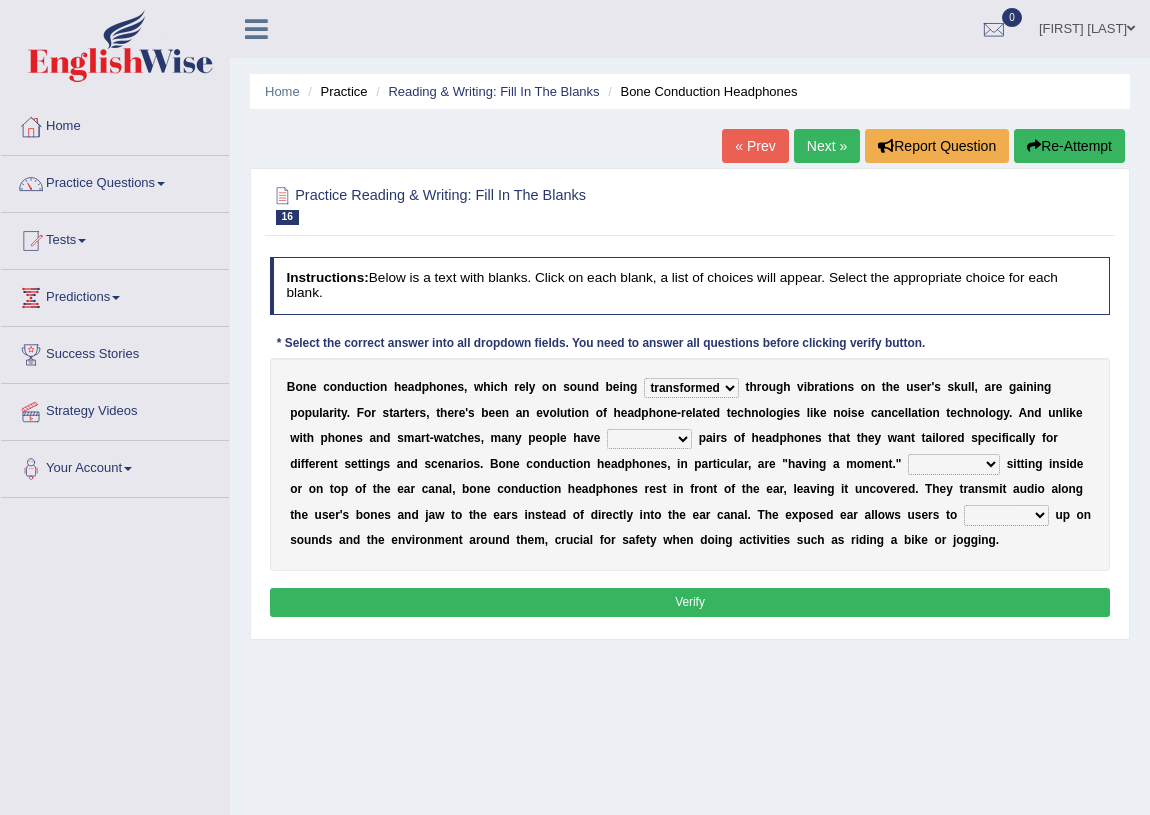 click on "composite multiple imperfect integral" at bounding box center (649, 439) 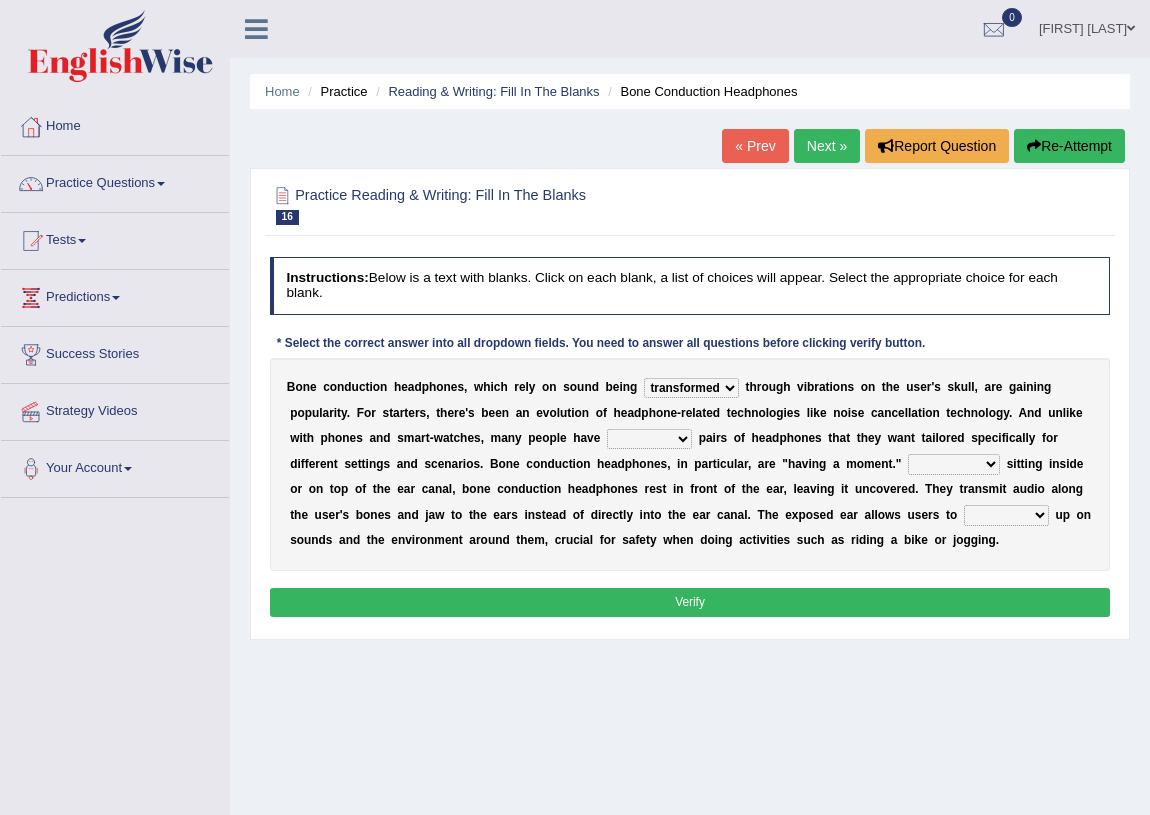 select on "composite" 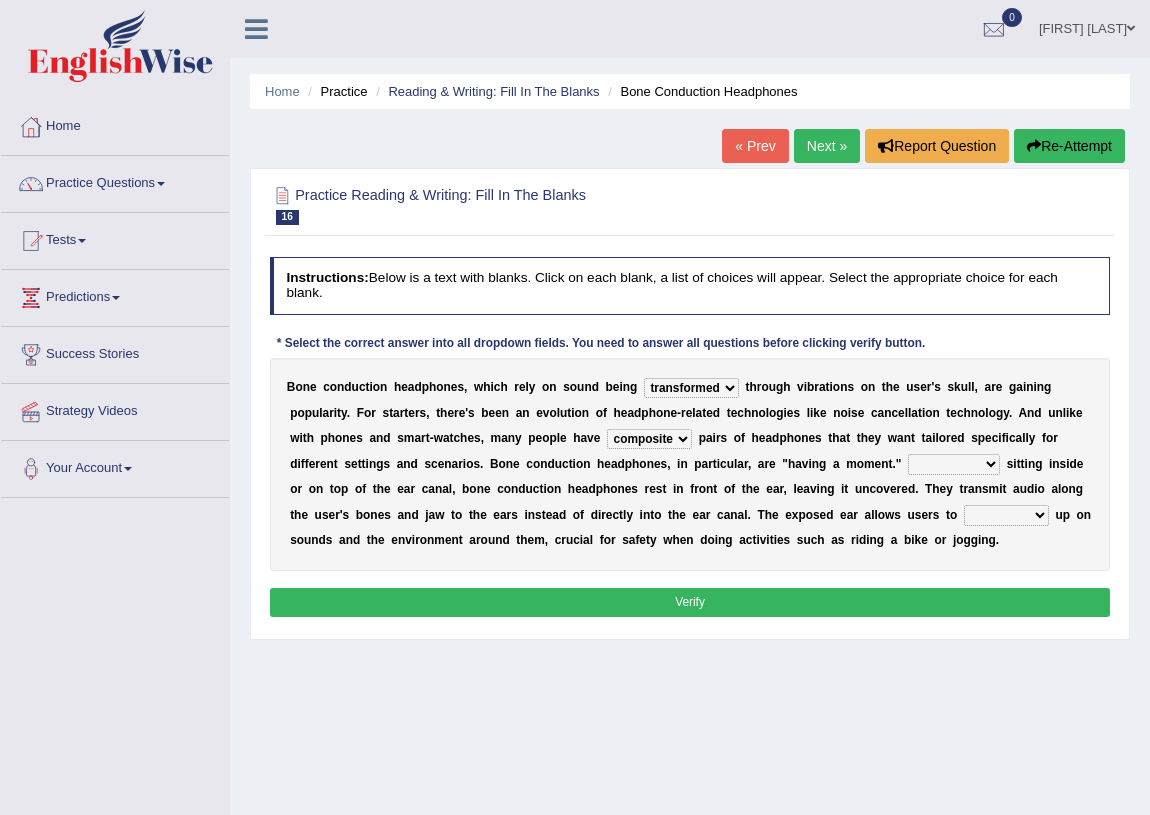 click on "composite multiple imperfect integral" at bounding box center (649, 439) 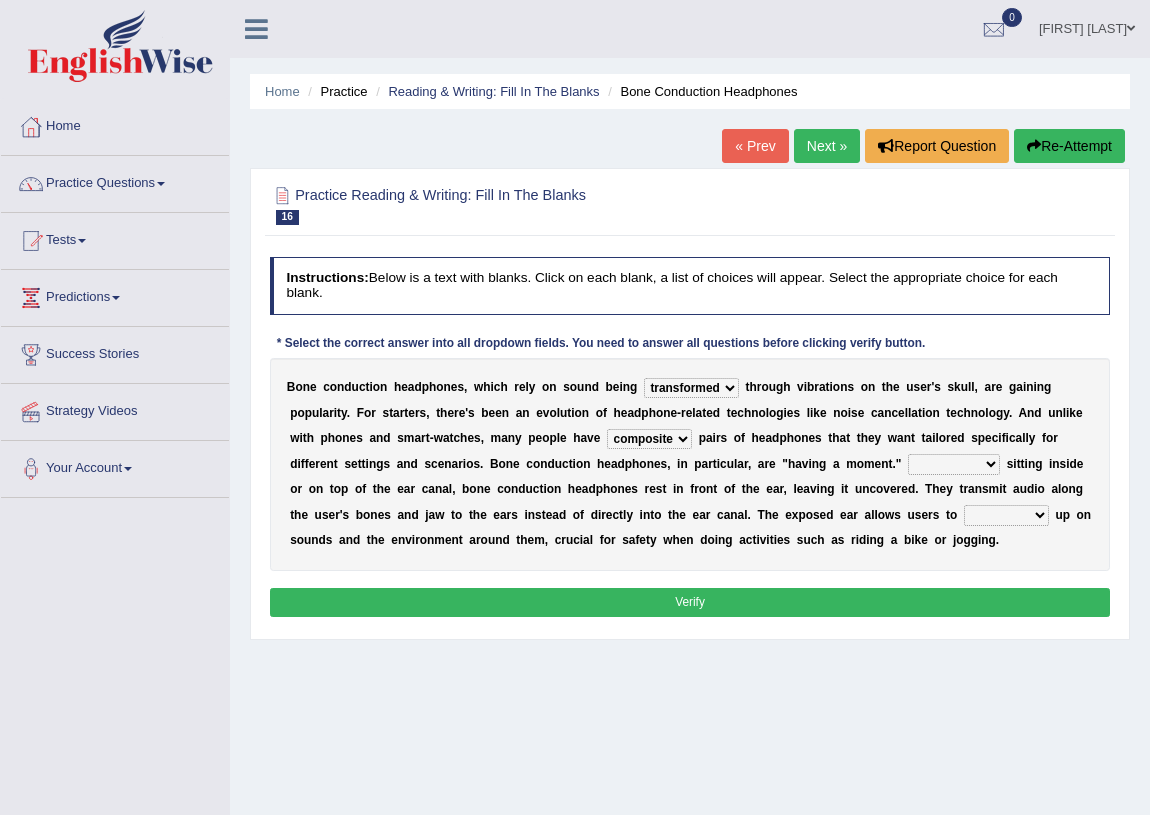 click on "More than Despite of Less than Rather than" at bounding box center (954, 464) 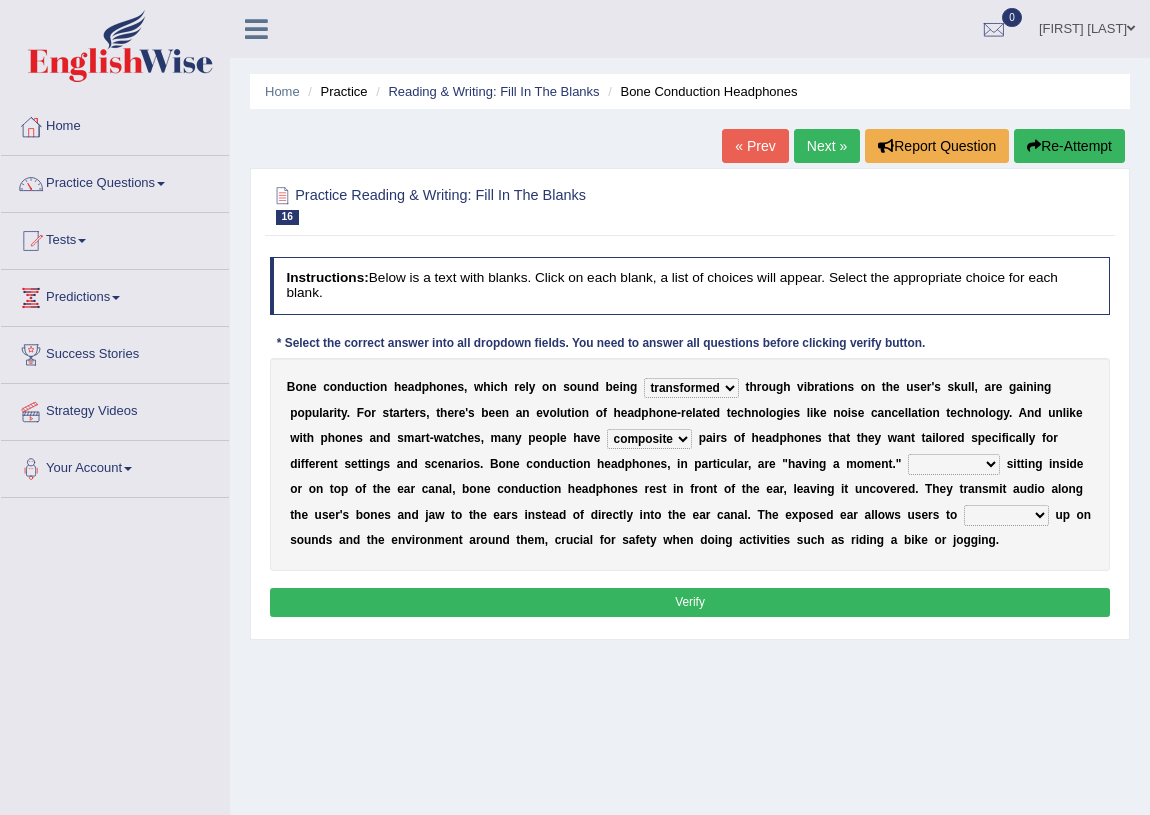select on "Despite of" 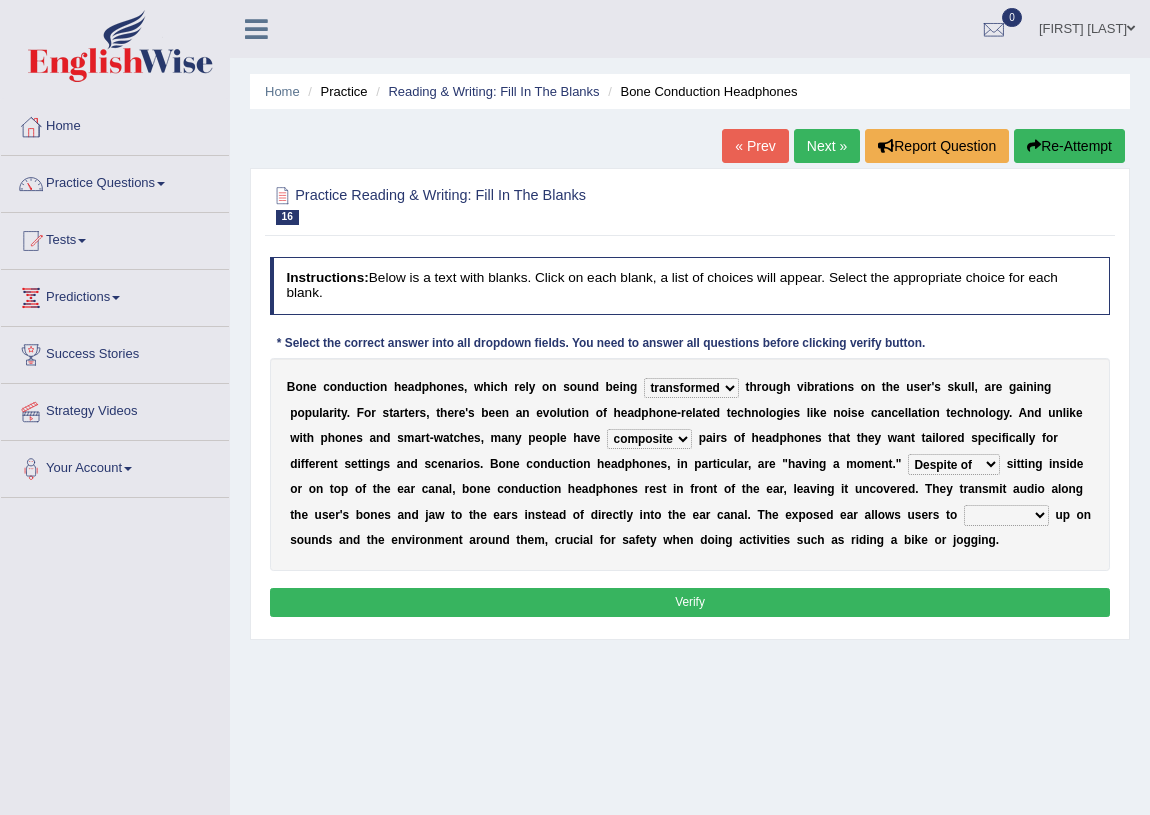 click on "More than Despite of Less than Rather than" at bounding box center [954, 464] 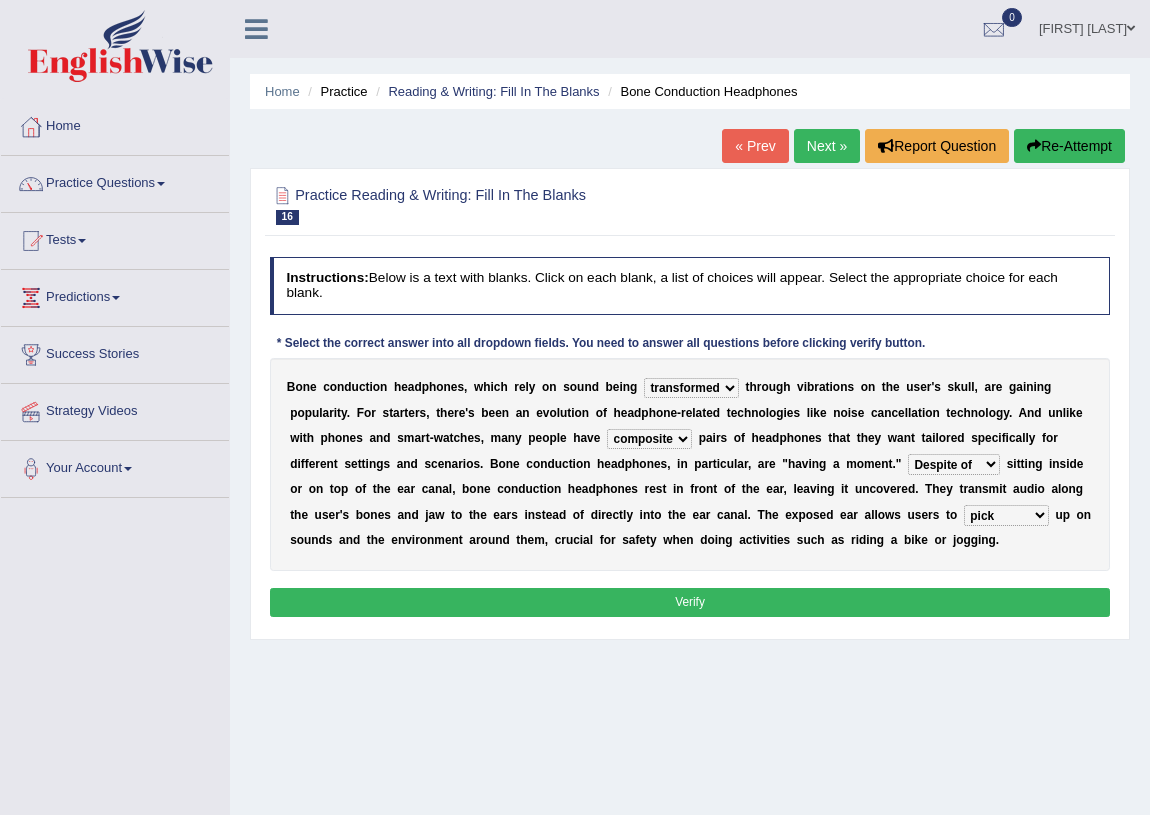 click on "level take make pick" at bounding box center [1006, 515] 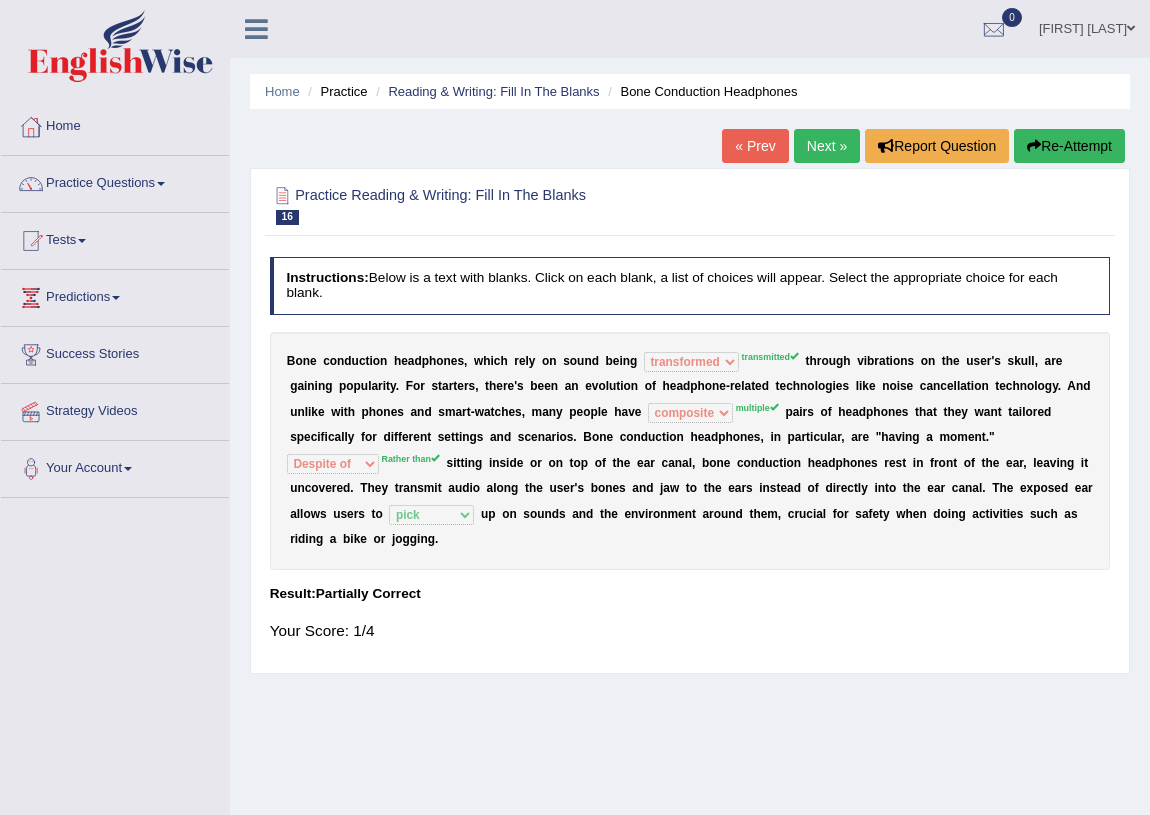 click on "Re-Attempt" at bounding box center (1069, 146) 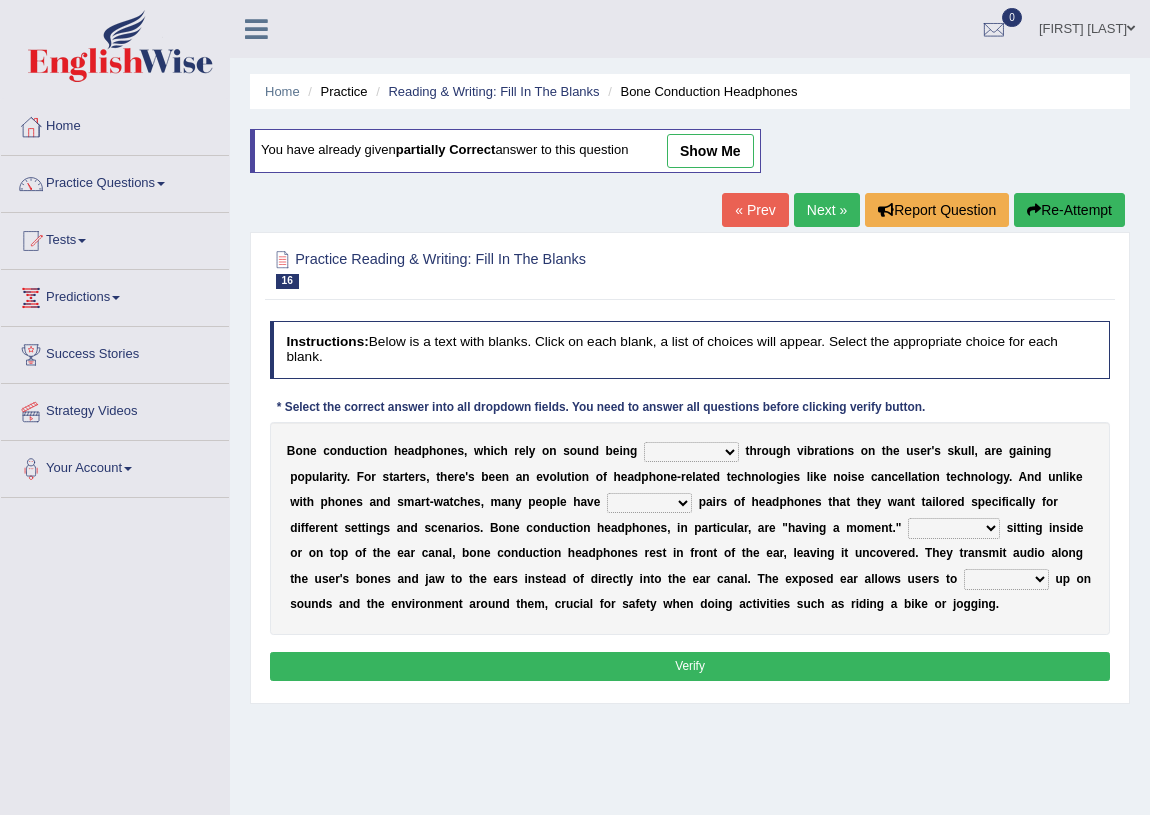 scroll, scrollTop: 0, scrollLeft: 0, axis: both 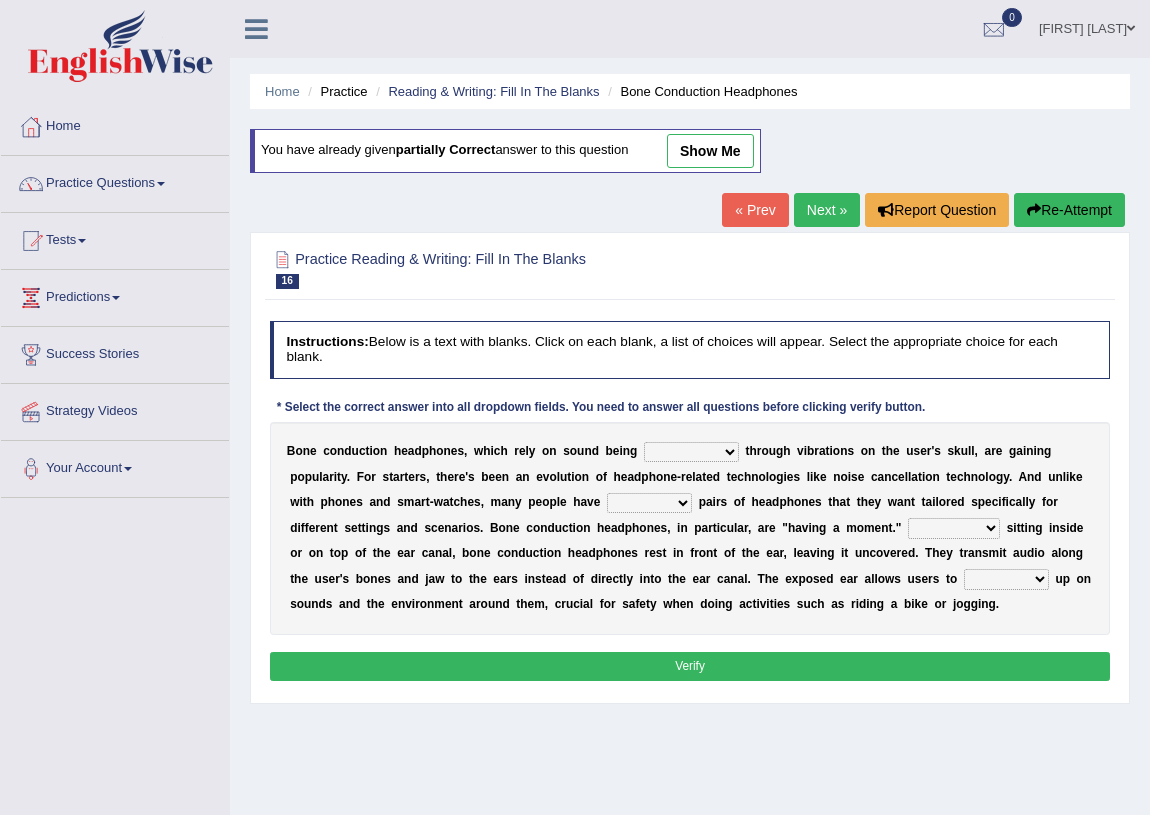 select on "Rather than" 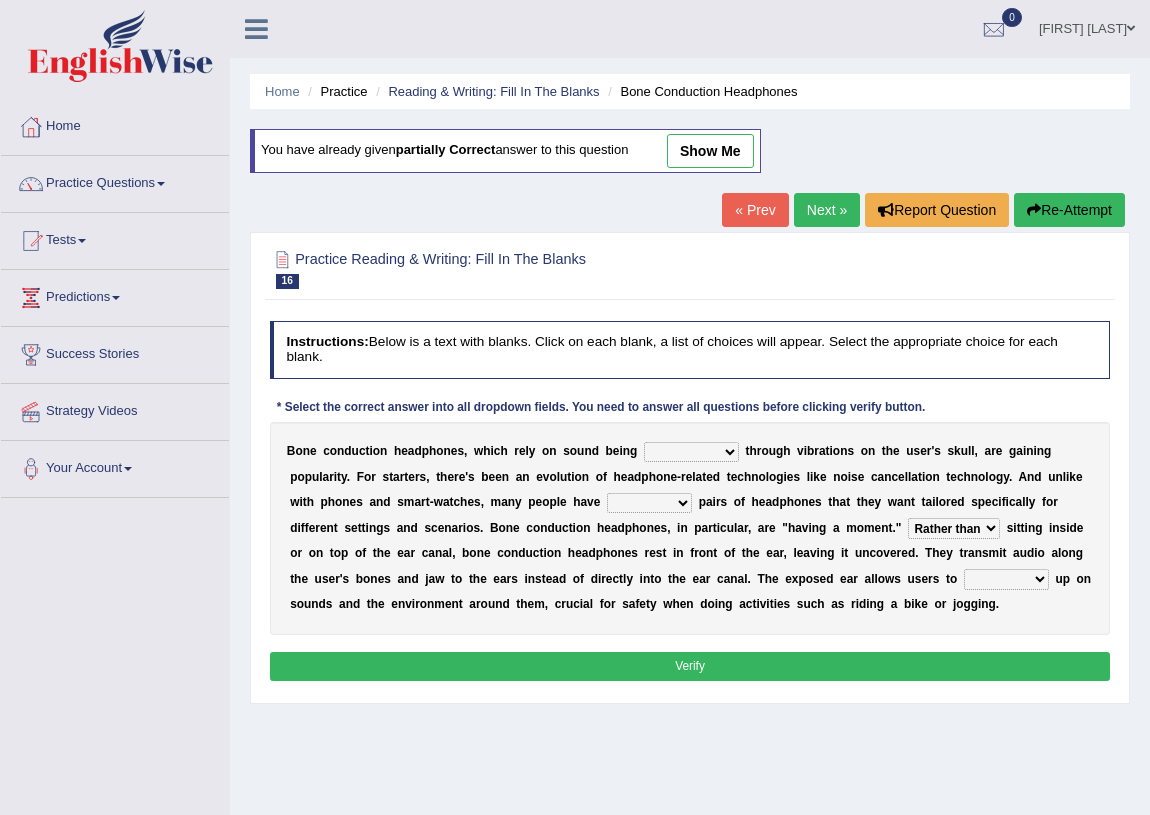 click on "level take make pick" at bounding box center (1006, 579) 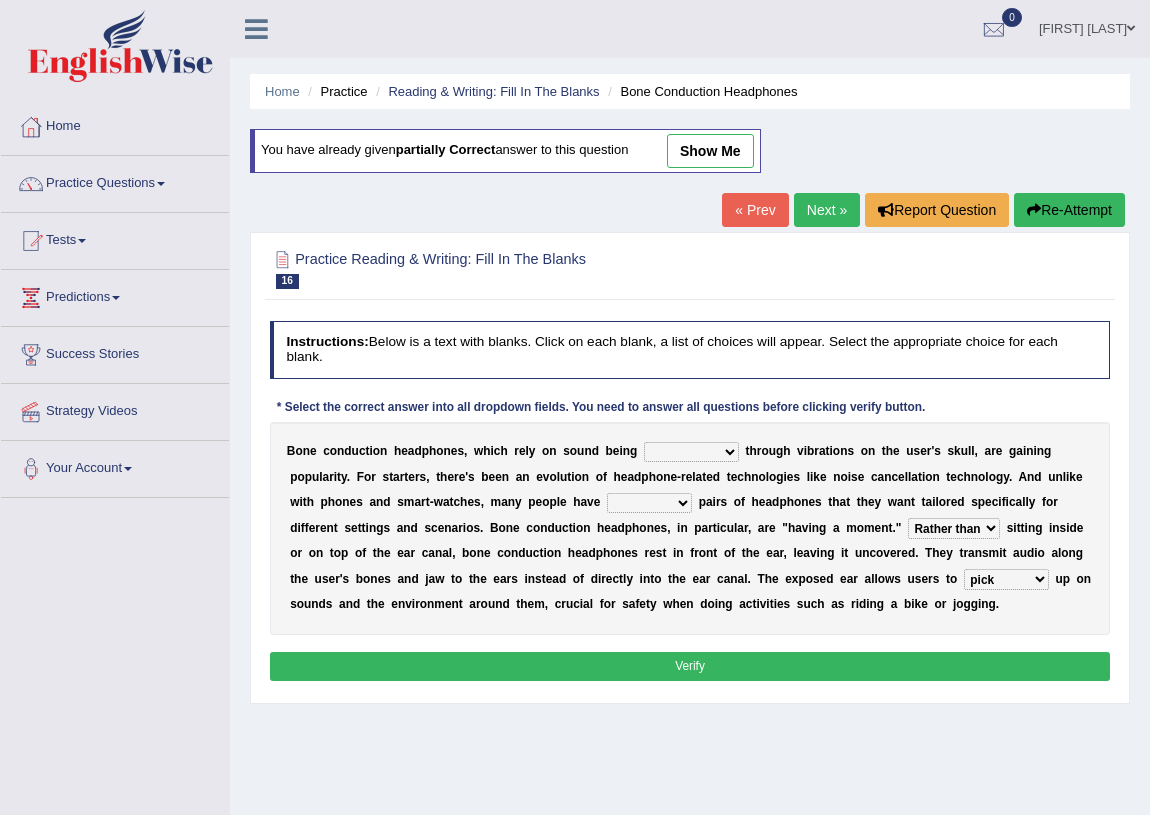 click on "level take make pick" at bounding box center (1006, 579) 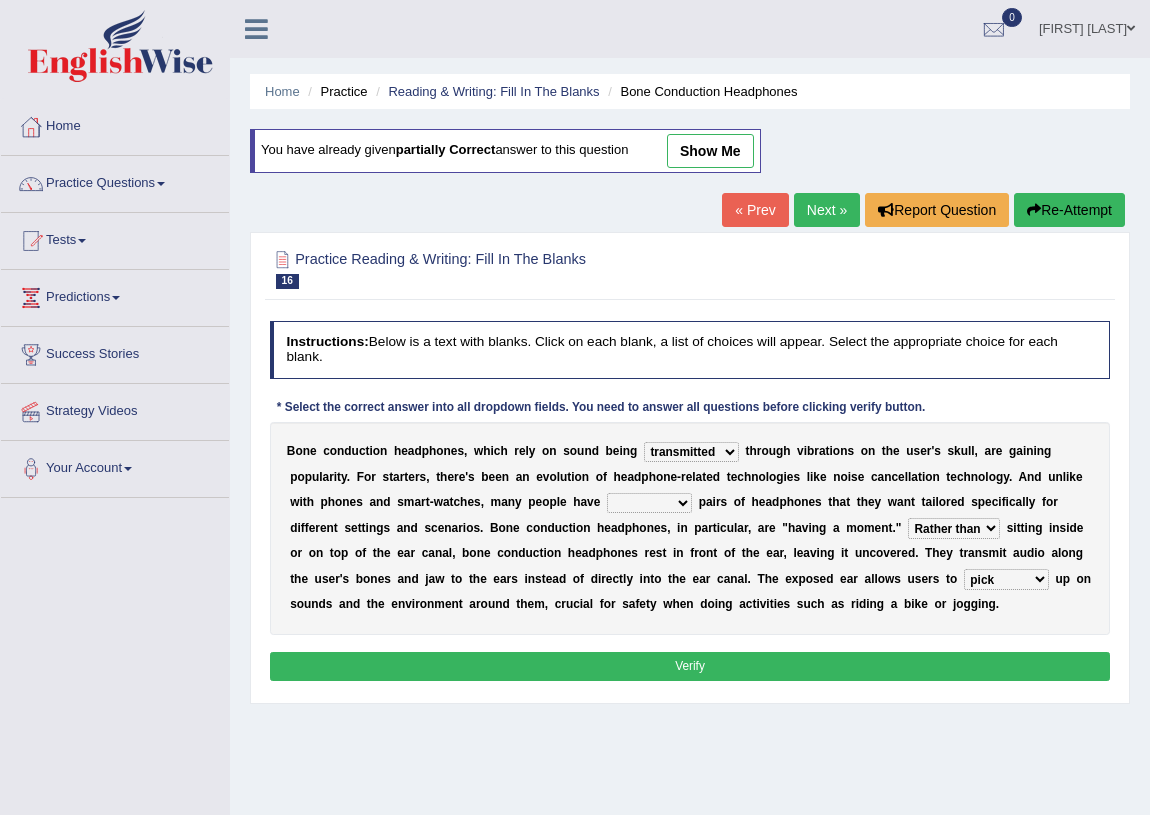 click on "B o n e    c o n d u c t i o n    h e a d p h o n e s ,    w h i c h    r e l y    o n    s o u n d    b e i n g    formed counted transformed transmitted    t h r o u g h    v i b r a t i o n s    o n    t h e    u s e r ' s    s k u l l ,    a r e    g a i n i n g    p o p u l a r i t y .    F o r    s t a r t e r s ,    t h e r e ' s    b e e n    a n    e v o l u t i o n    o f    h e a d p h o n e - r e l a t e d    t e c h n o l o g i e s    l i k e    n o i s e    c a n c e l l a t i o n    t e c h n o l o g y .    A n d    u n l i k e    w i t h    p h o n e s    a n d    s m a r t - w a t c h e s ,    m a n y    p e o p l e    h a v e    composite multiple imperfect integral    p a i r s    o f    h e a d p h o n e s    t h a t    t h e y    w a n t    t a i l o r e d    s p e c i f i c a l l y    f o r    d i f f e r e n t    s e t t i n g s    a n d    s c e n a r i o s .    B o n e    c o n d u c t i o n    h e a d p h o n e s ,    i n    p" at bounding box center [690, 528] 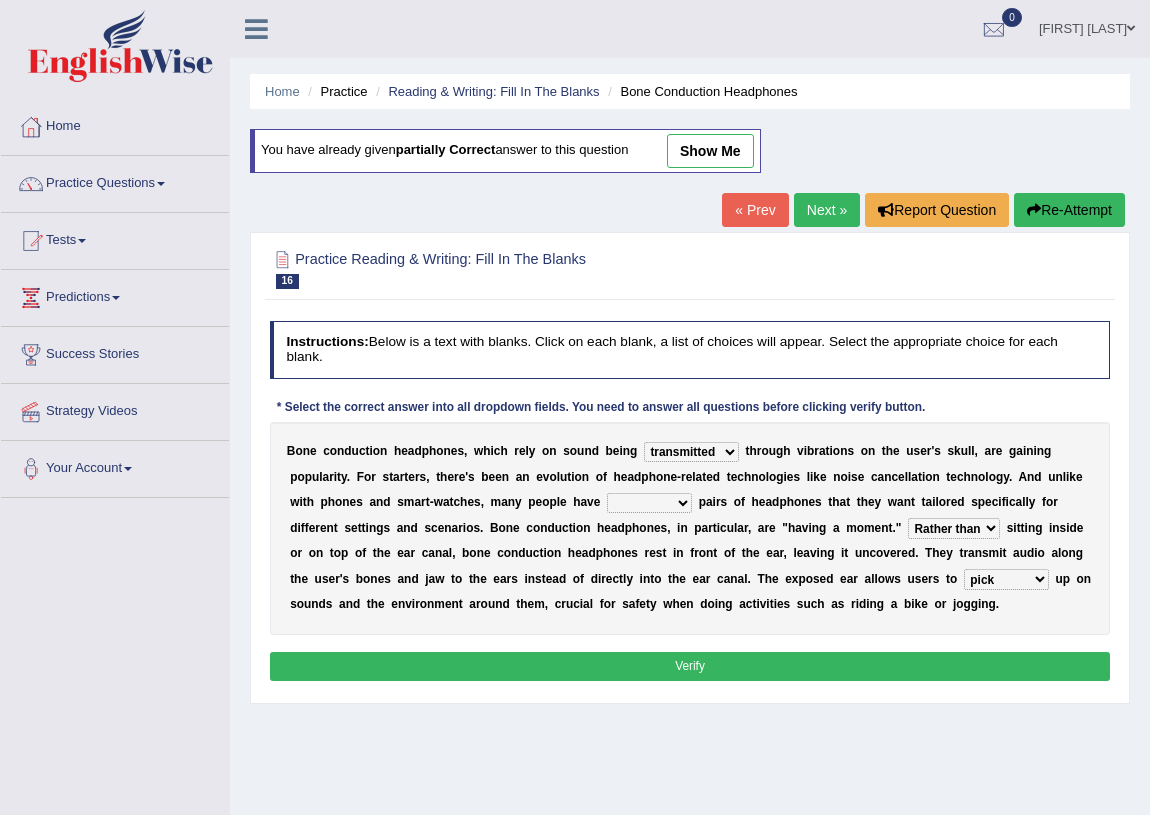 select on "multiple" 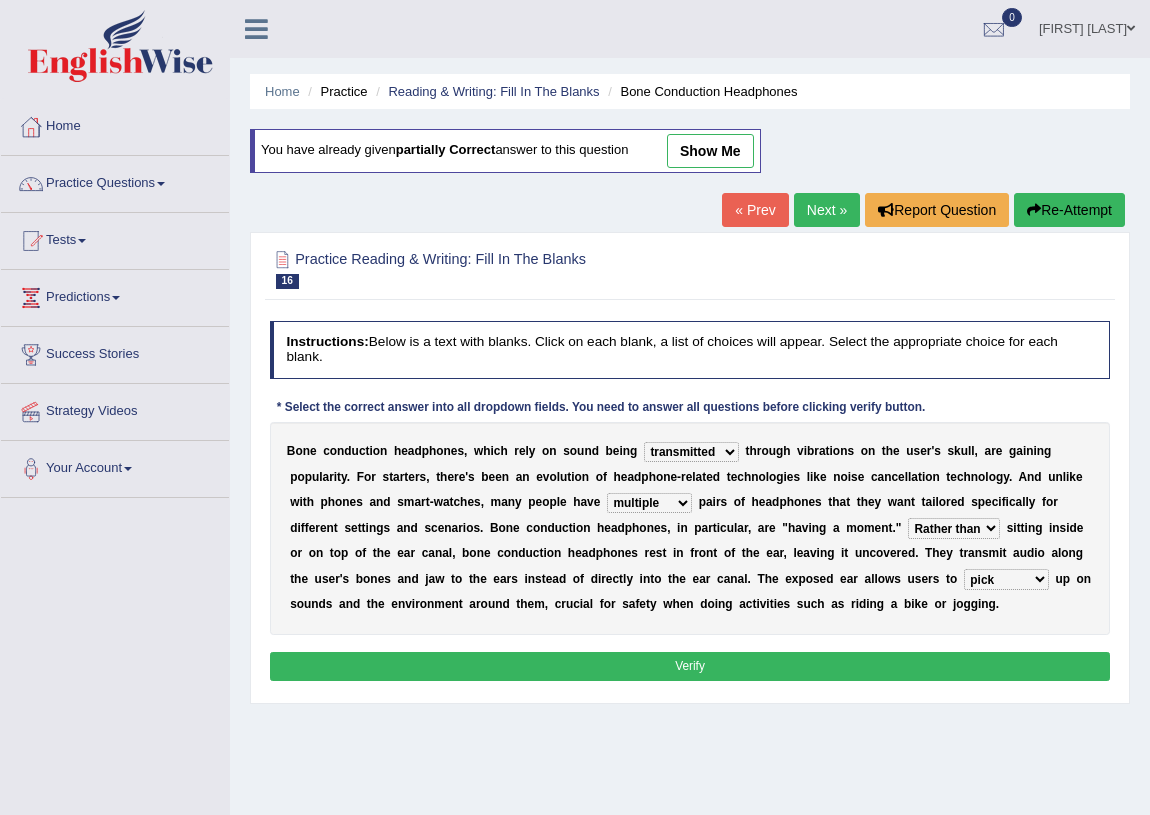 click on "Verify" at bounding box center [690, 666] 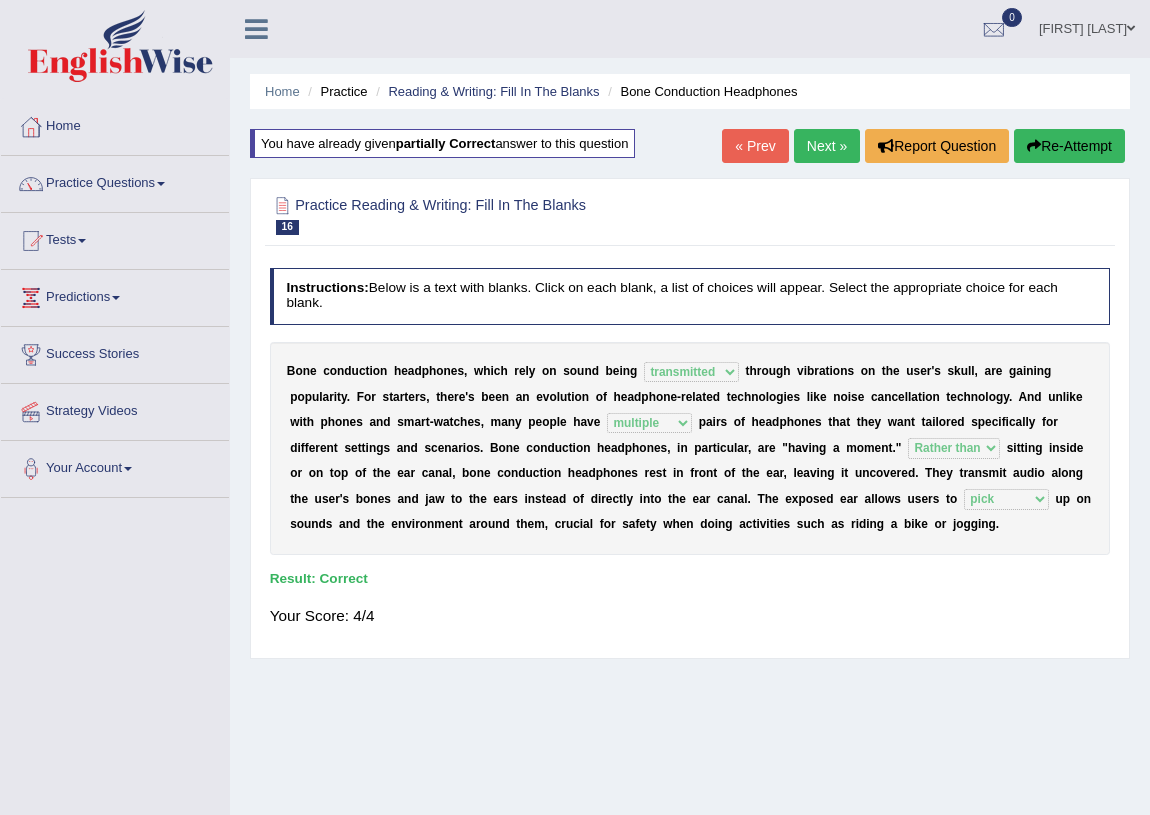 click on "Next »" at bounding box center [827, 146] 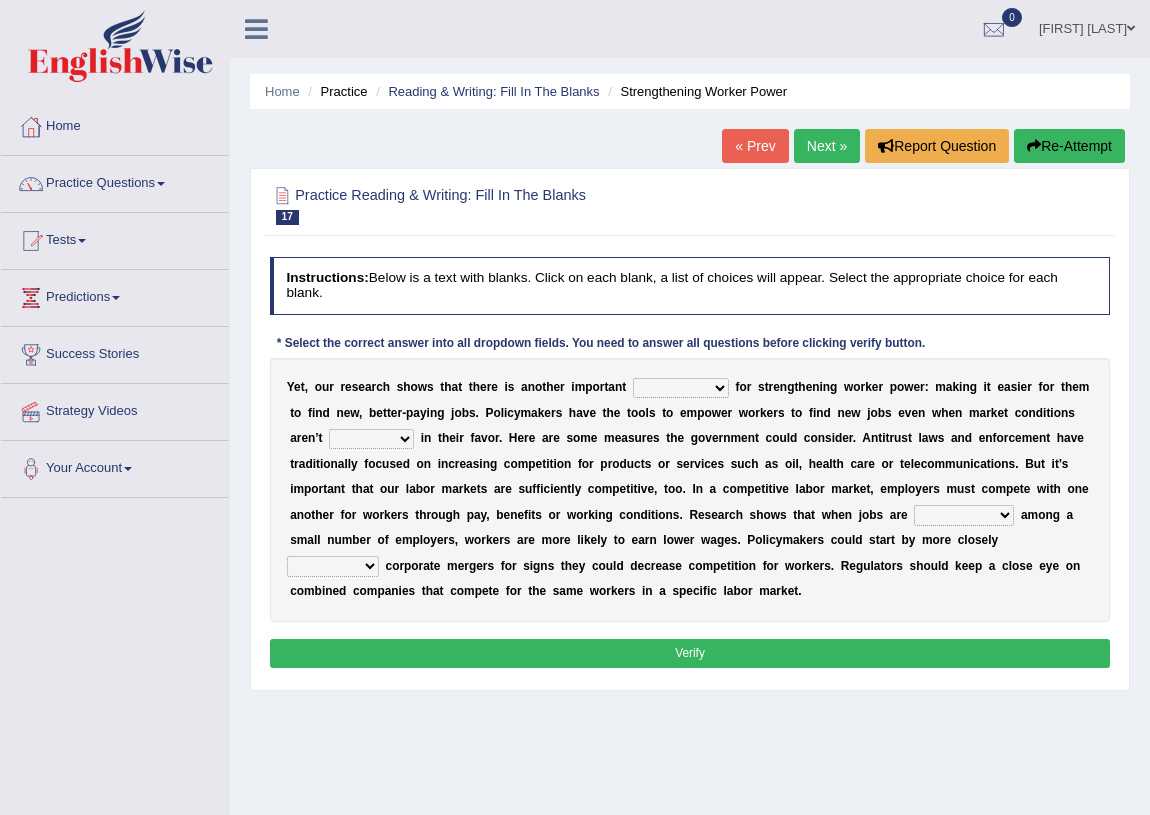 scroll, scrollTop: 0, scrollLeft: 0, axis: both 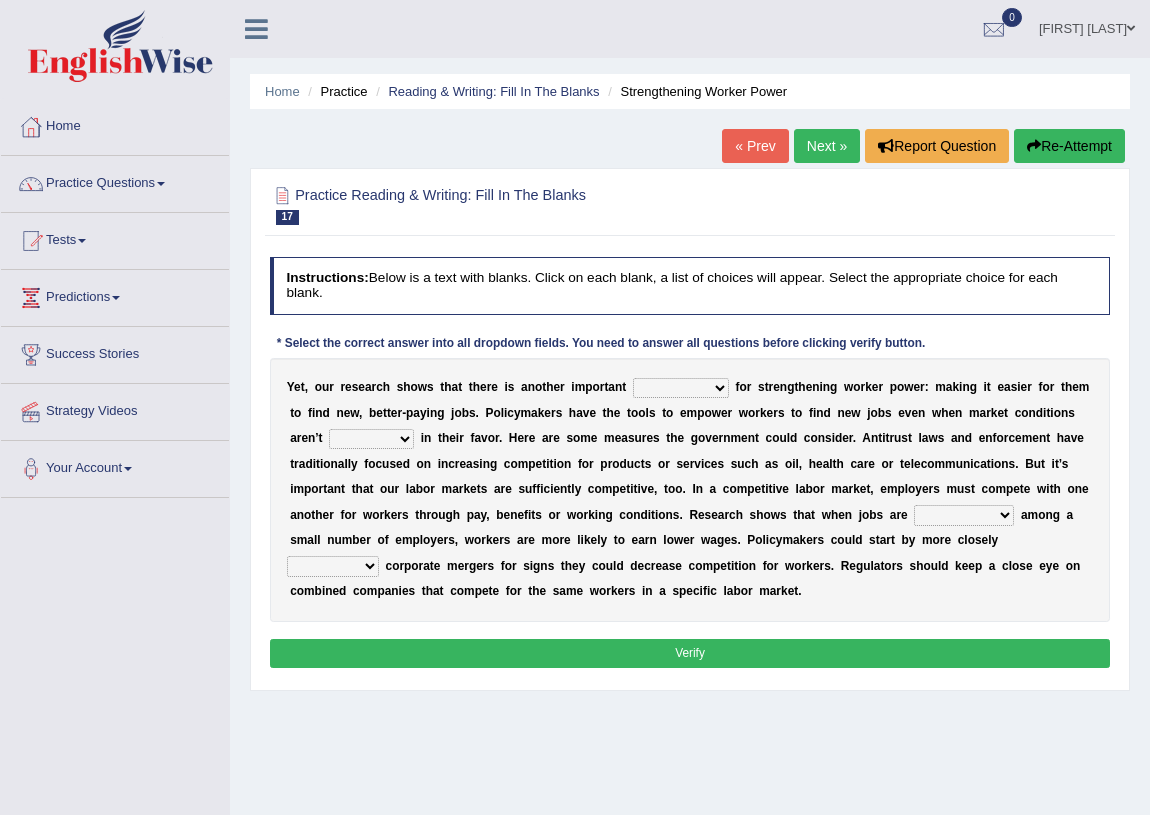 click on "avail engagement avenue annual" at bounding box center [681, 388] 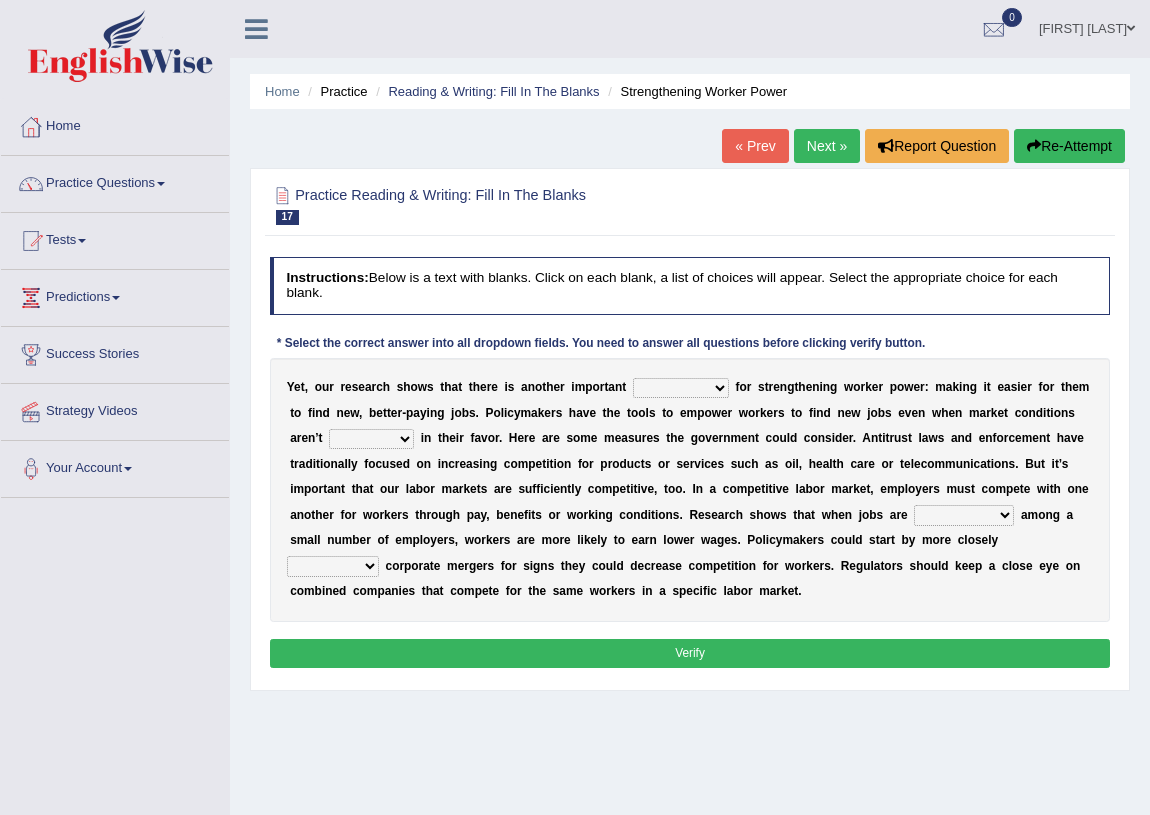 select on "avail" 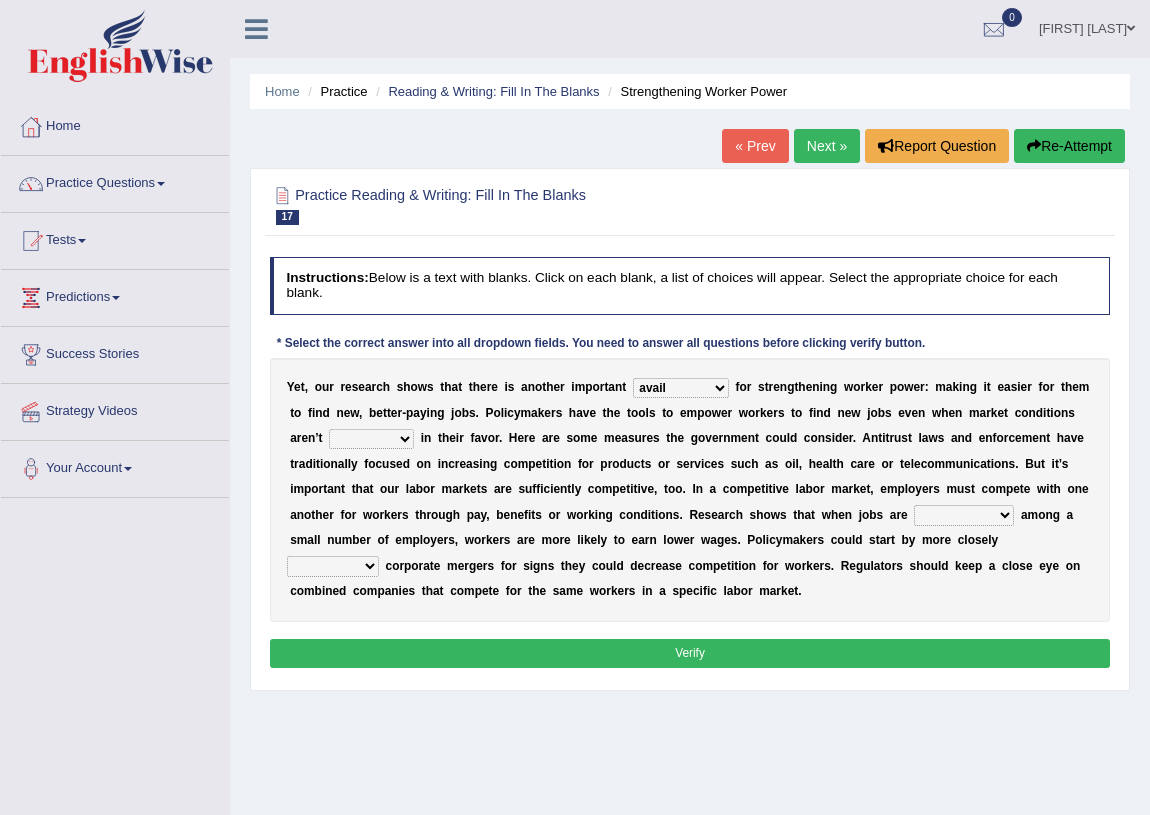 click on "avail engagement avenue annual" at bounding box center [681, 388] 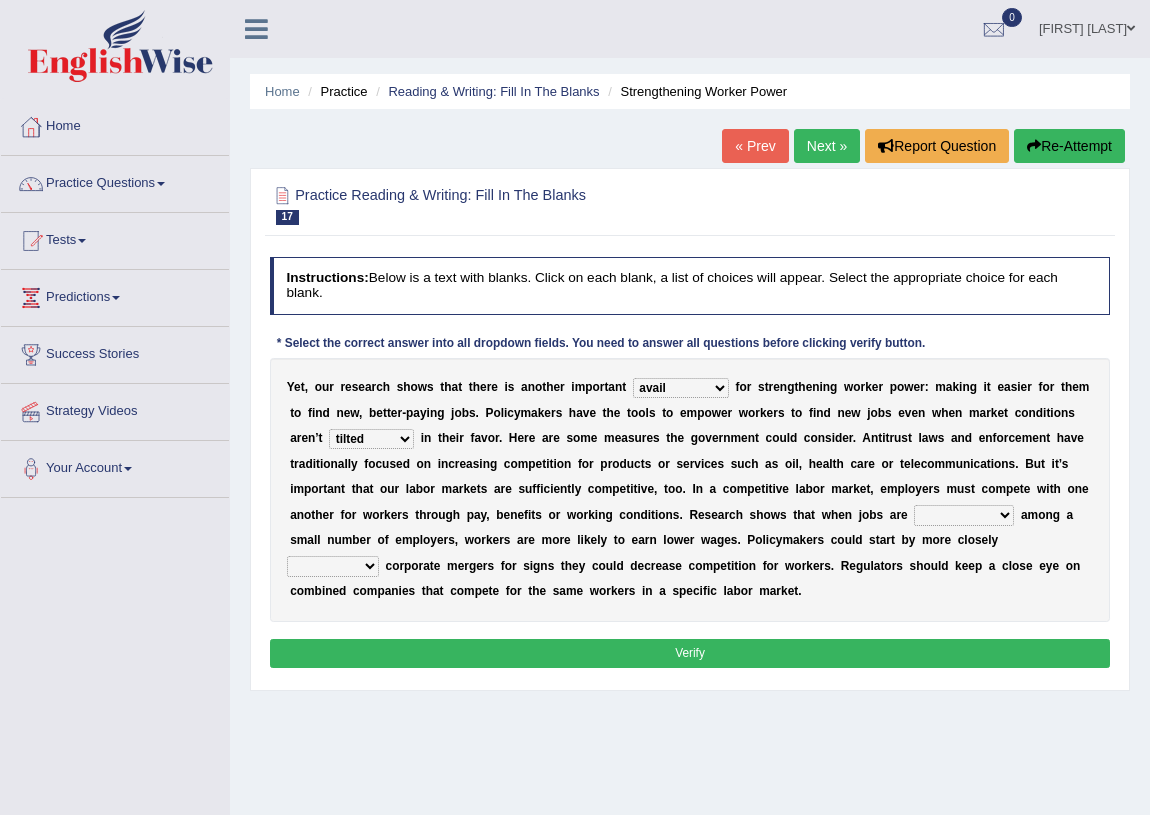 click on "profitable titchy temperate tilted" at bounding box center [371, 439] 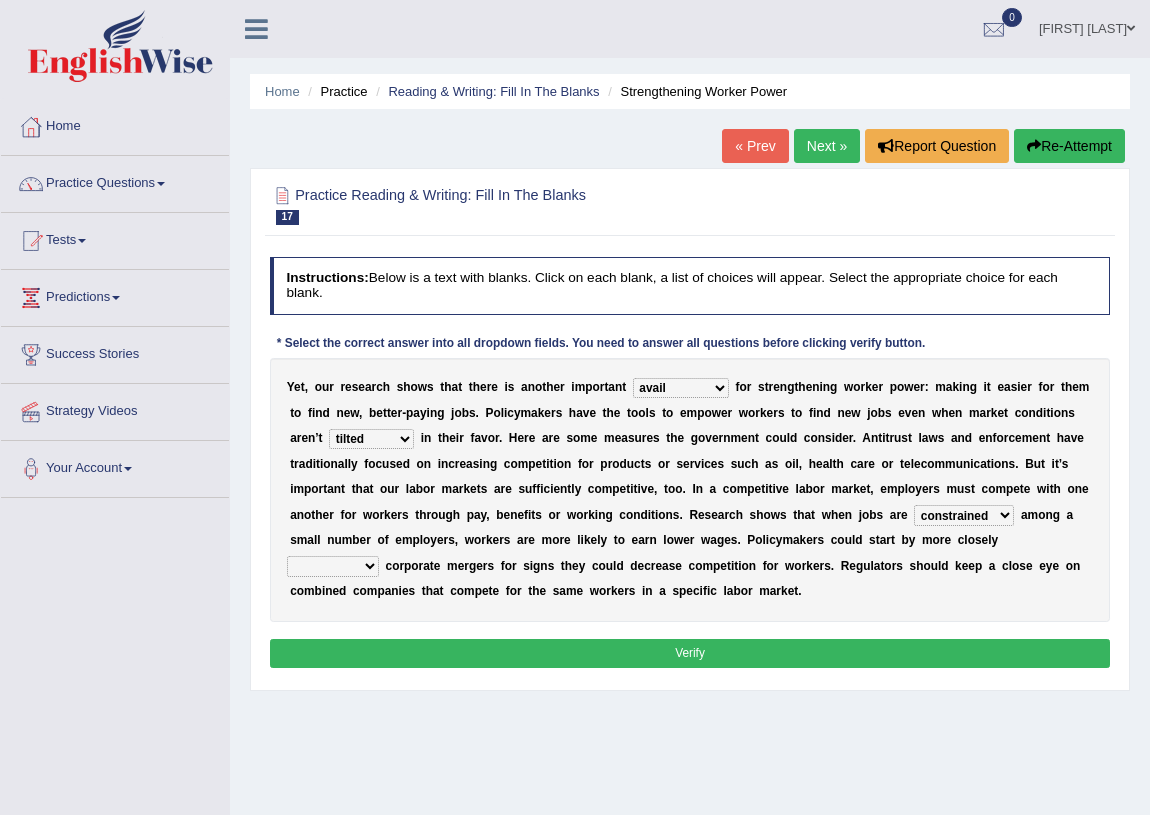 click on "constrained tremendous concentric concentrated" at bounding box center (964, 515) 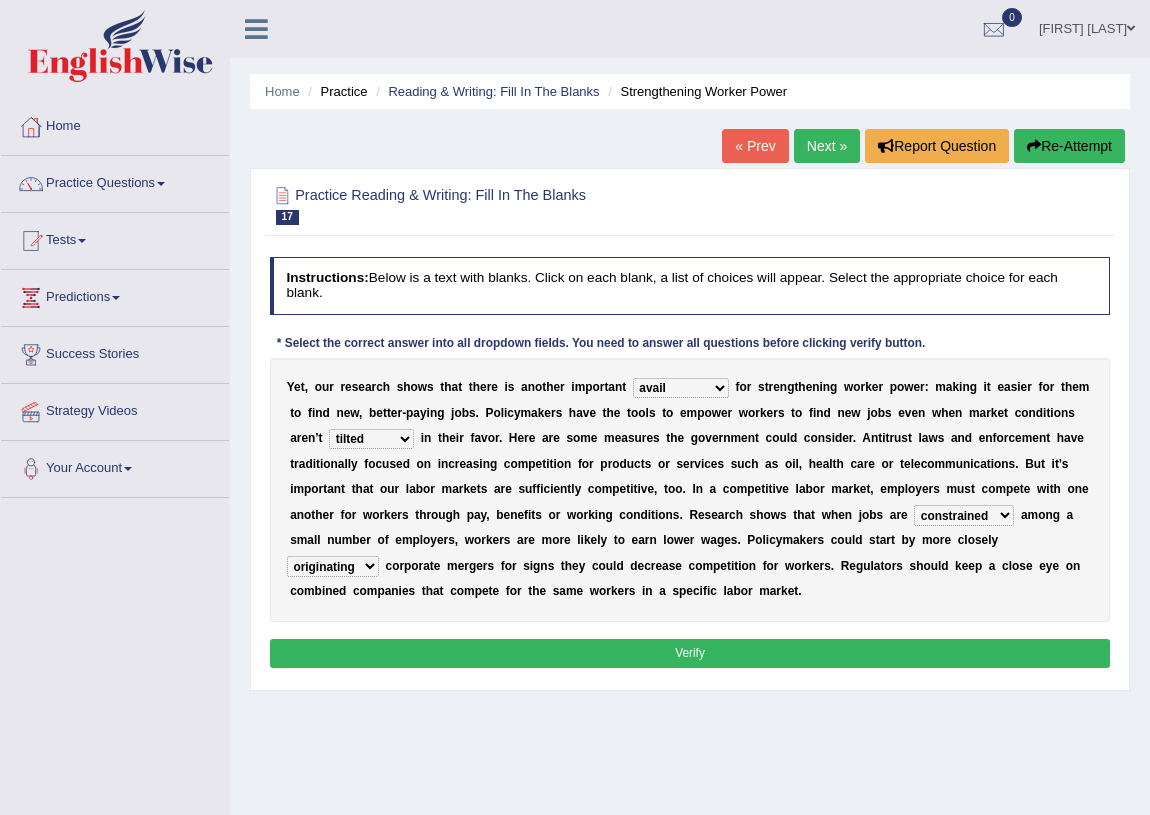 click on "Verify" at bounding box center [690, 653] 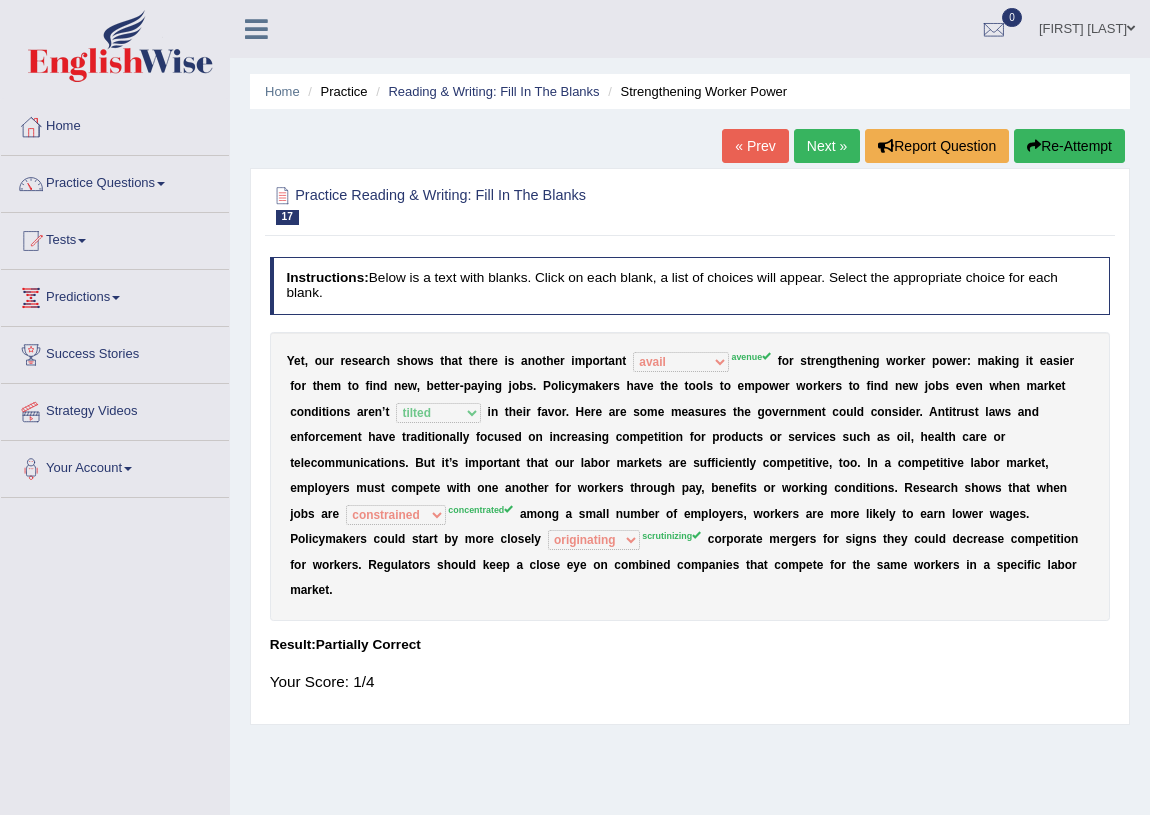 click on "Re-Attempt" at bounding box center [1069, 146] 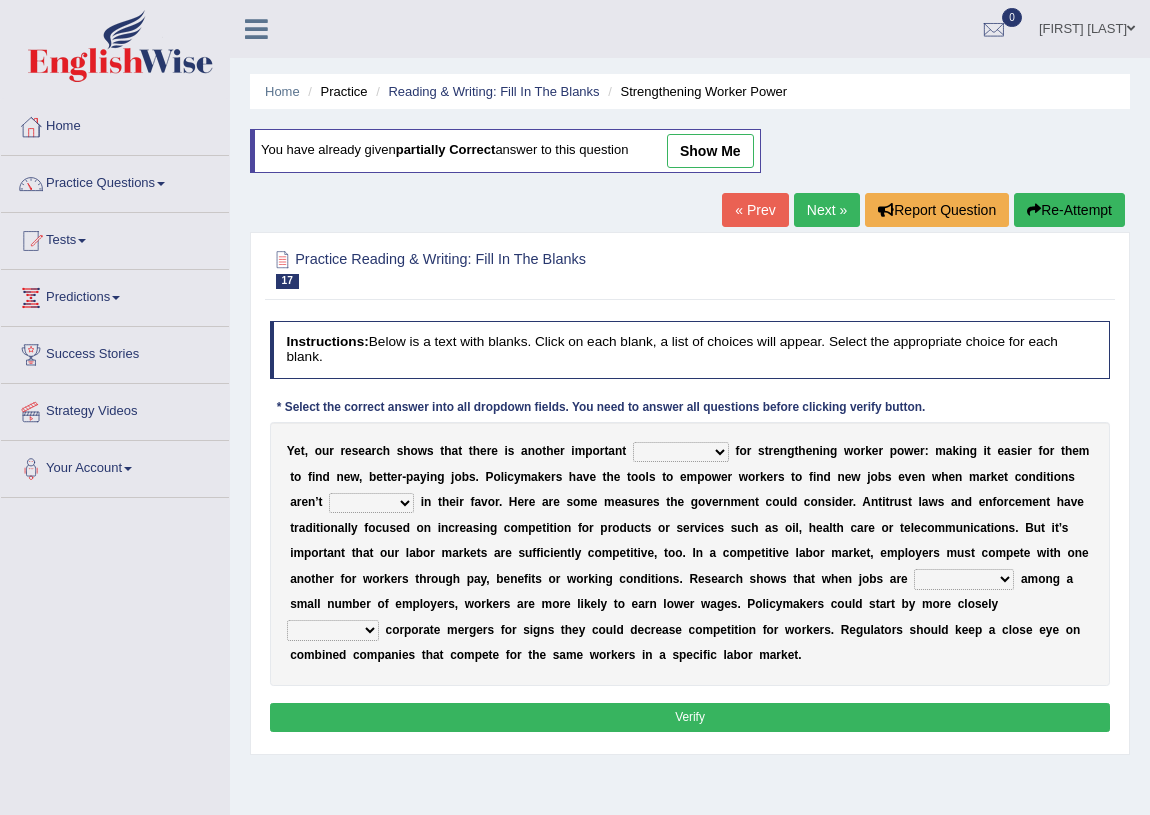 scroll, scrollTop: 0, scrollLeft: 0, axis: both 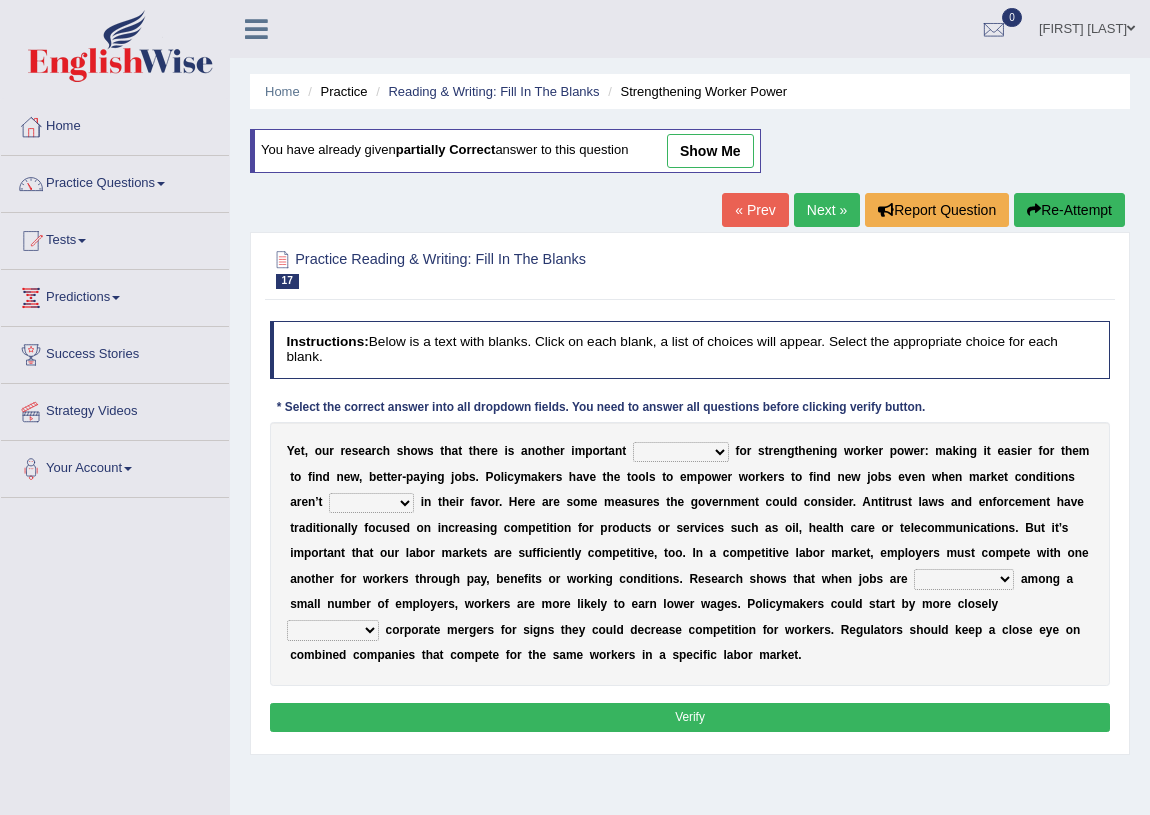 click on "constrained tremendous concentric concentrated" at bounding box center (964, 579) 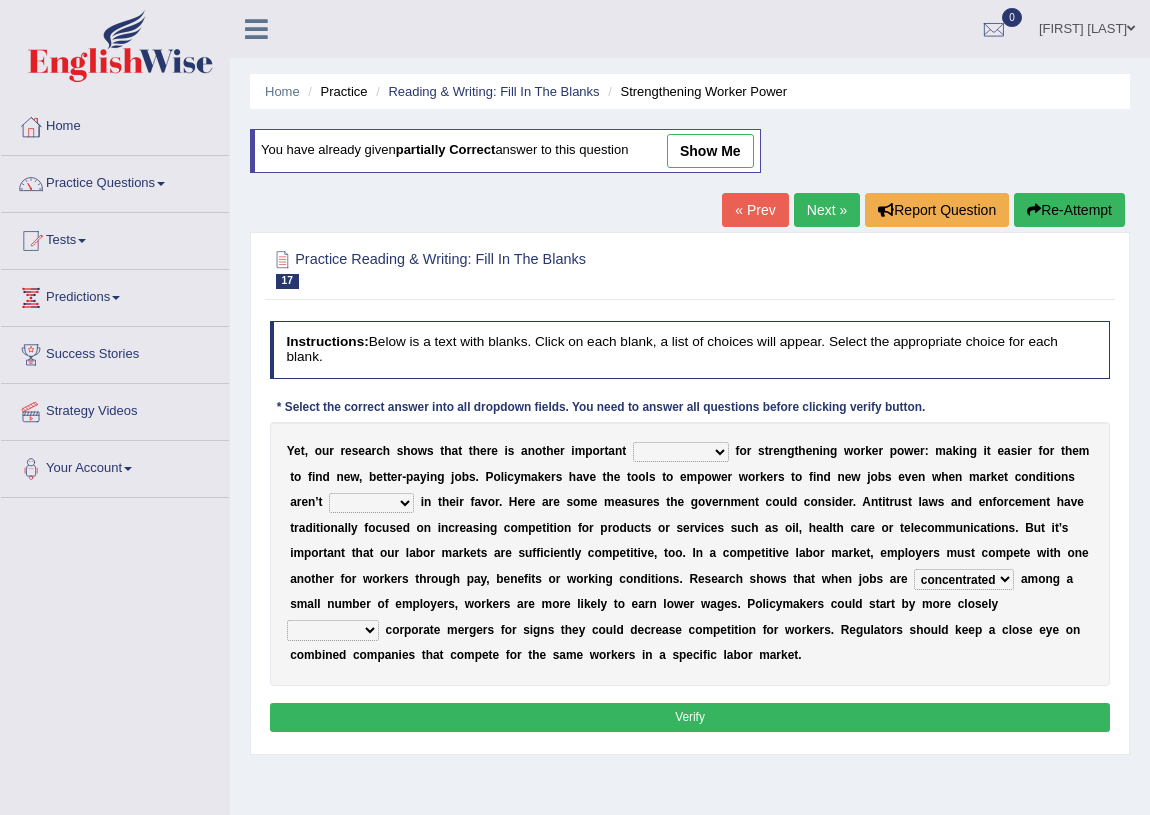click on "constrained tremendous concentric concentrated" at bounding box center [964, 579] 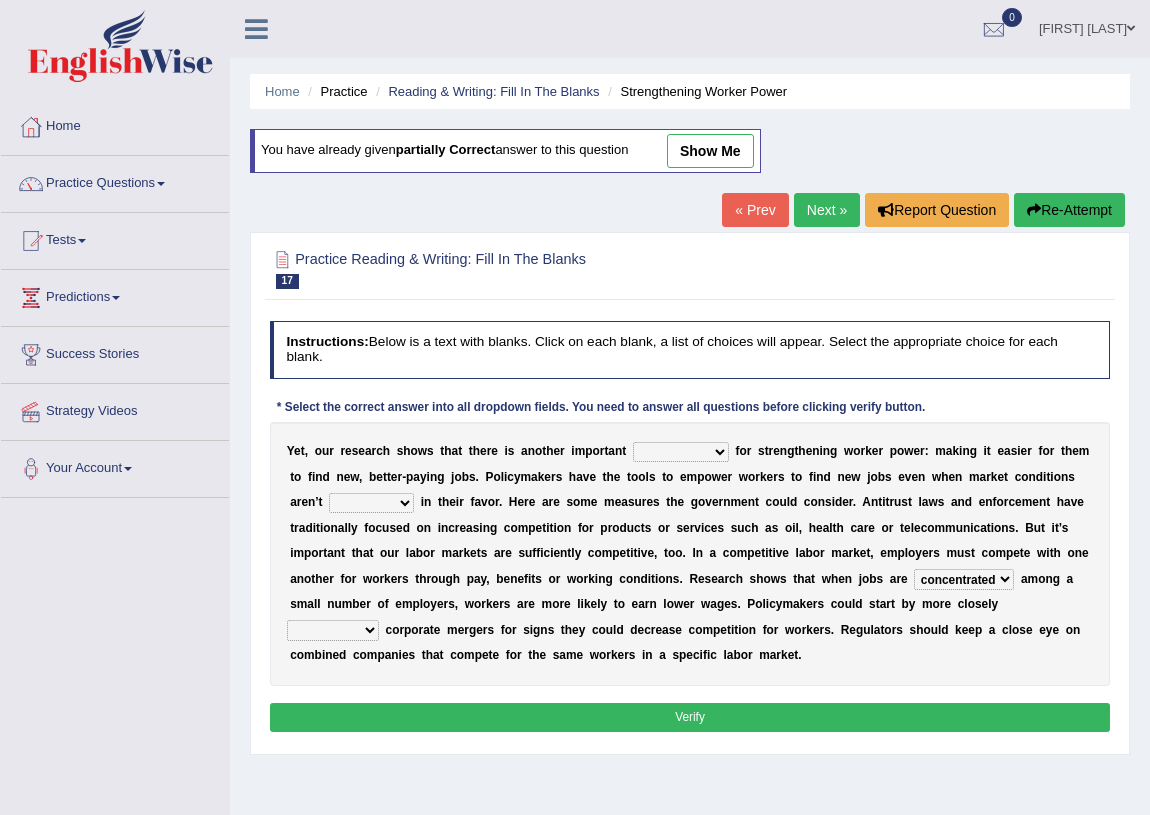 click on "scrutinizing originating scripting emulating" at bounding box center (333, 630) 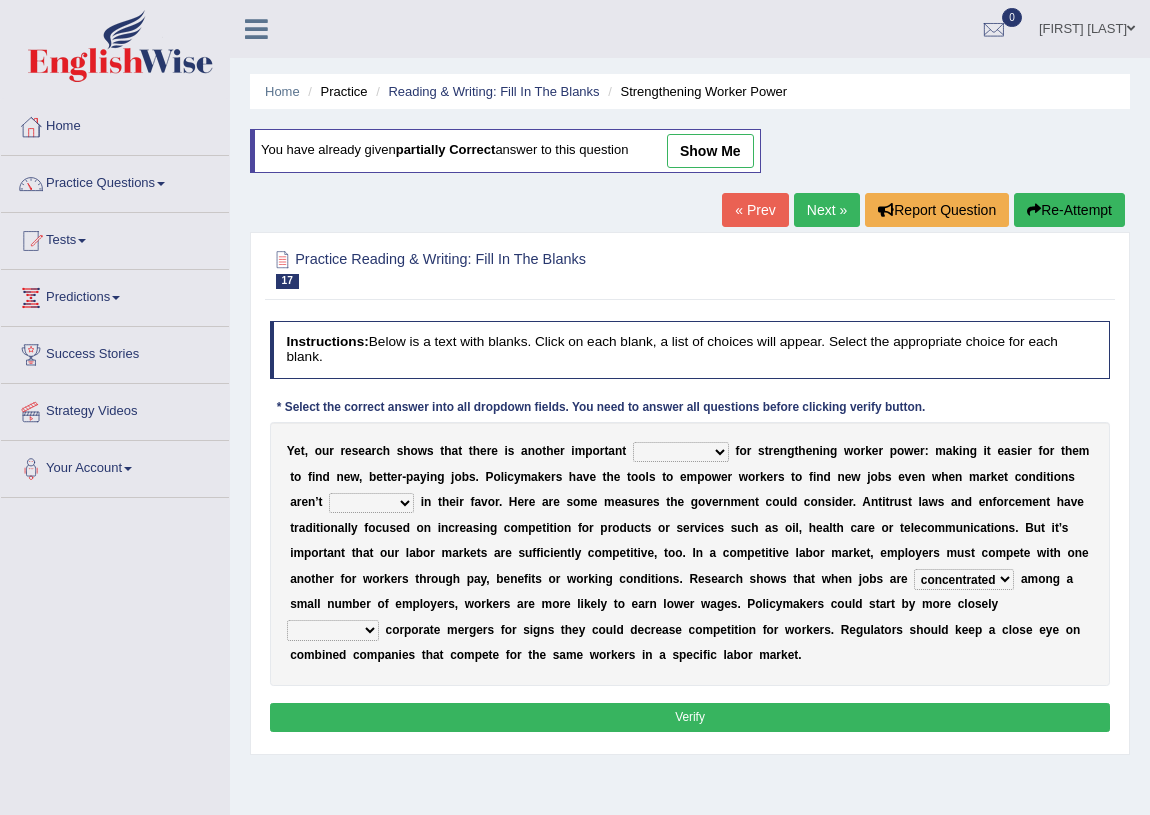 select on "scrutinizing" 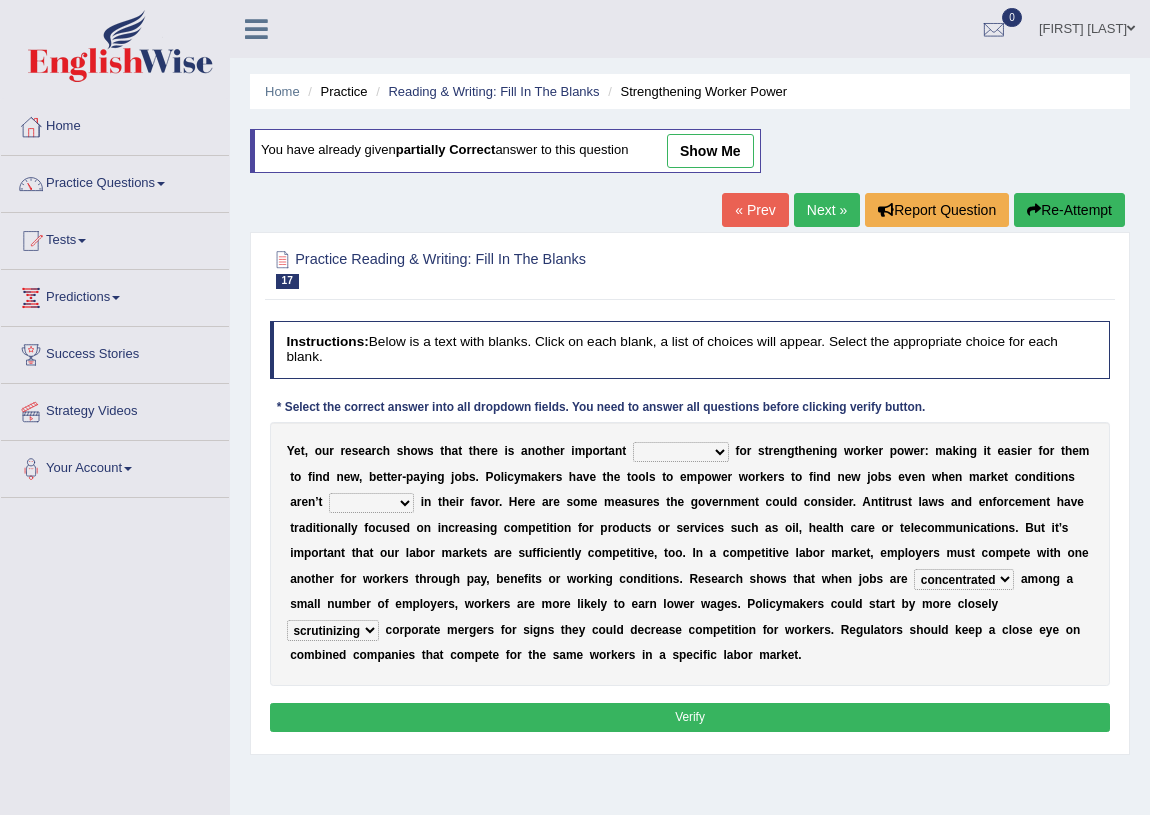 click on "Y e t ,    o u r    r e s e a r c h    s h o w s    t h a t    t h e r e    i s    a n o t h e r    i m p o r t a n t    avail engagement avenue annual    f o r    s t r e n g t h e n i n g    w o r k e r    p o w e r :    m a k i n g    i t    e a s i e r    f o r    t h e m    t o    f i n d    n e w ,    b e t t e r - p a y i n g    j o b s .    P o l i c y m a k e r s    h a v e    t h e    t o o l s    t o    e m p o w e r    w o r k e r s    t o    f i n d    n e w    j o b s    e v e n    w h e n    m a r k e t    c o n d i t i o n s    a r e n ’ t    profitable titchy temperate tilted    i n    t h e i r    f a v o r .    H e r e    a r e    s o m e    m e a s u r e s    t h e    g o v e r n m e n t    c o u l d    c o n s i d e r .    A n t i t r u s t    l a w s    a n d    e n f o r c e m e n t    h a v e    t r a d i t i o n a l l y    f o c u s e d    o n    i n c r e a s i n g    c o m p e t i t i o n    f o r    p r o d u c t s o" at bounding box center [690, 554] 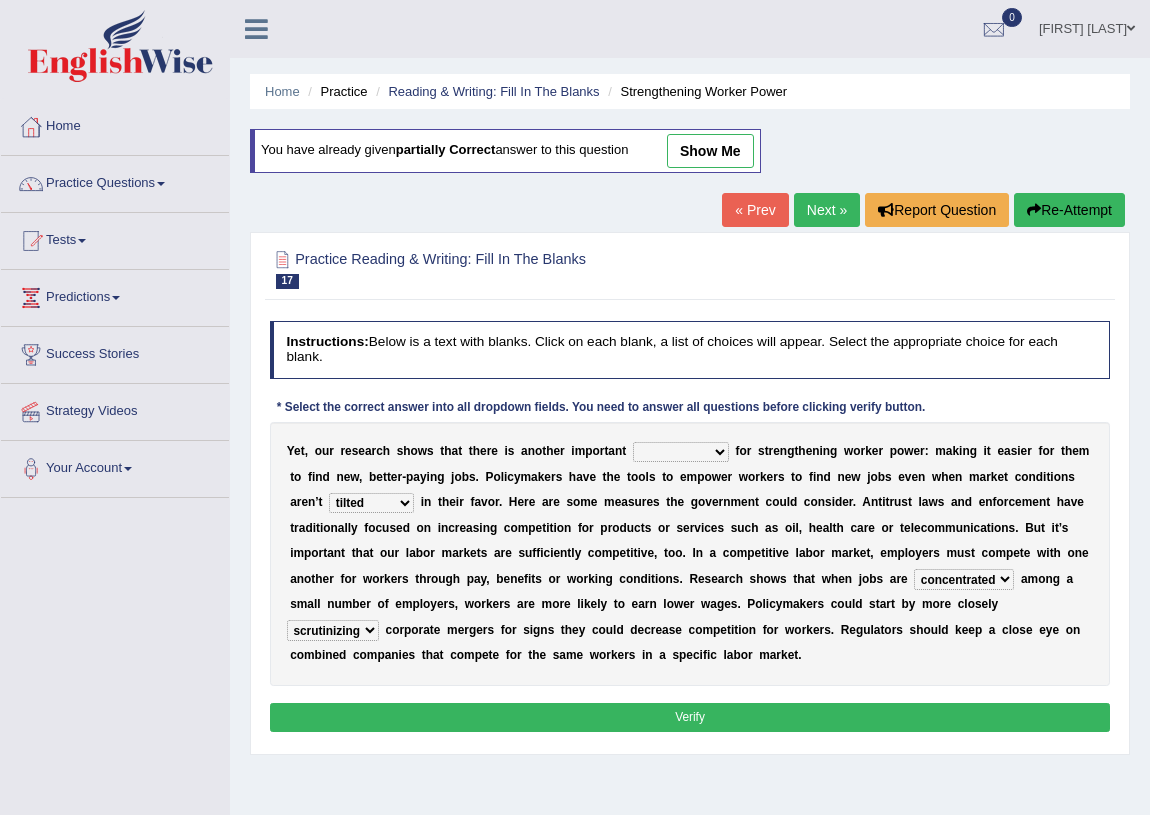 click on "avail engagement avenue annual" at bounding box center (681, 452) 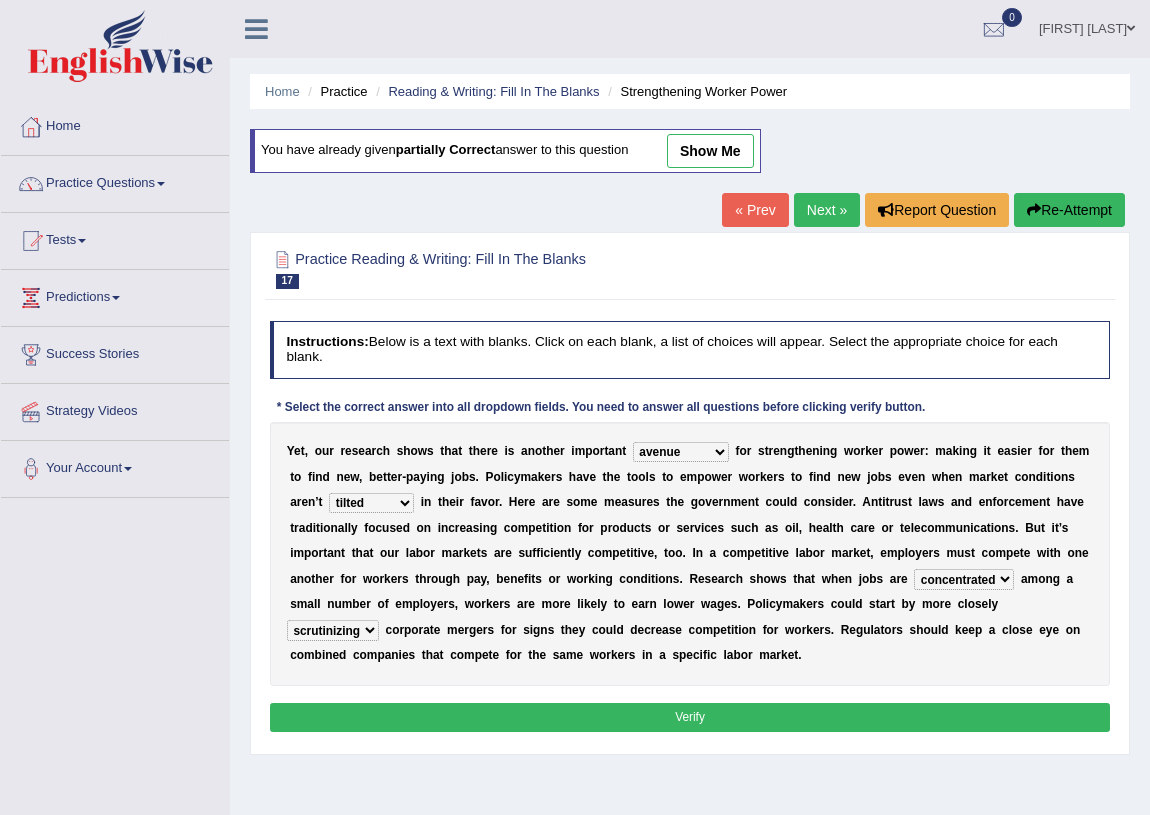 click on "Verify" at bounding box center (690, 717) 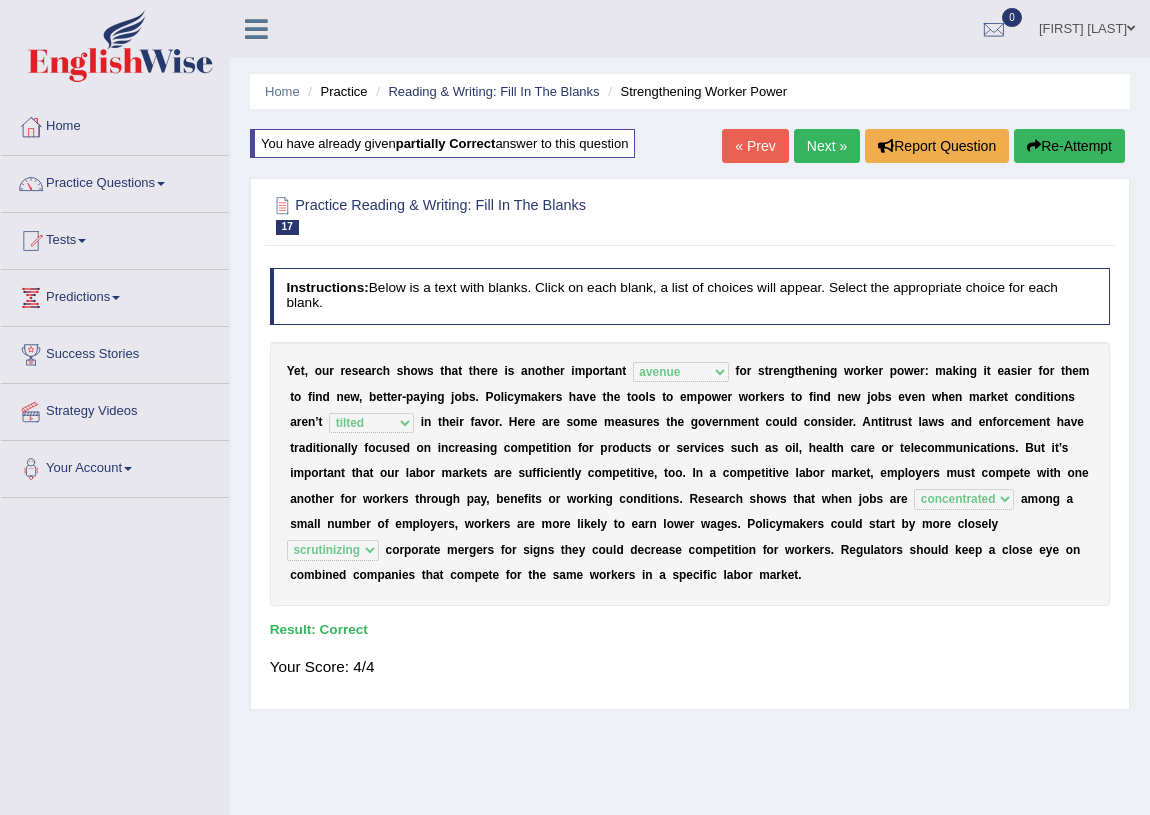 click on "Next »" at bounding box center (827, 146) 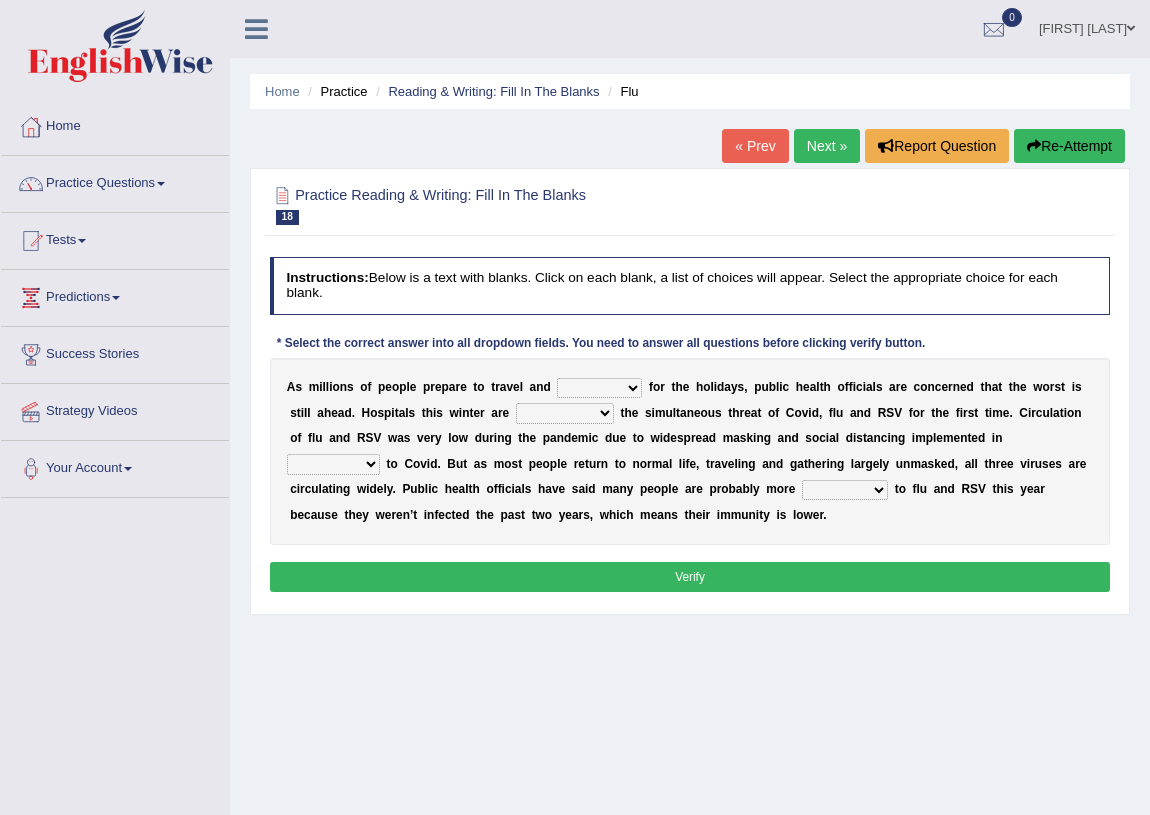 scroll, scrollTop: 0, scrollLeft: 0, axis: both 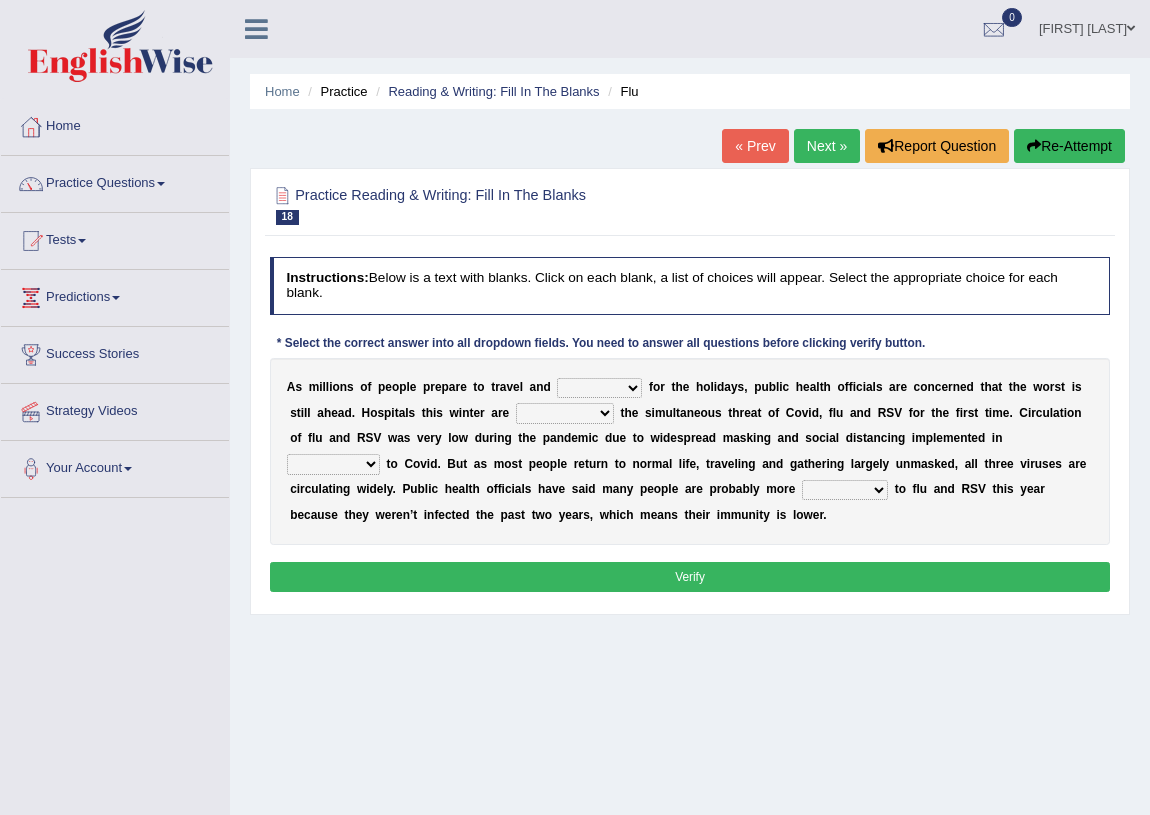 click on "gather hide slumber migrate" at bounding box center [599, 388] 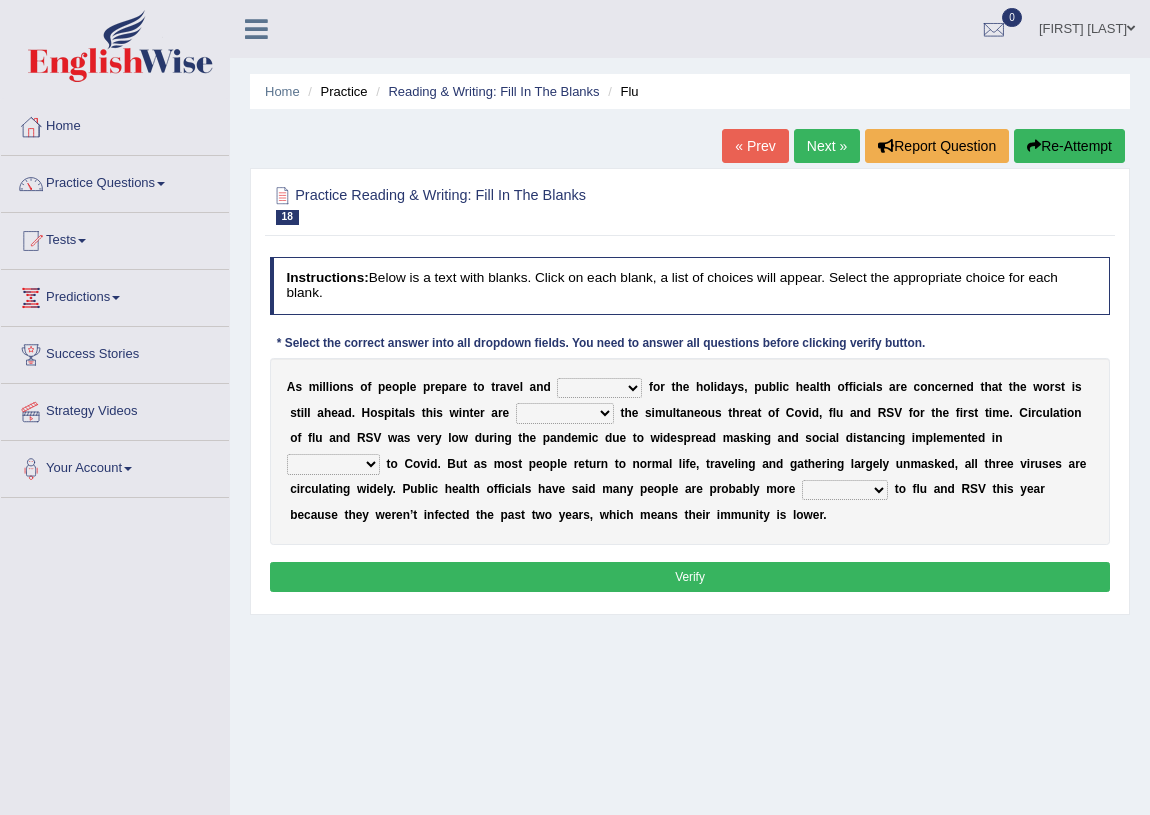 select on "gather" 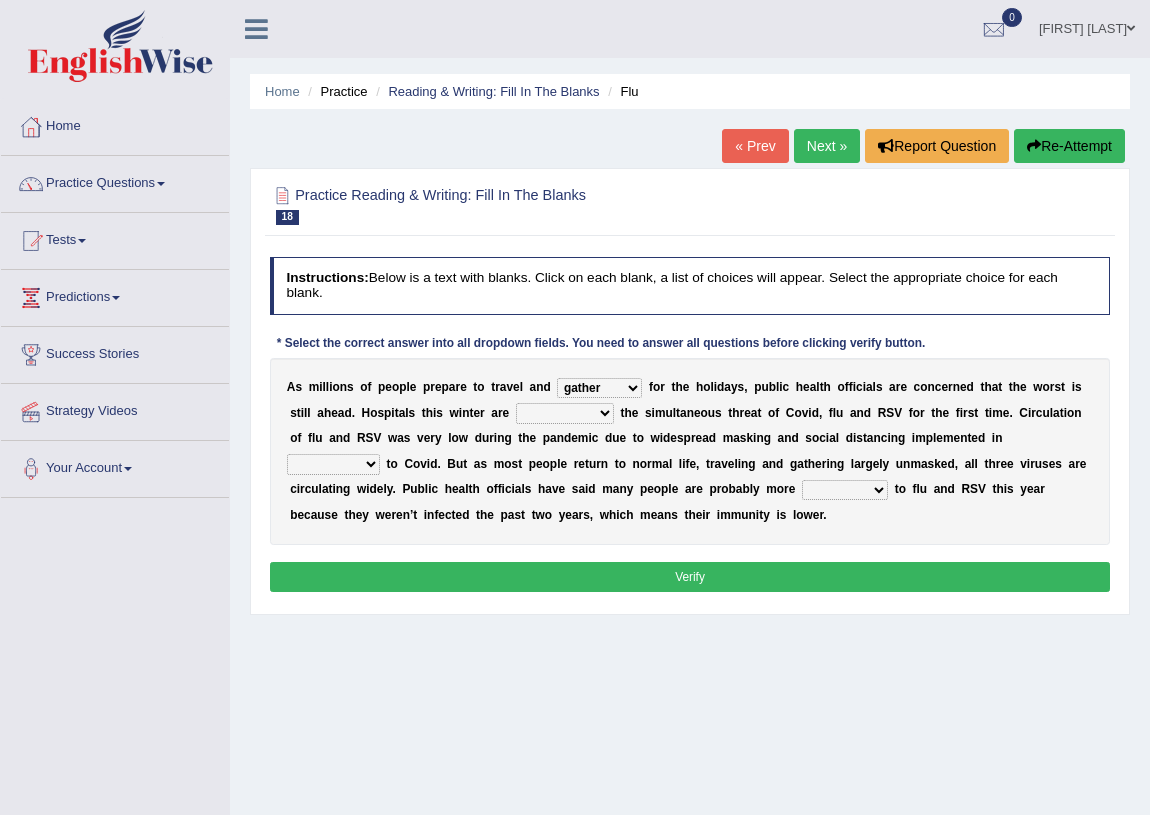 click on "gather hide slumber migrate" at bounding box center [599, 388] 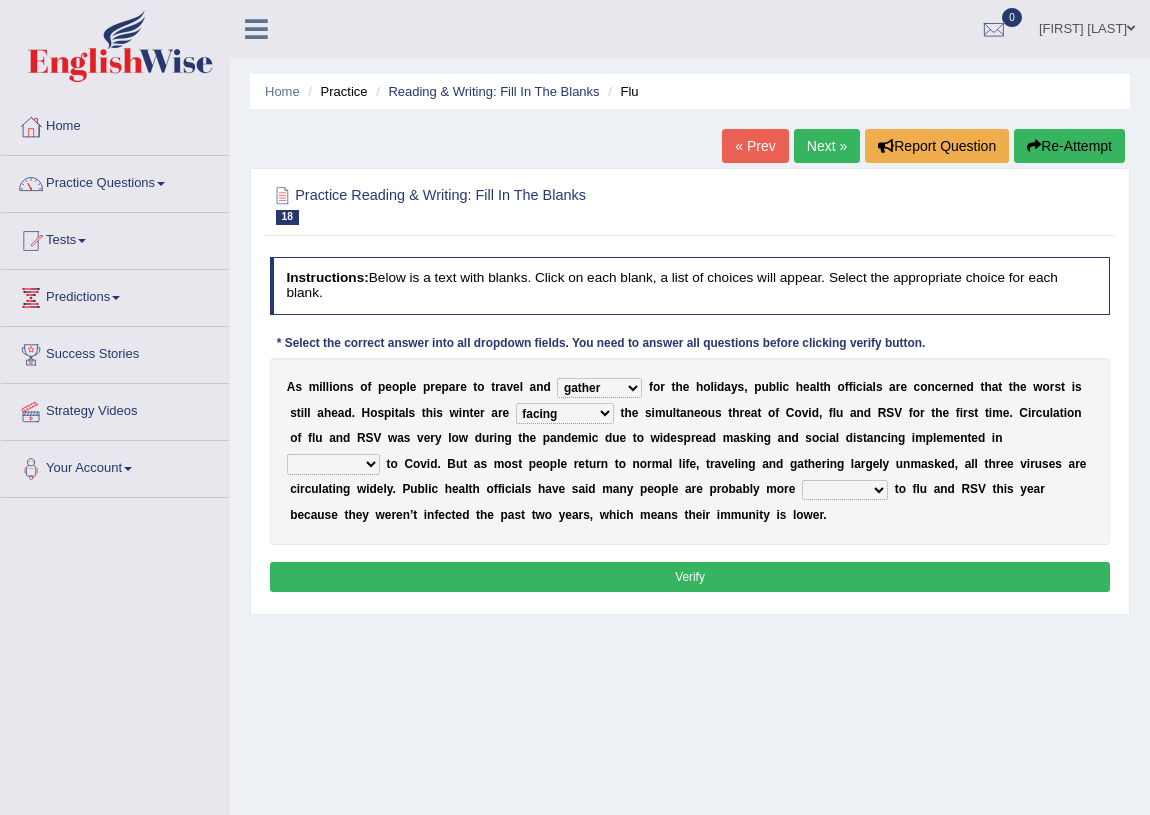 click on "comparison response place order" at bounding box center [333, 464] 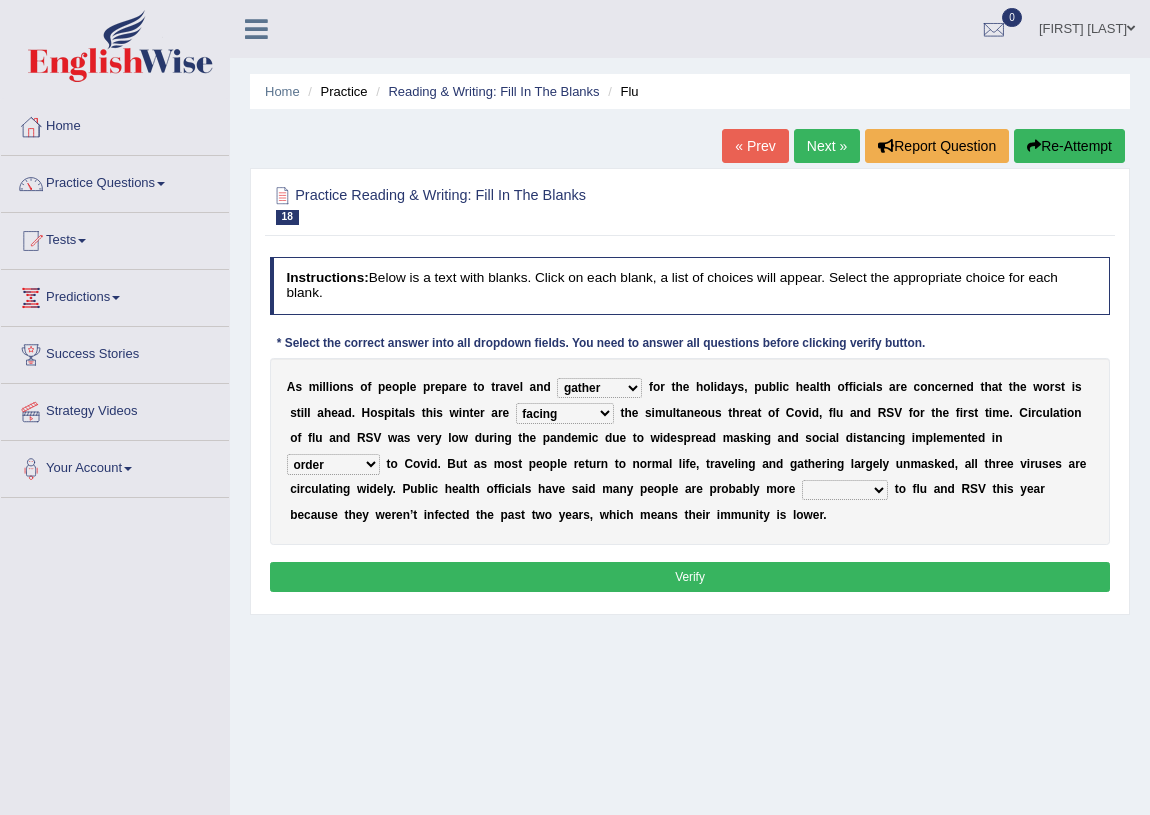click on "comparison response place order" at bounding box center (333, 464) 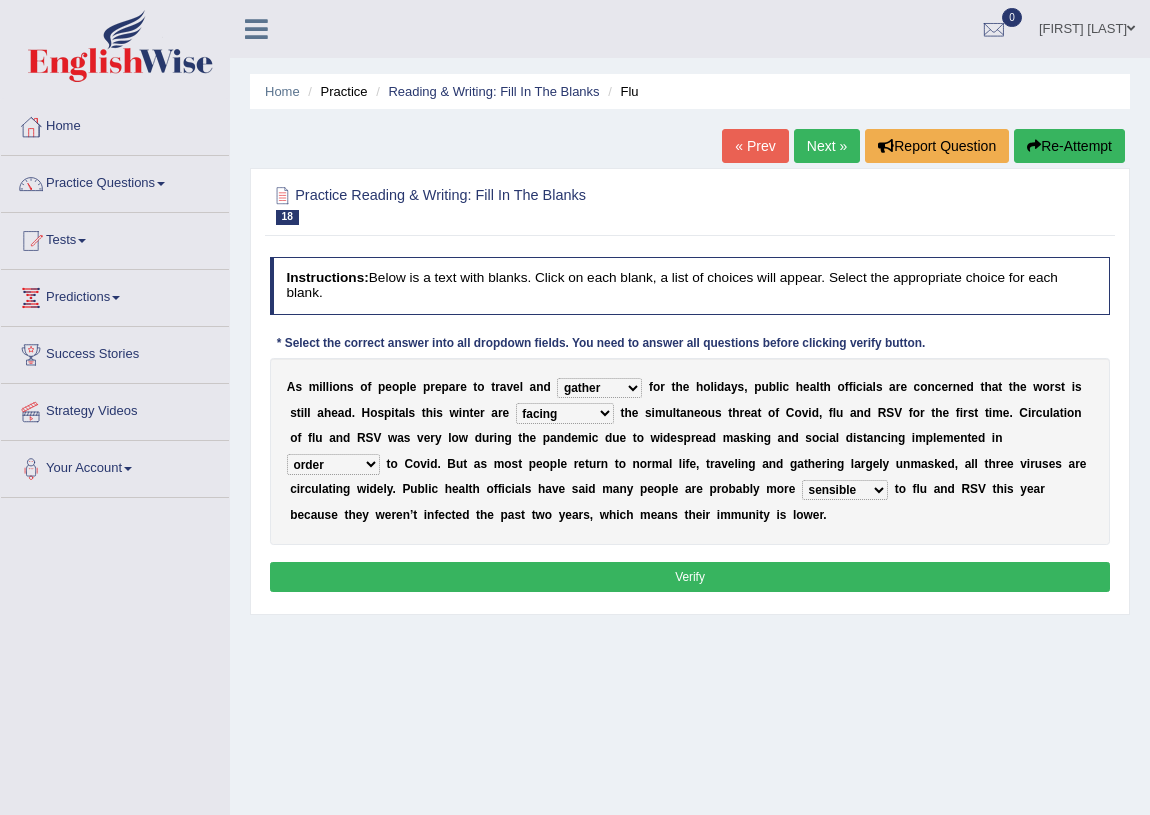 click on "Verify" at bounding box center [690, 576] 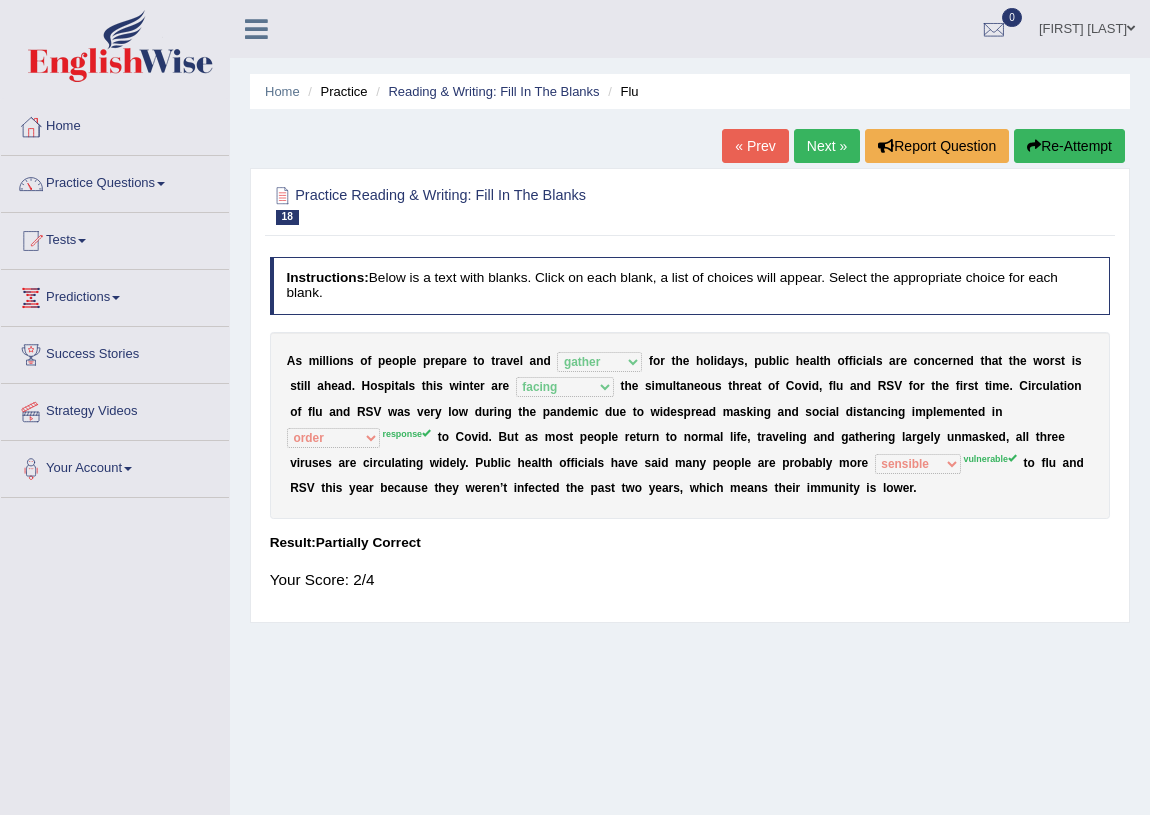 click on "Re-Attempt" at bounding box center (1069, 146) 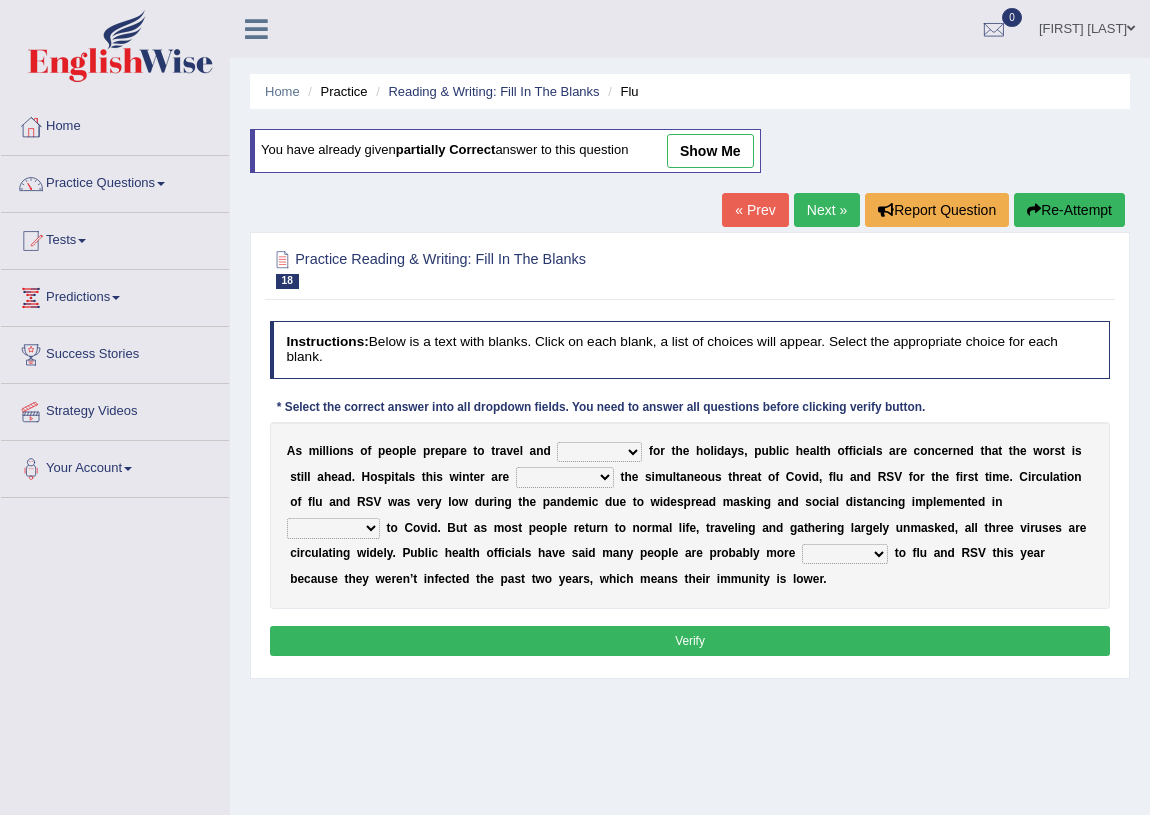 scroll, scrollTop: 0, scrollLeft: 0, axis: both 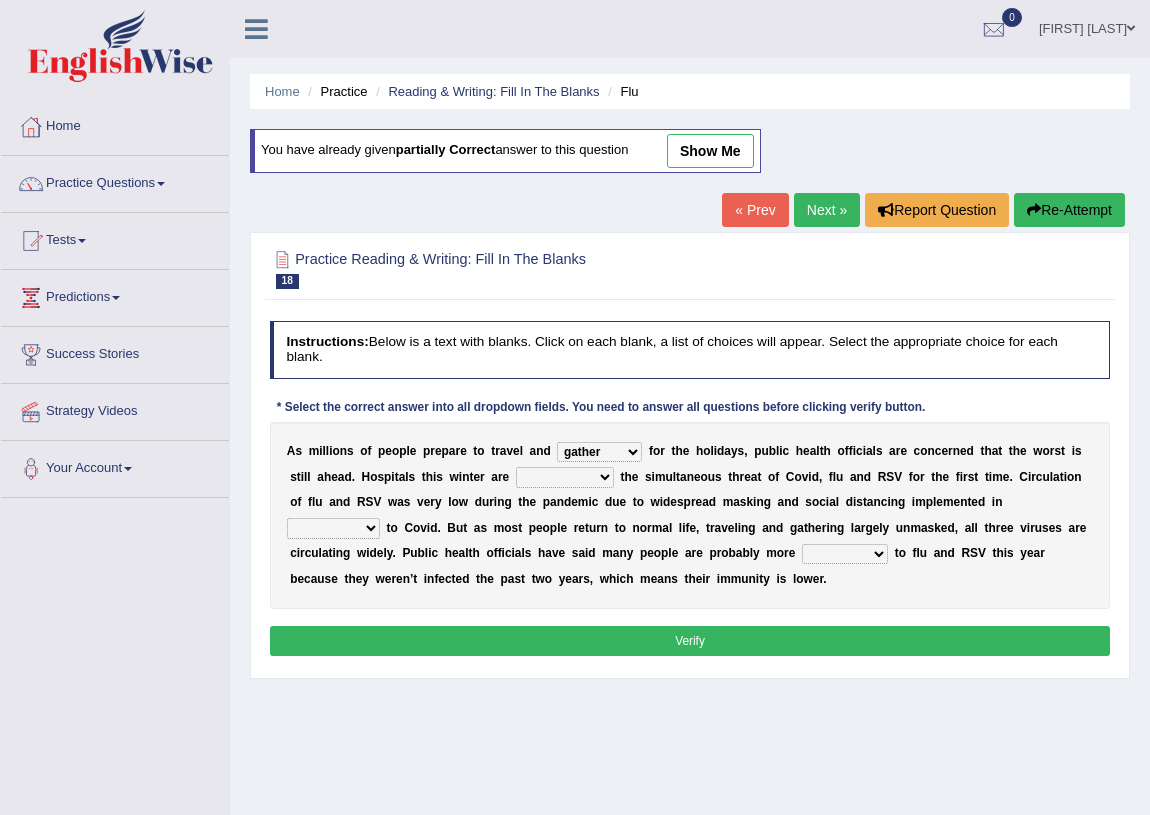 click on "gather hide slumber migrate" at bounding box center [599, 452] 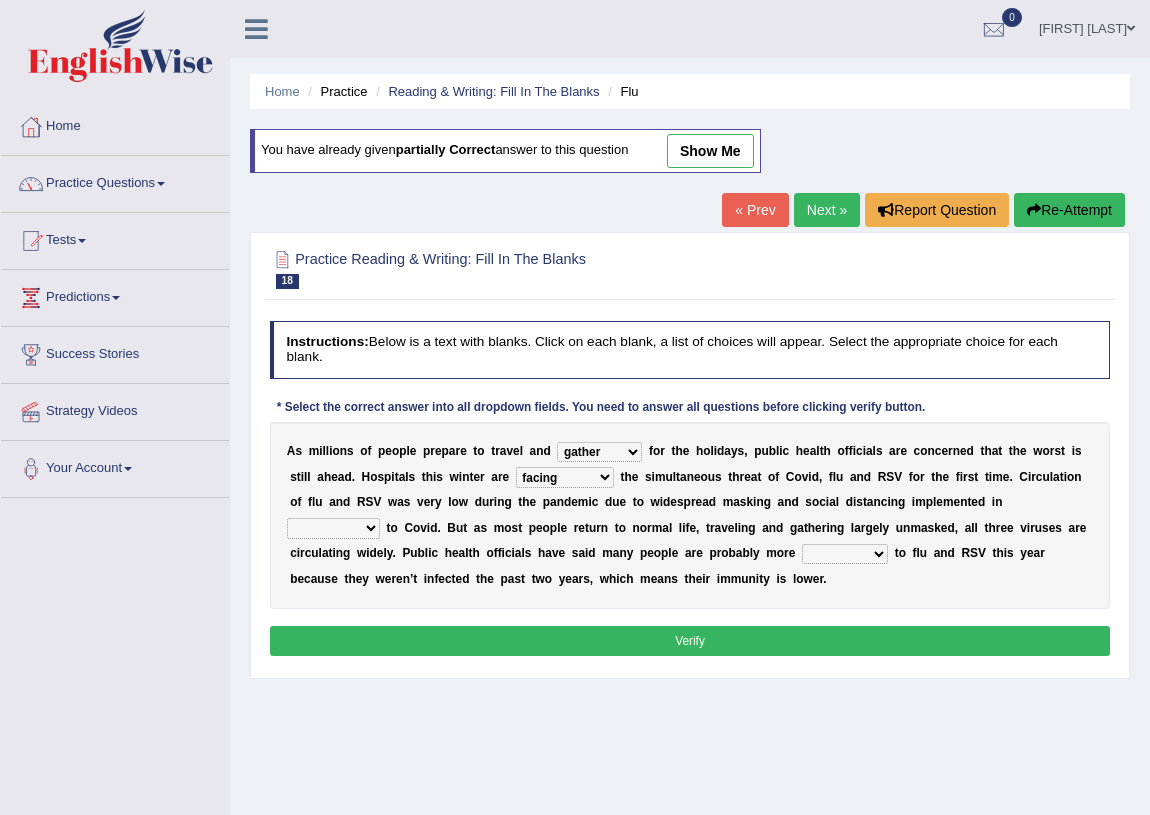 click on "comparison response place order" at bounding box center (333, 528) 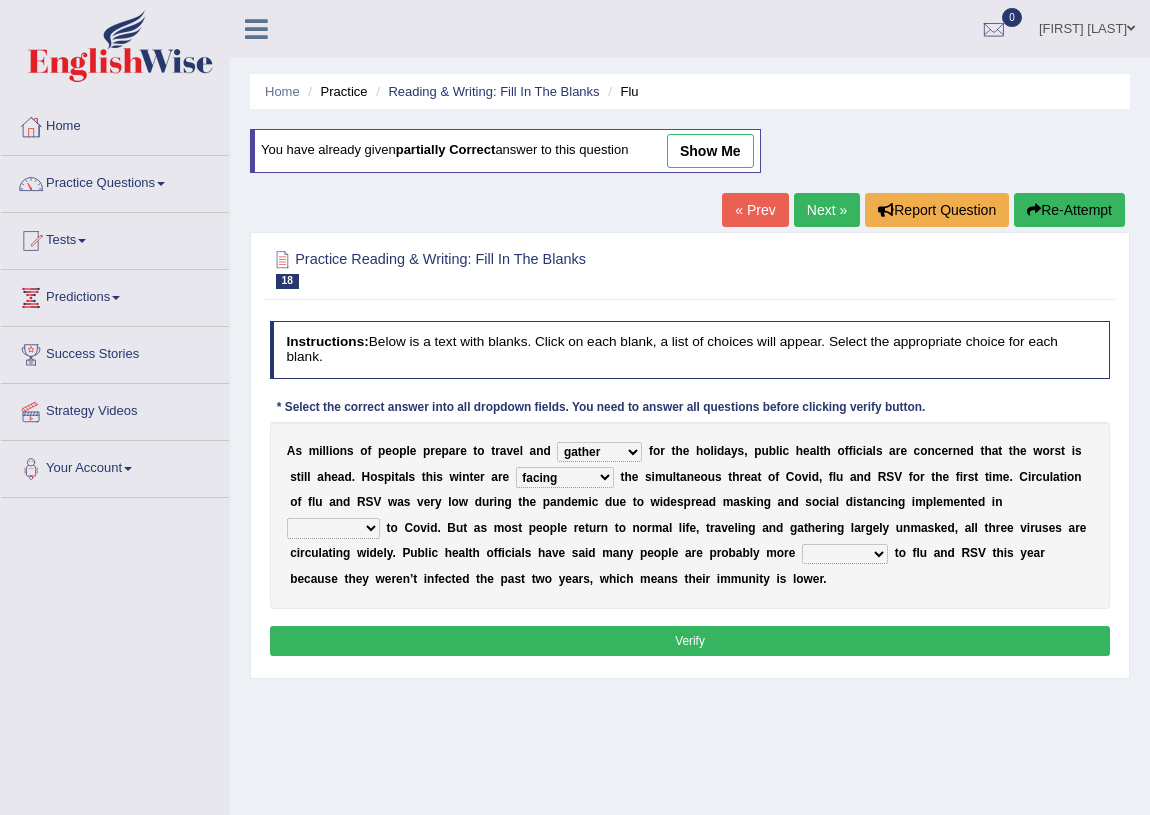 select on "response" 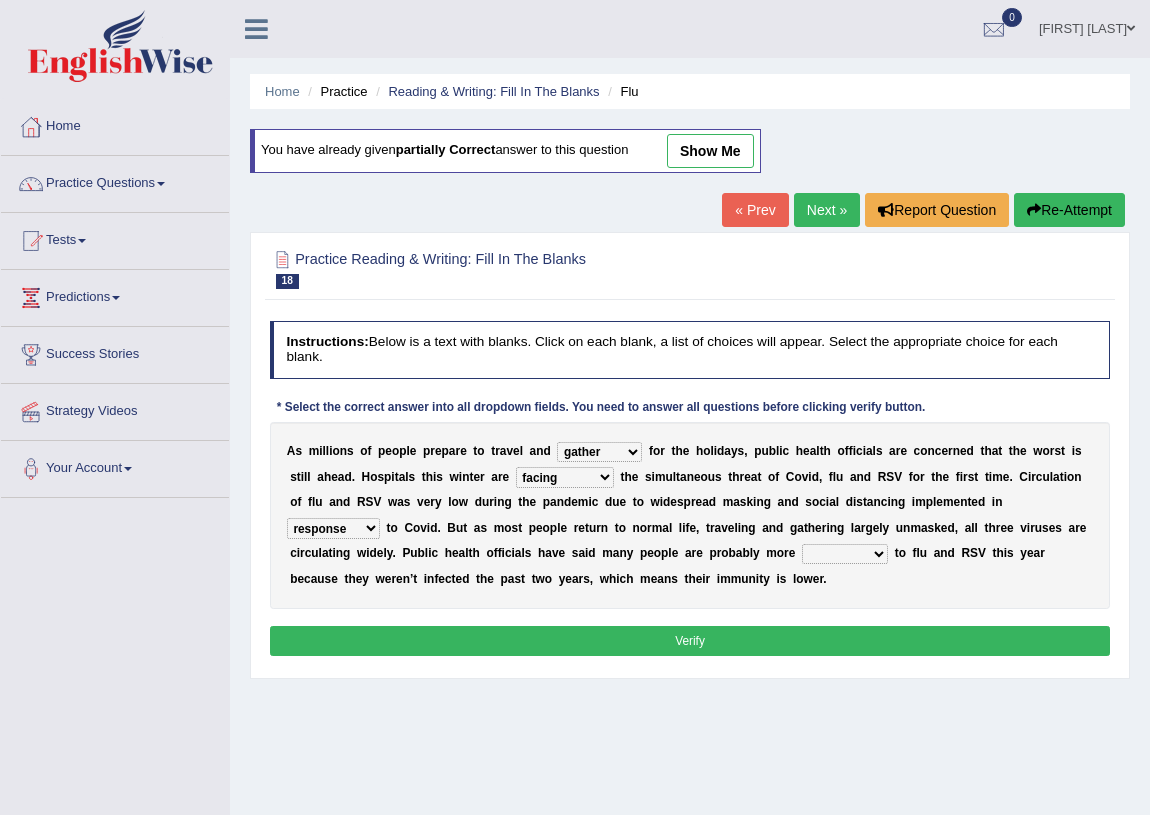 click on "comparison response place order" at bounding box center (333, 528) 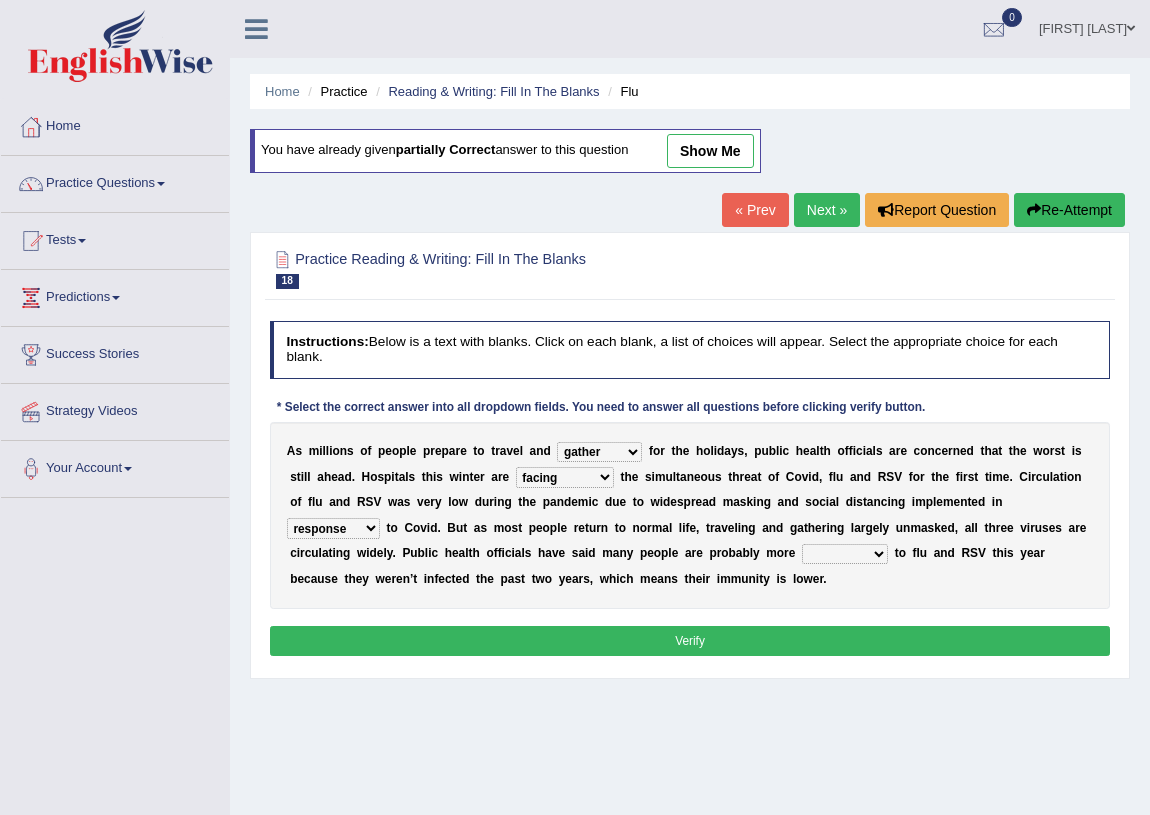 select on "vulnerable" 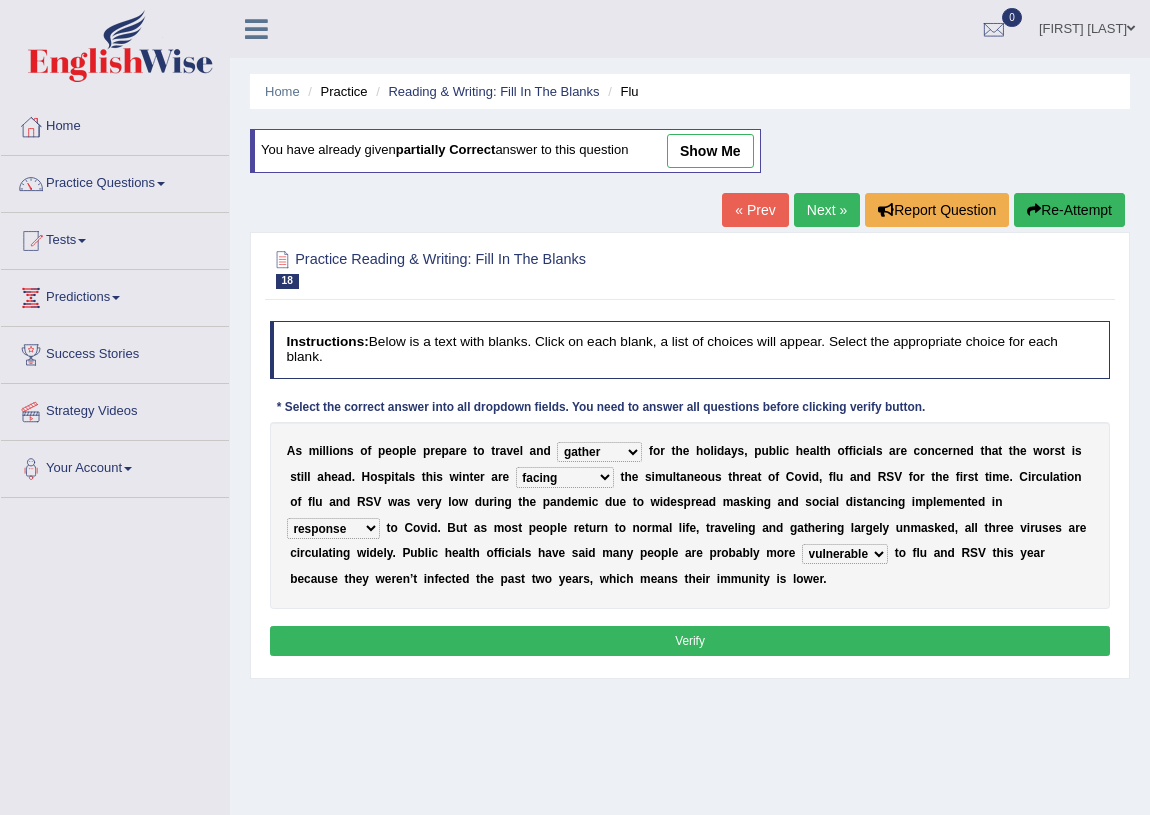 click on "attainable sensible vulnerable accessible" at bounding box center [845, 554] 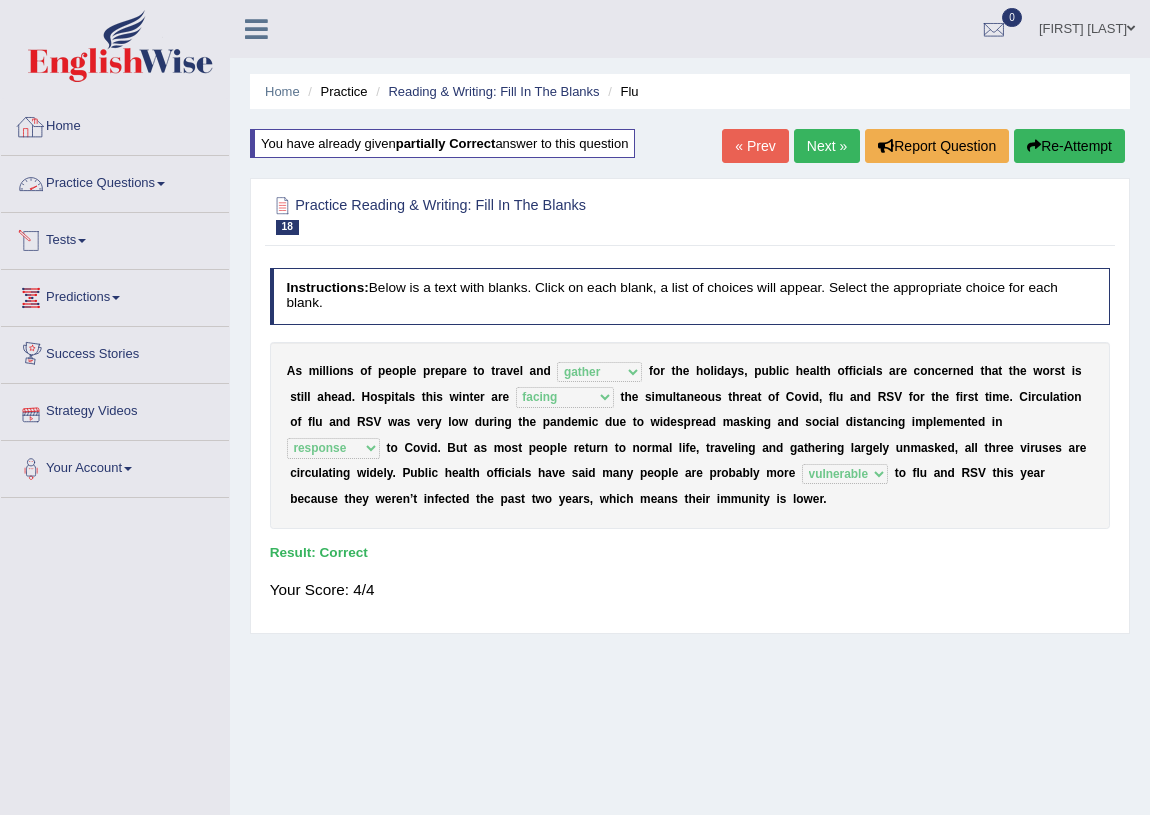 click on "Practice Questions" at bounding box center [115, 181] 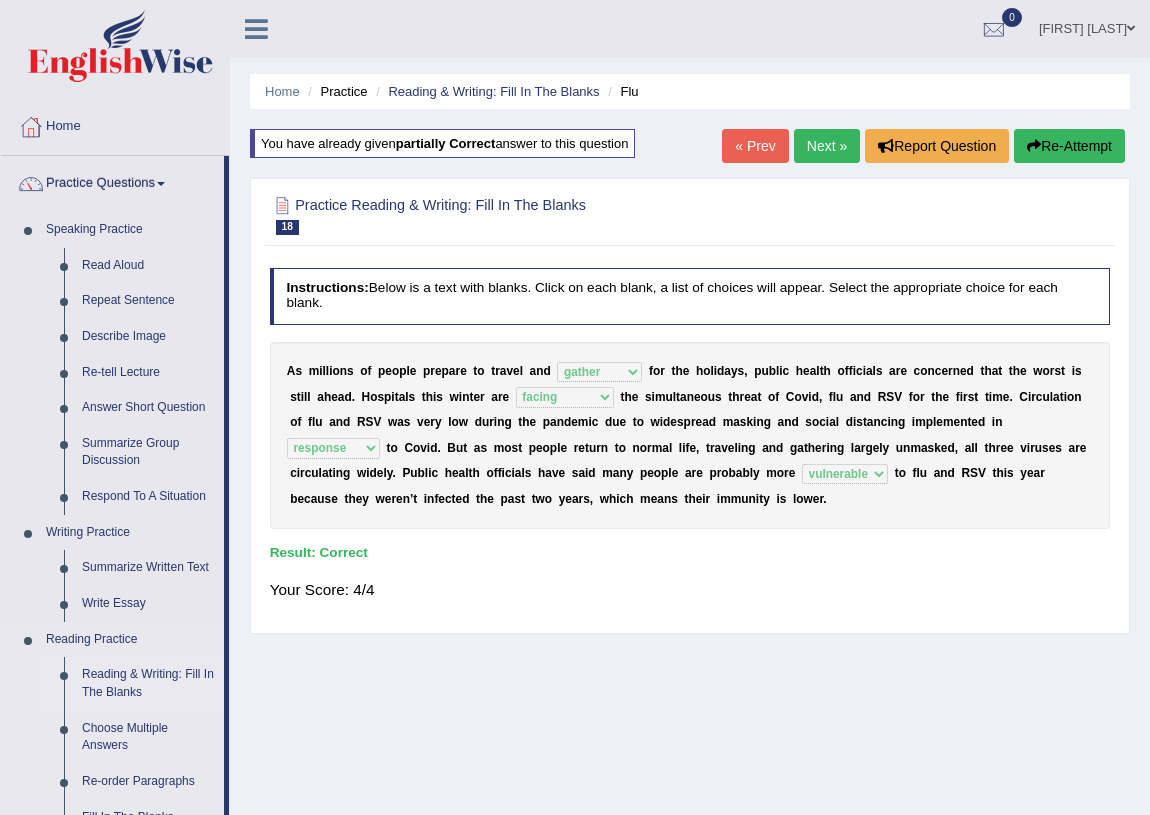 scroll, scrollTop: 750, scrollLeft: 0, axis: vertical 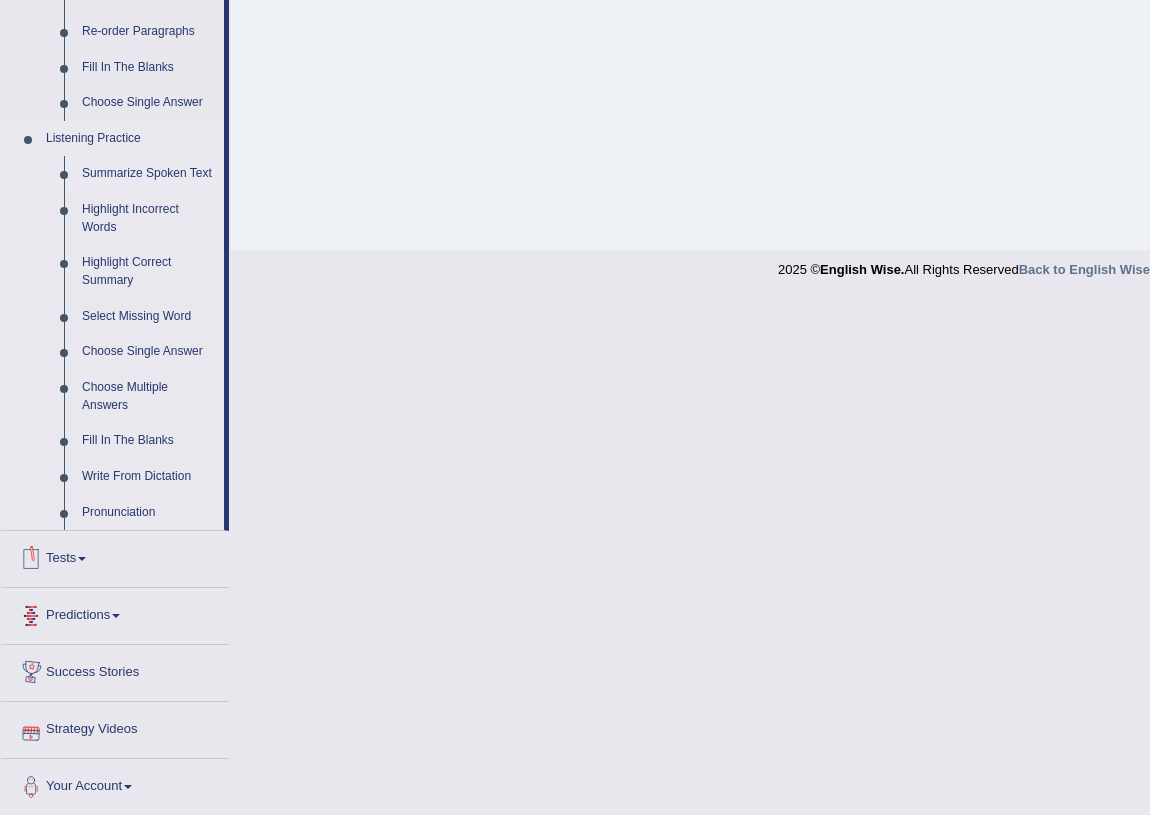 click on "Summarize Spoken Text" at bounding box center [148, 174] 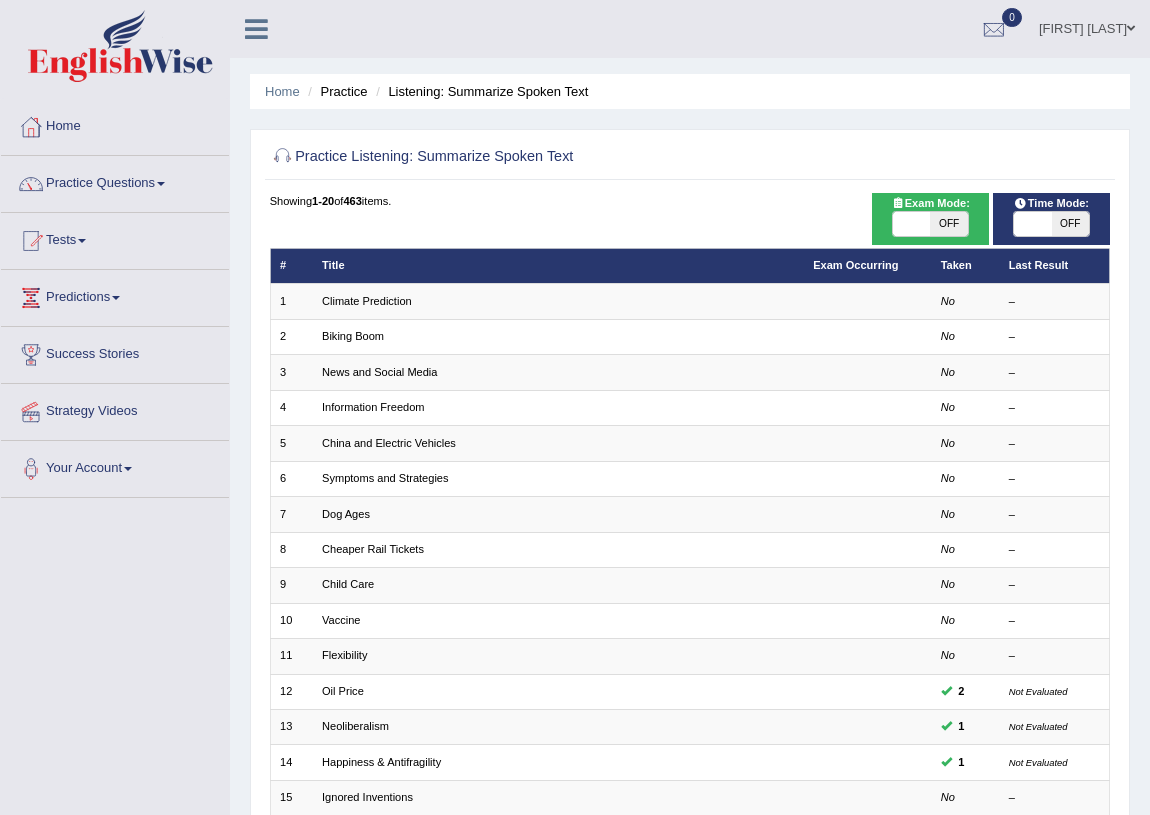 scroll, scrollTop: 0, scrollLeft: 0, axis: both 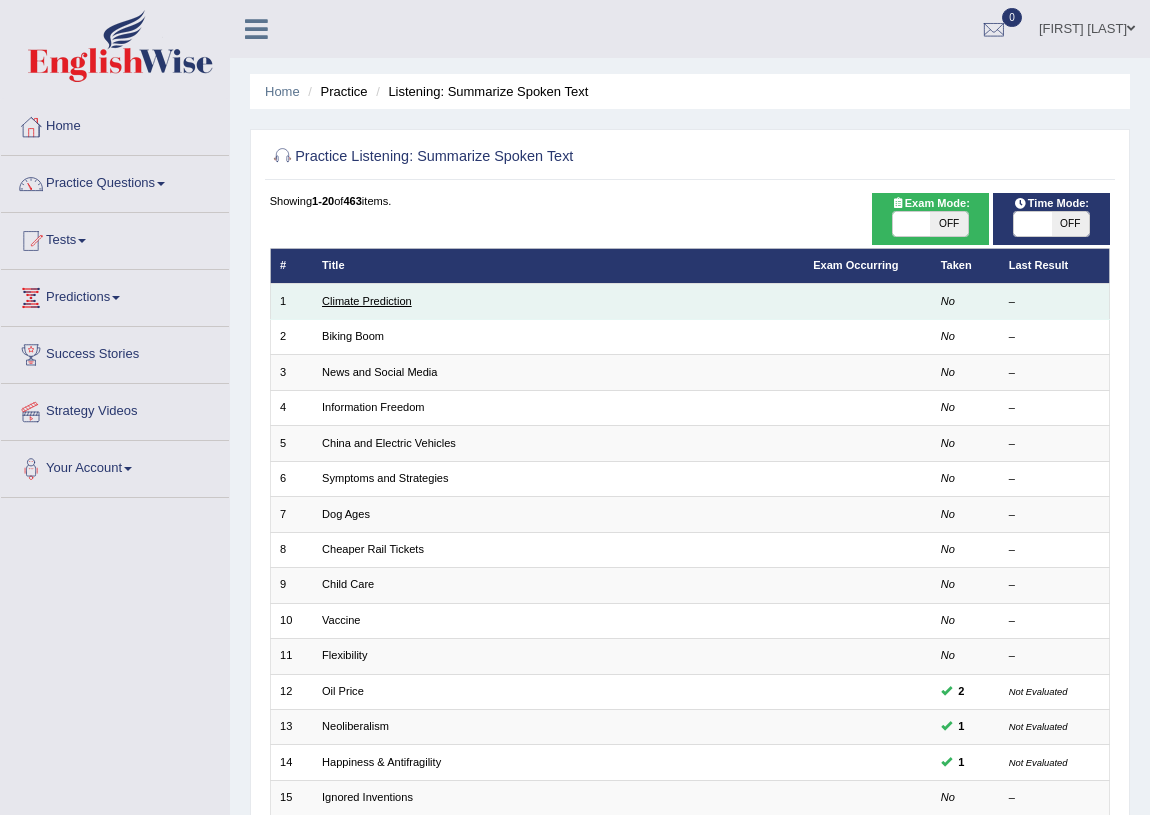 click on "Climate Prediction" at bounding box center (367, 301) 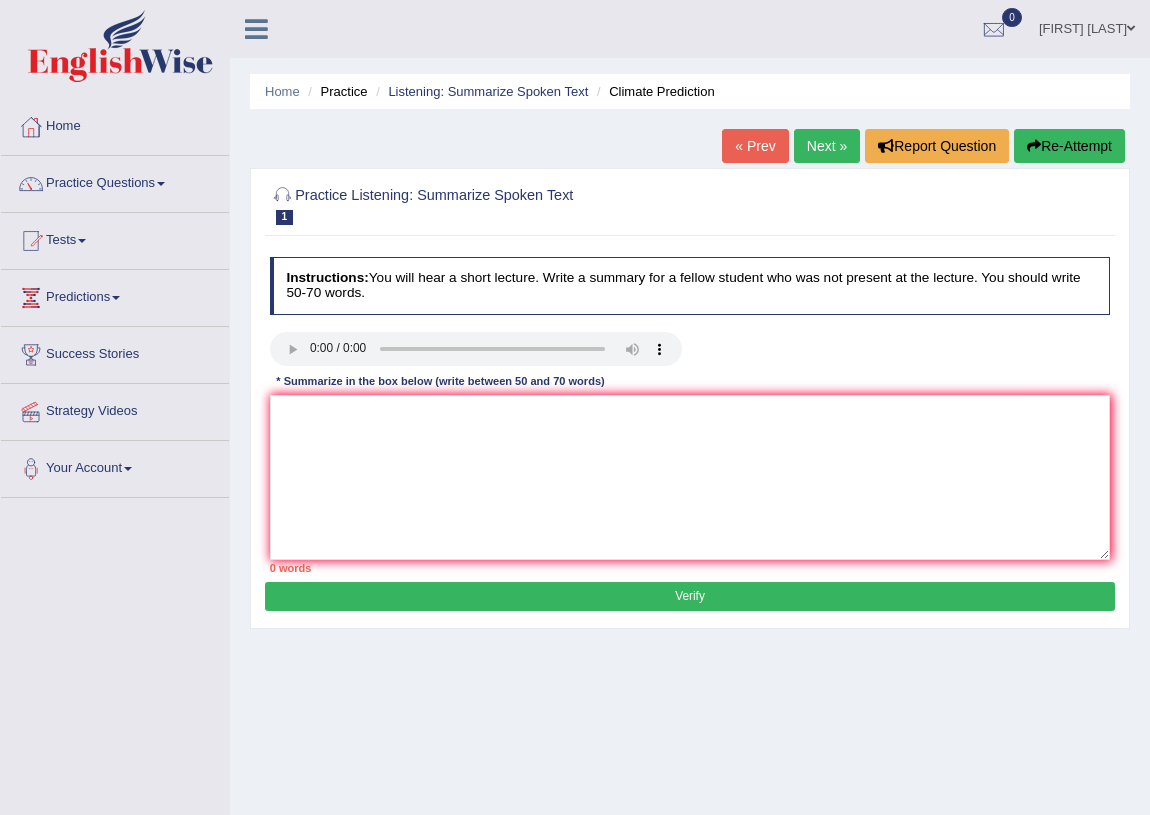 scroll, scrollTop: 0, scrollLeft: 0, axis: both 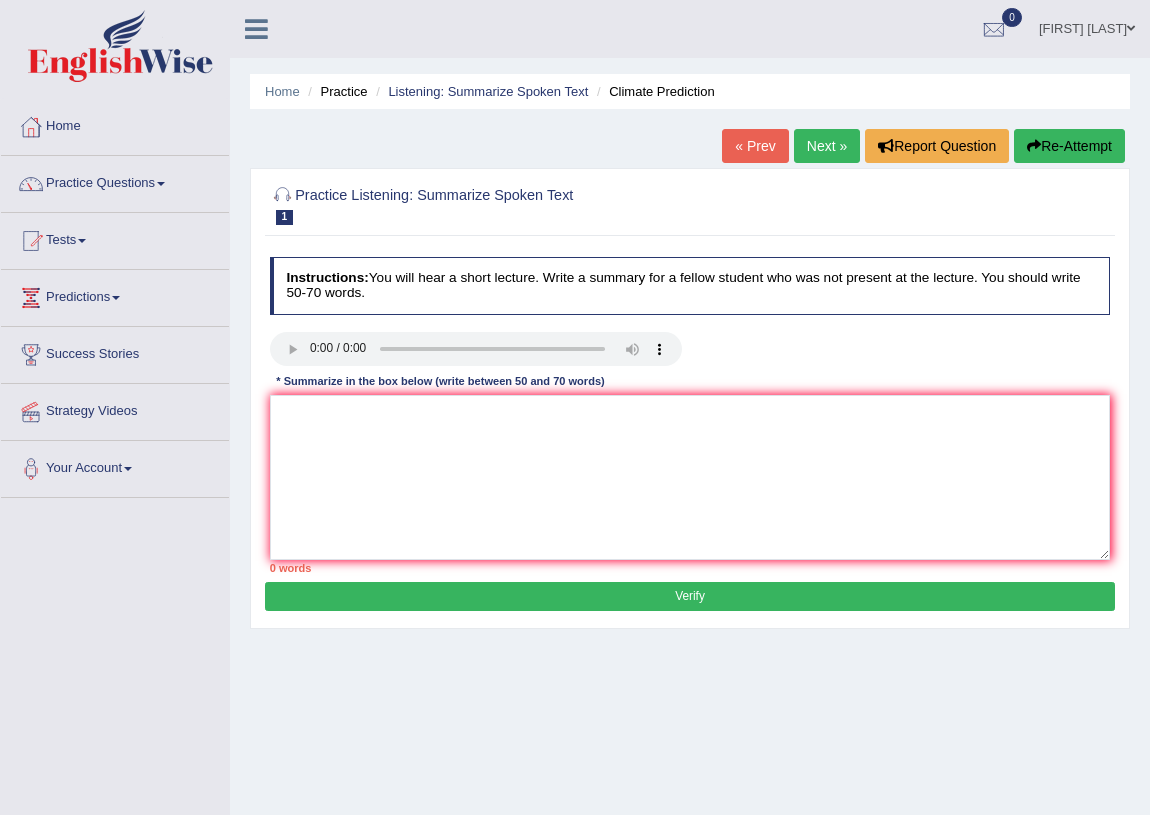 type 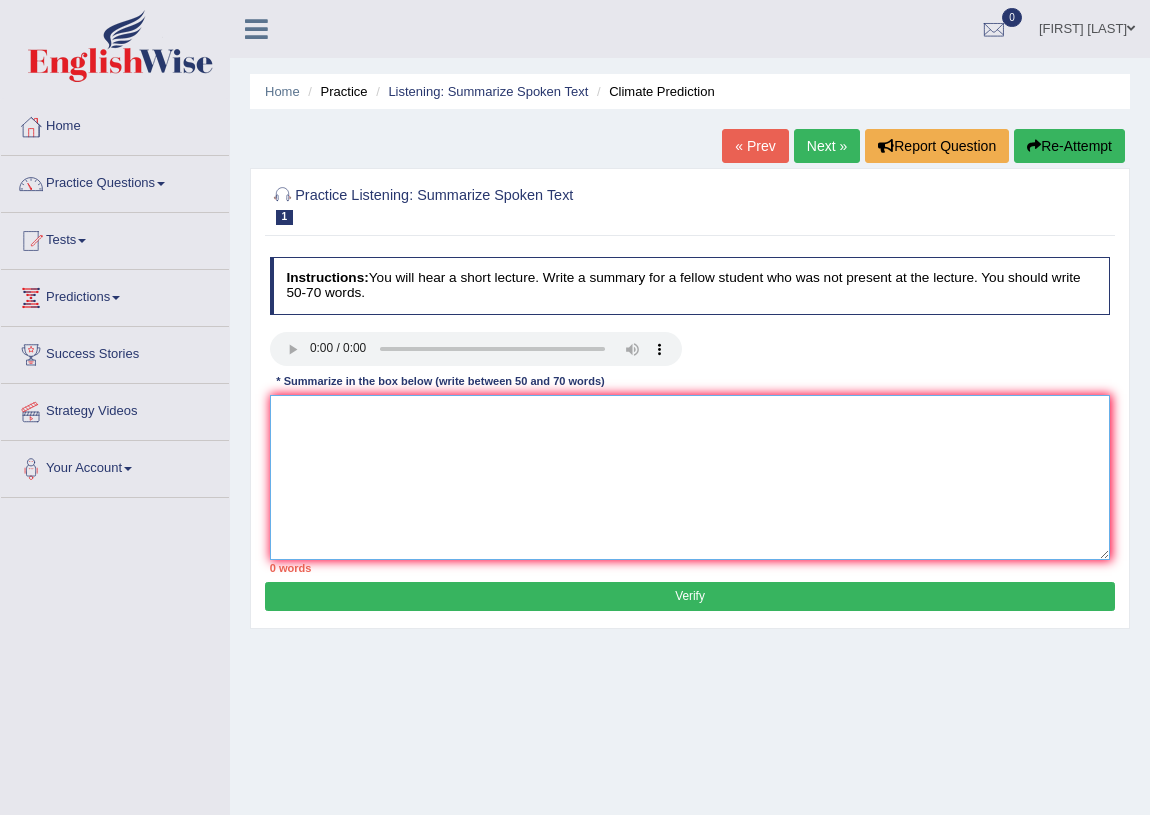click at bounding box center (690, 477) 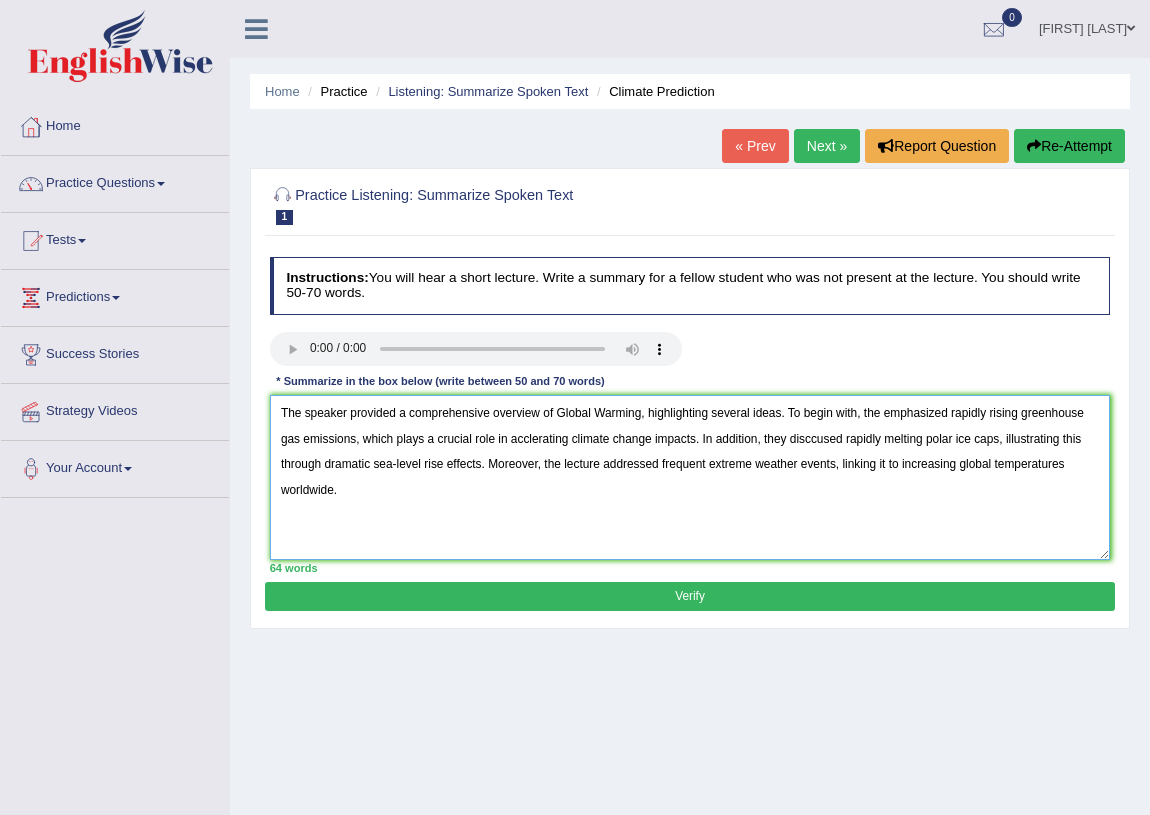 type on "The speaker provided a comprehensive overview of Global Warming, highlighting several ideas. To begin with, the emphasized rapidly rising greenhouse gas emissions, which plays a crucial role in acclerating climate change impacts. In addition, they disccused rapidly melting polar ice caps, illustrating this through dramatic sea-level rise effects. Moreover, the lecture addressed frequent extreme weather events, linking it to increasing global temperatures worldwide." 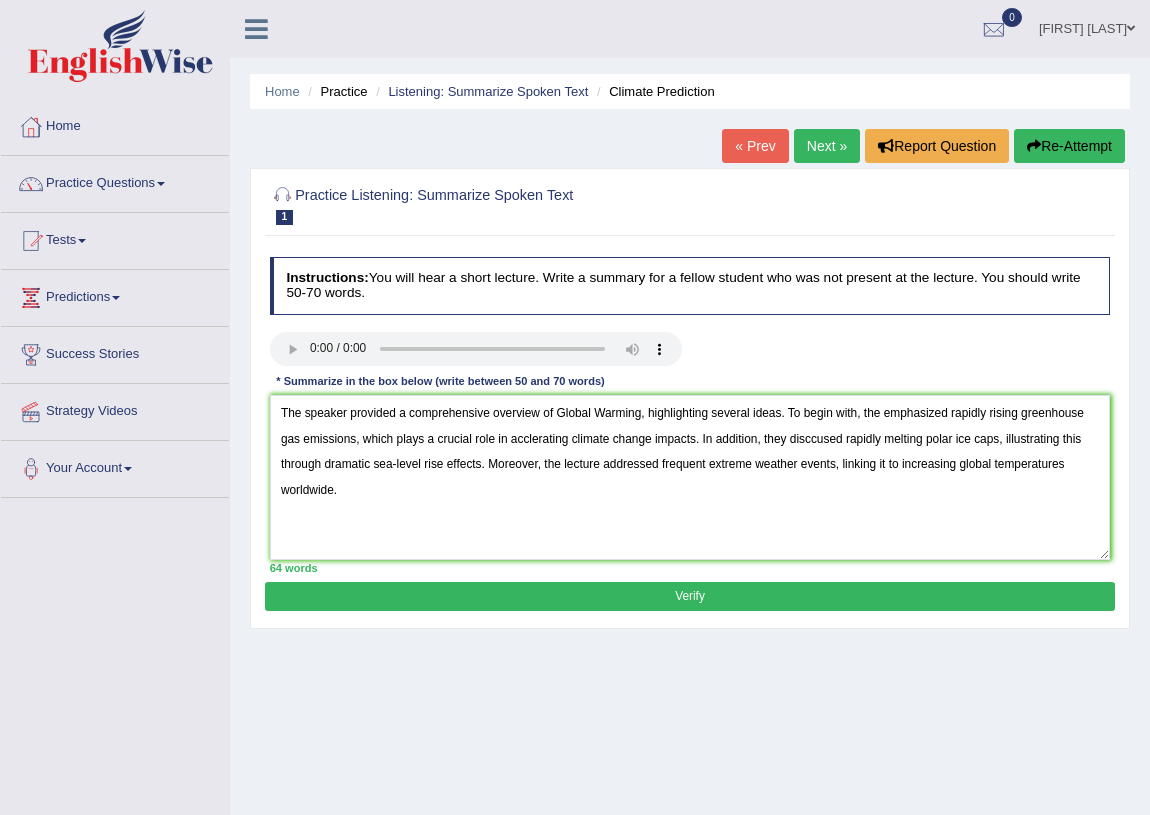 click on "Verify" at bounding box center (689, 596) 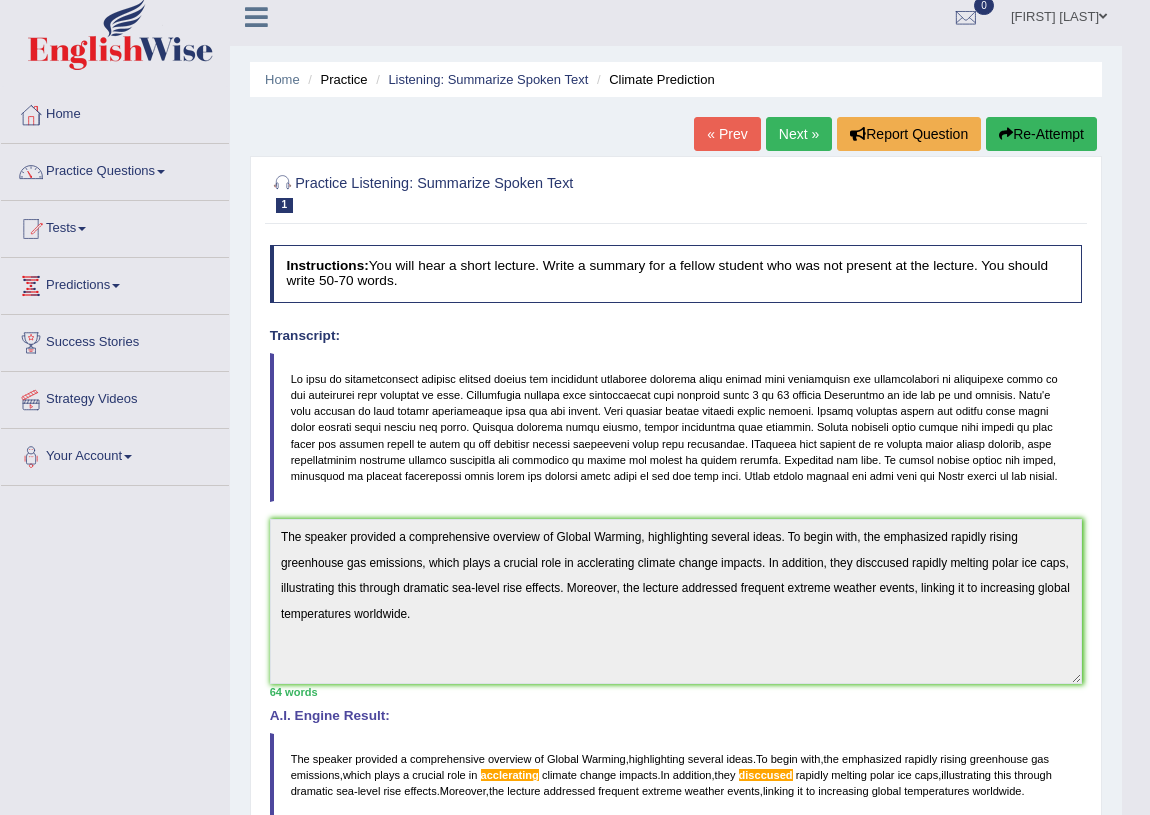 scroll, scrollTop: 0, scrollLeft: 0, axis: both 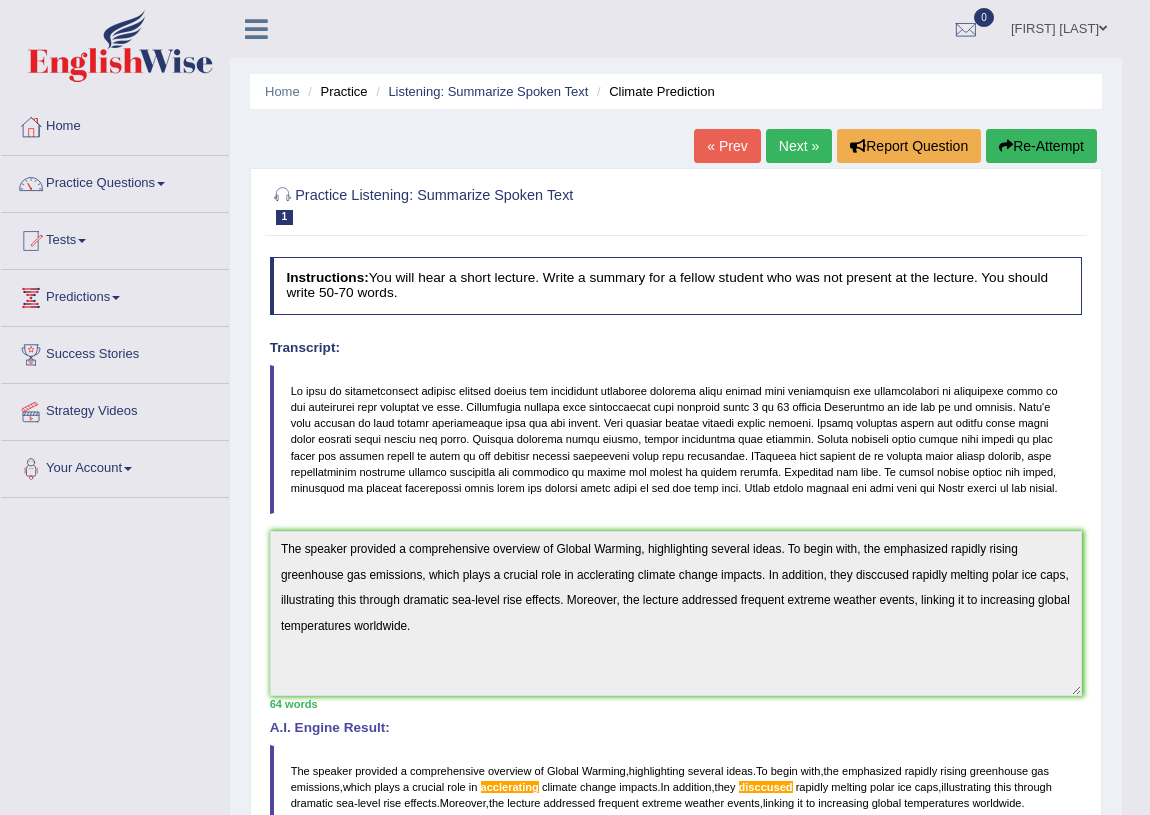 click on "Re-Attempt" at bounding box center (1041, 146) 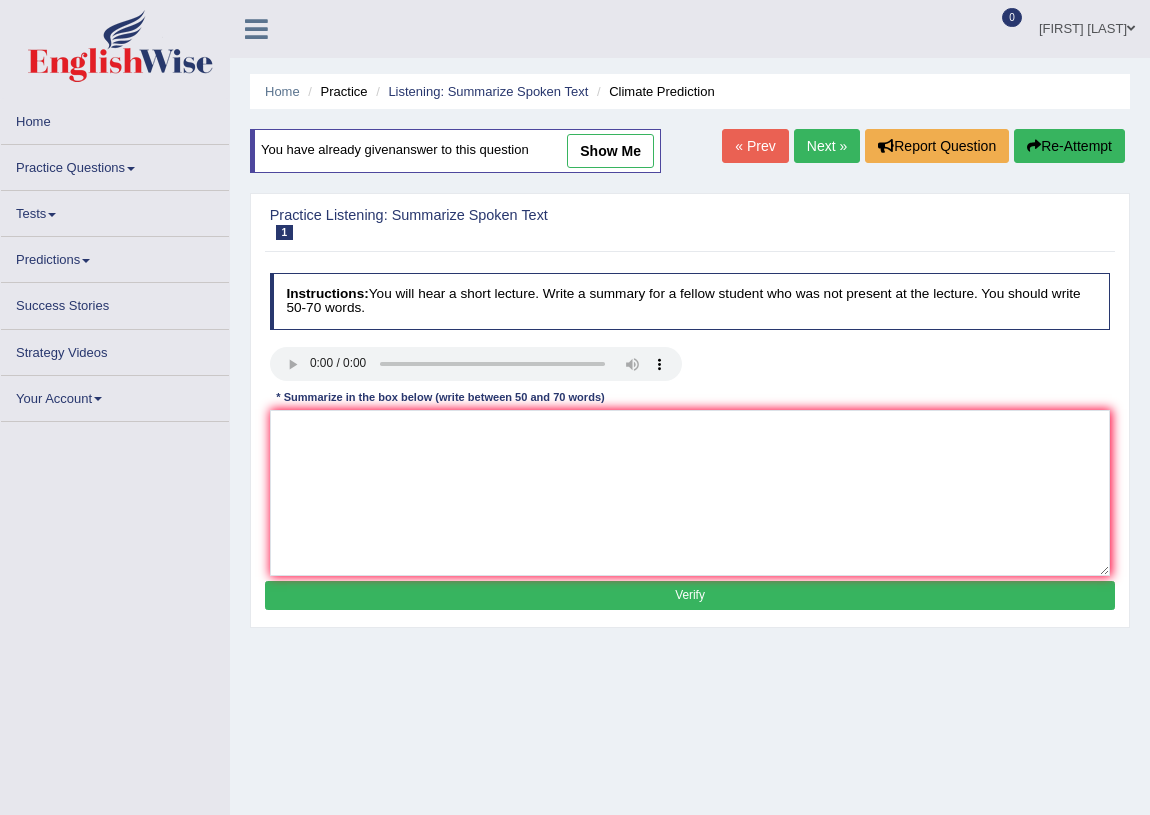scroll, scrollTop: 0, scrollLeft: 0, axis: both 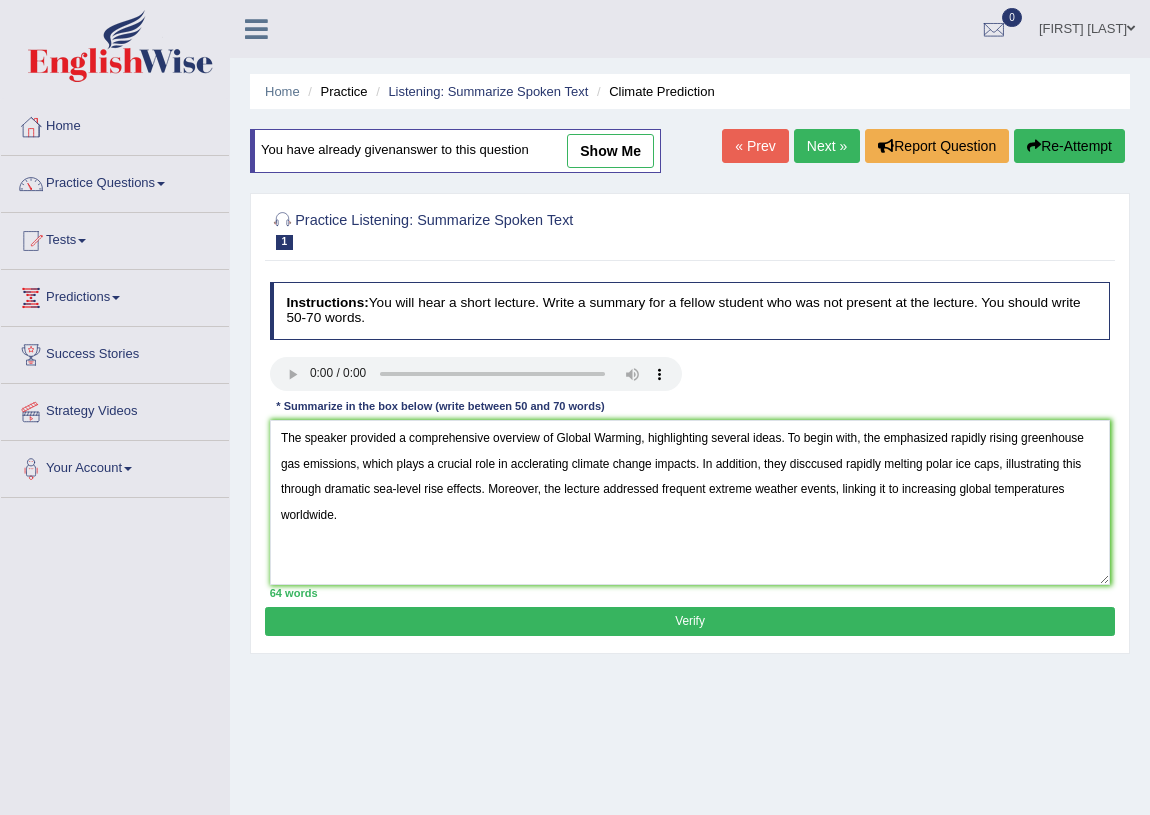 click on "The speaker provided a comprehensive overview of Global Warming, highlighting several ideas. To begin with, the emphasized rapidly rising greenhouse gas emissions, which plays a crucial role in acclerating climate change impacts. In addition, they disccused rapidly melting polar ice caps, illustrating this through dramatic sea-level rise effects. Moreover, the lecture addressed frequent extreme weather events, linking it to increasing global temperatures worldwide." at bounding box center [690, 502] 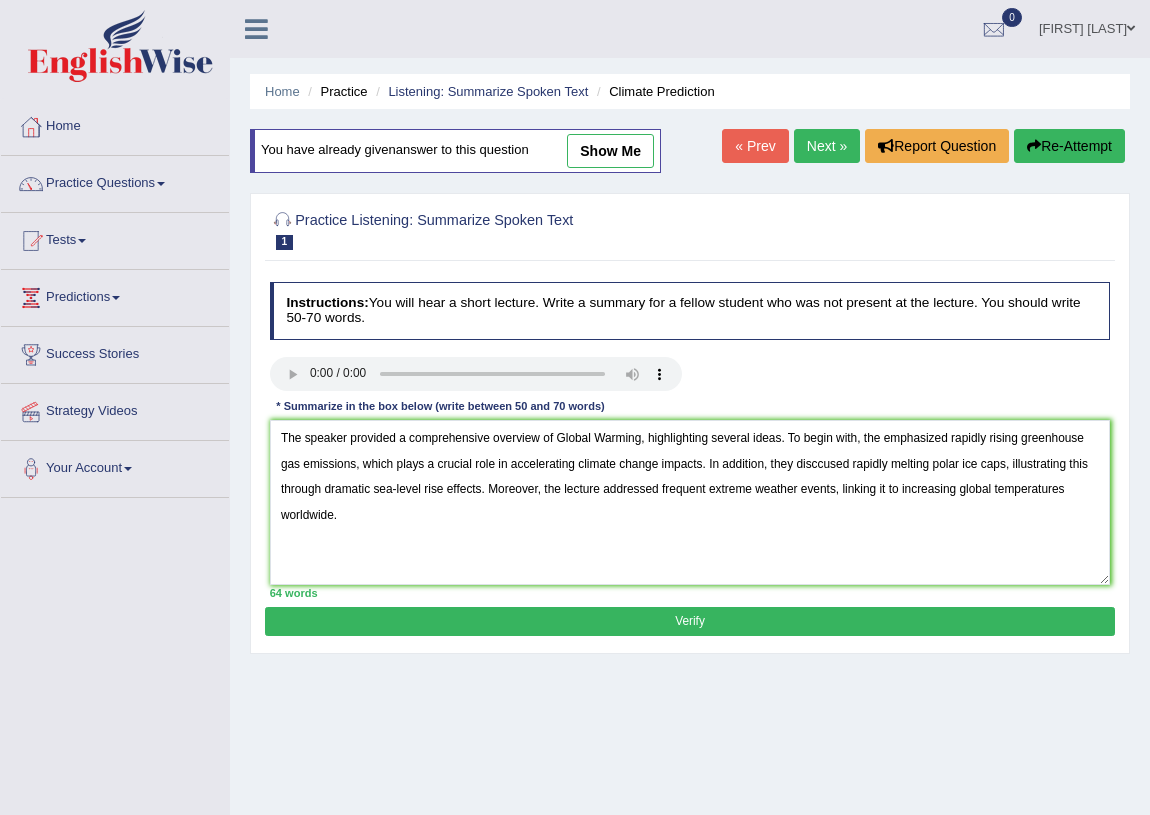 click on "The speaker provided a comprehensive overview of Global Warming, highlighting several ideas. To begin with, the emphasized rapidly rising greenhouse gas emissions, which plays a crucial role in accelerating climate change impacts. In addition, they disccused rapidly melting polar ice caps, illustrating this through dramatic sea-level rise effects. Moreover, the lecture addressed frequent extreme weather events, linking it to increasing global temperatures worldwide." at bounding box center [690, 502] 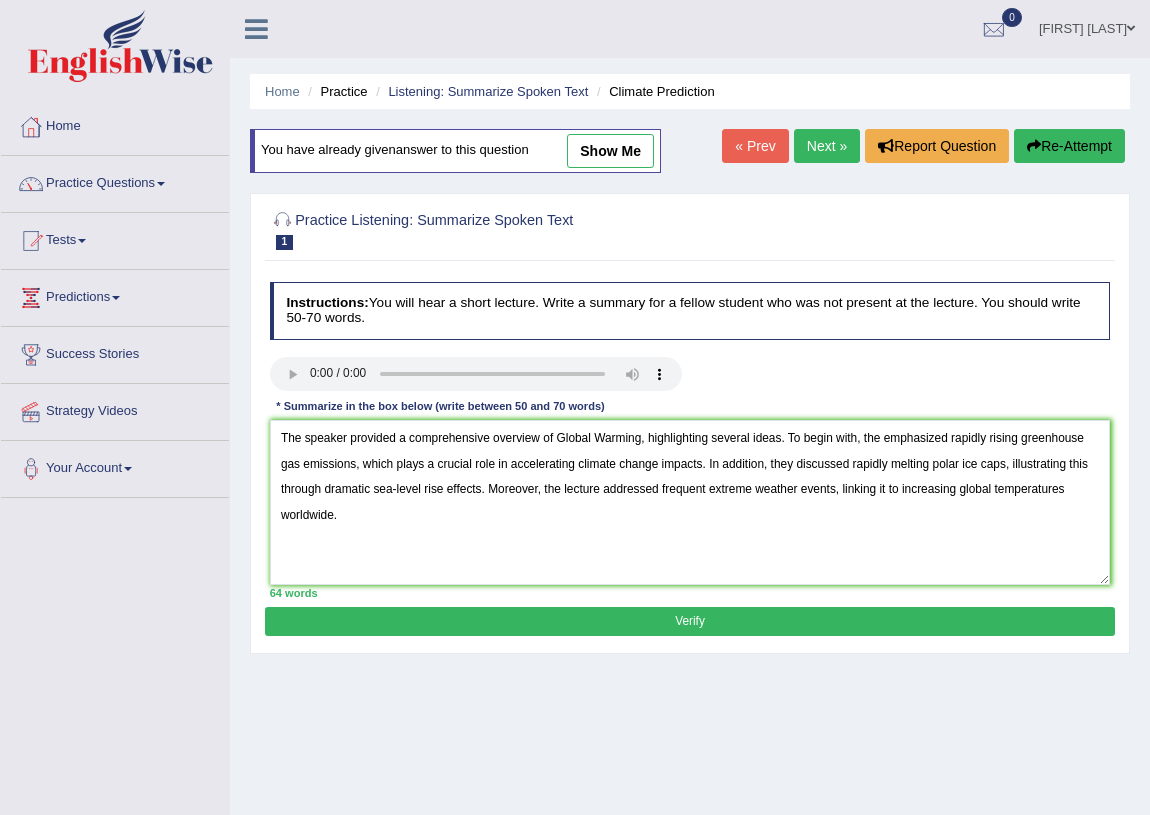 type on "The speaker provided a comprehensive overview of Global Warming, highlighting several ideas. To begin with, the emphasized rapidly rising greenhouse gas emissions, which plays a crucial role in accelerating climate change impacts. In addition, they discussed rapidly melting polar ice caps, illustrating this through dramatic sea-level rise effects. Moreover, the lecture addressed frequent extreme weather events, linking it to increasing global temperatures worldwide." 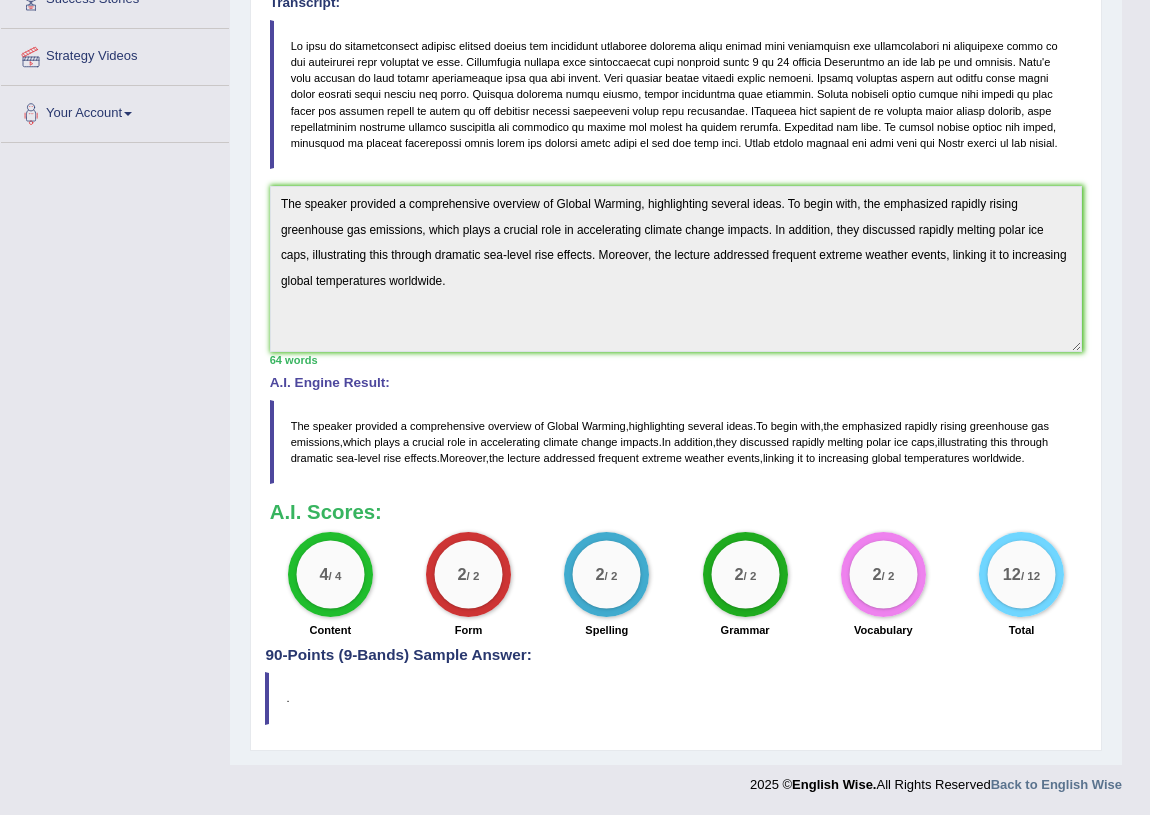 scroll, scrollTop: 0, scrollLeft: 0, axis: both 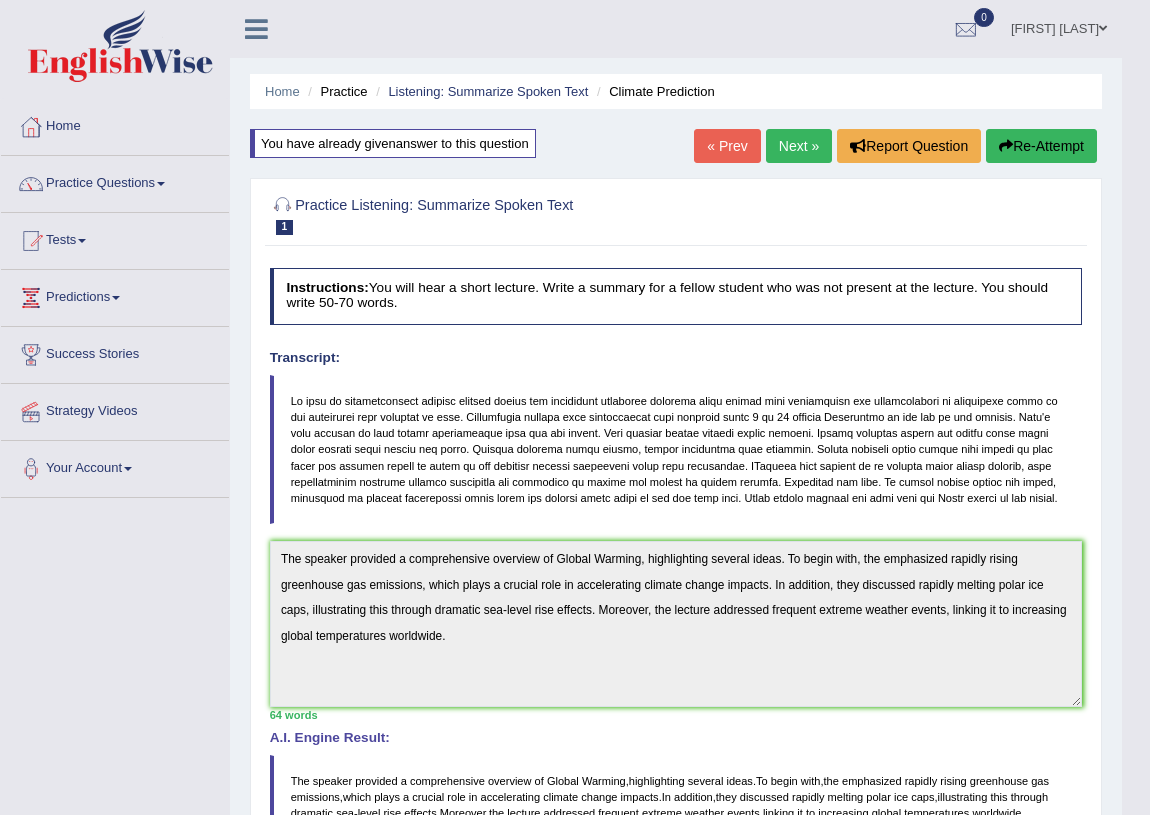 click on "Next »" at bounding box center [799, 146] 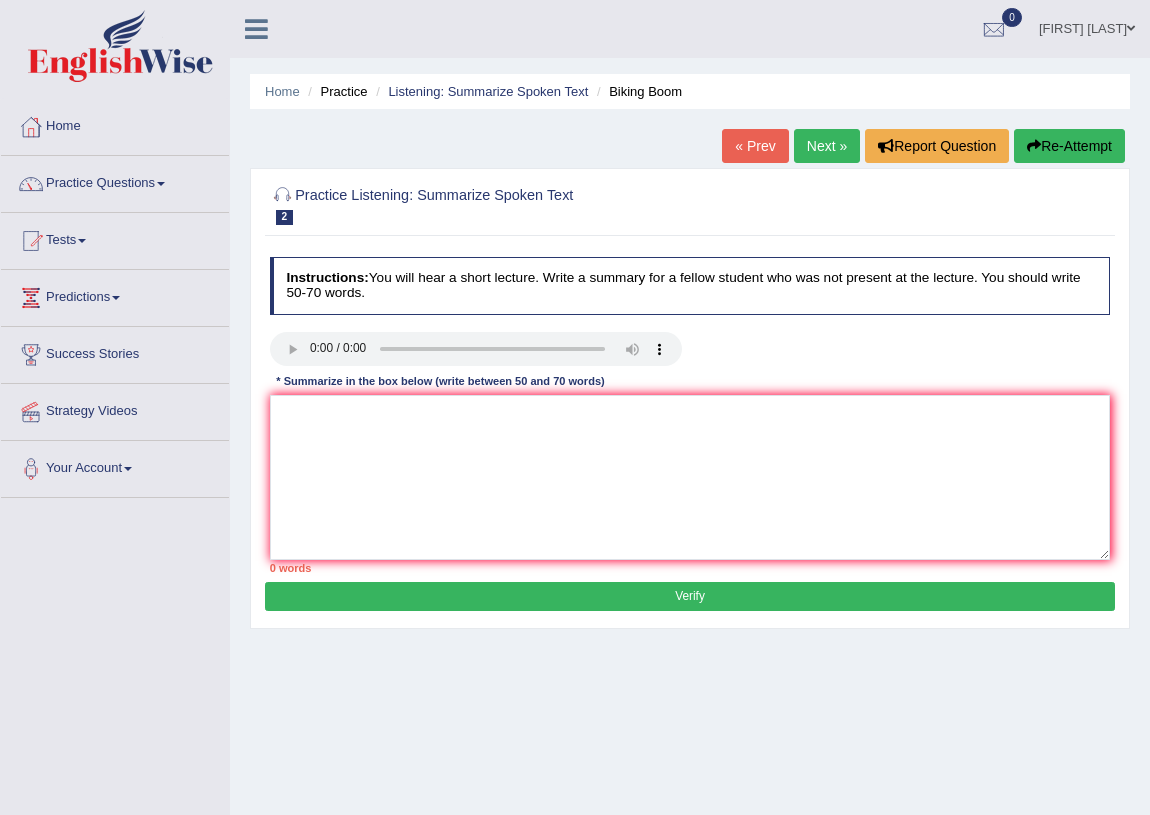 scroll, scrollTop: 0, scrollLeft: 0, axis: both 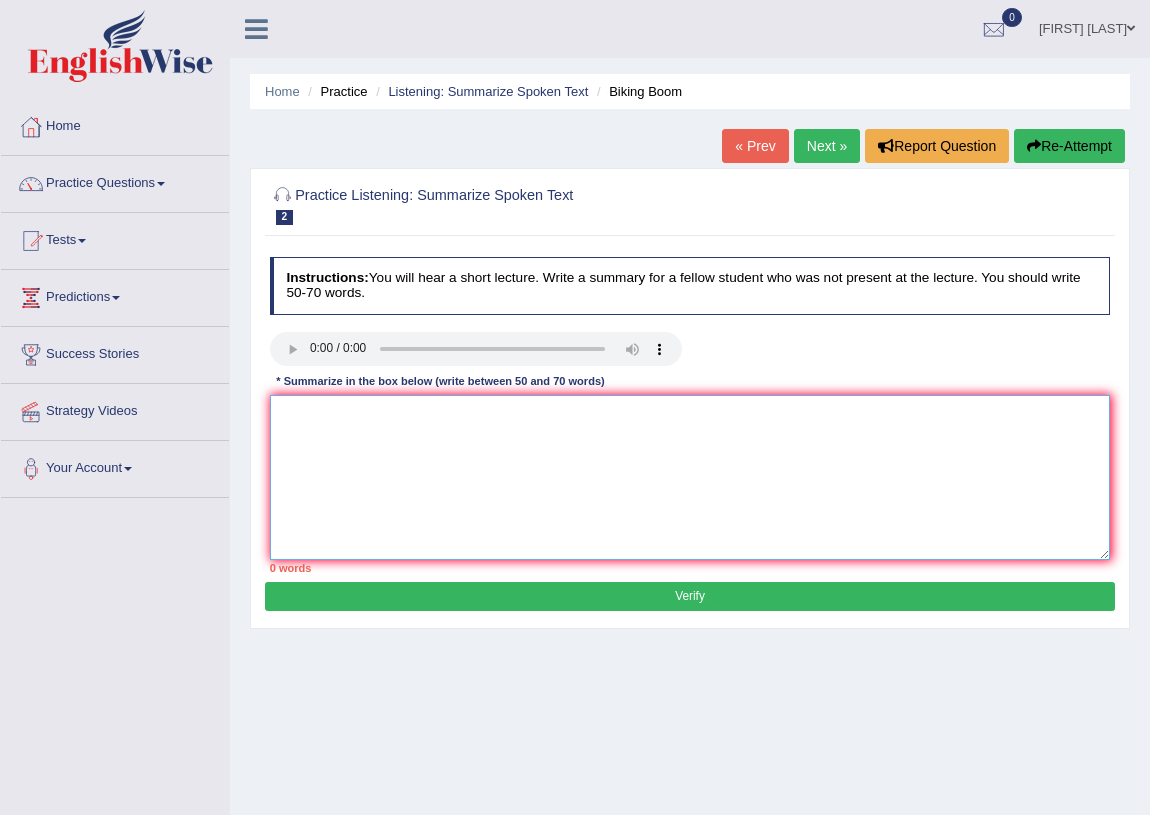 click at bounding box center (690, 477) 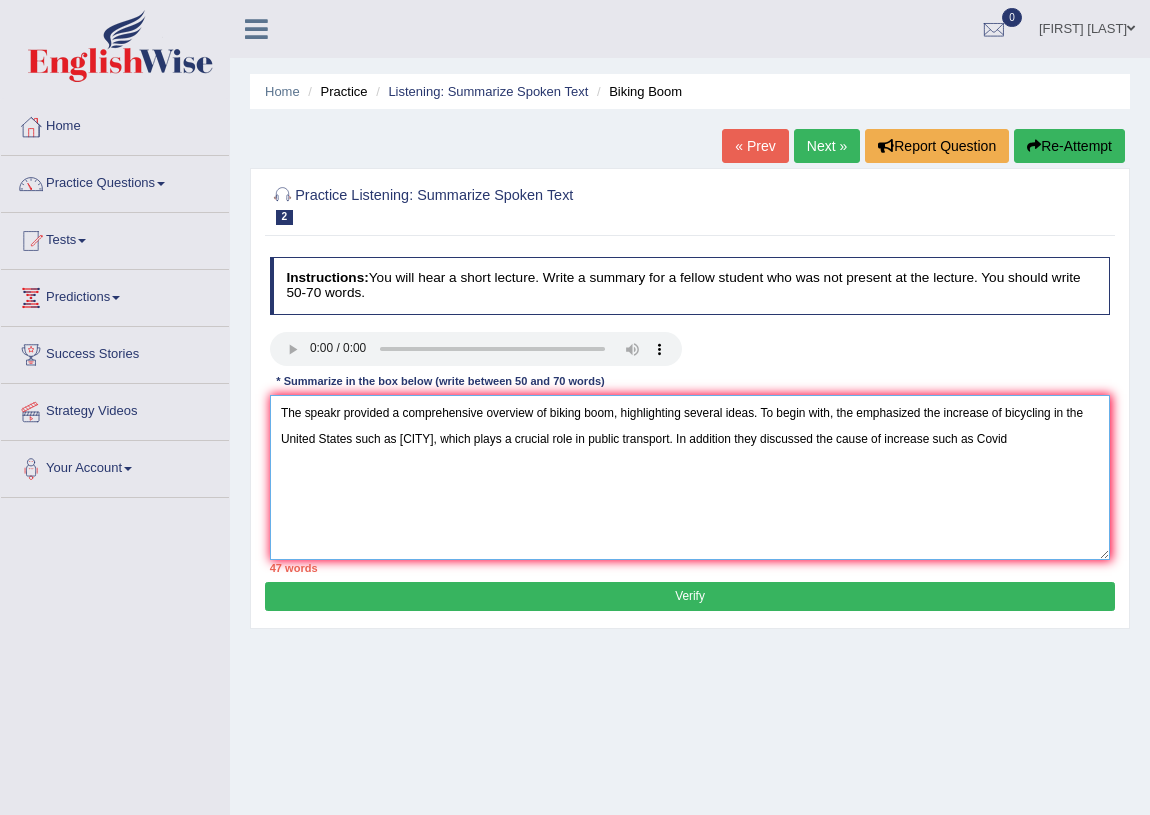 click on "The speakr provided a comprehensive overview of biking boom, highlighting several ideas. To begin with, the emphasized the increase of bicycling in the United States such as Washington, which plays a crucial role in public transport. In addition they discussed the cause of increase such as Covid" at bounding box center (690, 477) 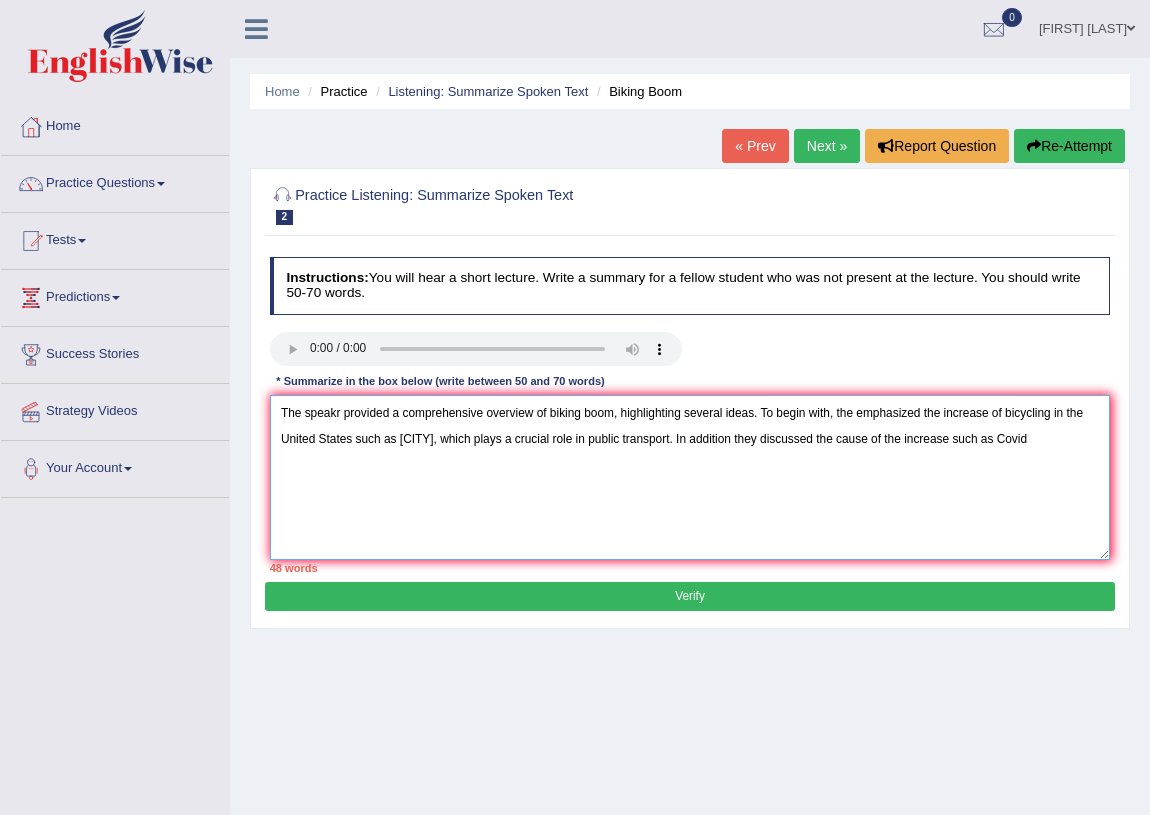 click on "The speakr provided a comprehensive overview of biking boom, highlighting several ideas. To begin with, the emphasized the increase of bicycling in the United States such as Washington, which plays a crucial role in public transport. In addition they discussed the cause of the increase such as Covid" at bounding box center (690, 477) 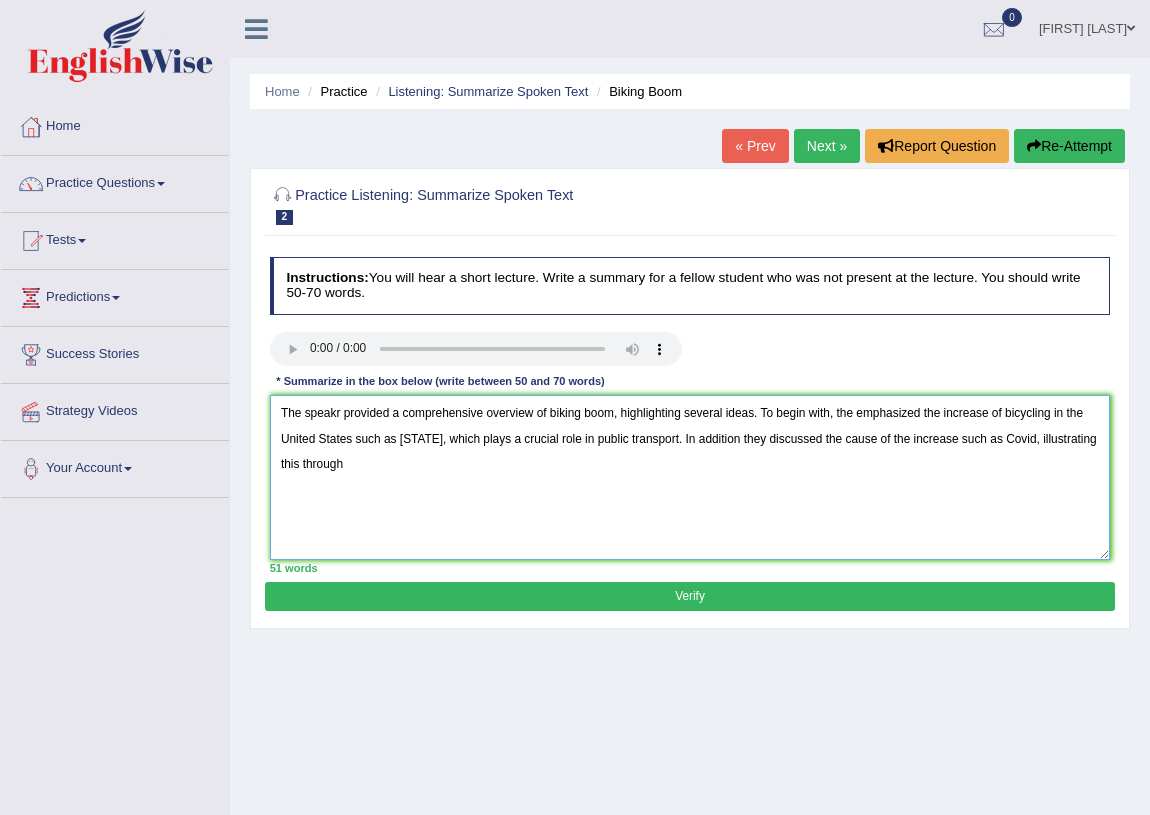 click on "The speakr provided a comprehensive overview of biking boom, highlighting several ideas. To begin with, the emphasized the increase of bicycling in the United States such as Washington, which plays a crucial role in public transport. In addition they discussed the cause of the increase such as Covid, illustrating this through" at bounding box center [690, 477] 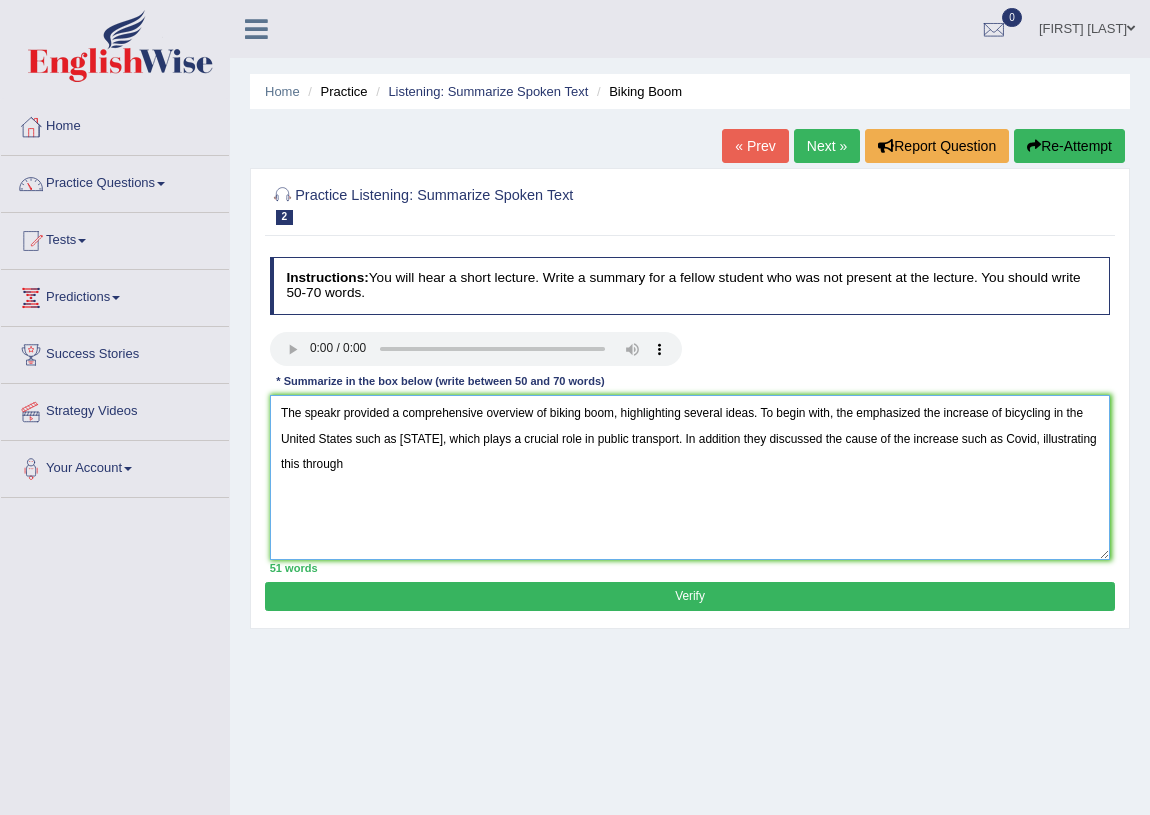 drag, startPoint x: 1027, startPoint y: 438, endPoint x: 846, endPoint y: 444, distance: 181.09943 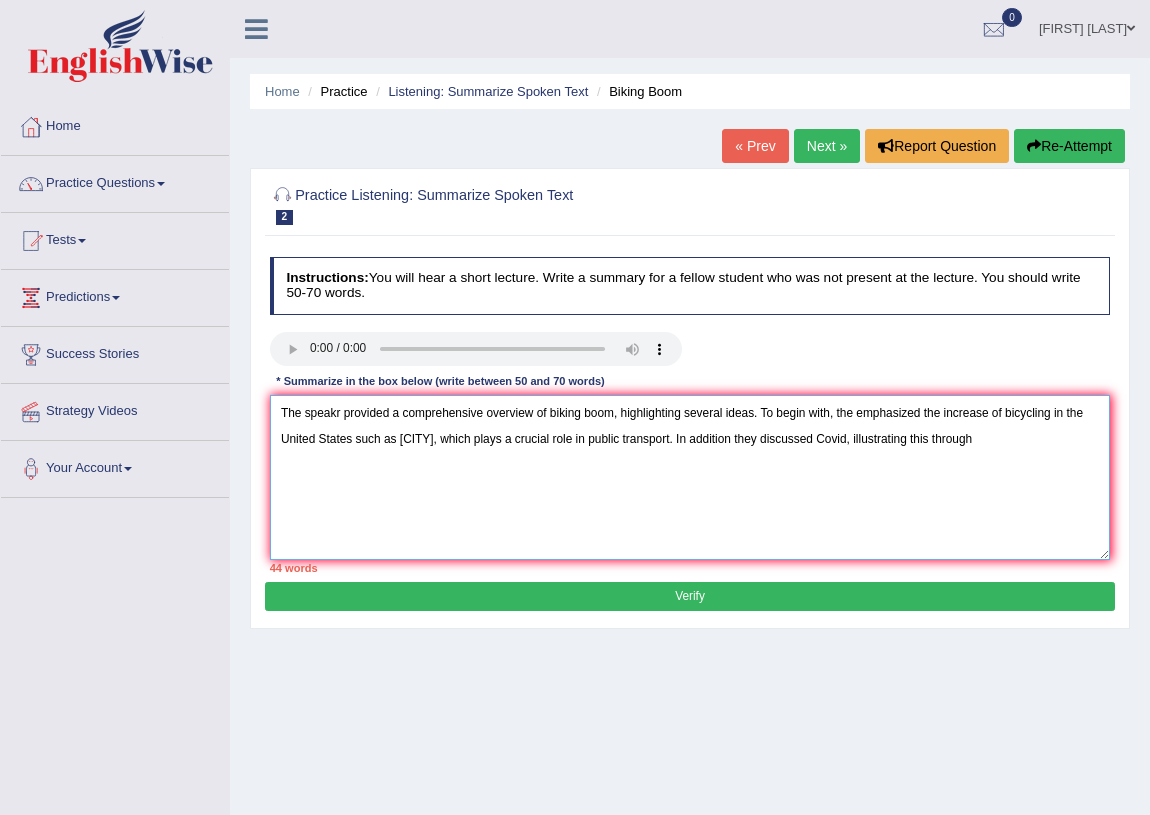click on "The speakr provided a comprehensive overview of biking boom, highlighting several ideas. To begin with, the emphasized the increase of bicycling in the United States such as Washington, which plays a crucial role in public transport. In addition they discussed Covid, illustrating this through" at bounding box center (690, 477) 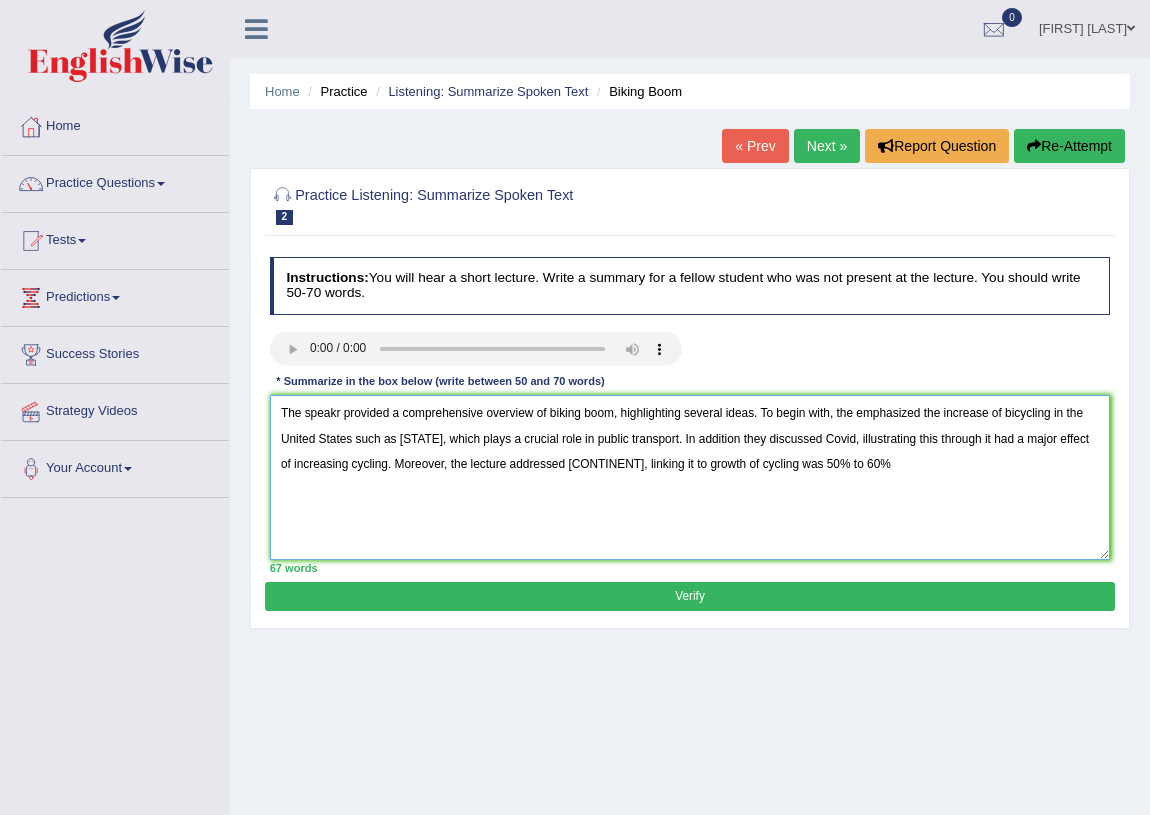 click on "The speakr provided a comprehensive overview of biking boom, highlighting several ideas. To begin with, the emphasized the increase of bicycling in the United States such as Washington, which plays a crucial role in public transport. In addition they discussed Covid, illustrating this through it had a major effect of increasing cycling. Moreover, the lecture addressed europe, linking it to growth of cycling was 50% to 60%" at bounding box center (690, 477) 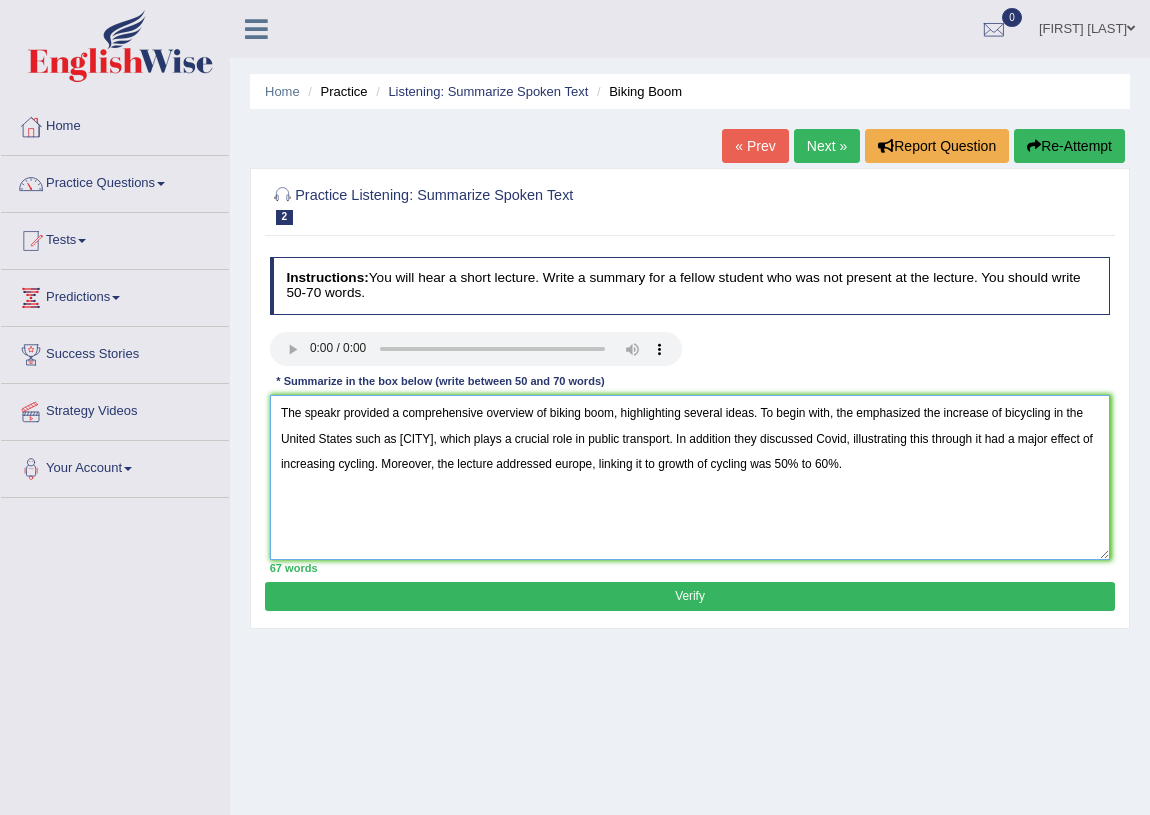 type on "The speakr provided a comprehensive overview of biking boom, highlighting several ideas. To begin with, the emphasized the increase of bicycling in the United States such as Washington, which plays a crucial role in public transport. In addition they discussed Covid, illustrating this through it had a major effect of increasing cycling. Moreover, the lecture addressed europe, linking it to growth of cycling was 50% to 60%." 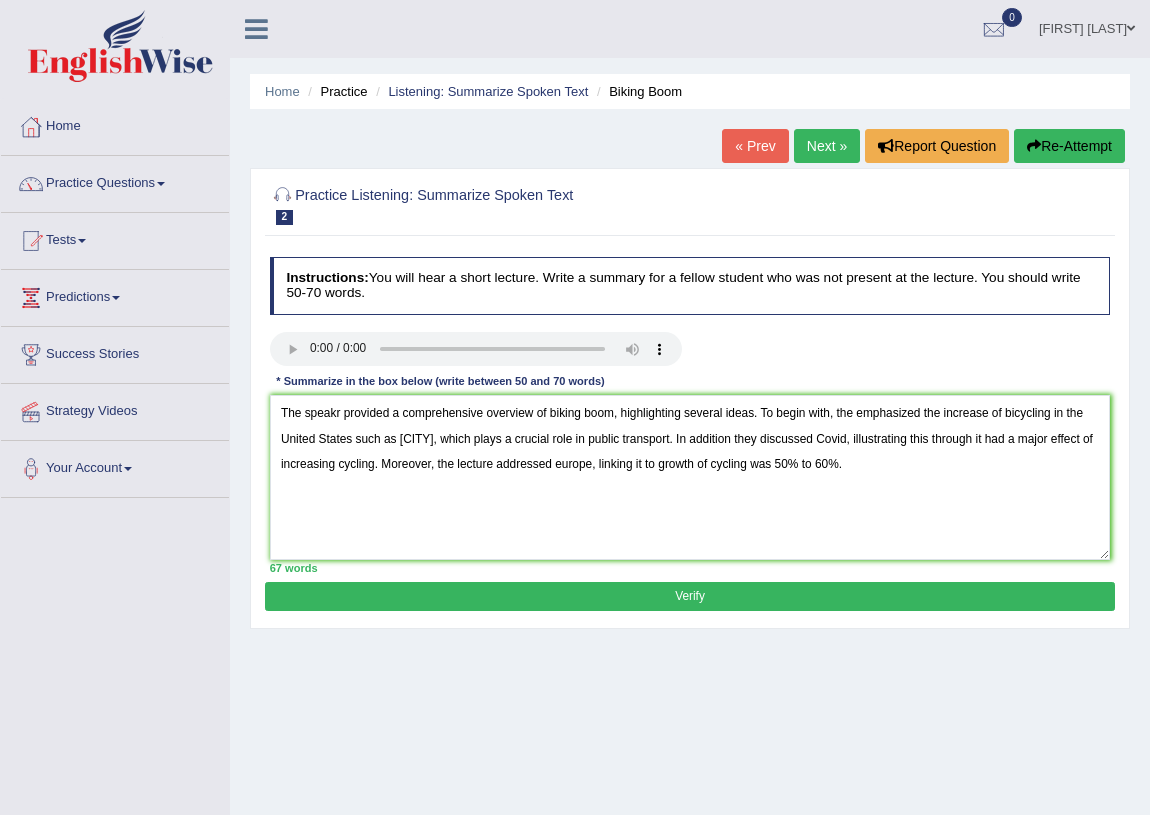 click on "Verify" at bounding box center (689, 596) 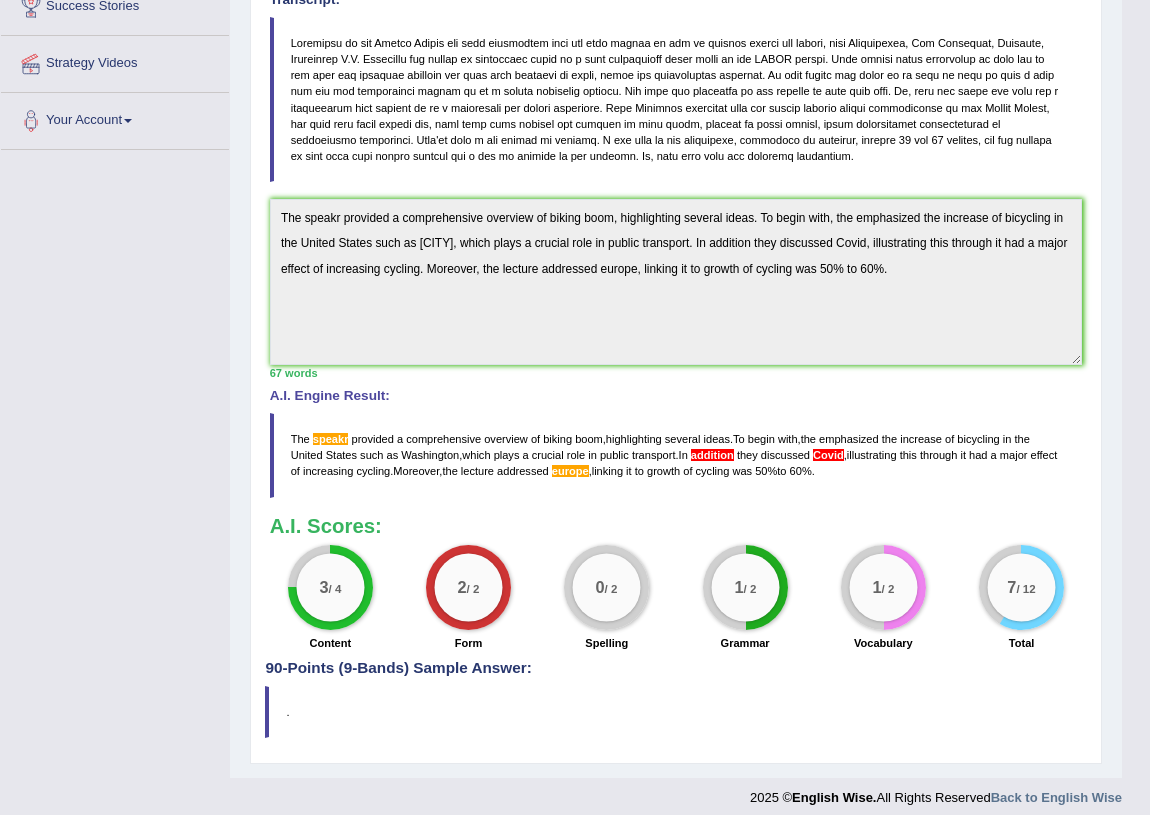 scroll, scrollTop: 360, scrollLeft: 0, axis: vertical 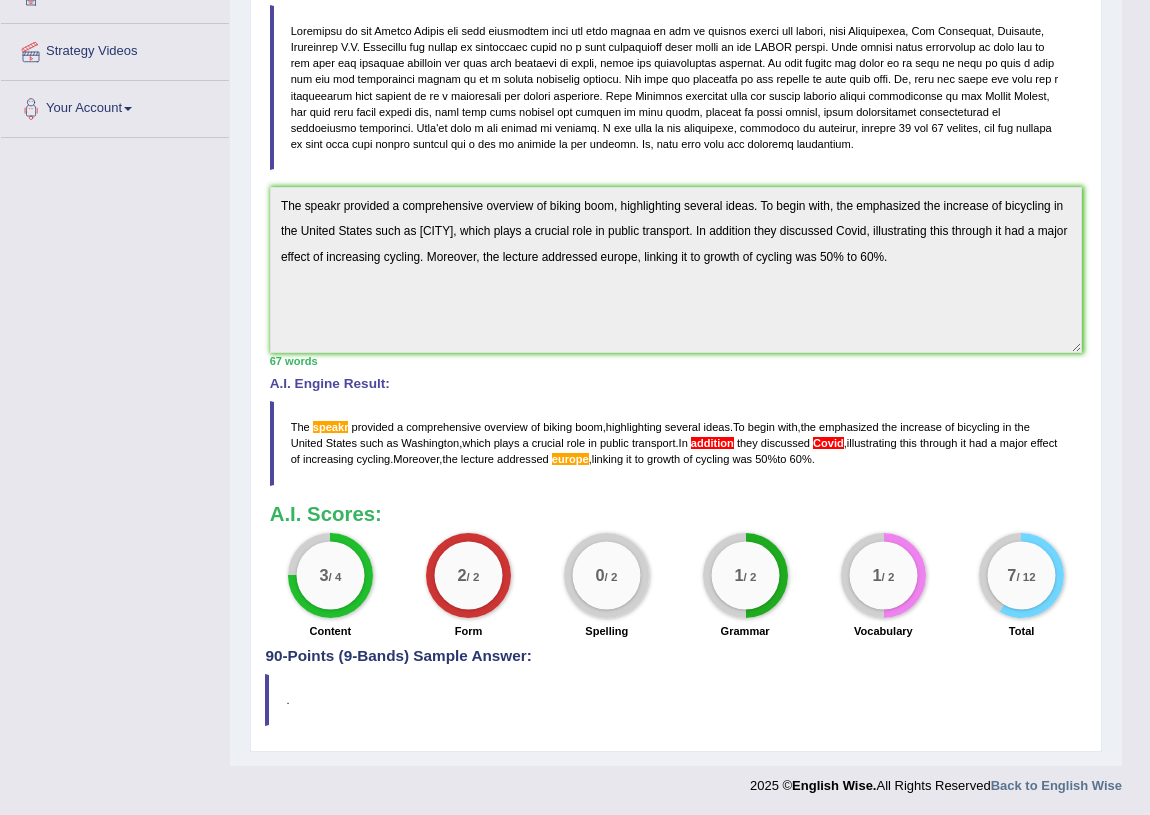 click on "addition" at bounding box center (712, 443) 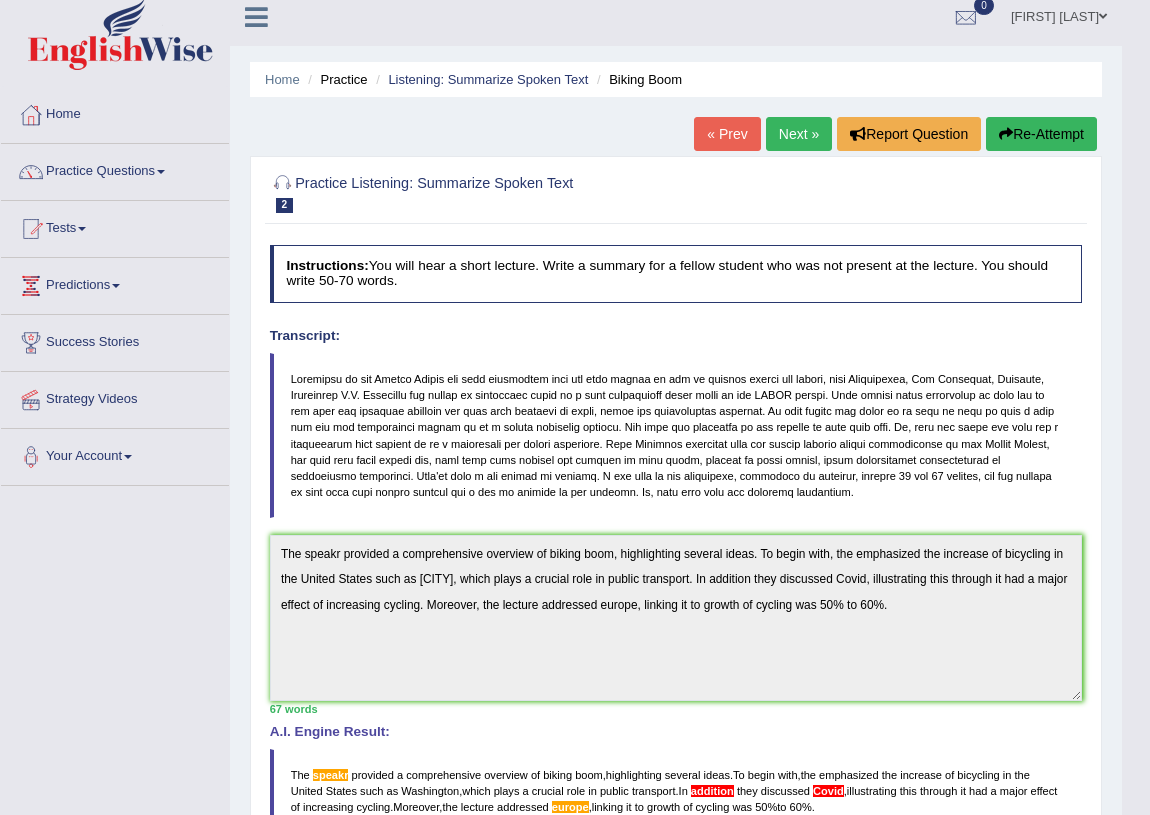 scroll, scrollTop: 0, scrollLeft: 0, axis: both 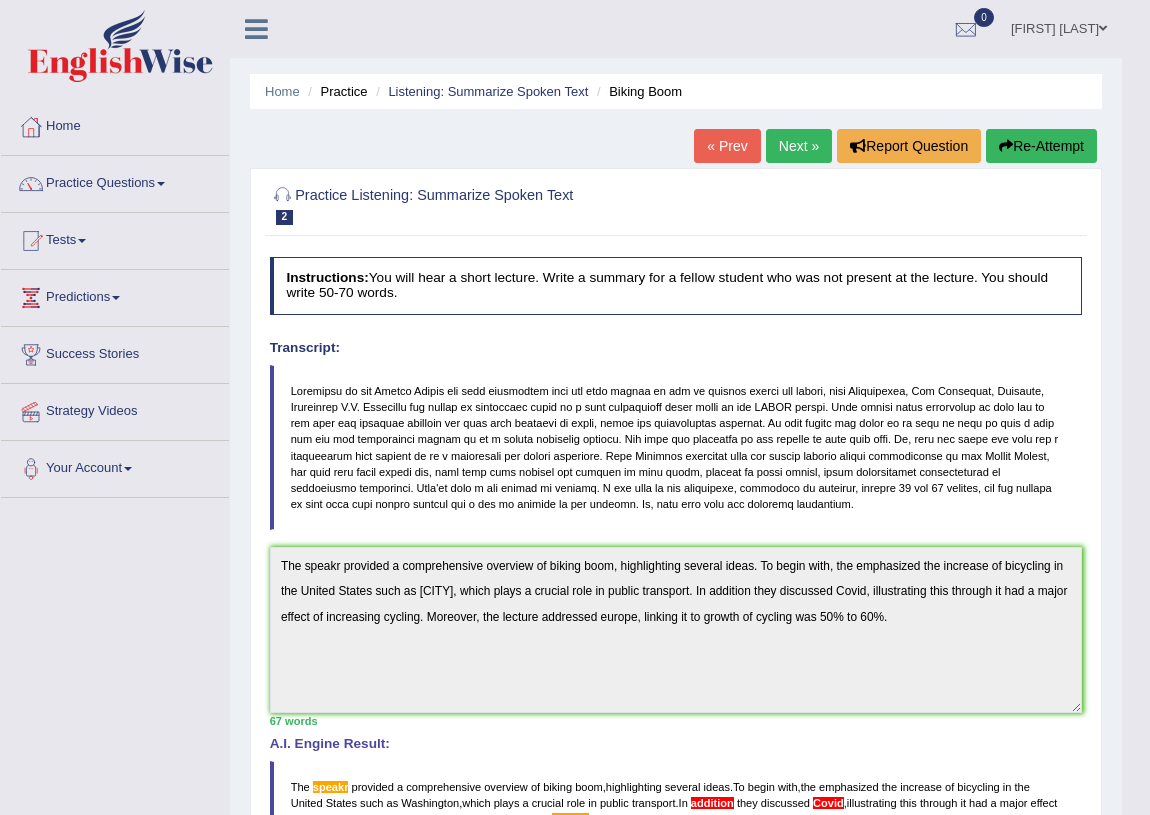click on "Re-Attempt" at bounding box center (1041, 146) 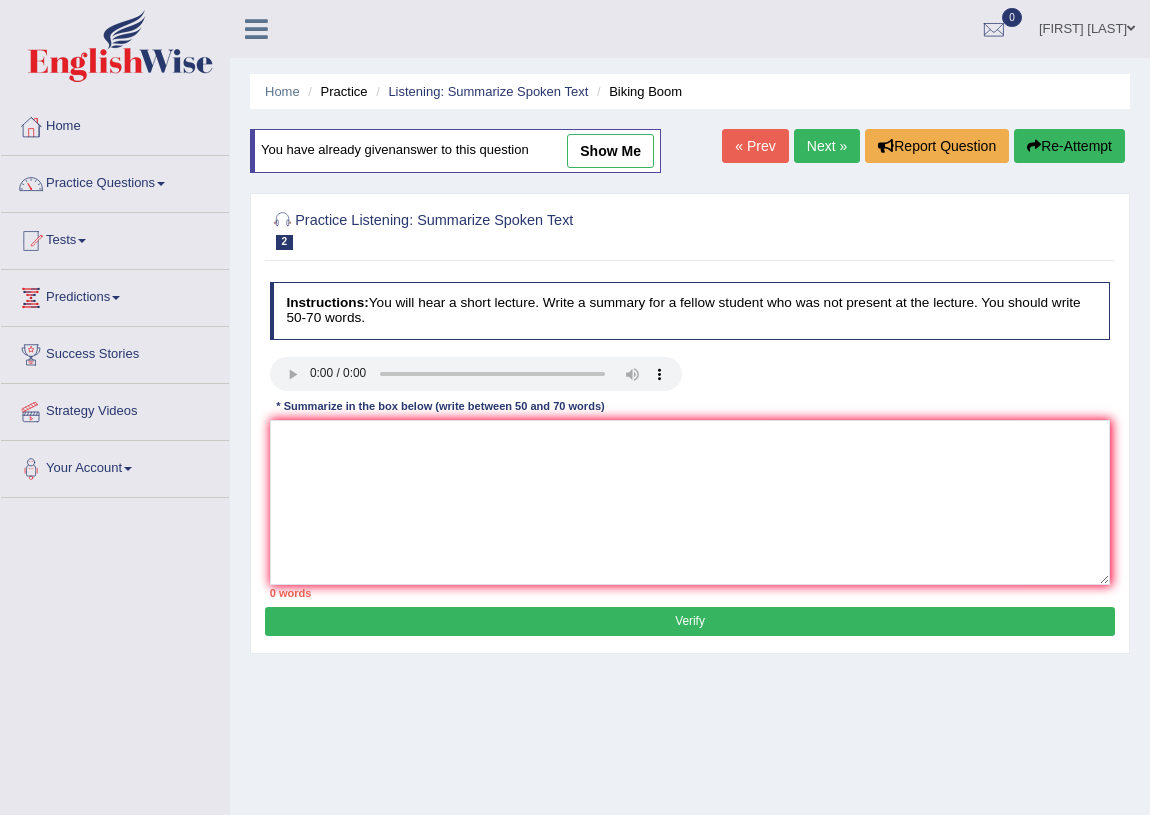 scroll, scrollTop: 0, scrollLeft: 0, axis: both 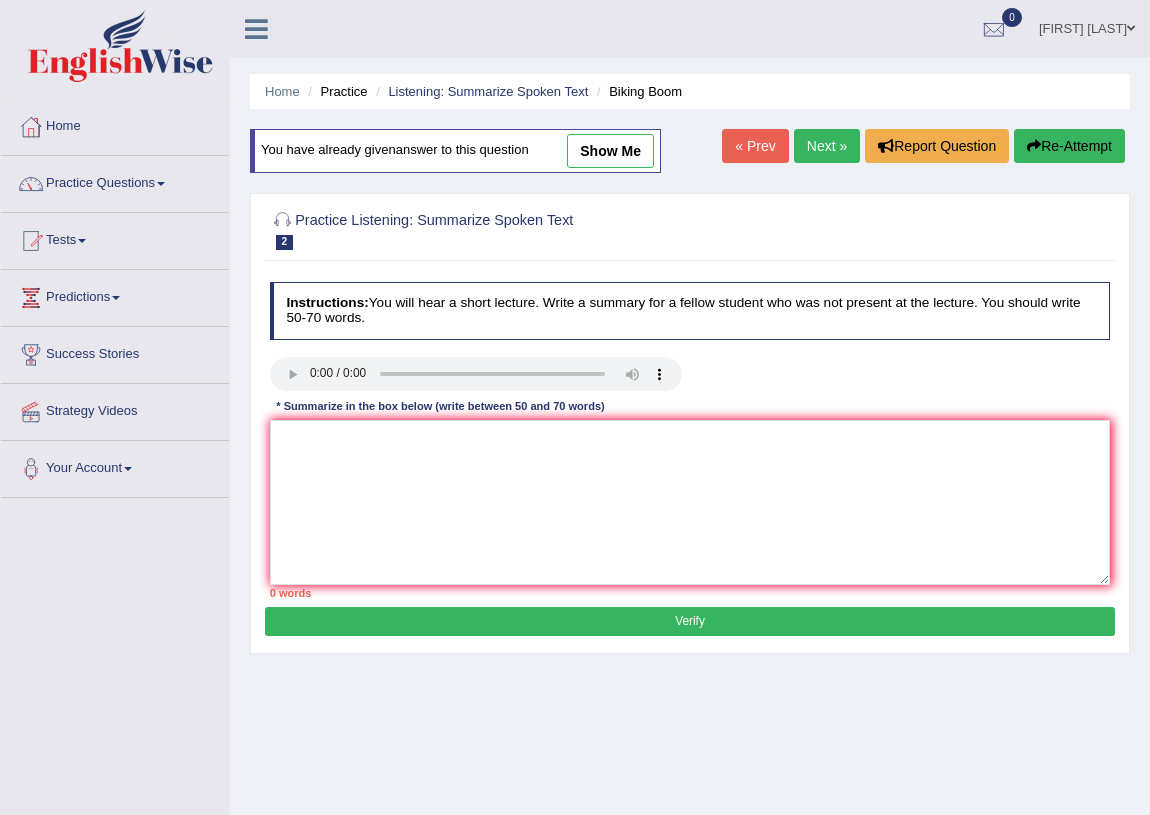 click on "show me" at bounding box center (610, 151) 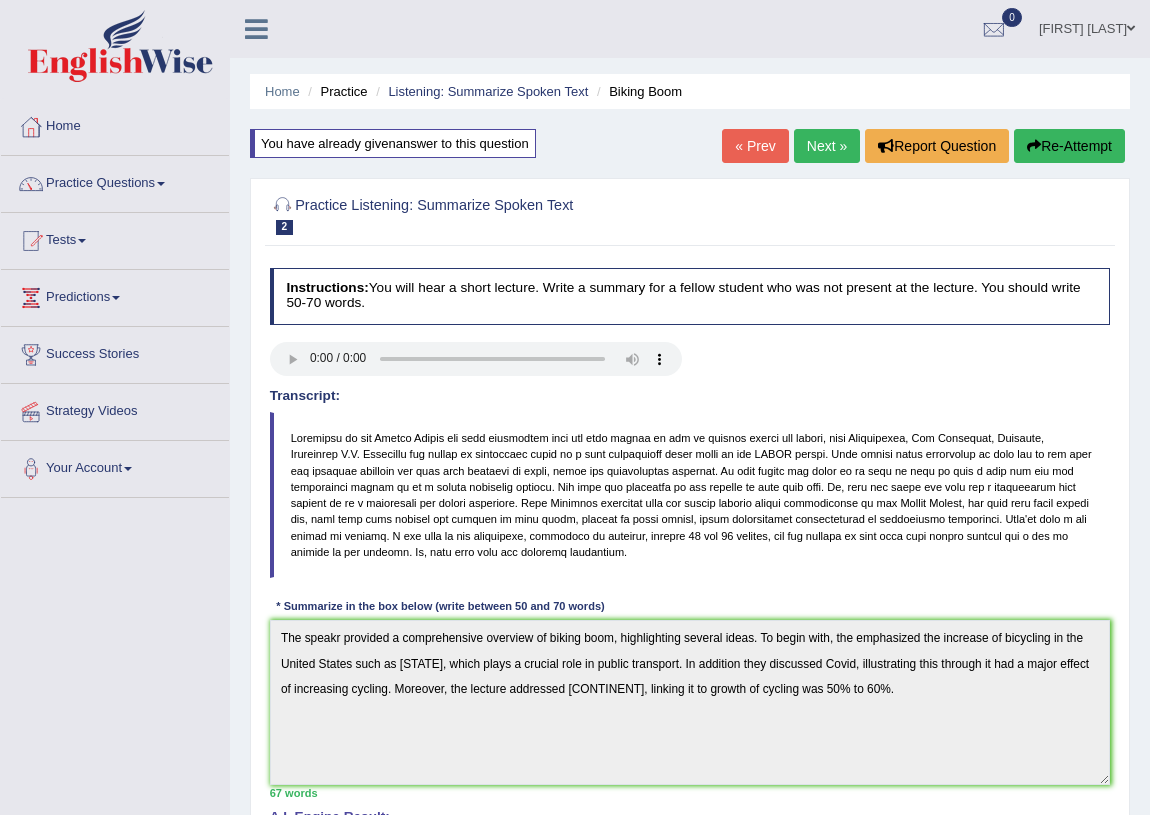 scroll, scrollTop: 434, scrollLeft: 0, axis: vertical 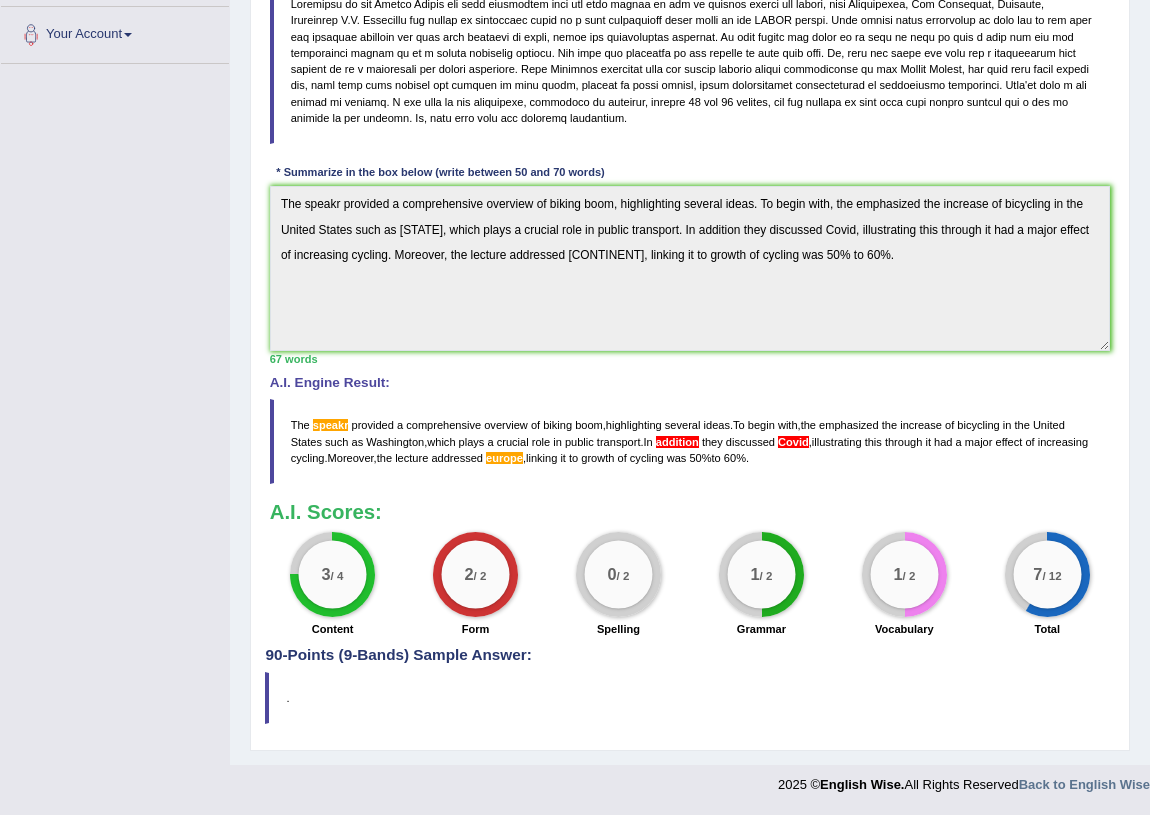 click on "Toggle navigation
Home
Practice Questions   Speaking Practice Read Aloud
Repeat Sentence
Describe Image
Re-tell Lecture
Answer Short Question
Summarize Group Discussion
Respond To A Situation
Writing Practice  Summarize Written Text
Write Essay
Reading Practice  Reading & Writing: Fill In The Blanks
Choose Multiple Answers
Re-order Paragraphs
Fill In The Blanks
Choose Single Answer
Listening Practice  Summarize Spoken Text
Highlight Incorrect Words
Highlight Correct Summary
Select Missing Word
Choose Single Answer
Choose Multiple Answers
Fill In The Blanks
Write From Dictation
Pronunciation
Tests  Take Practice Sectional Test
Take Mock Test" at bounding box center (575, 185) 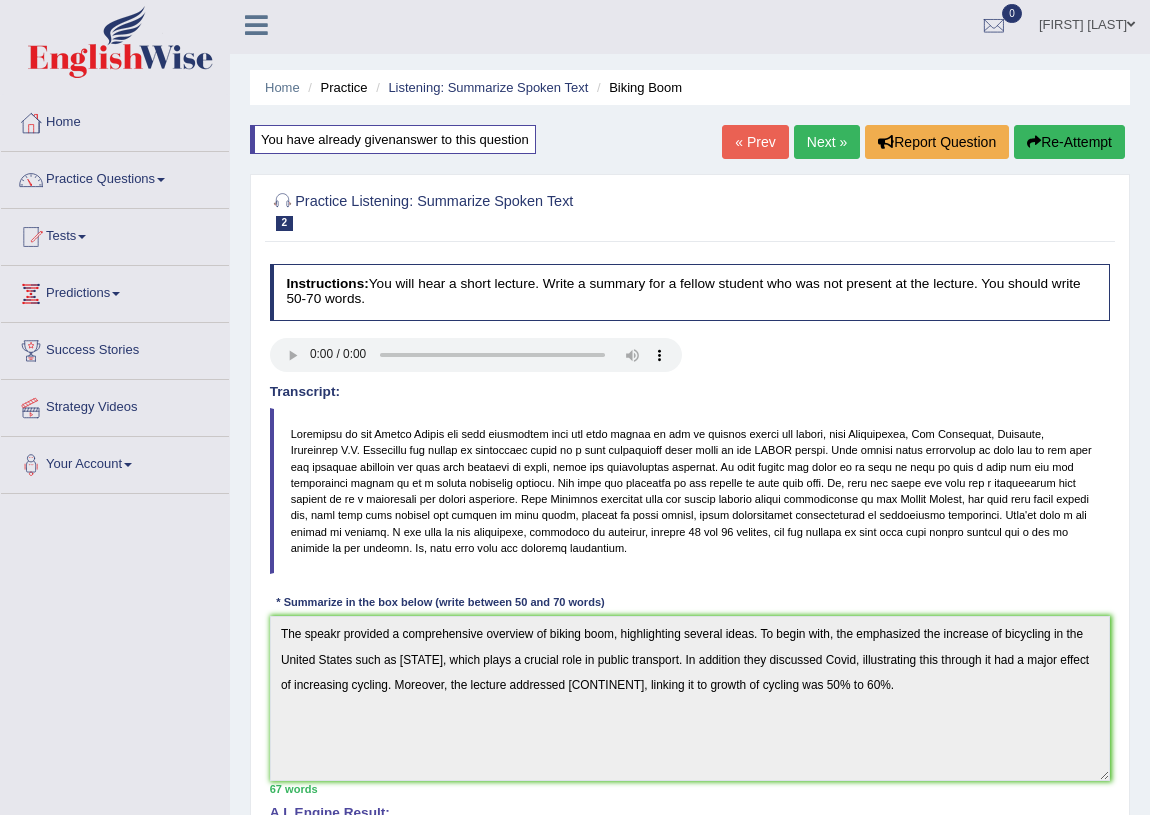 scroll, scrollTop: 0, scrollLeft: 0, axis: both 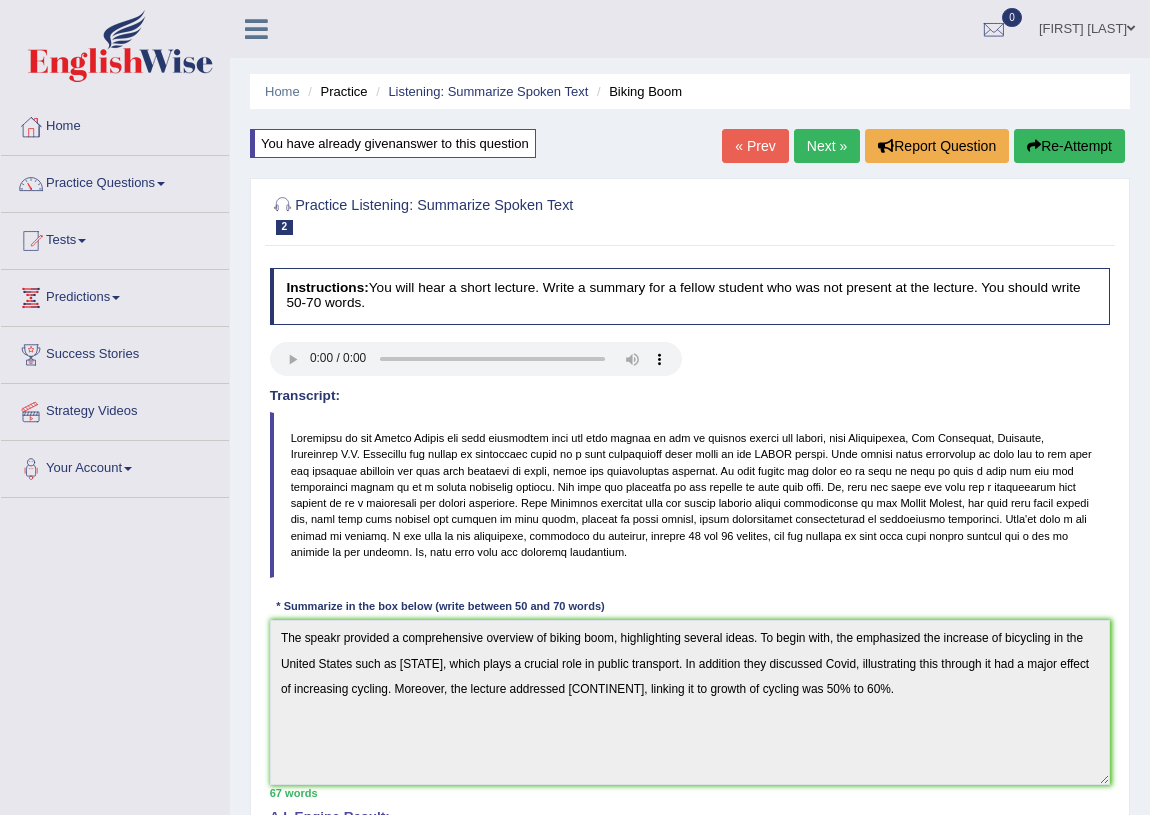 click on "Re-Attempt" at bounding box center (1069, 146) 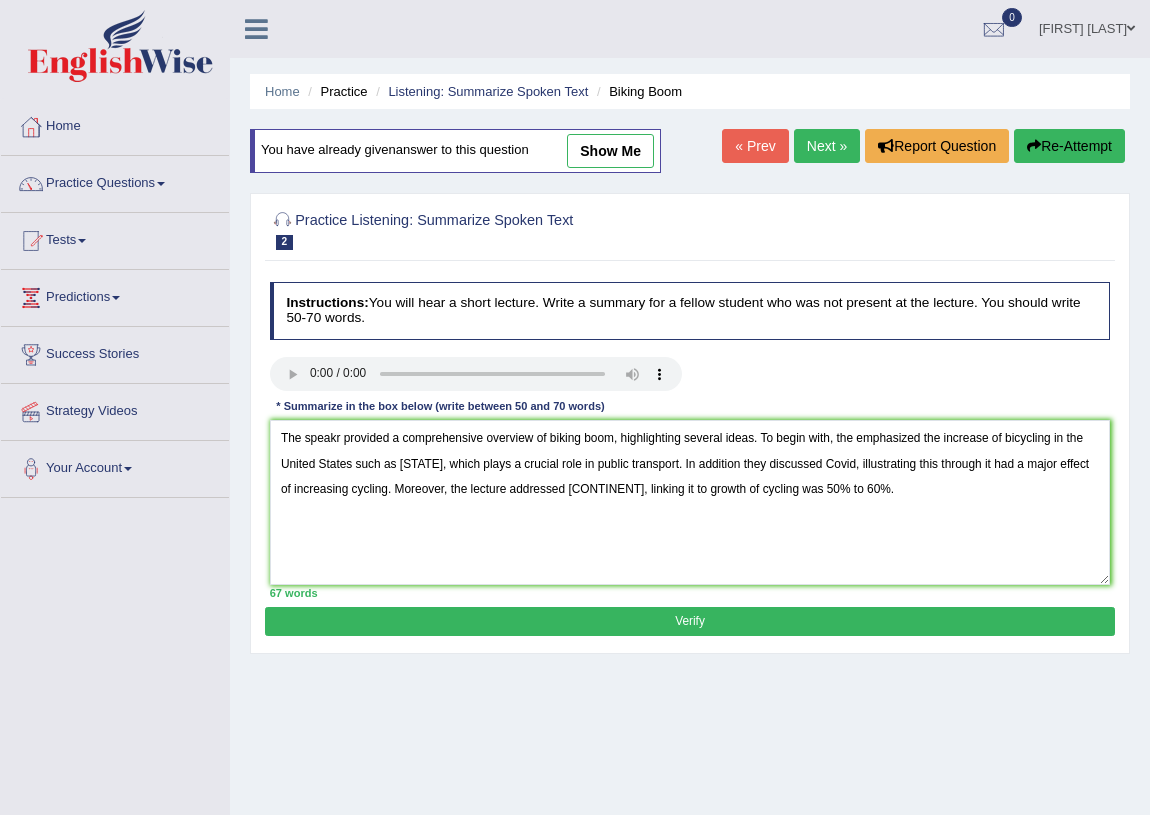 scroll, scrollTop: 0, scrollLeft: 0, axis: both 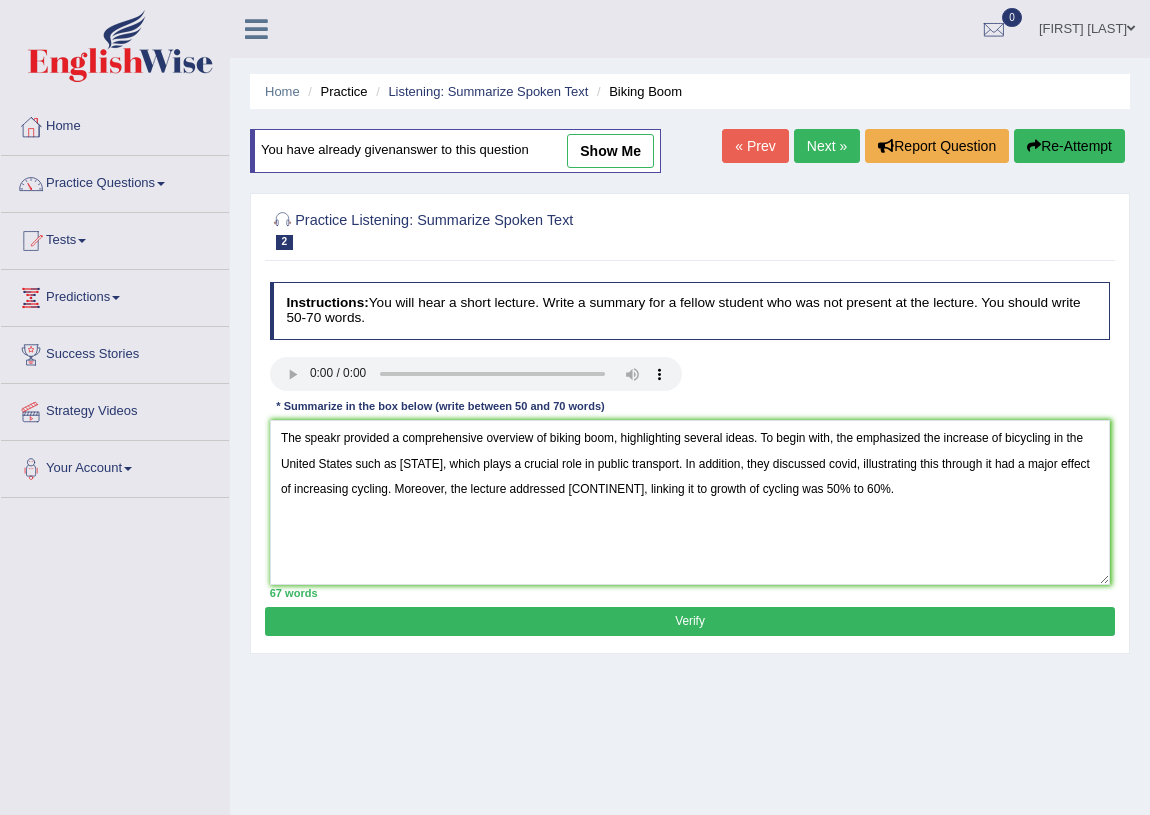 click on "The speakr provided a comprehensive overview of biking boom, highlighting several ideas. To begin with, the emphasized the increase of bicycling in the United States such as Washington, which plays a crucial role in public transport. In addition, they discussed covid, illustrating this through it had a major effect of increasing cycling. Moreover, the lecture addressed europe, linking it to growth of cycling was 50% to 60%." at bounding box center [690, 502] 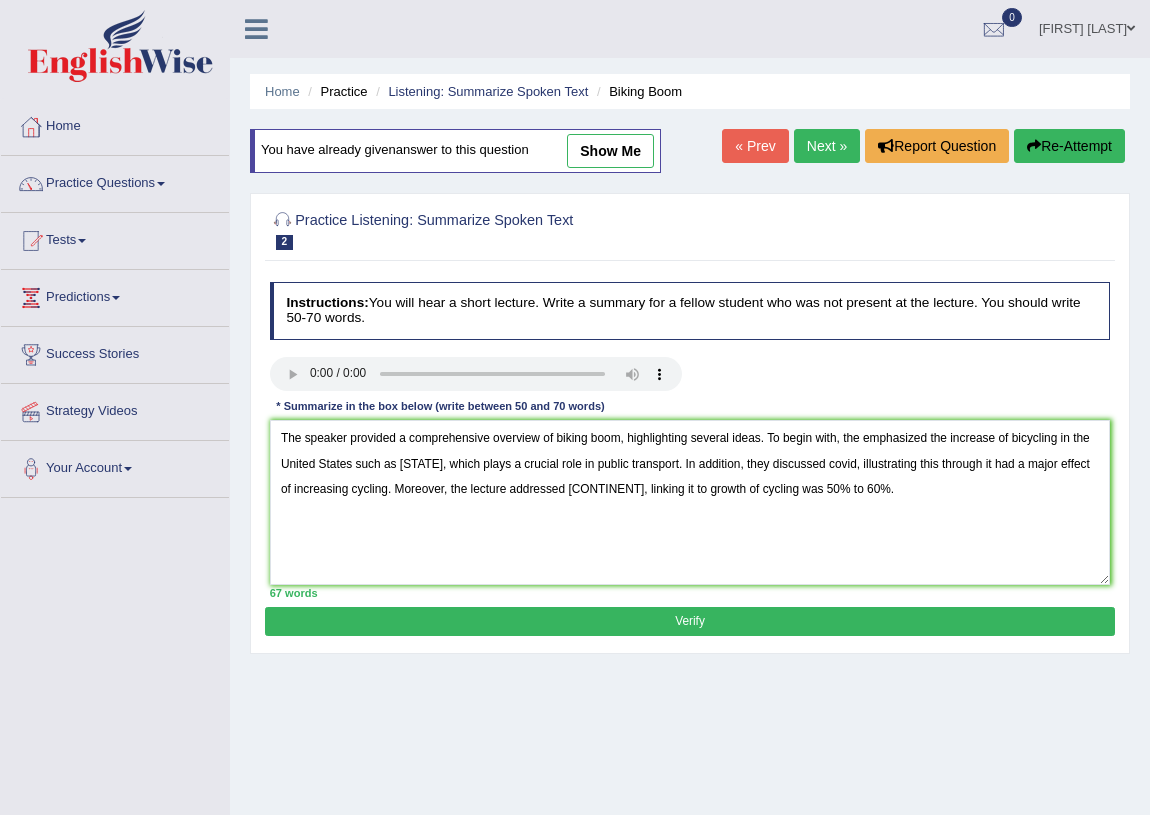 click on "The speaker provided a comprehensive overview of biking boom, highlighting several ideas. To begin with, the emphasized the increase of bicycling in the United States such as Washington, which plays a crucial role in public transport. In addition, they discussed covid, illustrating this through it had a major effect of increasing cycling. Moreover, the lecture addressed europe, linking it to growth of cycling was 50% to 60%." at bounding box center [690, 502] 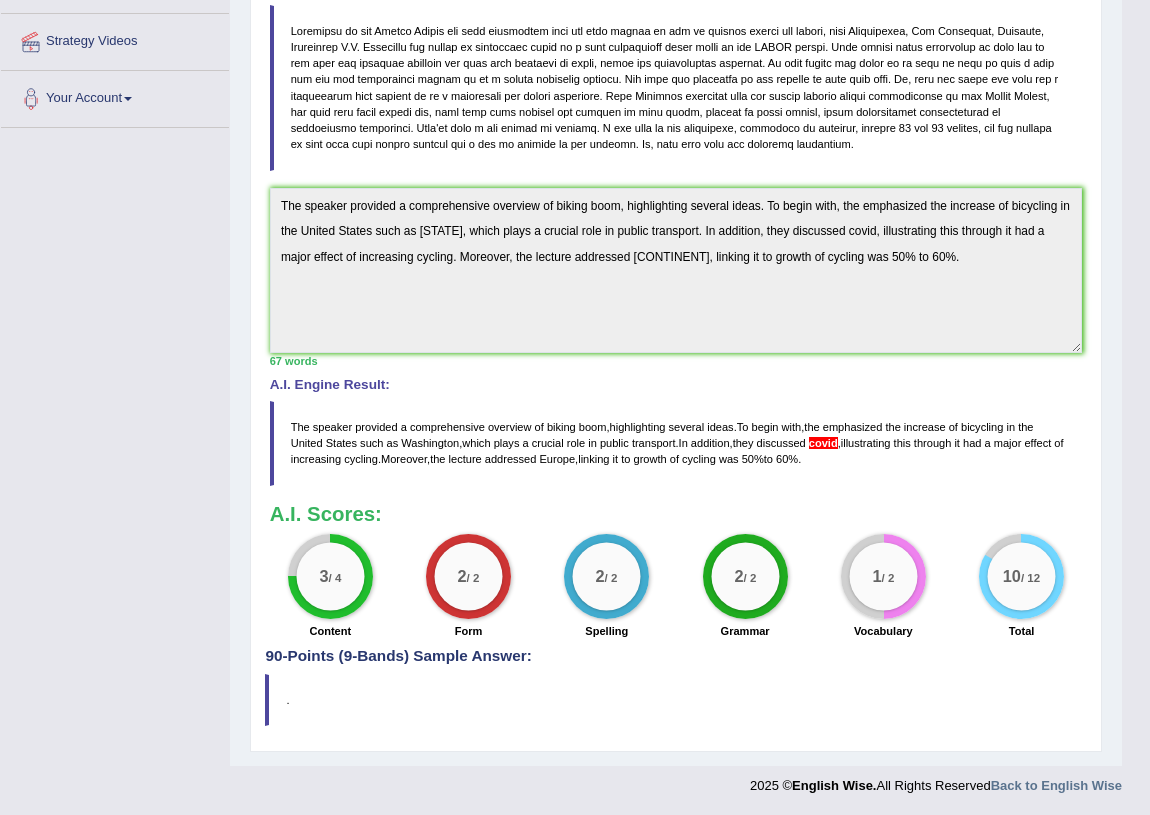 scroll, scrollTop: 0, scrollLeft: 0, axis: both 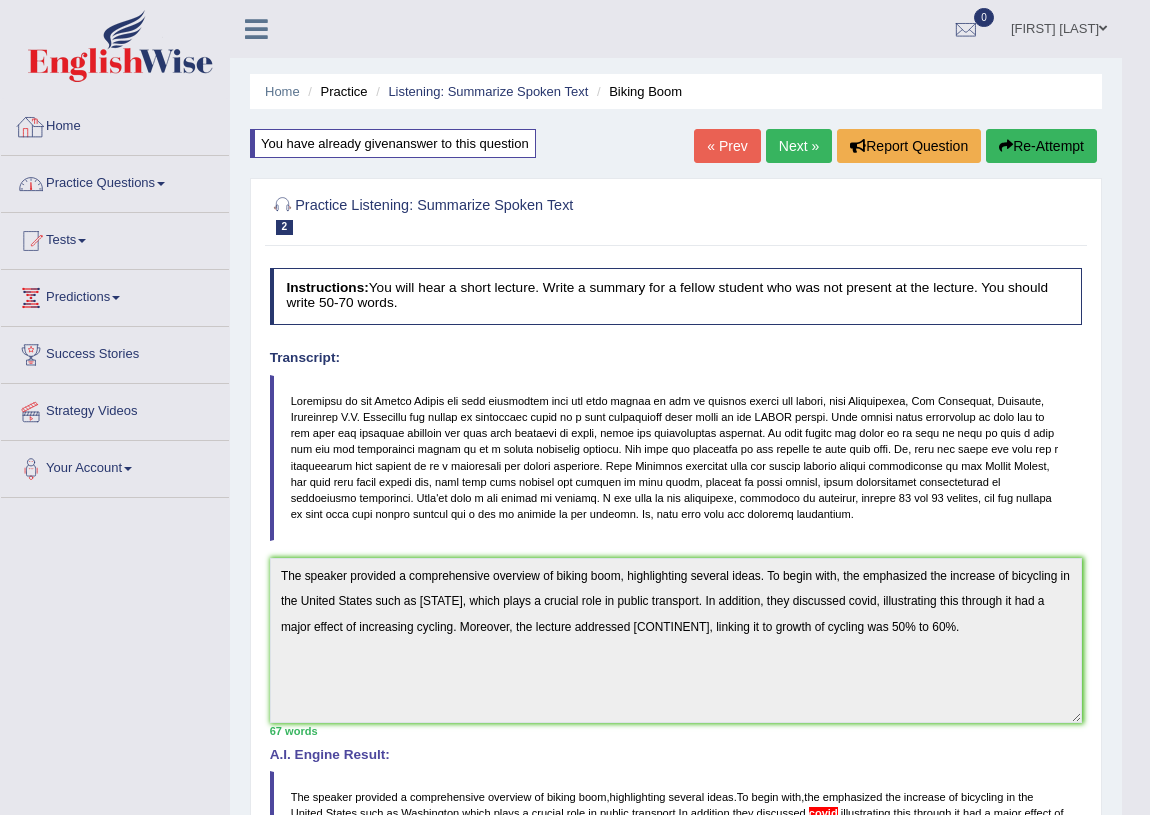 click on "Practice Questions" at bounding box center [115, 181] 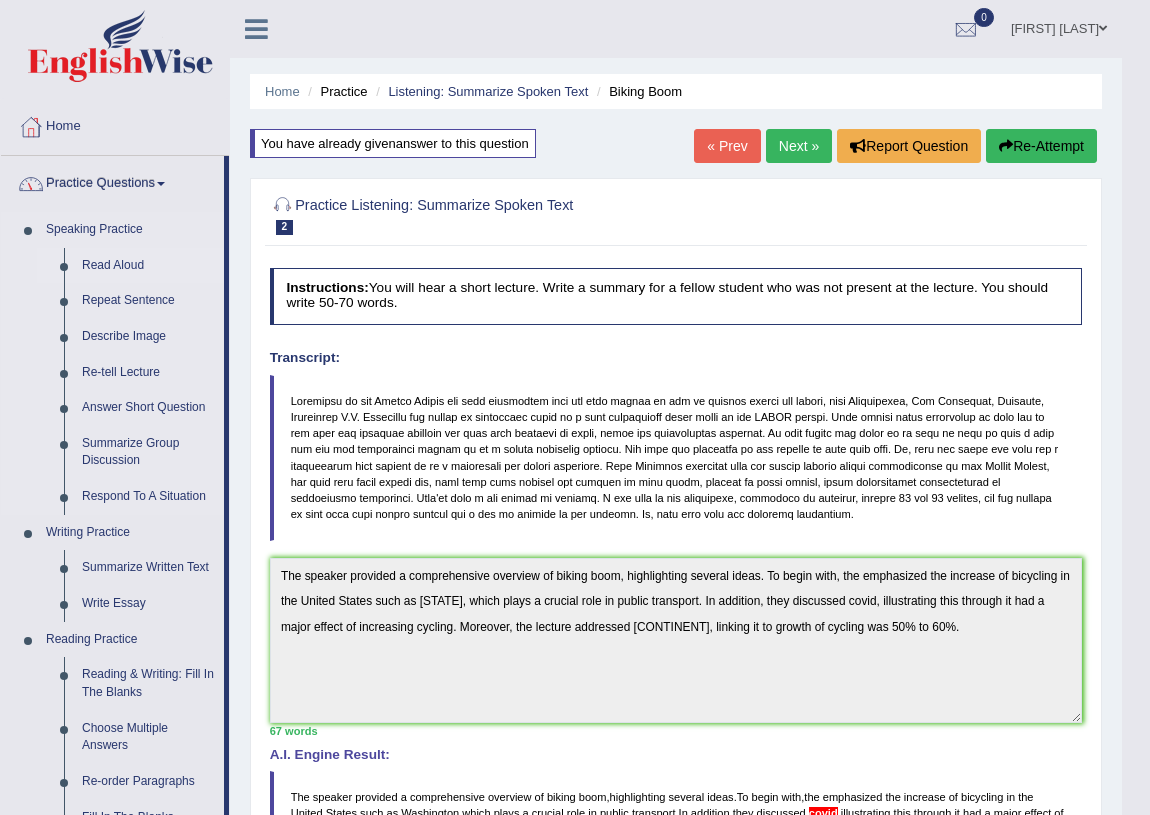 click on "Read Aloud" at bounding box center (148, 266) 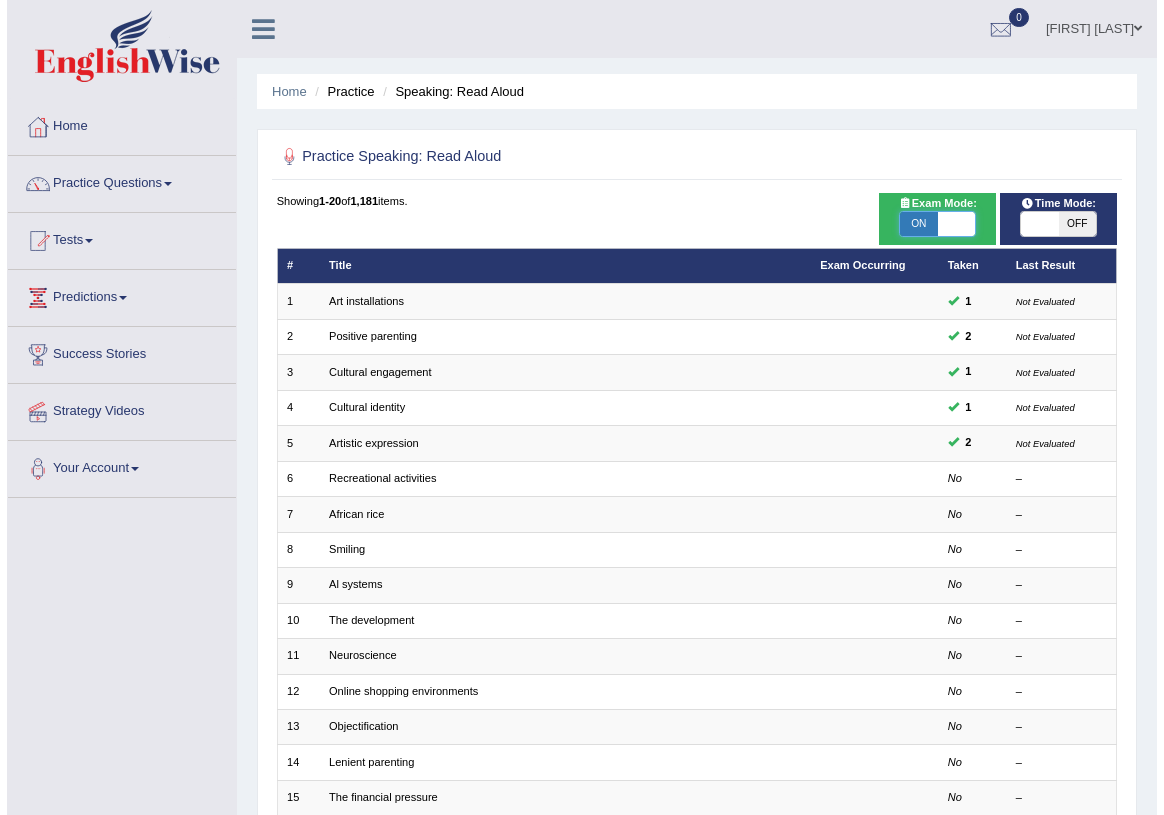 scroll, scrollTop: 0, scrollLeft: 0, axis: both 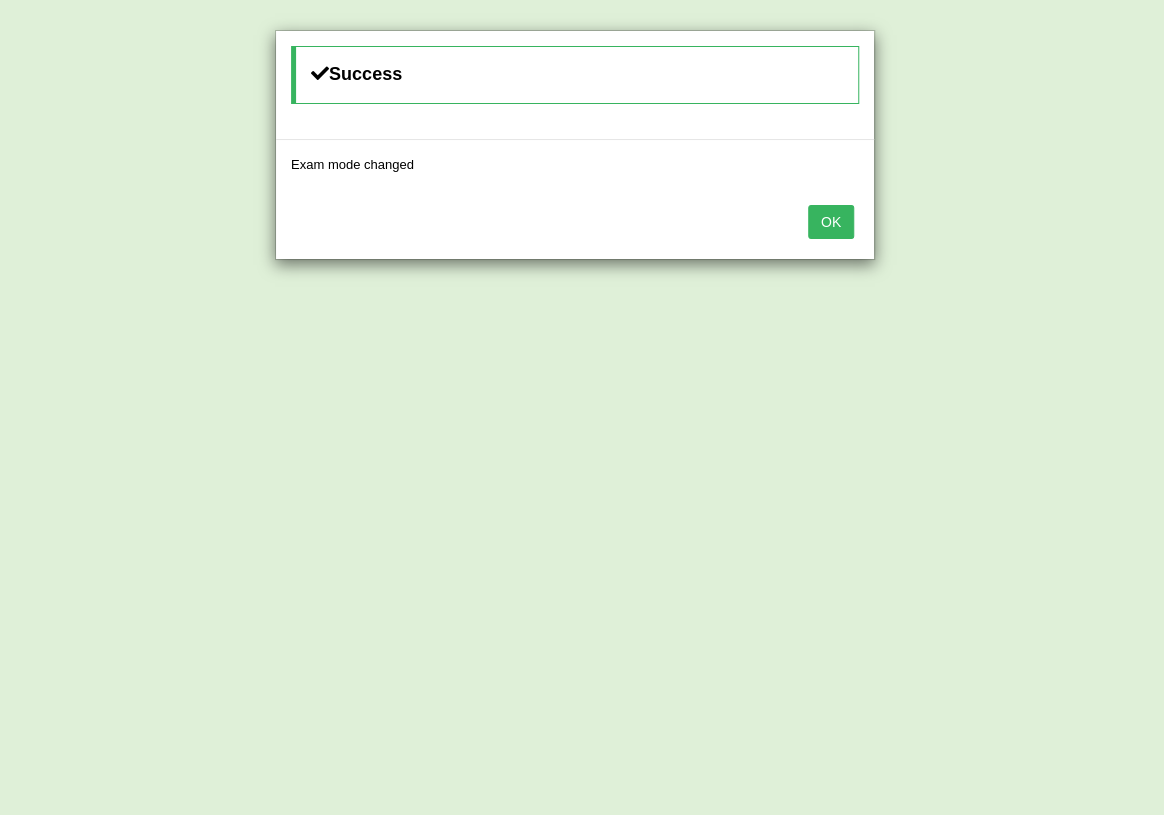 click on "OK" at bounding box center [831, 222] 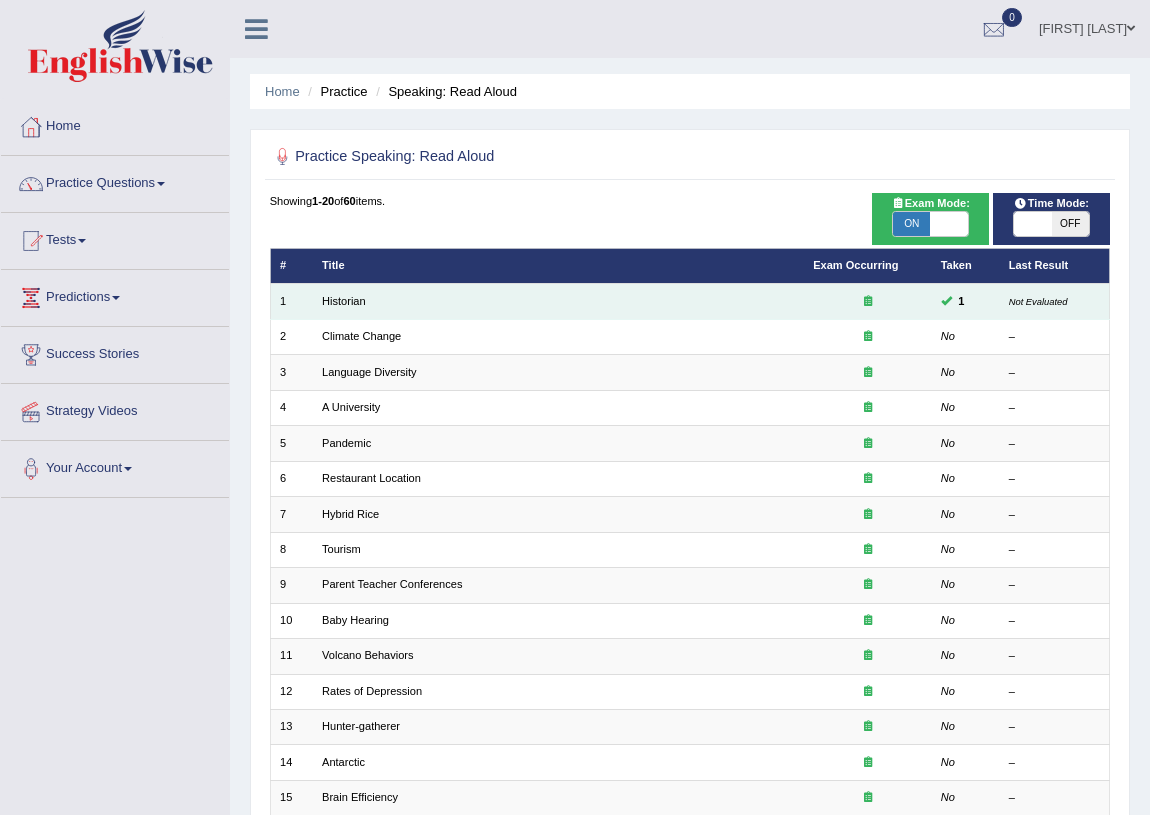 scroll, scrollTop: 0, scrollLeft: 0, axis: both 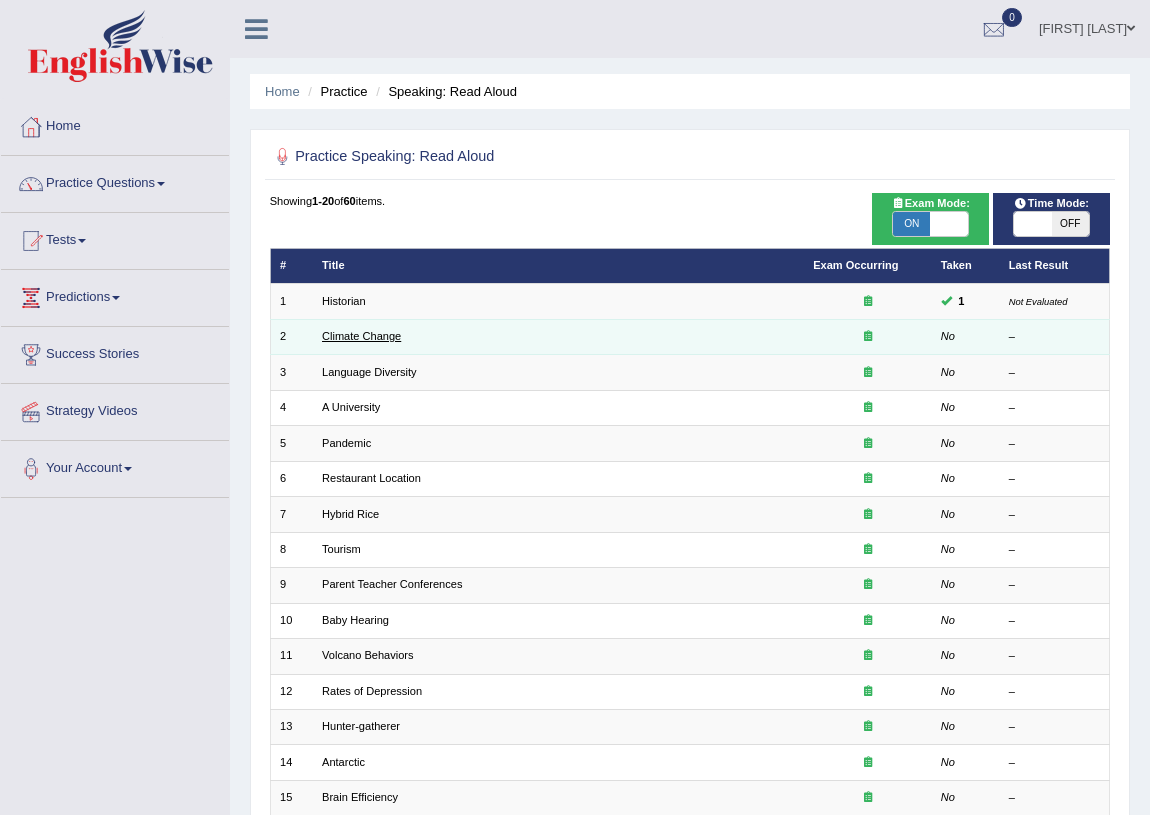 click on "Climate Change" at bounding box center (361, 336) 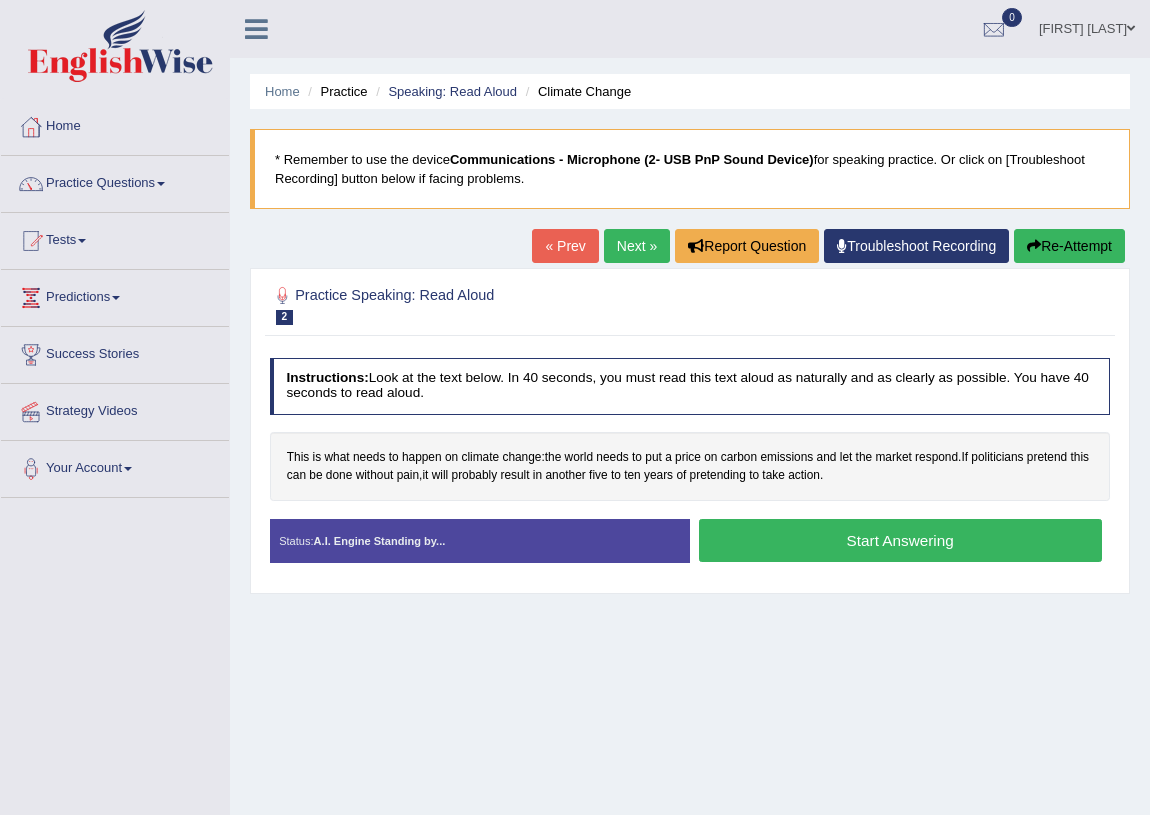 scroll, scrollTop: 0, scrollLeft: 0, axis: both 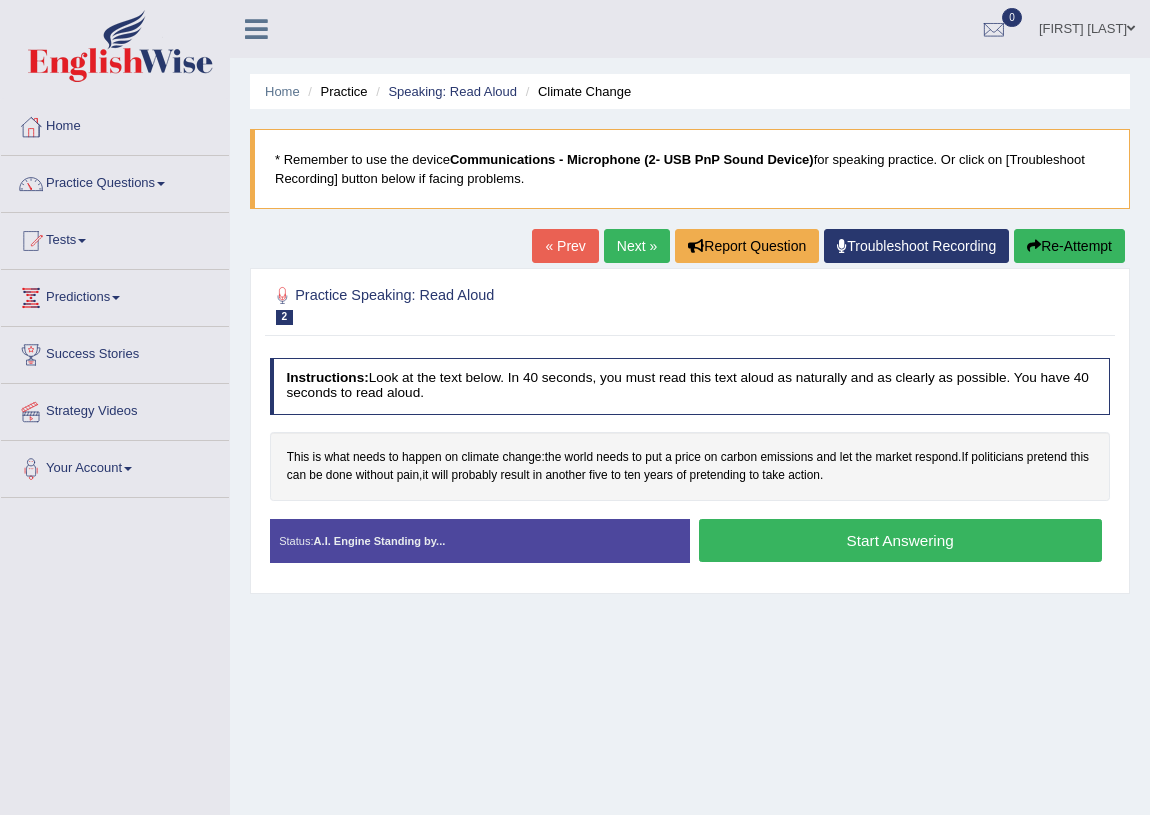click on "Start Answering" at bounding box center [900, 540] 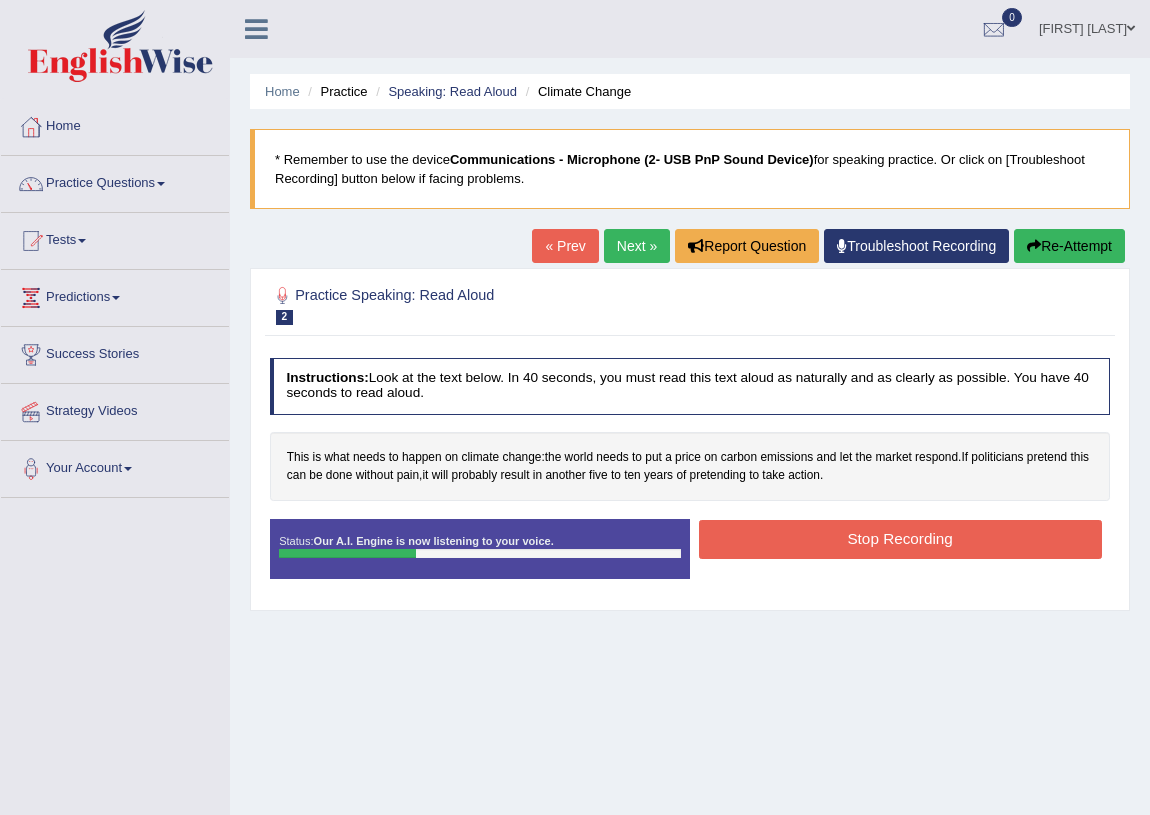 click on "Stop Recording" at bounding box center [900, 539] 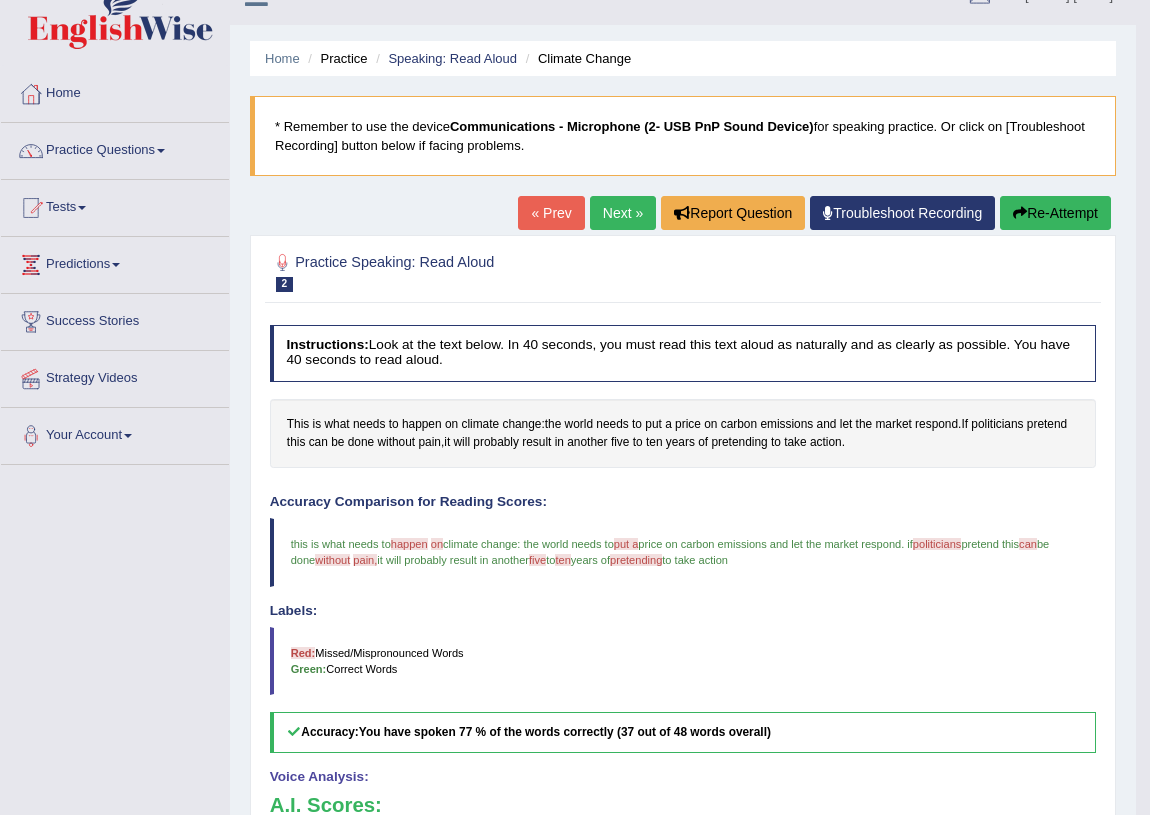 scroll, scrollTop: 0, scrollLeft: 0, axis: both 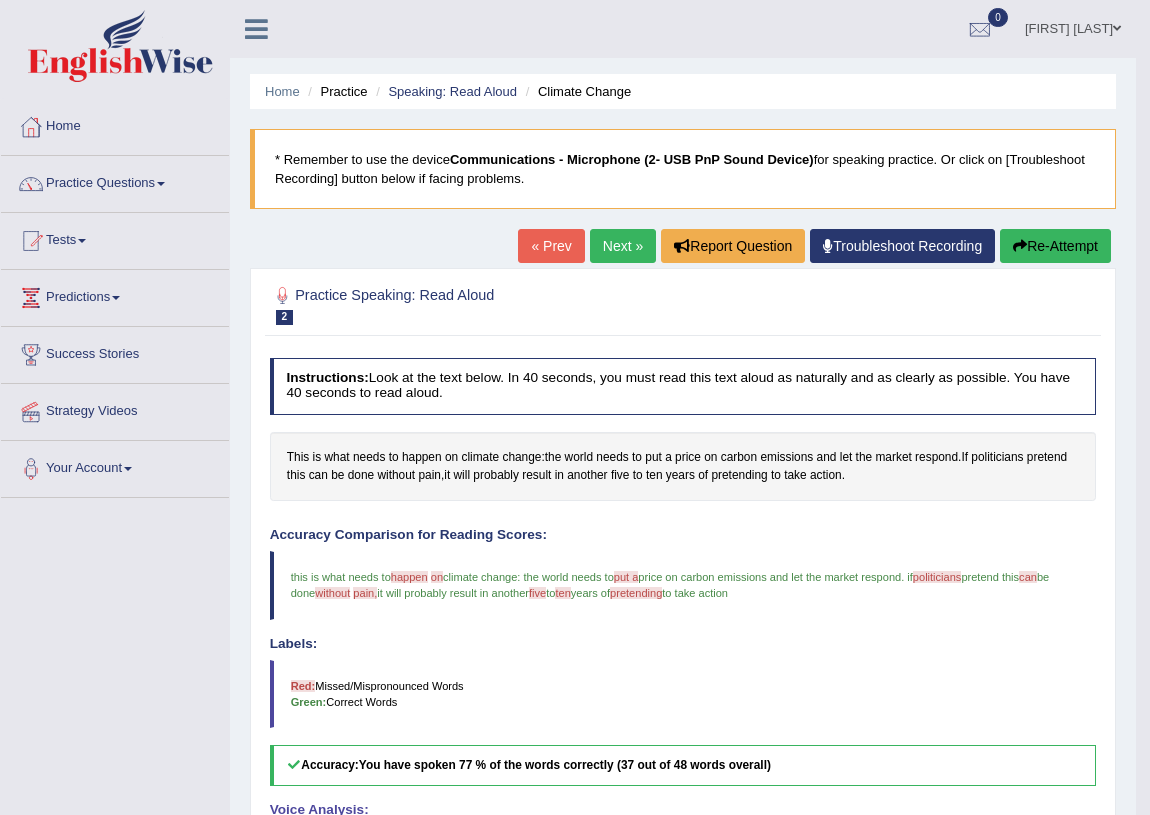 click on "Next »" at bounding box center (623, 246) 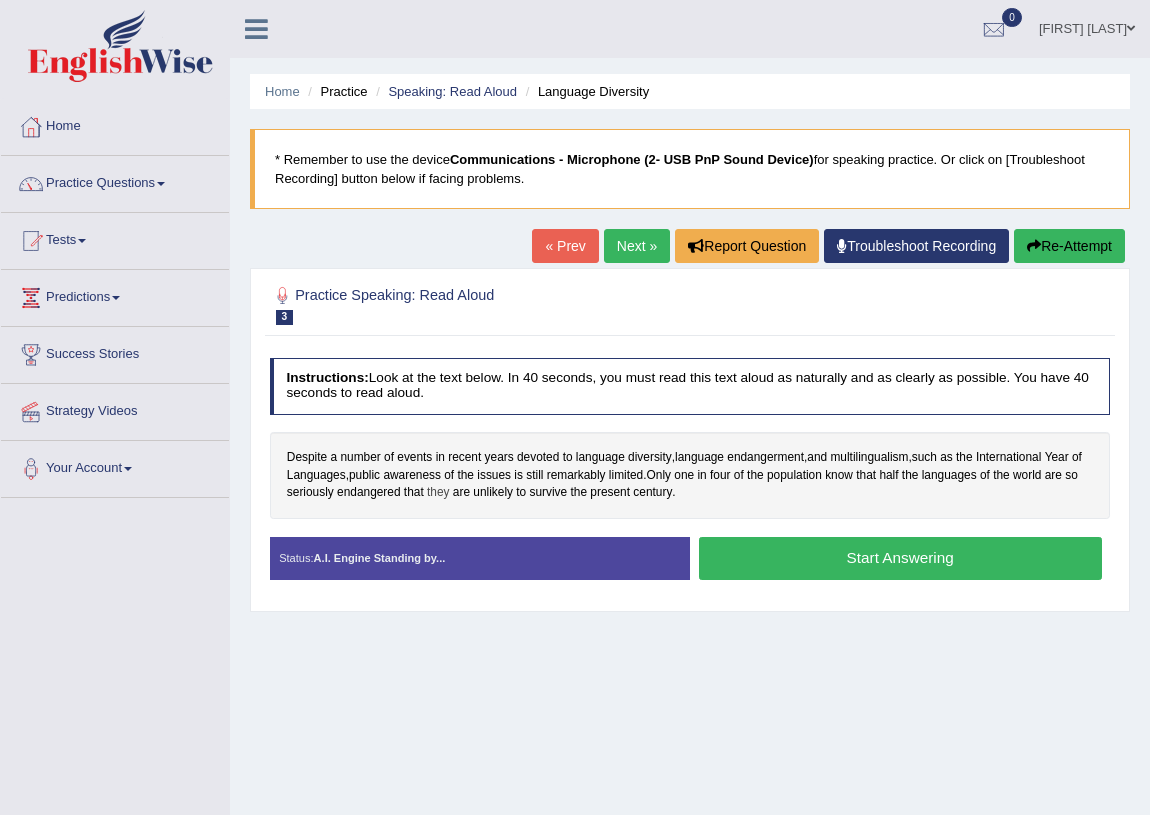 scroll, scrollTop: 0, scrollLeft: 0, axis: both 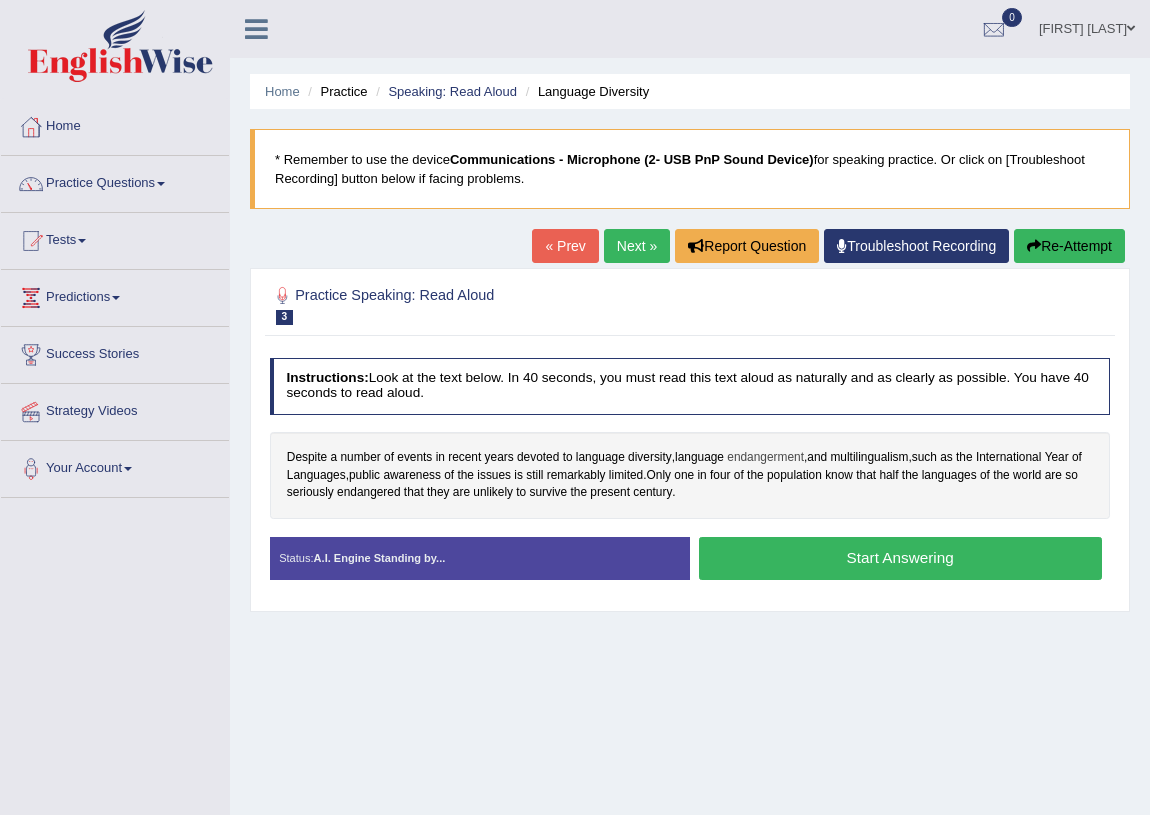 click on "endangerment" at bounding box center (765, 458) 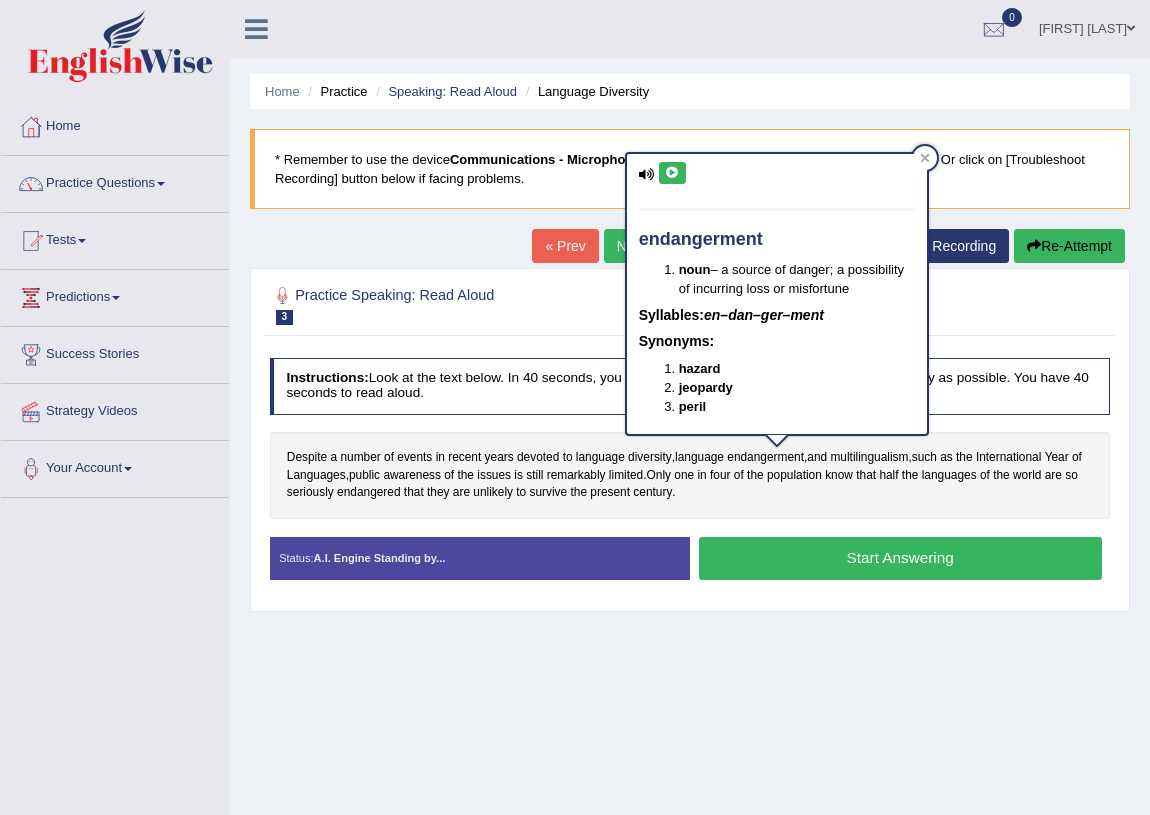 click at bounding box center (672, 173) 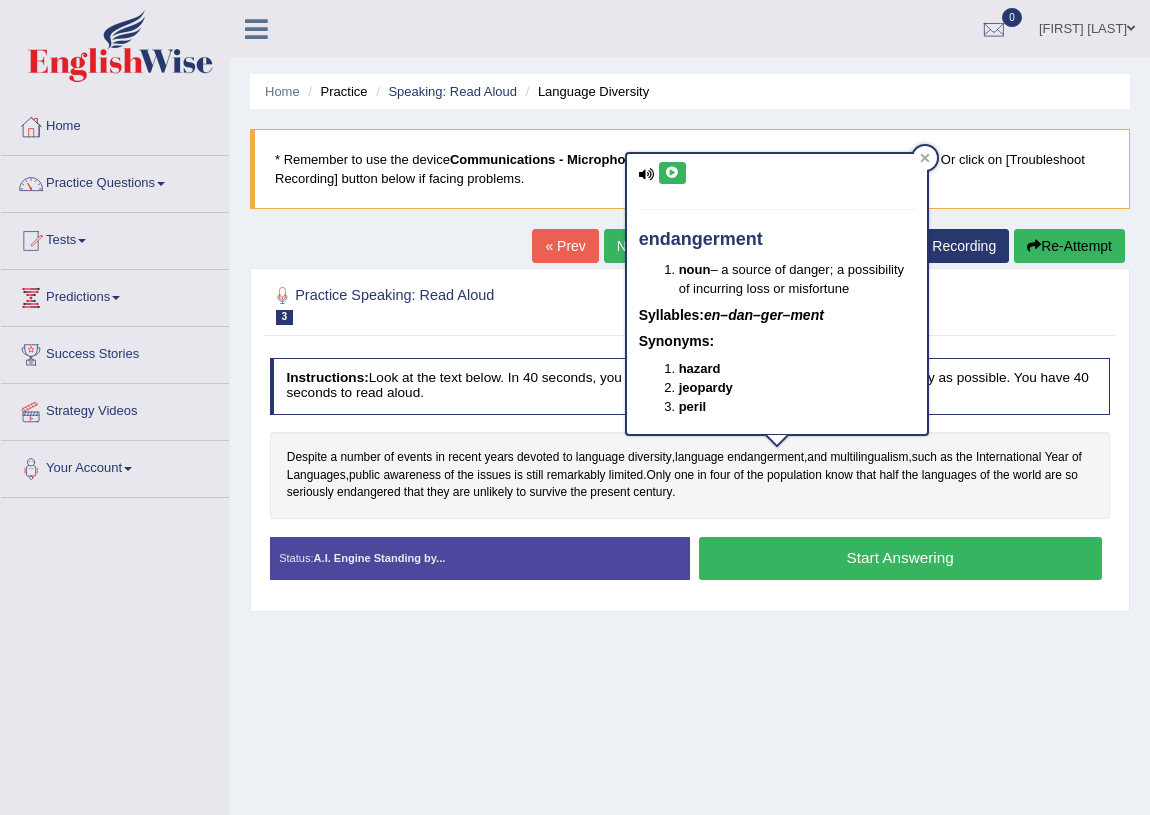 click on "Practice Speaking: Read Aloud
3
Language Diversity
Instructions:  Look at the text below. In 40 seconds, you must read this text aloud as naturally and as clearly as possible. You have 40 seconds to read aloud.
Despite   a   number   of   events   in   recent   years   devoted   to   language   diversity ,  language   endangerment ,  and   multilingualism ,  such   as   the   International   Year   of   Languages ,  public   awareness   of   the   issues   is   still   remarkably   limited .  Only   one   in   four   of   the   population   know   that   half   the   languages   of   the   world   are   so   seriously   endangered   that   they   are   unlikely   to   survive   the   present   century . Created with Highcharts 7.1.2 Too low Too high Time Pitch meter: 0 10 20 30 40 Created with Highcharts 7.1.2 Great Too slow Too fast Time Speech pace meter: 0 10 20 30 40 Accuracy Comparison for Reading Scores: Labels:" at bounding box center (690, 440) 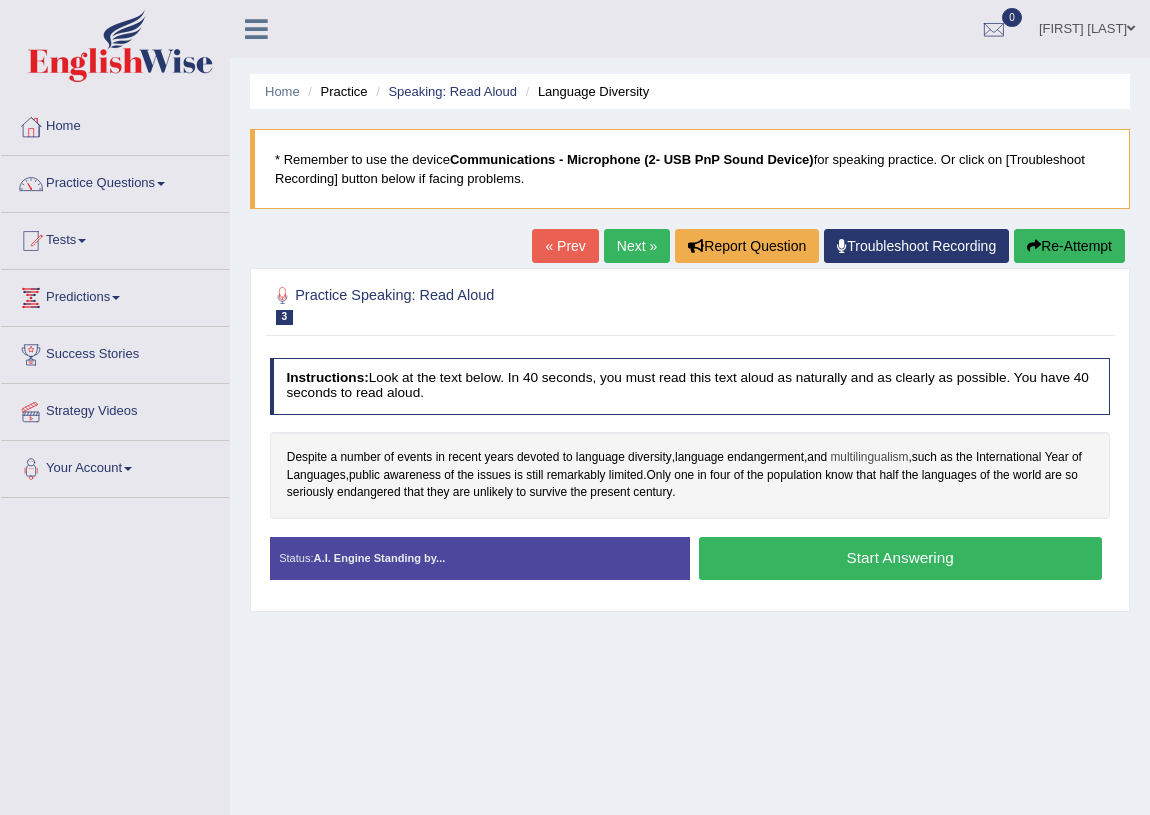 click on "multilingualism" at bounding box center (869, 458) 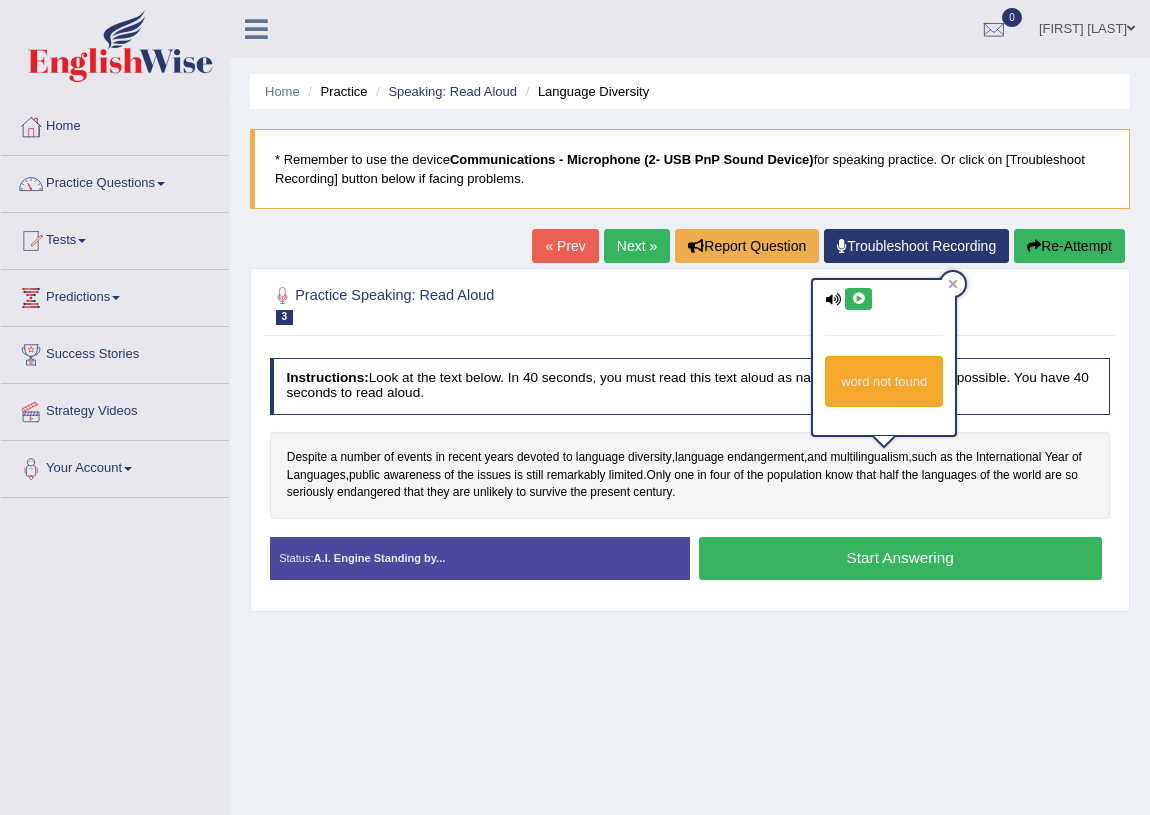 click at bounding box center [858, 299] 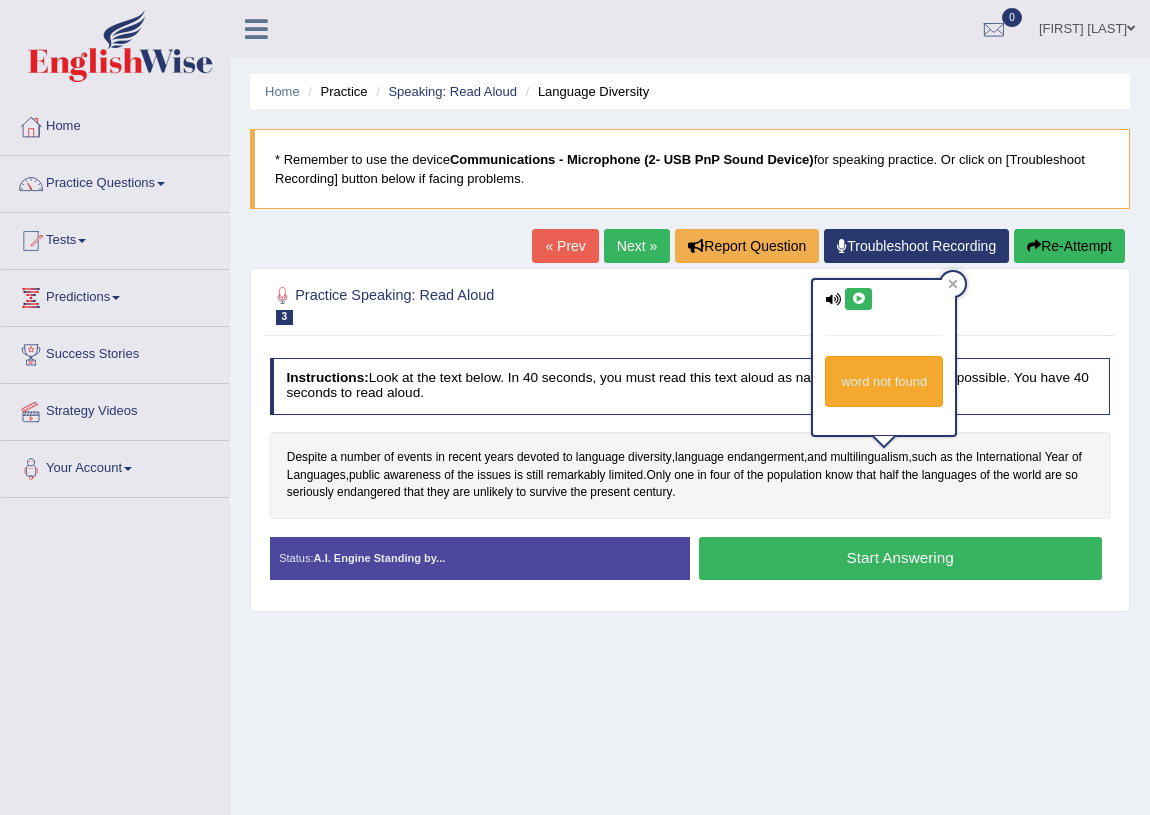 click at bounding box center (858, 299) 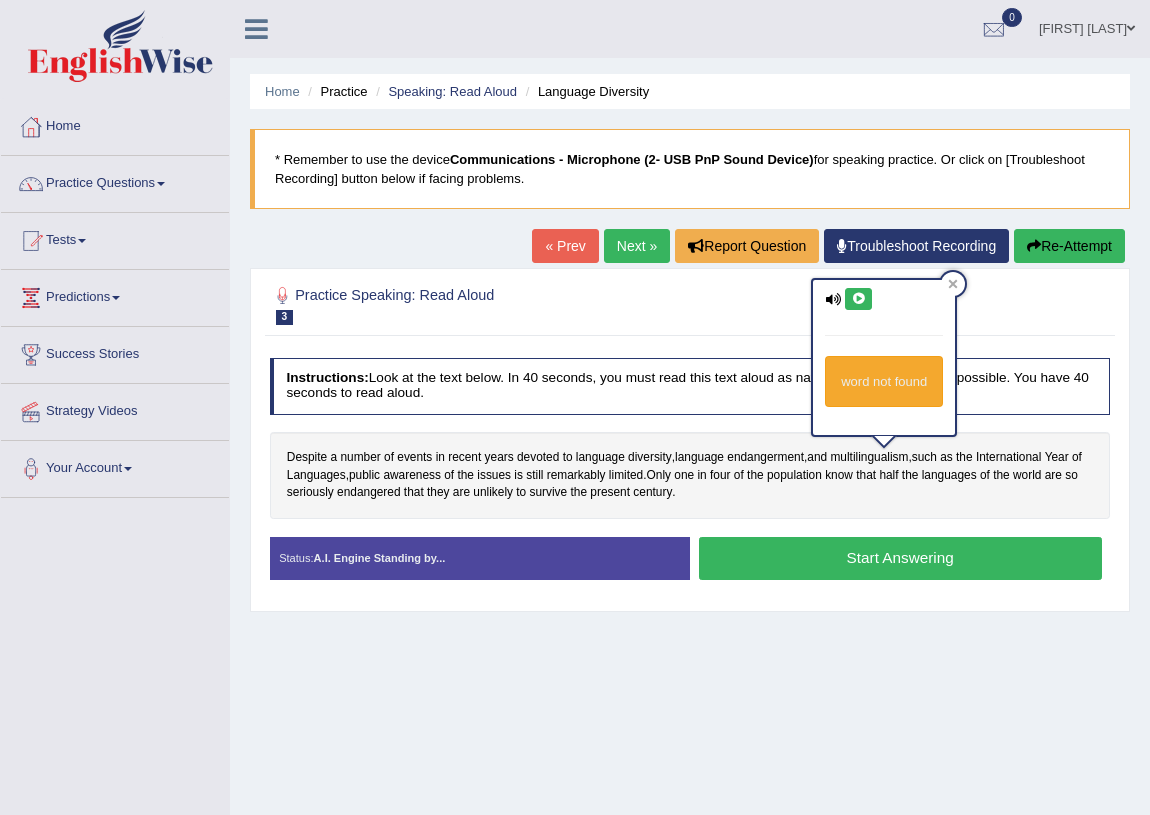 click at bounding box center (858, 299) 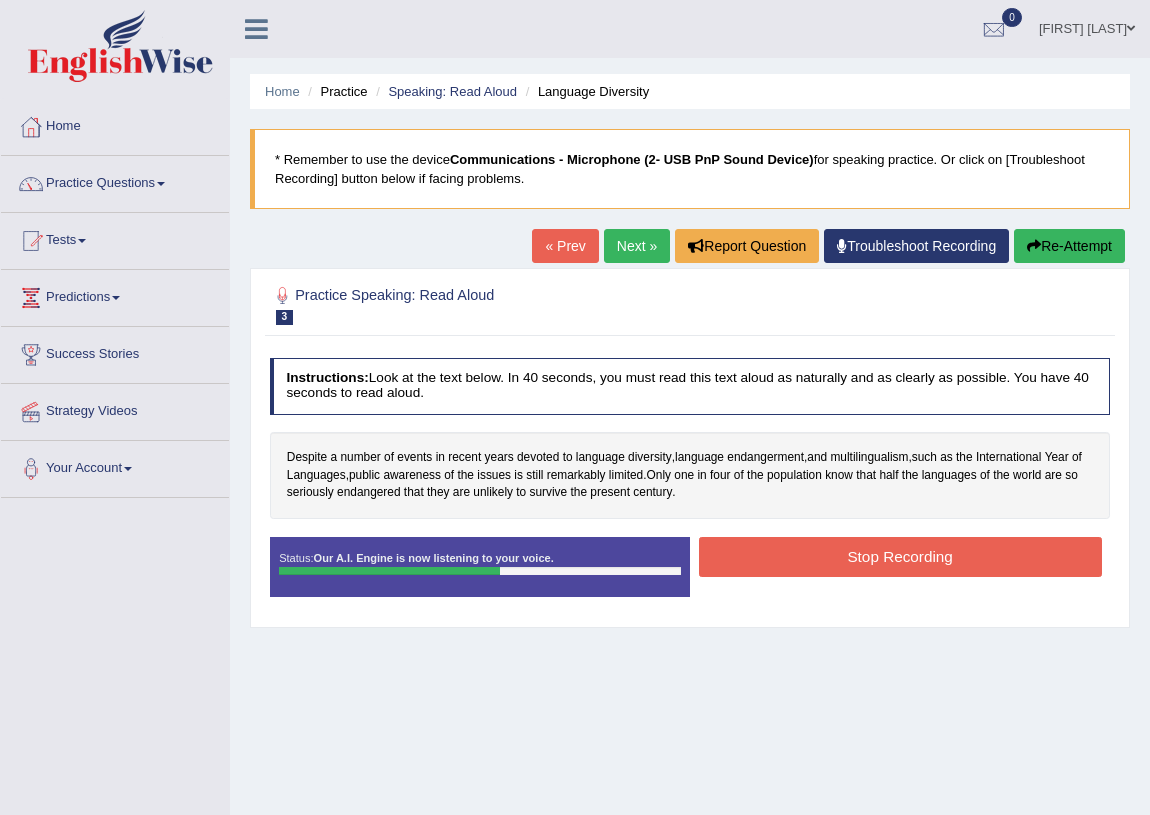 click on "Stop Recording" at bounding box center (900, 556) 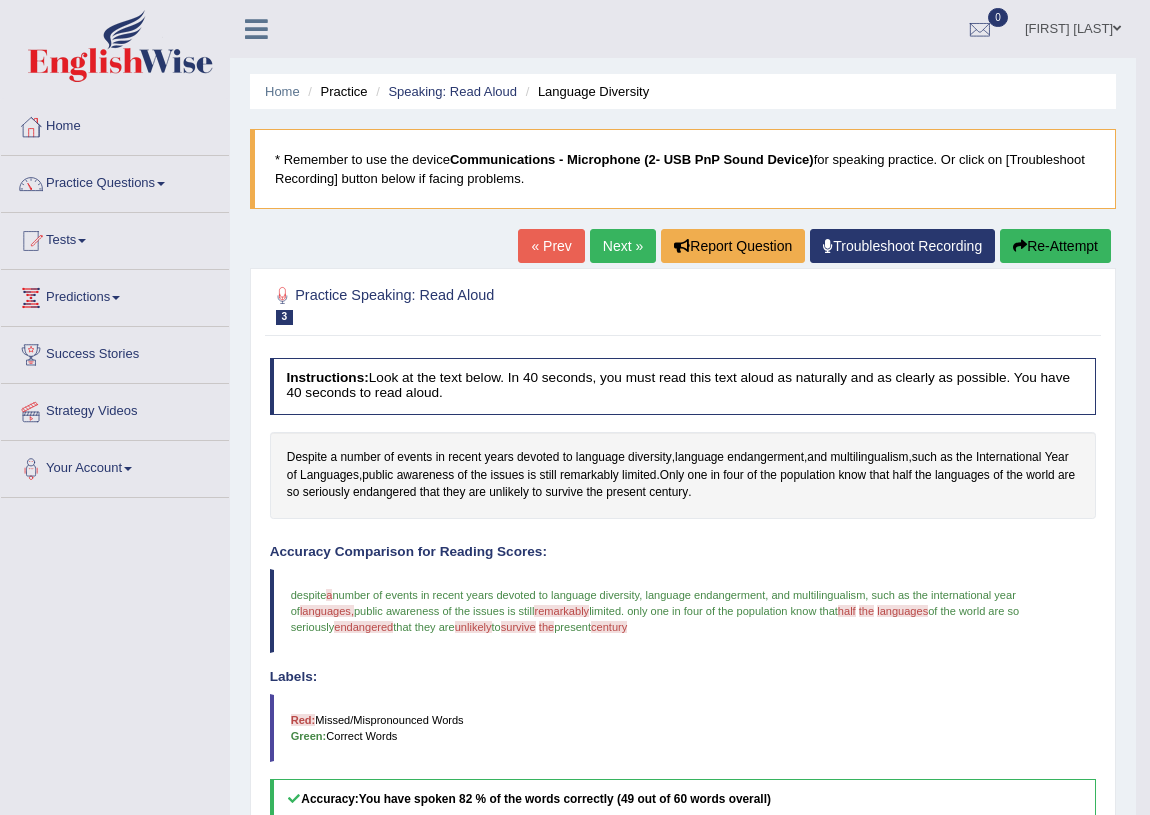 scroll, scrollTop: 411, scrollLeft: 0, axis: vertical 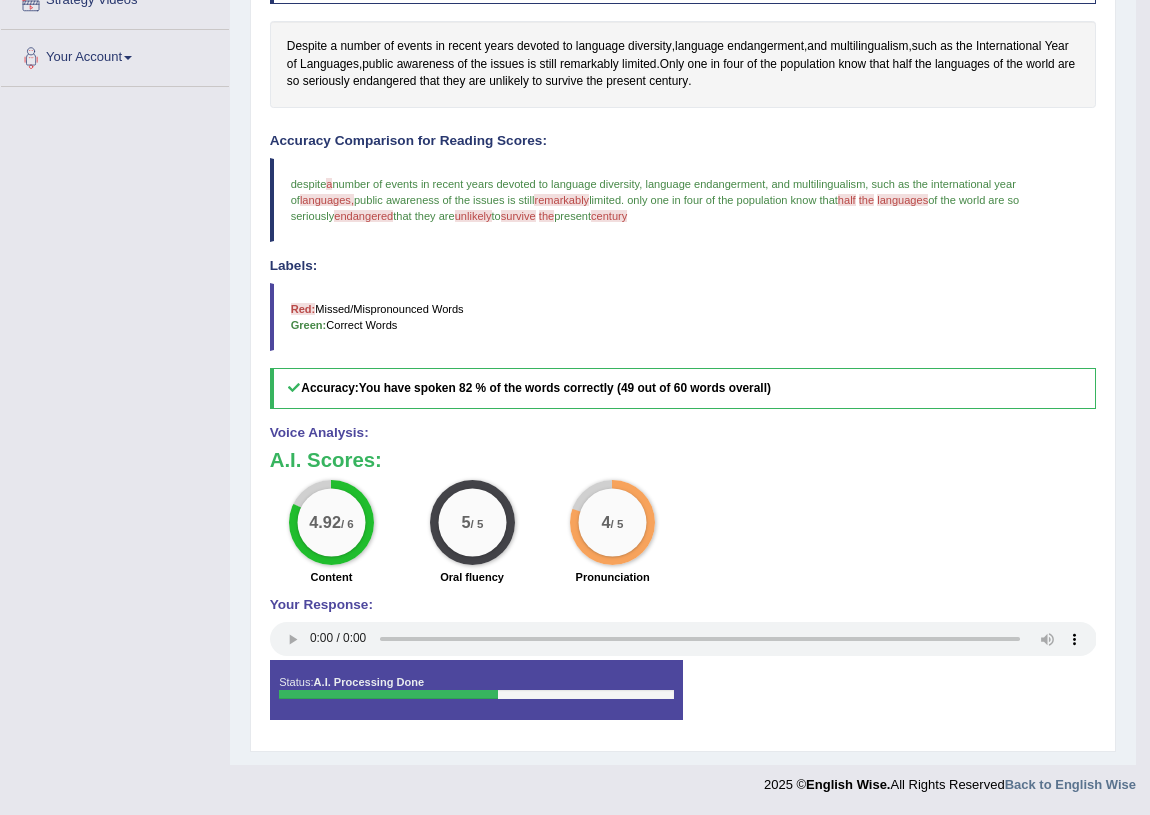 type 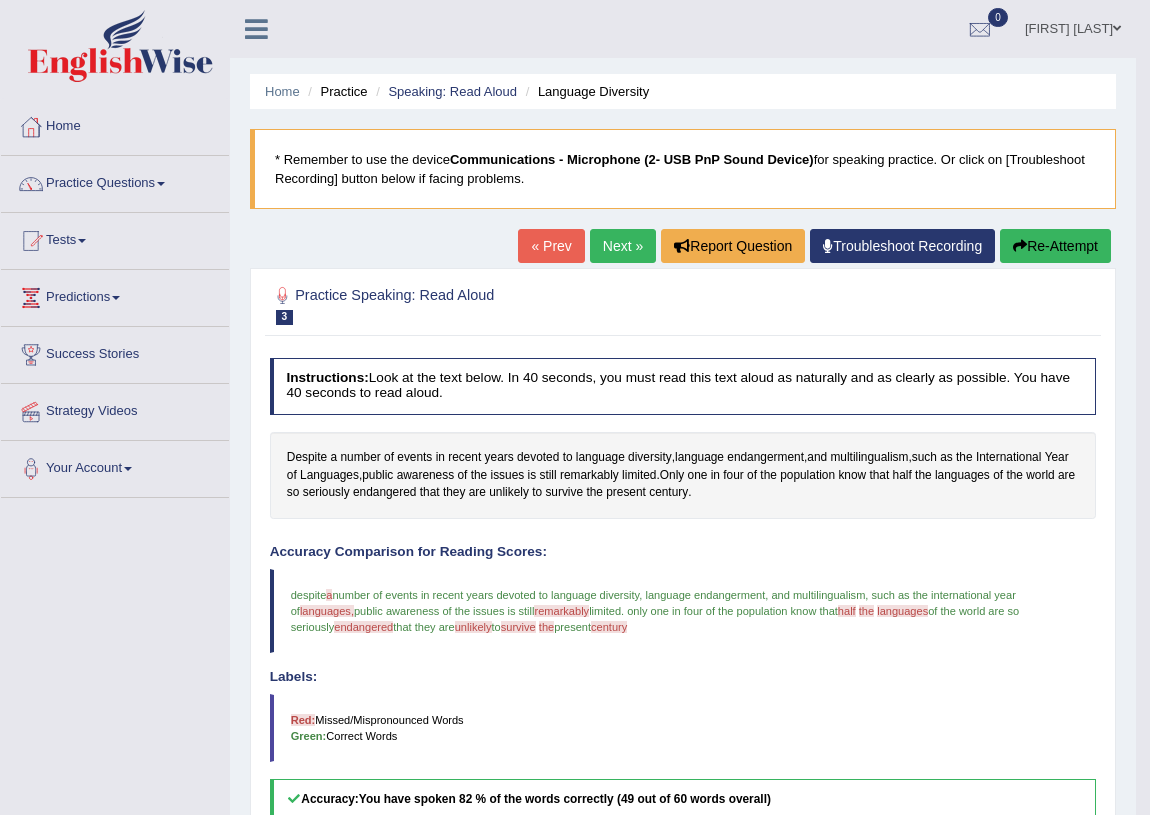 click on "Next »" at bounding box center (623, 246) 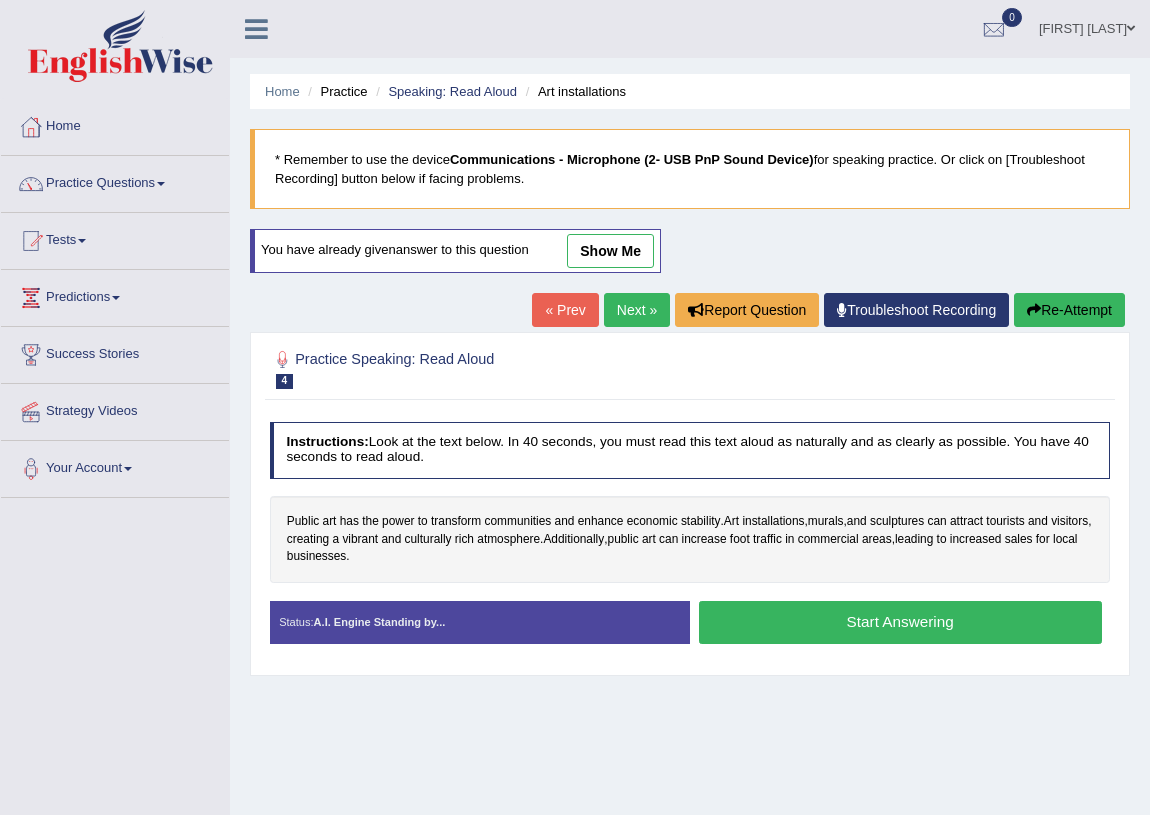scroll, scrollTop: 0, scrollLeft: 0, axis: both 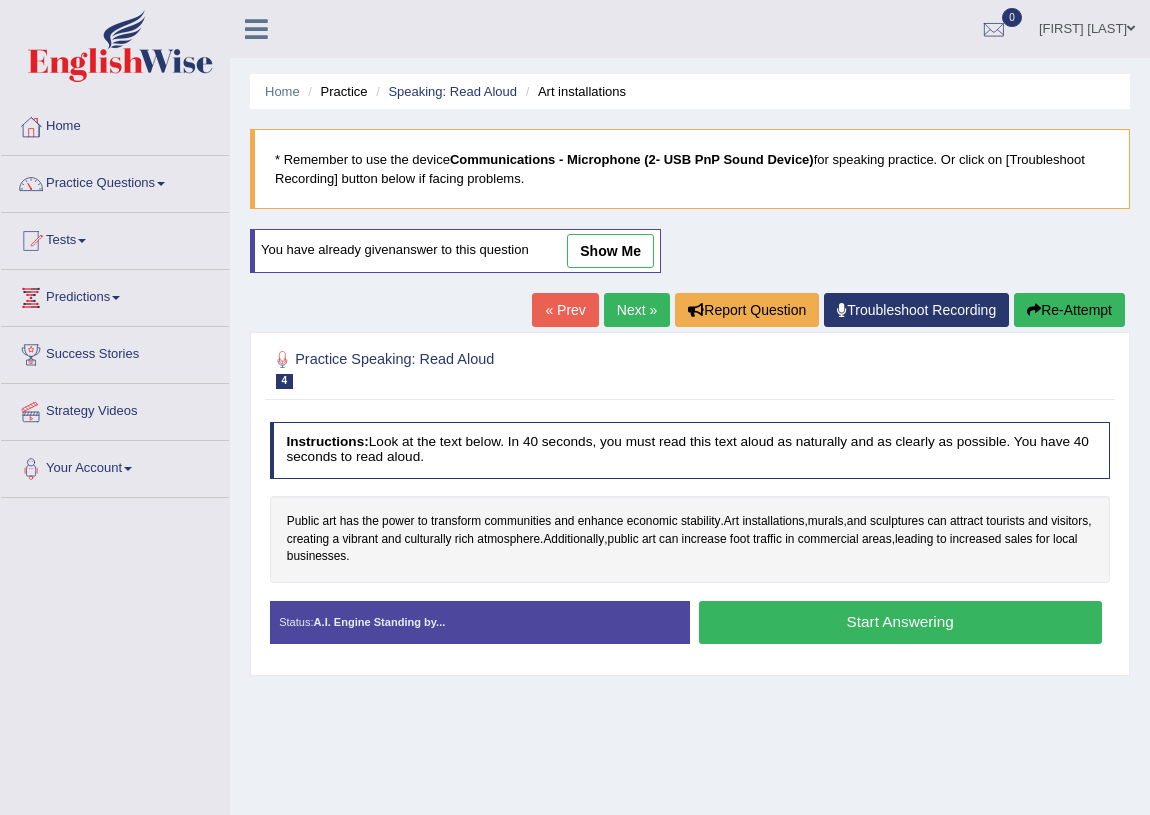 click on "Start Answering" at bounding box center [900, 622] 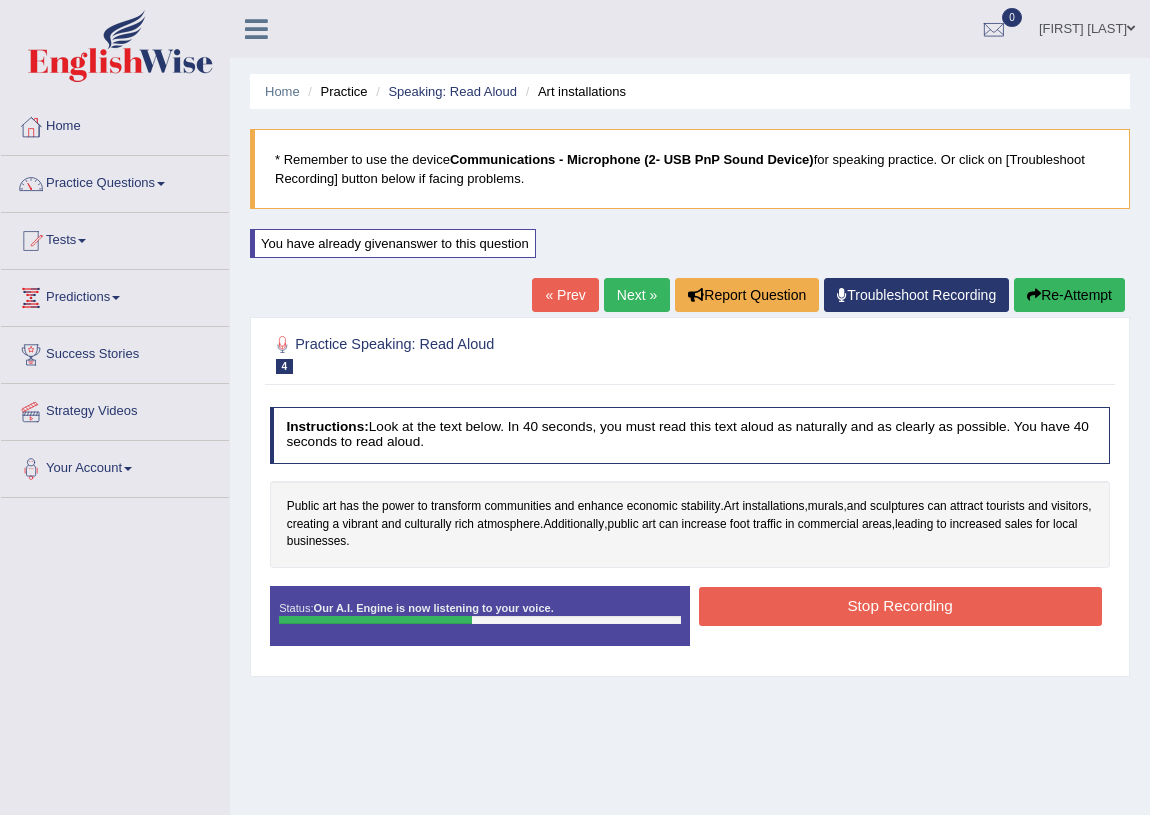 click on "Stop Recording" at bounding box center [900, 606] 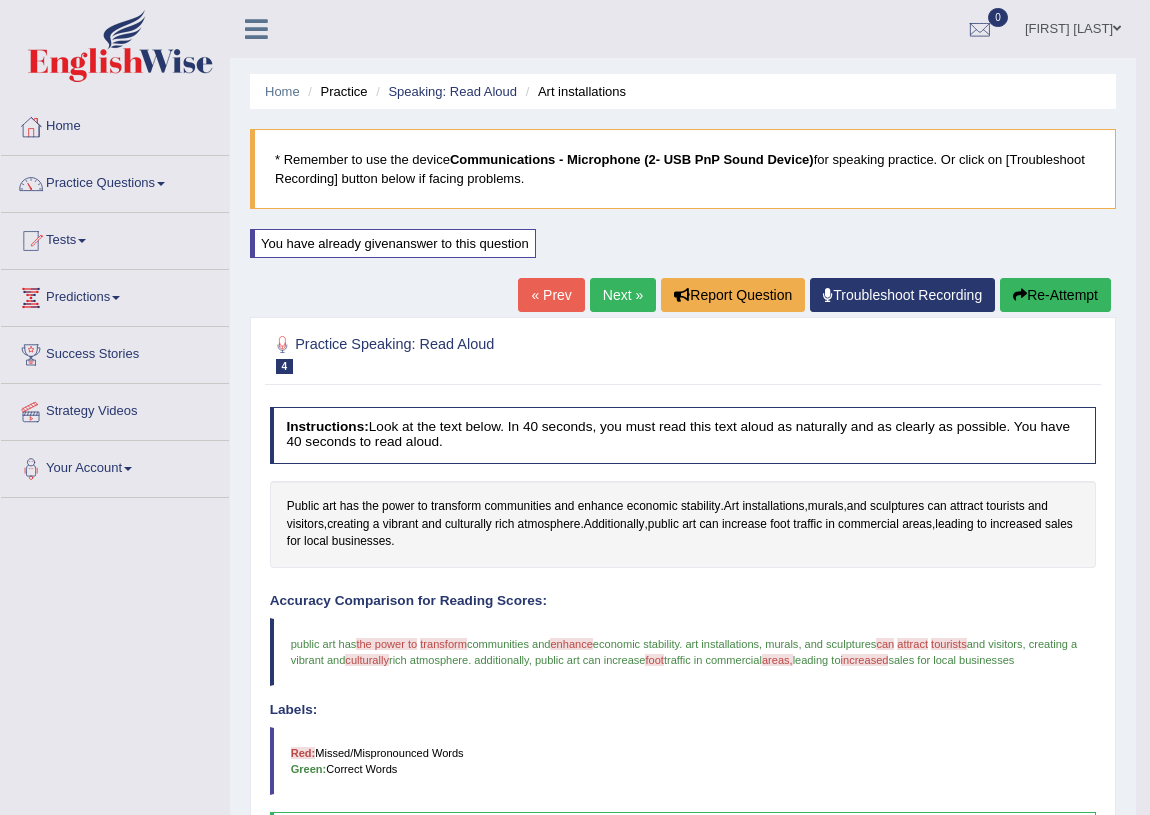 scroll, scrollTop: 460, scrollLeft: 0, axis: vertical 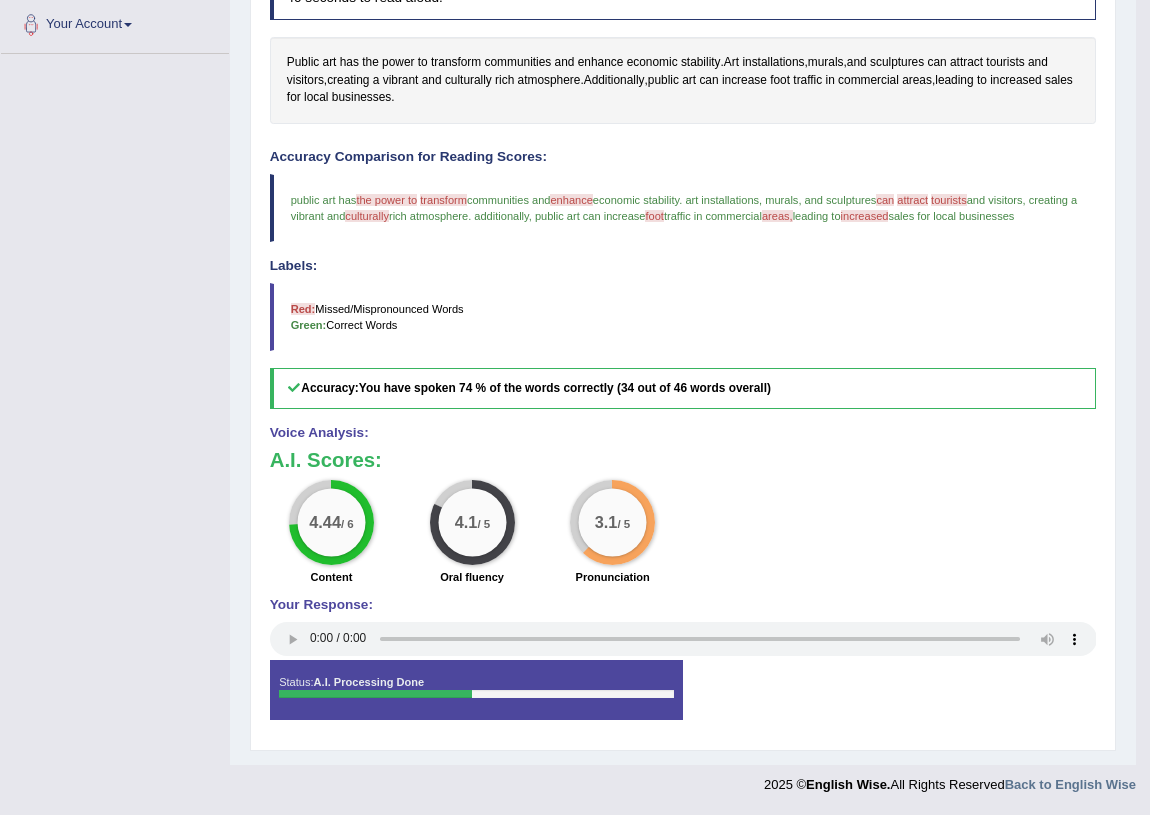 type 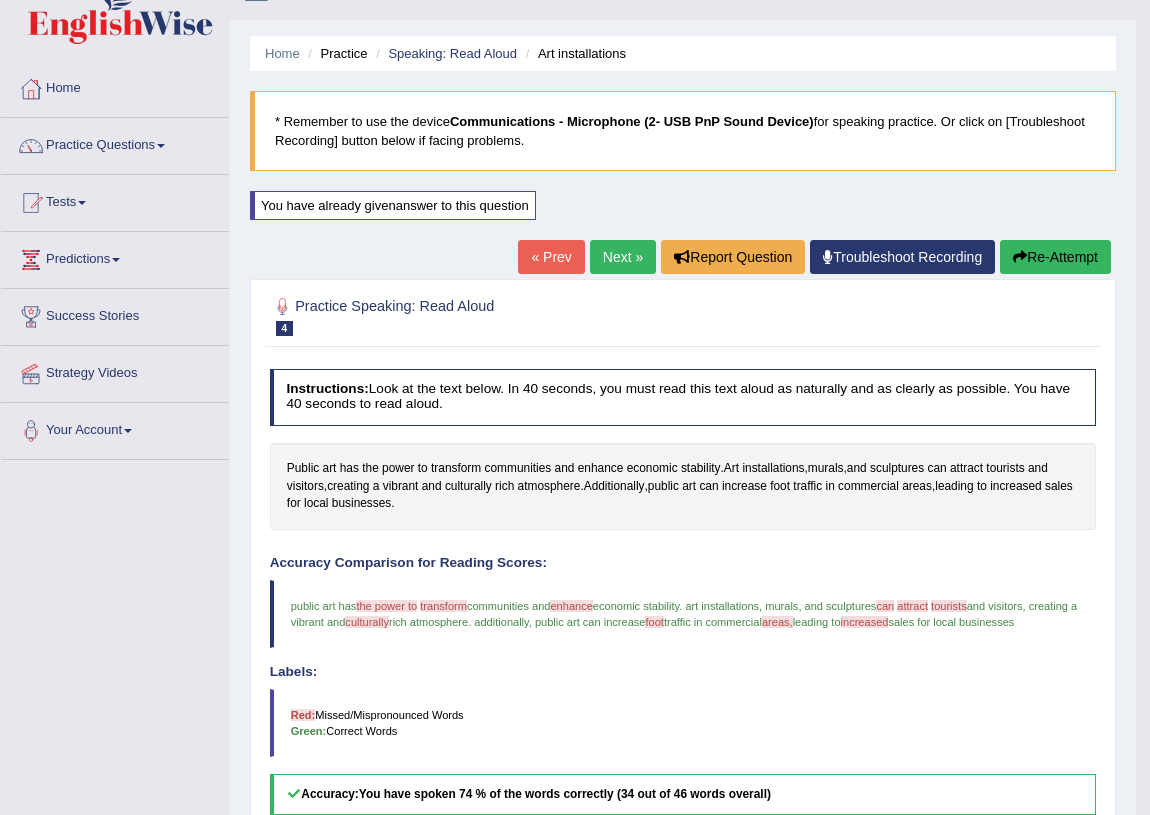 scroll, scrollTop: 0, scrollLeft: 0, axis: both 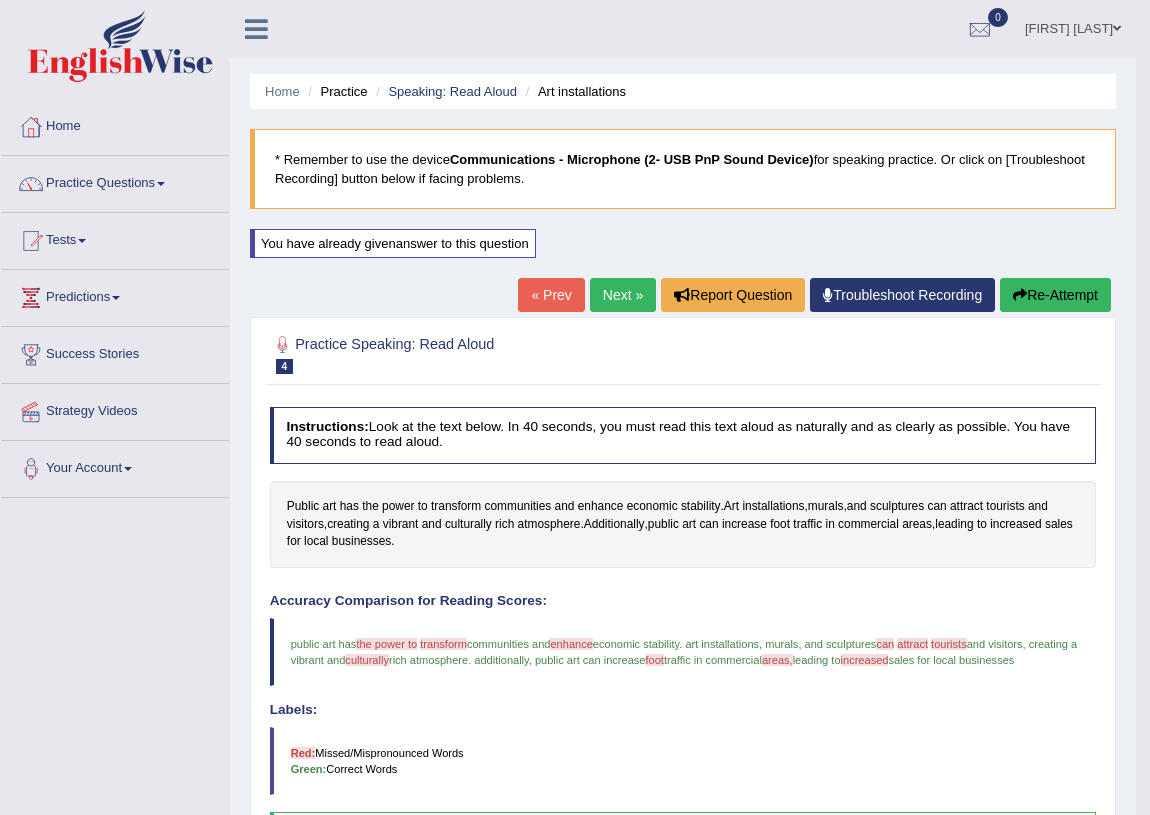 click on "Next »" at bounding box center [623, 295] 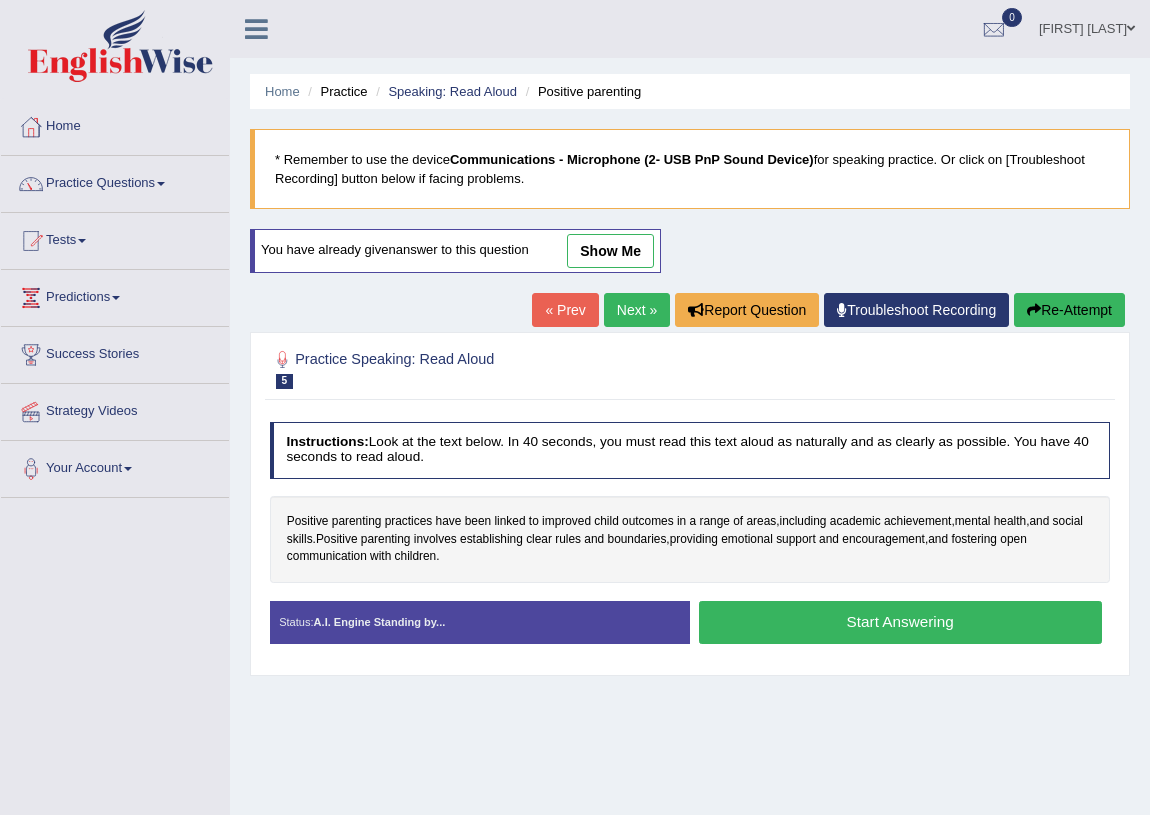 scroll, scrollTop: 0, scrollLeft: 0, axis: both 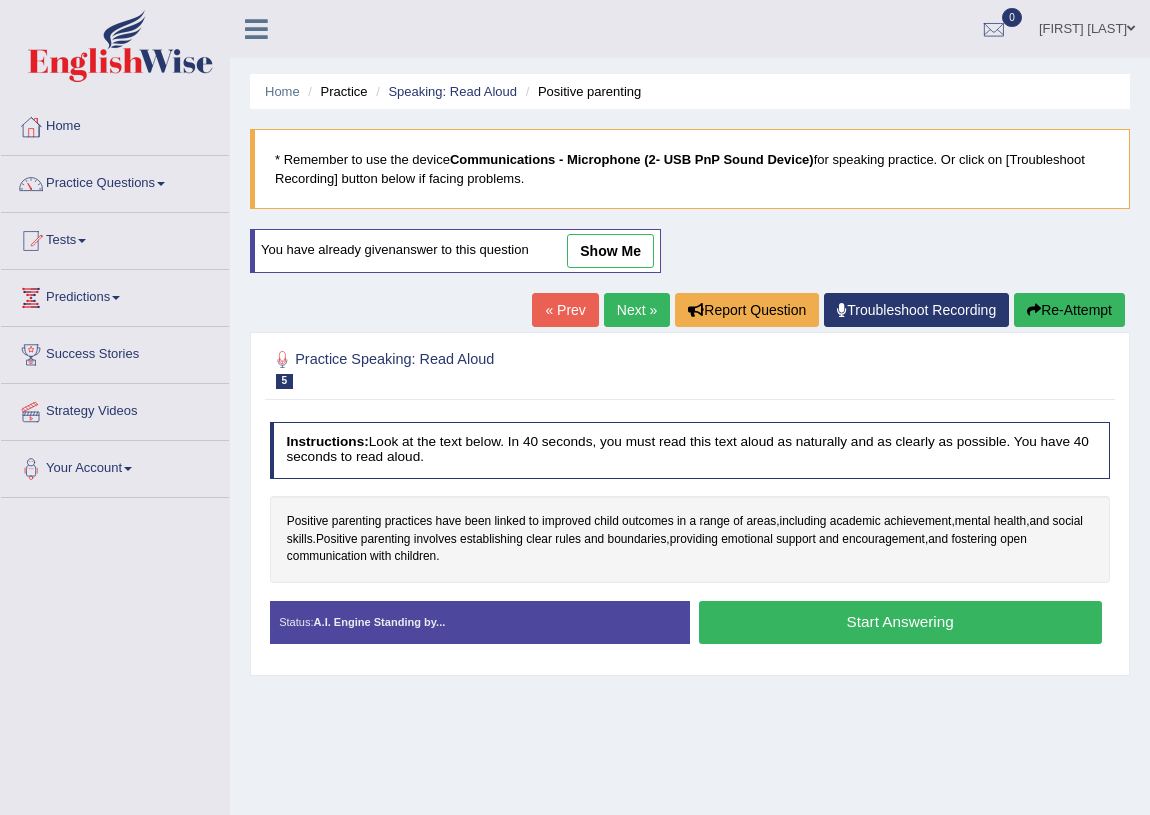 click on "Start Answering" at bounding box center [900, 622] 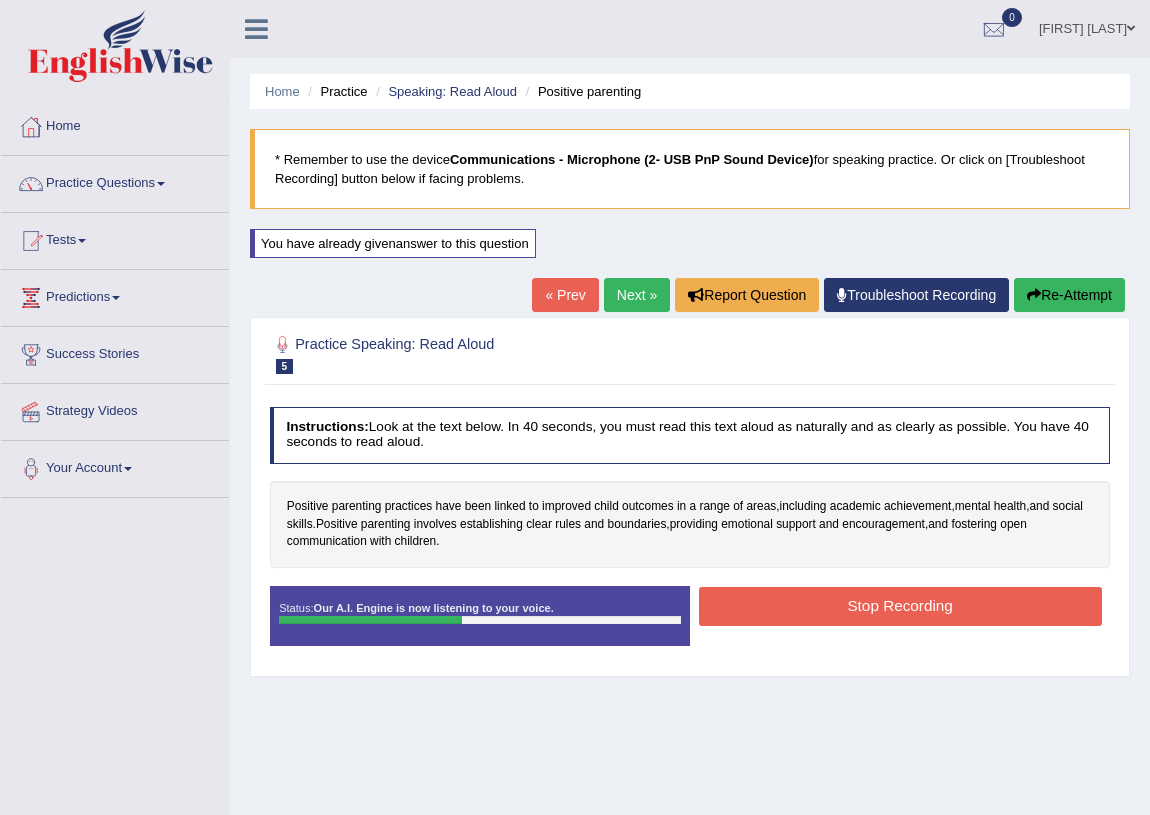 click on "Stop Recording" at bounding box center [900, 606] 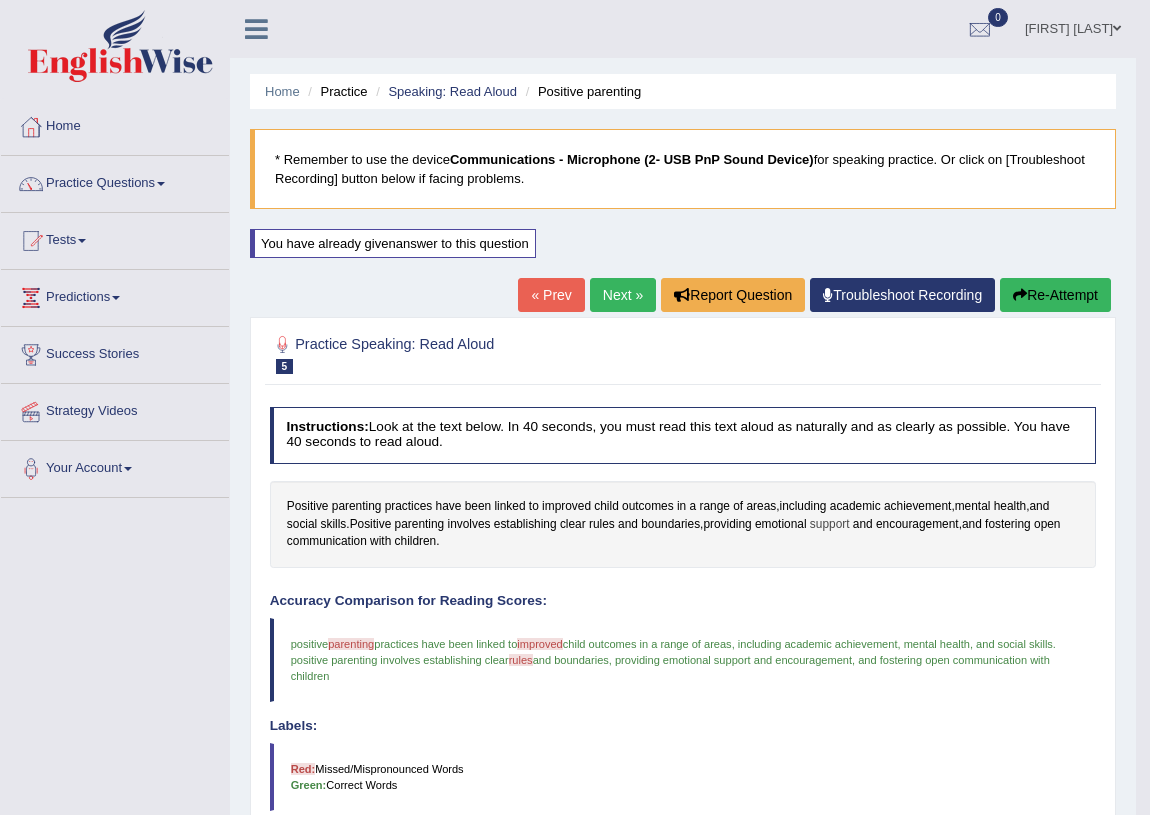 scroll, scrollTop: 460, scrollLeft: 0, axis: vertical 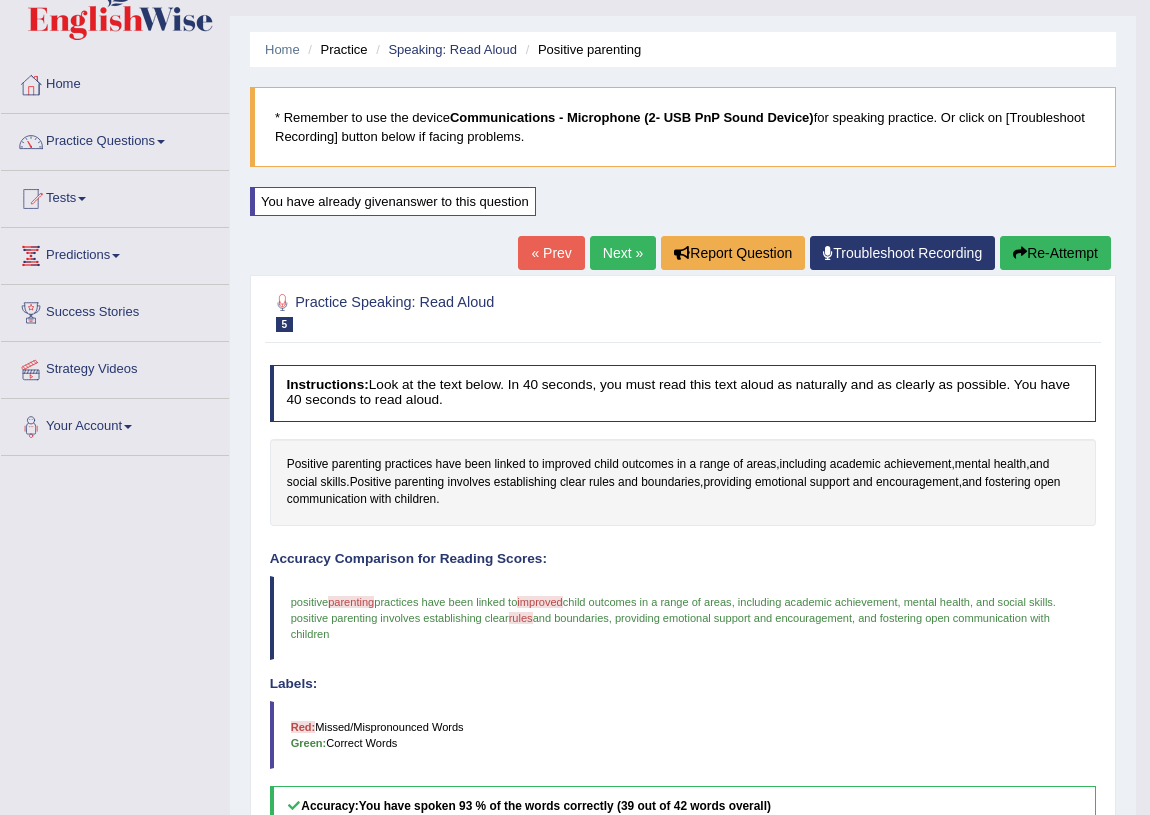 drag, startPoint x: 639, startPoint y: 570, endPoint x: 641, endPoint y: 590, distance: 20.09975 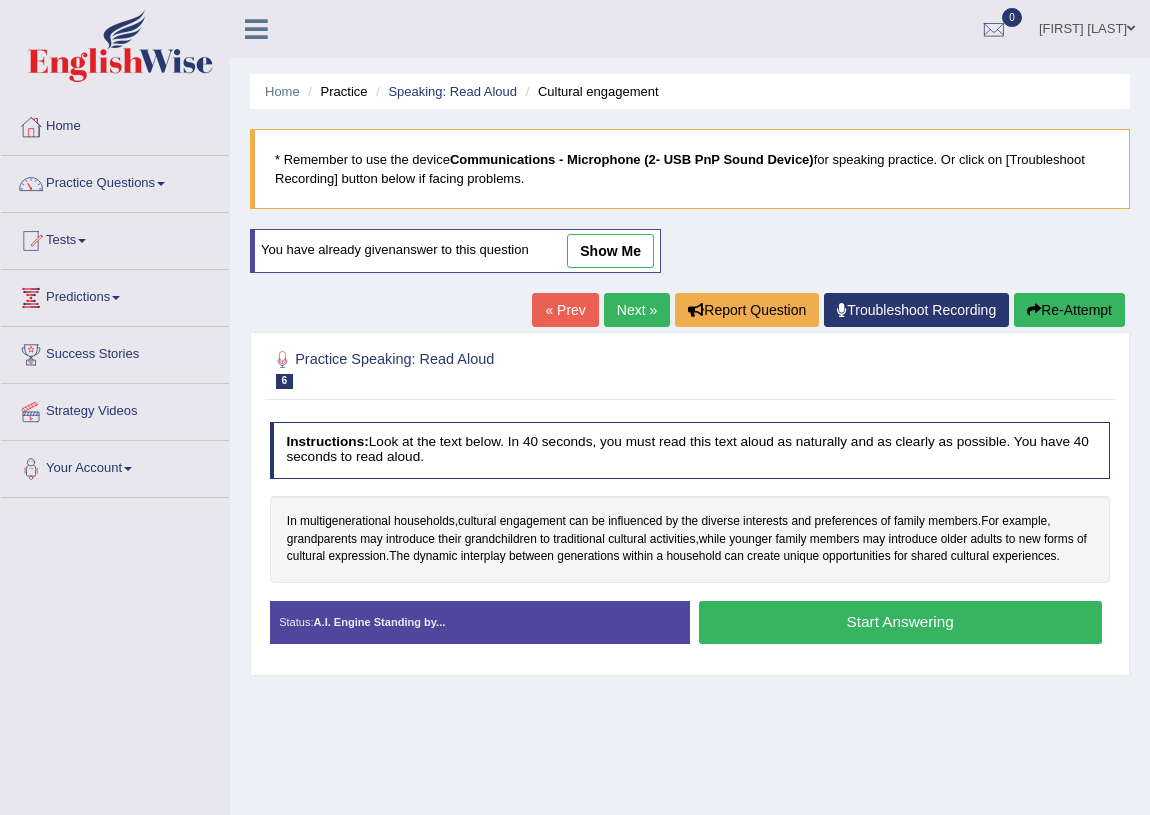 scroll, scrollTop: 0, scrollLeft: 0, axis: both 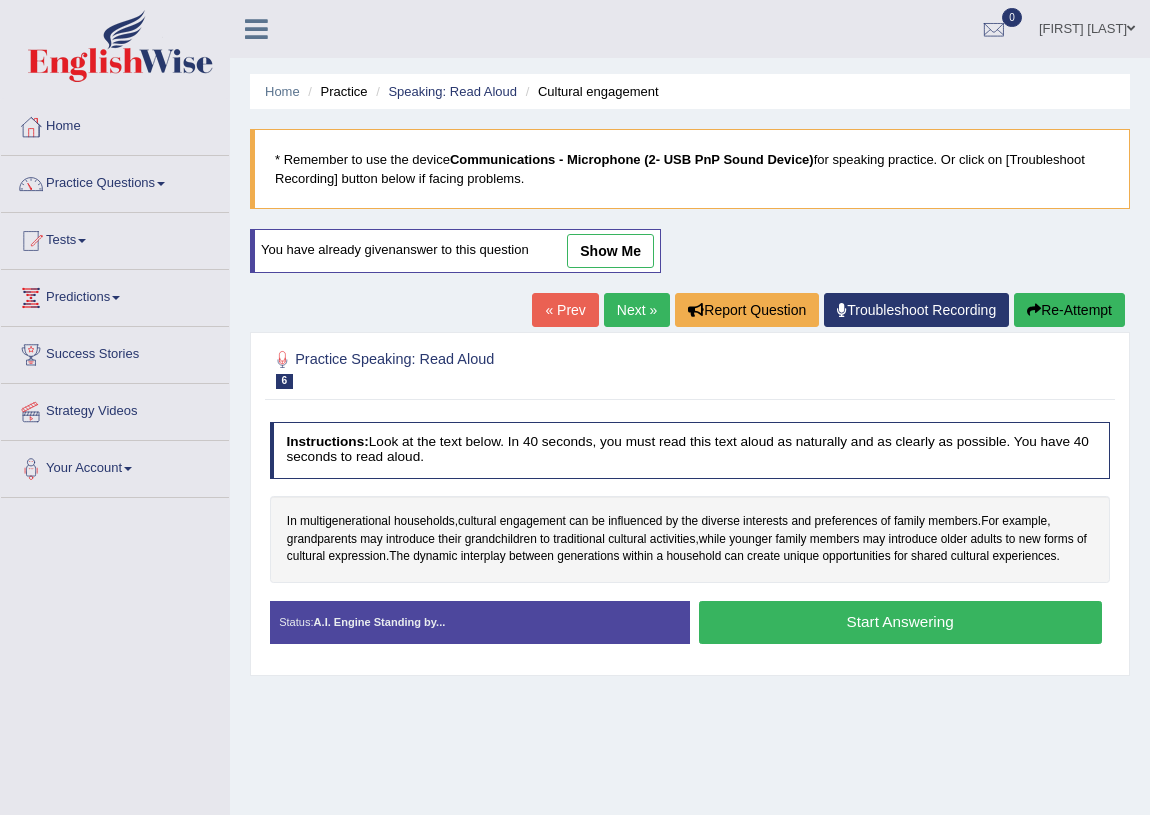 click on "Start Answering" at bounding box center [900, 622] 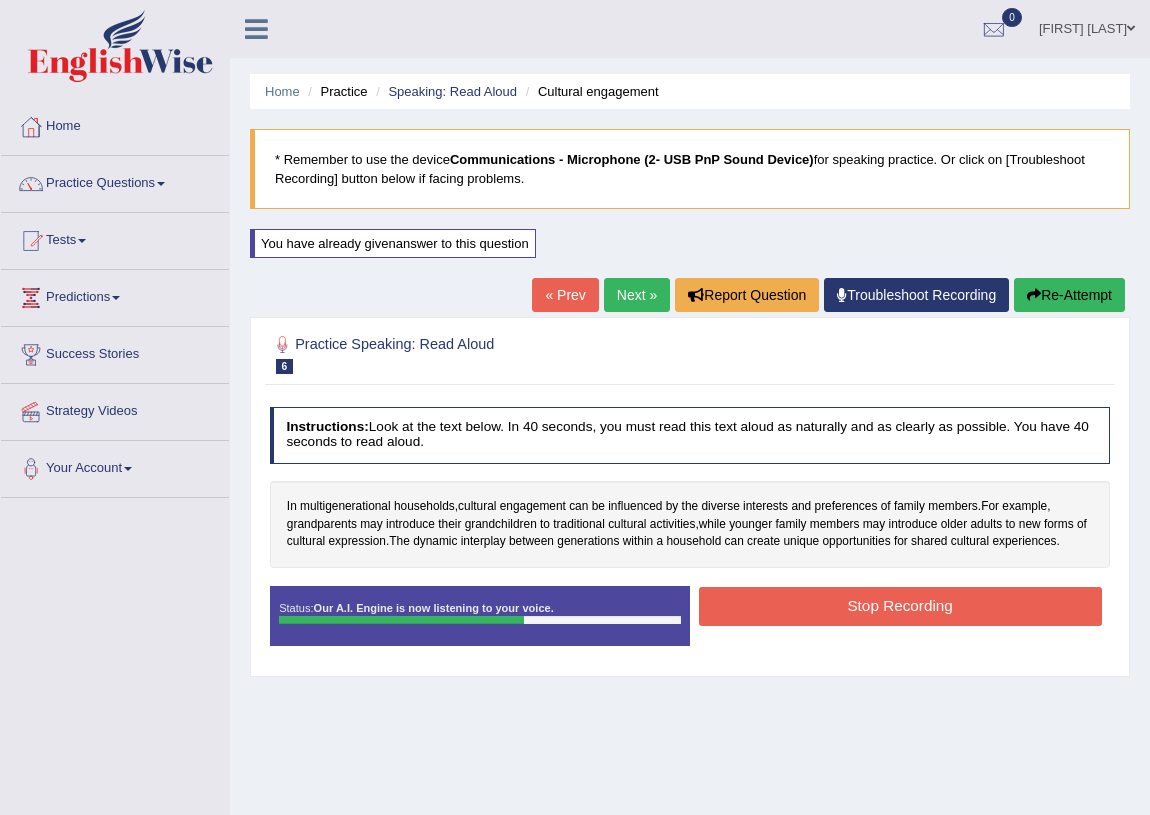 click on "Stop Recording" at bounding box center (900, 606) 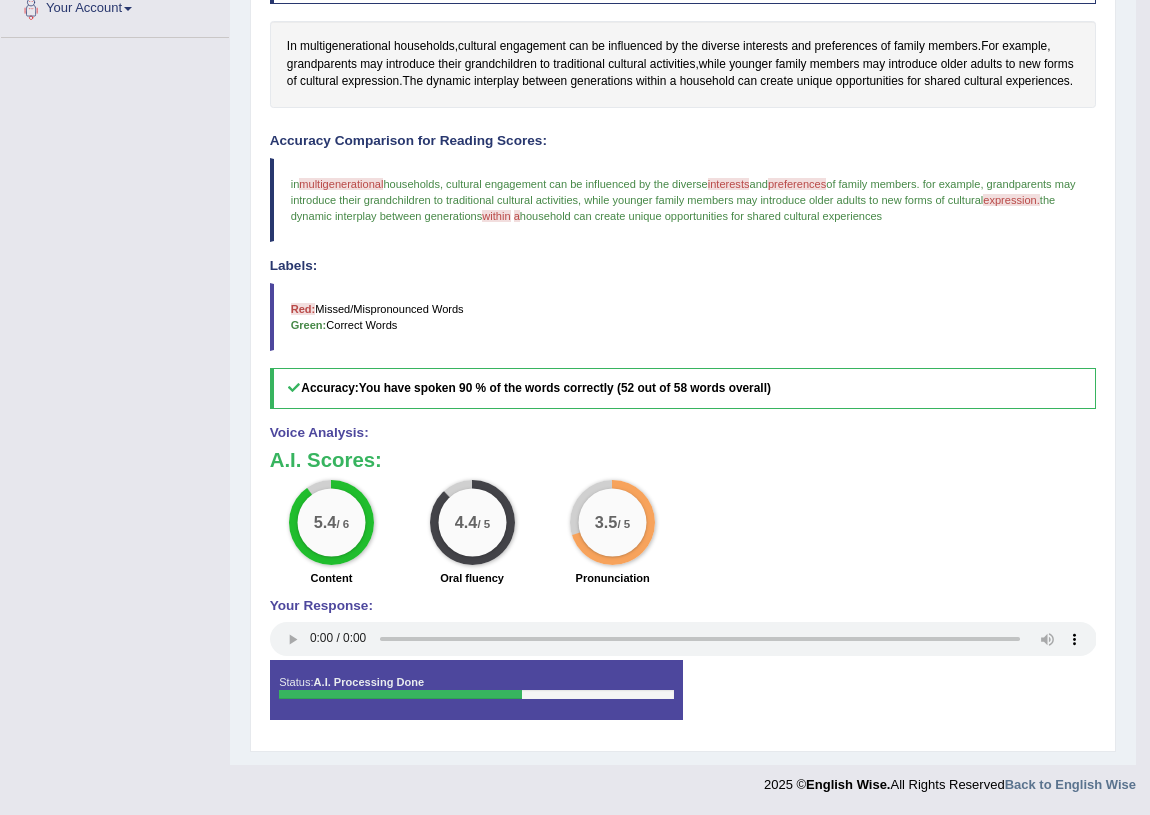 scroll, scrollTop: 460, scrollLeft: 0, axis: vertical 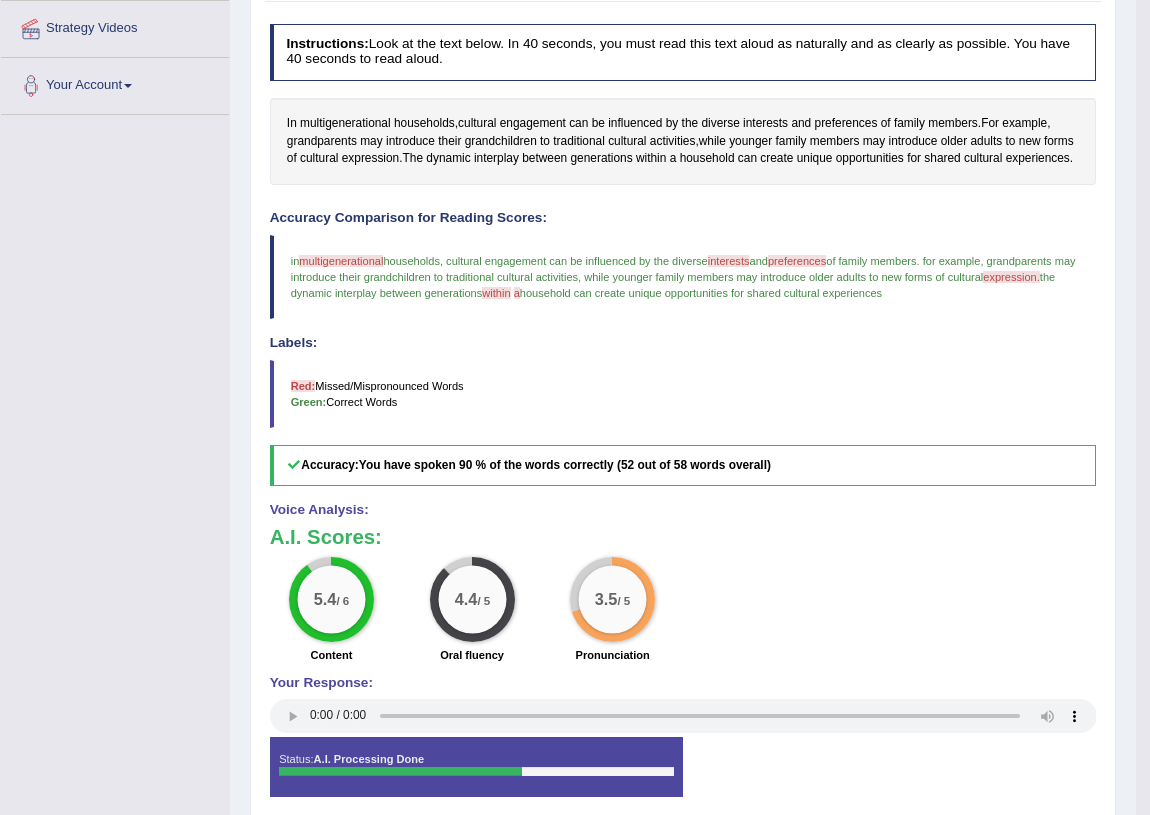 drag, startPoint x: 976, startPoint y: 485, endPoint x: 973, endPoint y: 425, distance: 60.074955 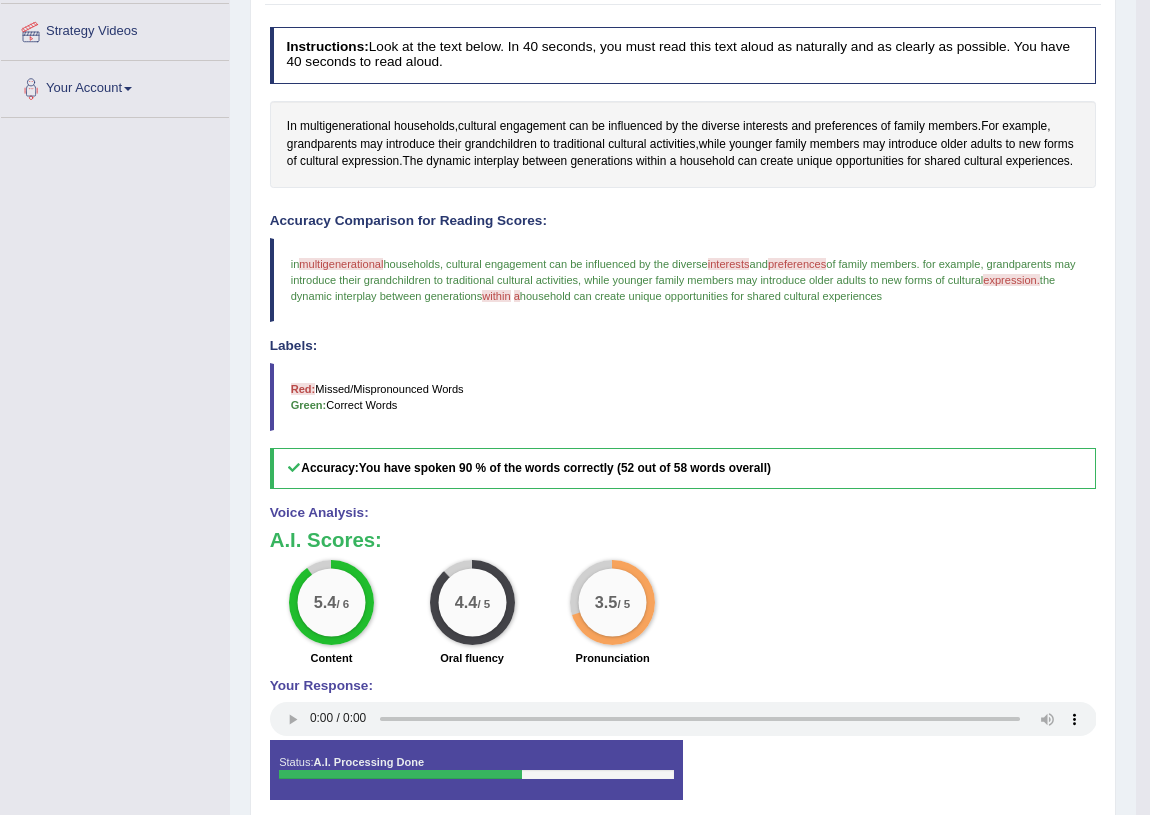 type 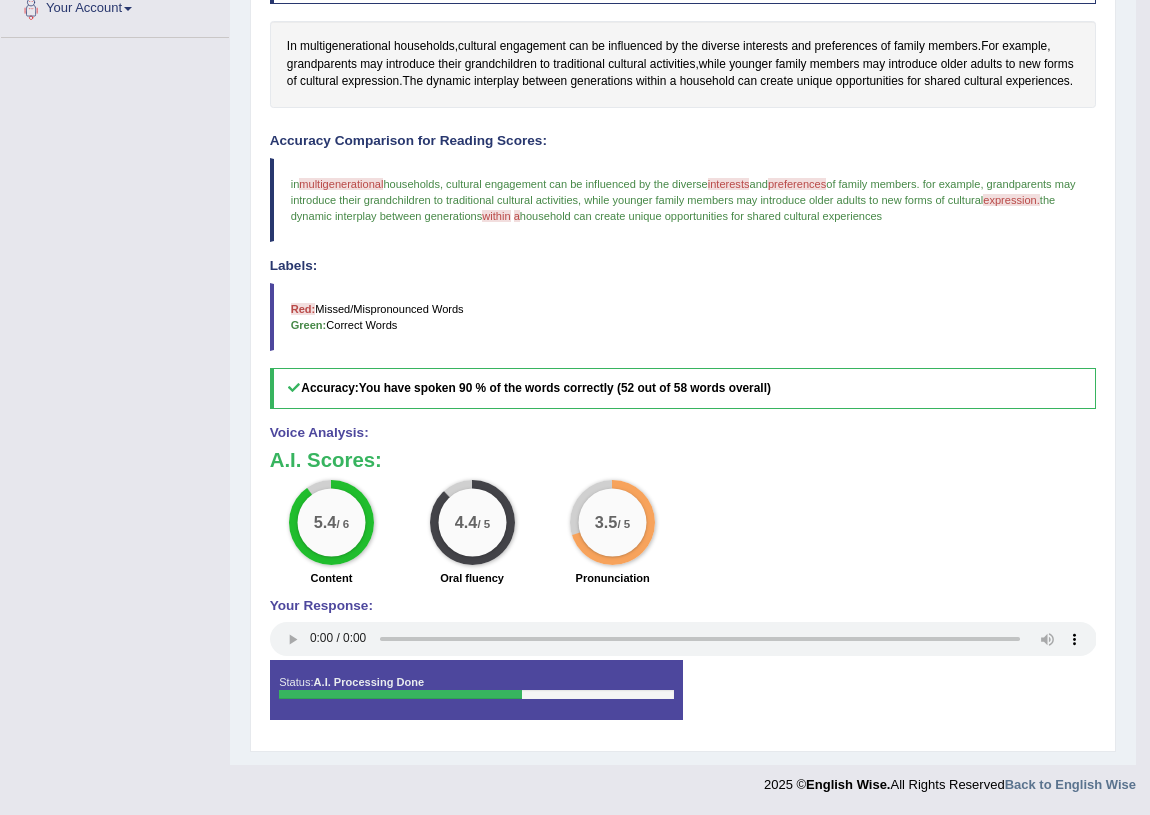 scroll, scrollTop: 0, scrollLeft: 0, axis: both 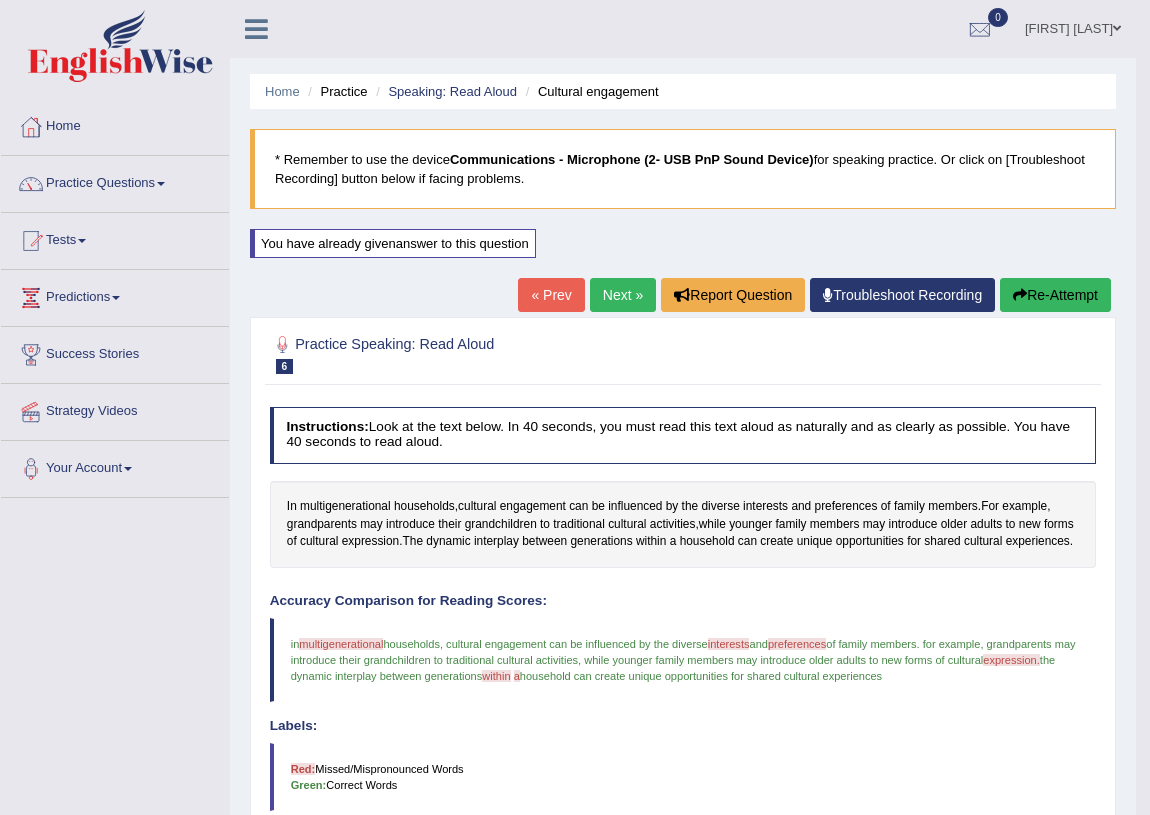click on "Next »" at bounding box center (623, 295) 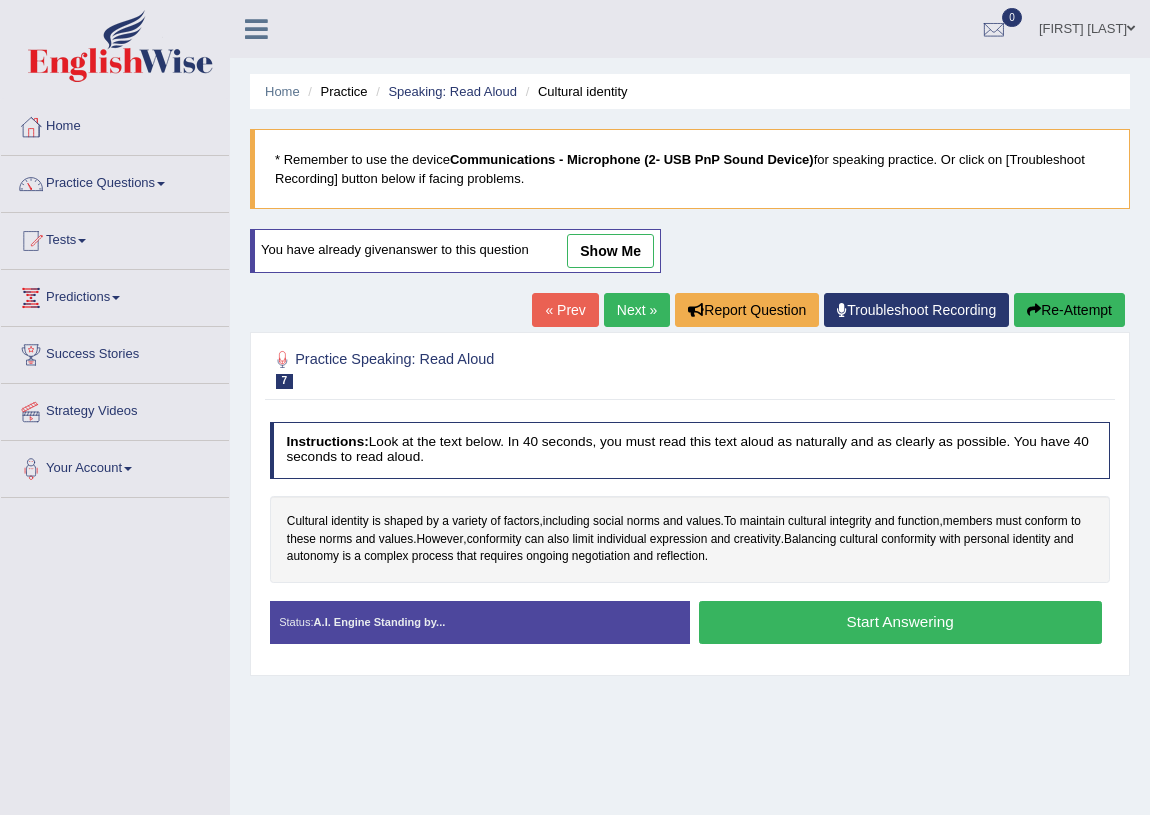 scroll, scrollTop: 0, scrollLeft: 0, axis: both 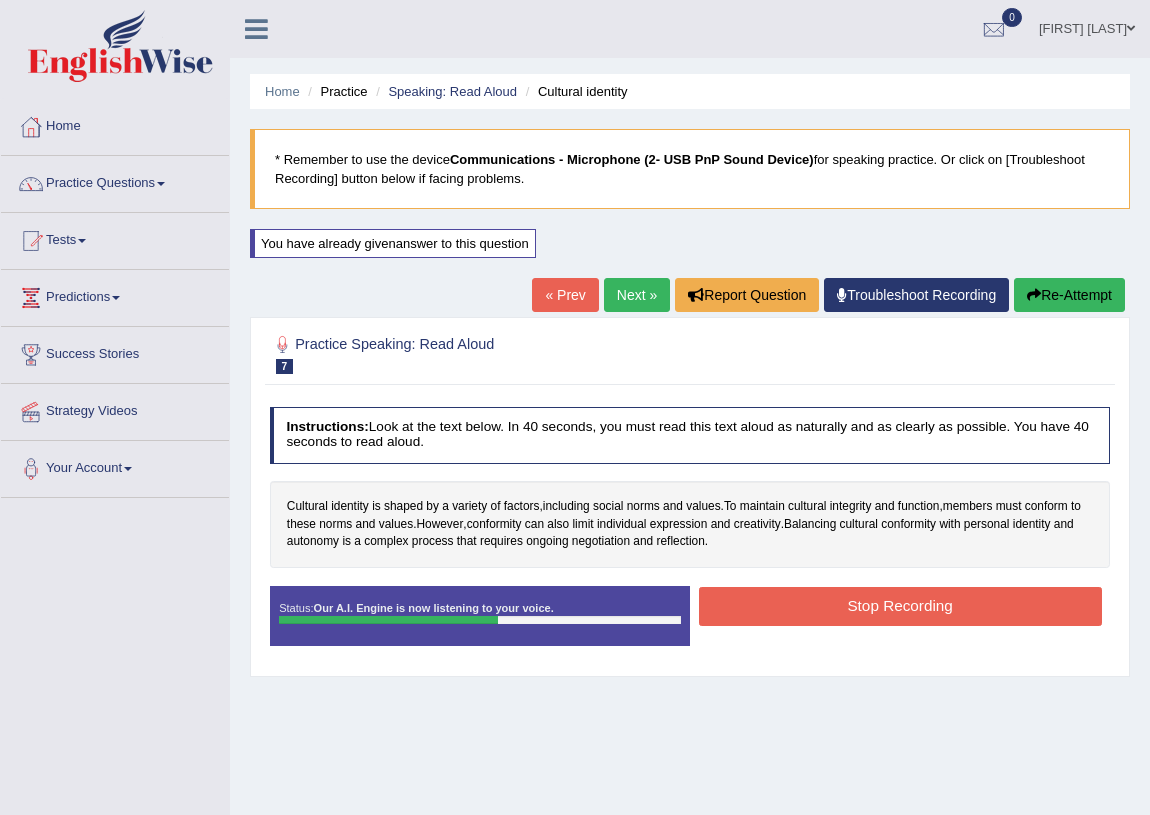 click on "Stop Recording" at bounding box center (900, 606) 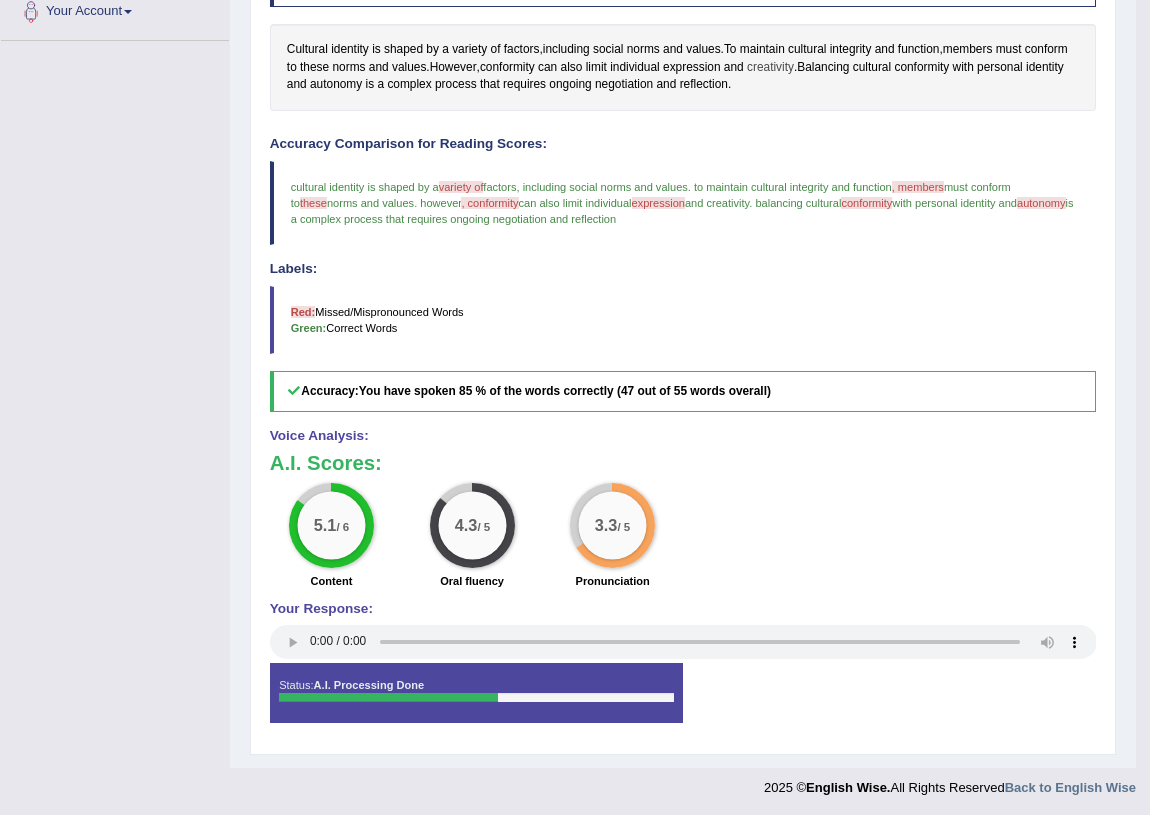 scroll, scrollTop: 460, scrollLeft: 0, axis: vertical 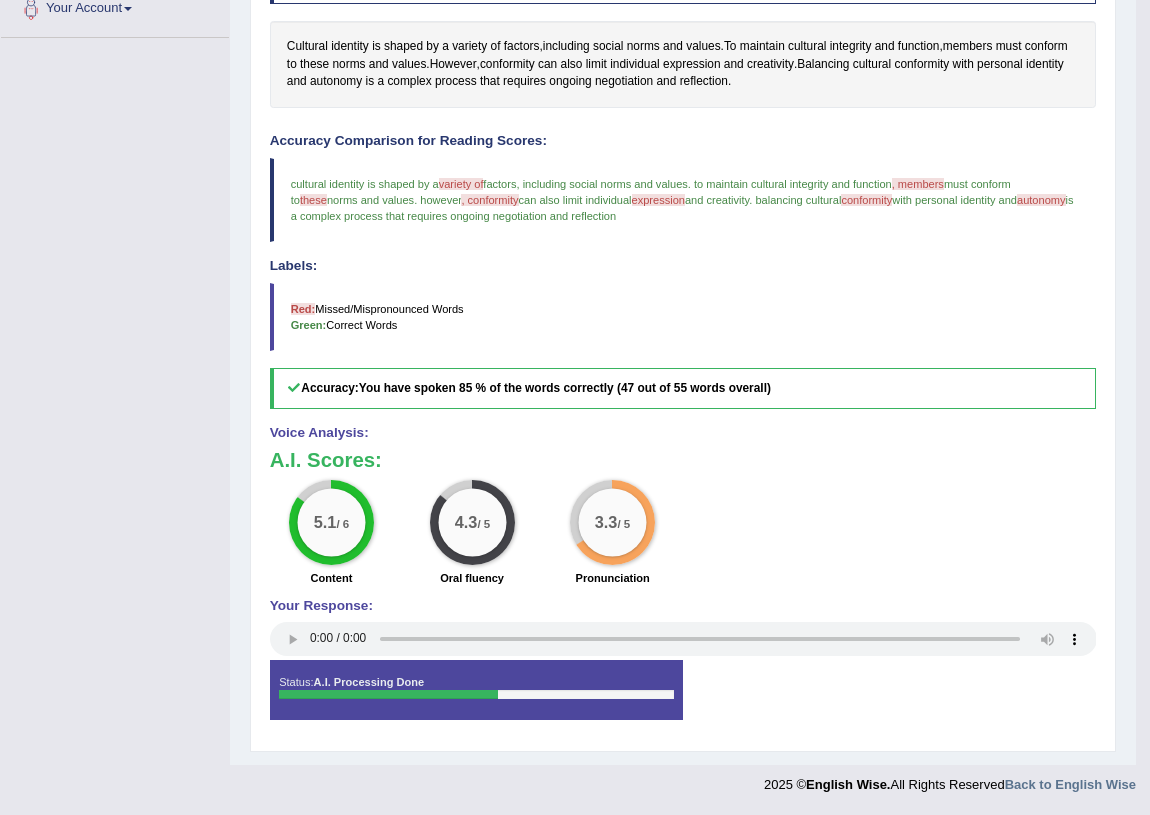 type 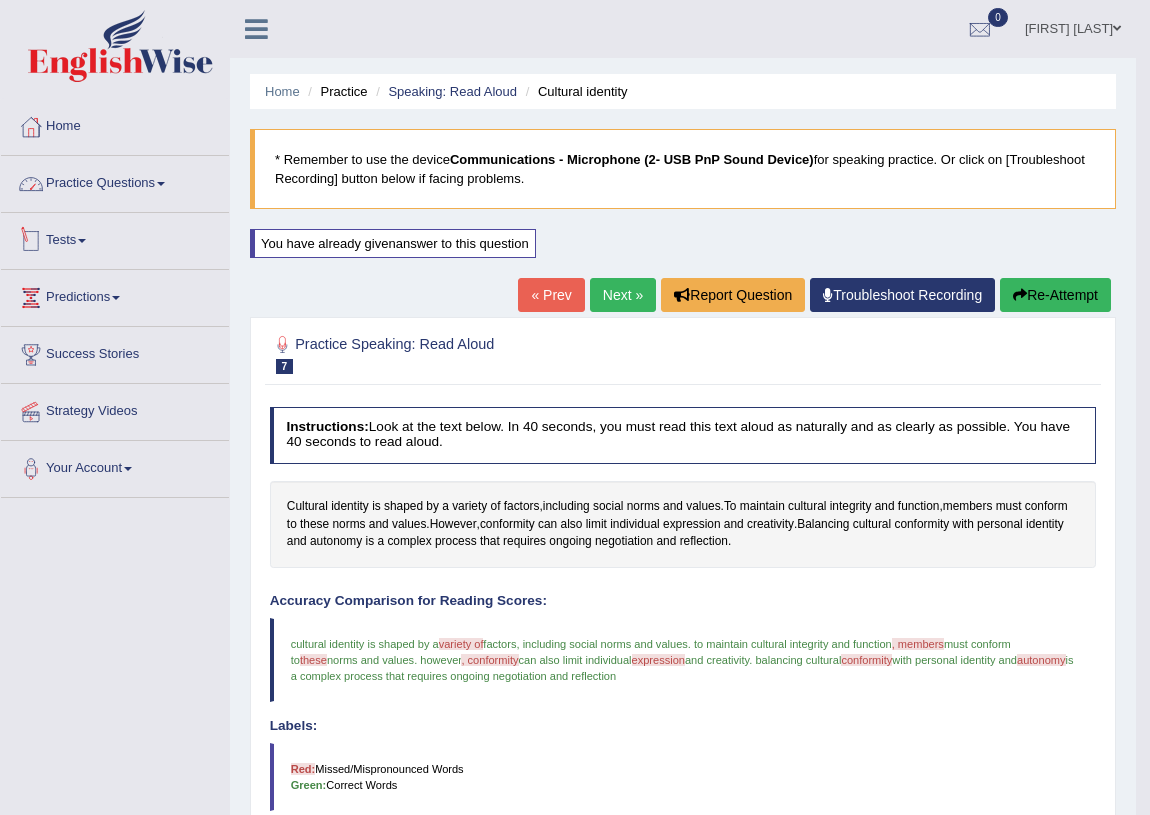 click on "Practice Questions" at bounding box center [115, 181] 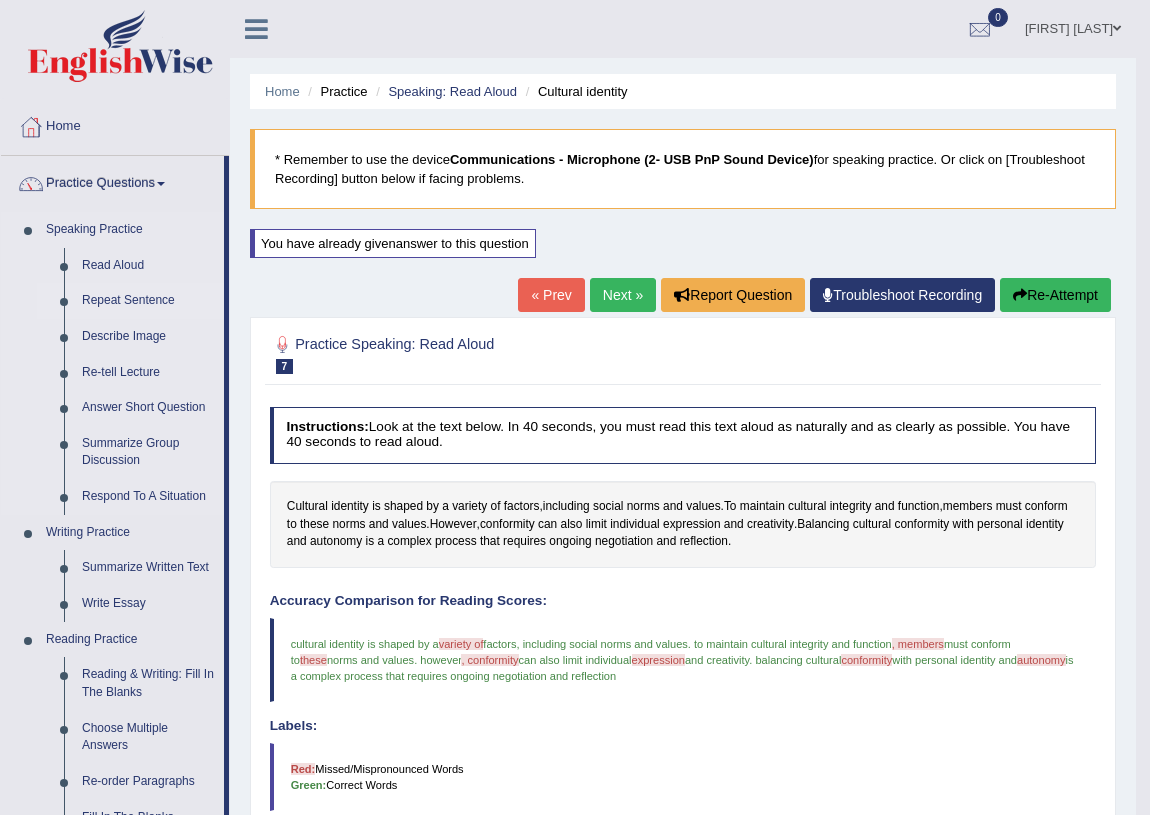 click on "Repeat Sentence" at bounding box center (148, 301) 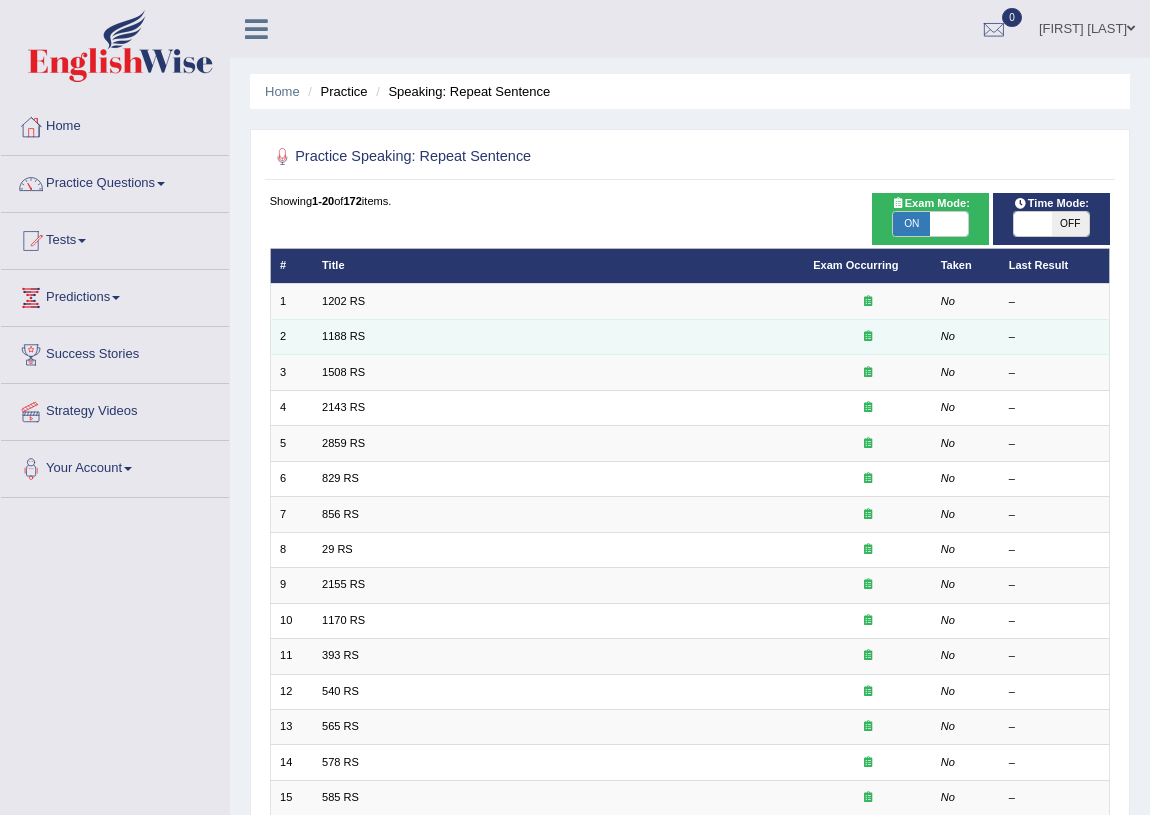 scroll, scrollTop: 0, scrollLeft: 0, axis: both 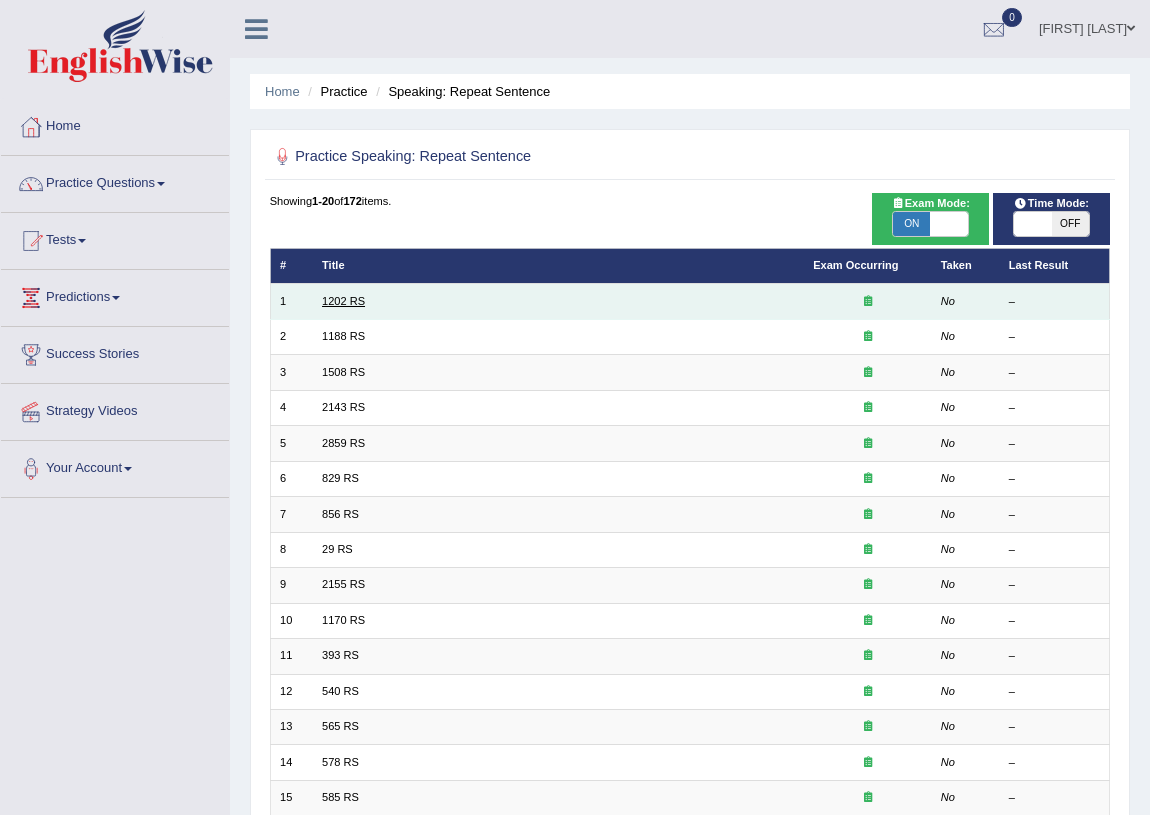 click on "1202 RS" at bounding box center (343, 301) 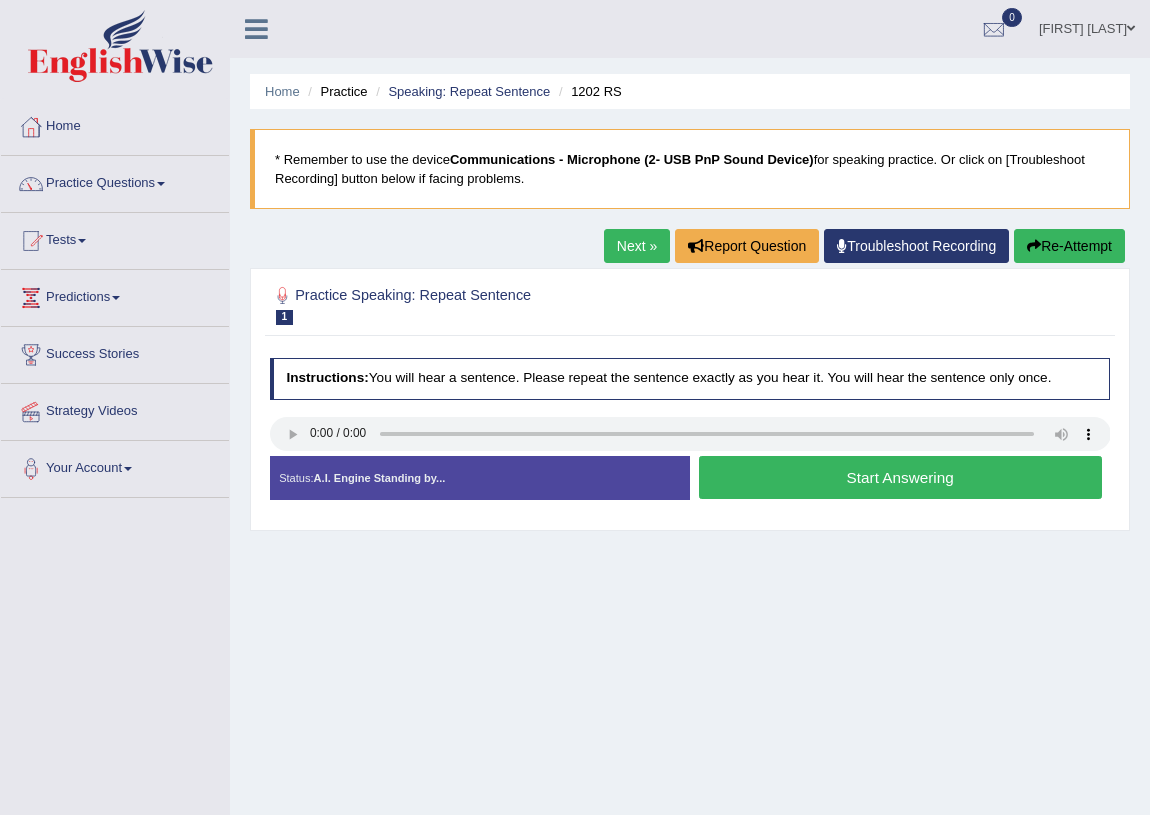 scroll, scrollTop: 0, scrollLeft: 0, axis: both 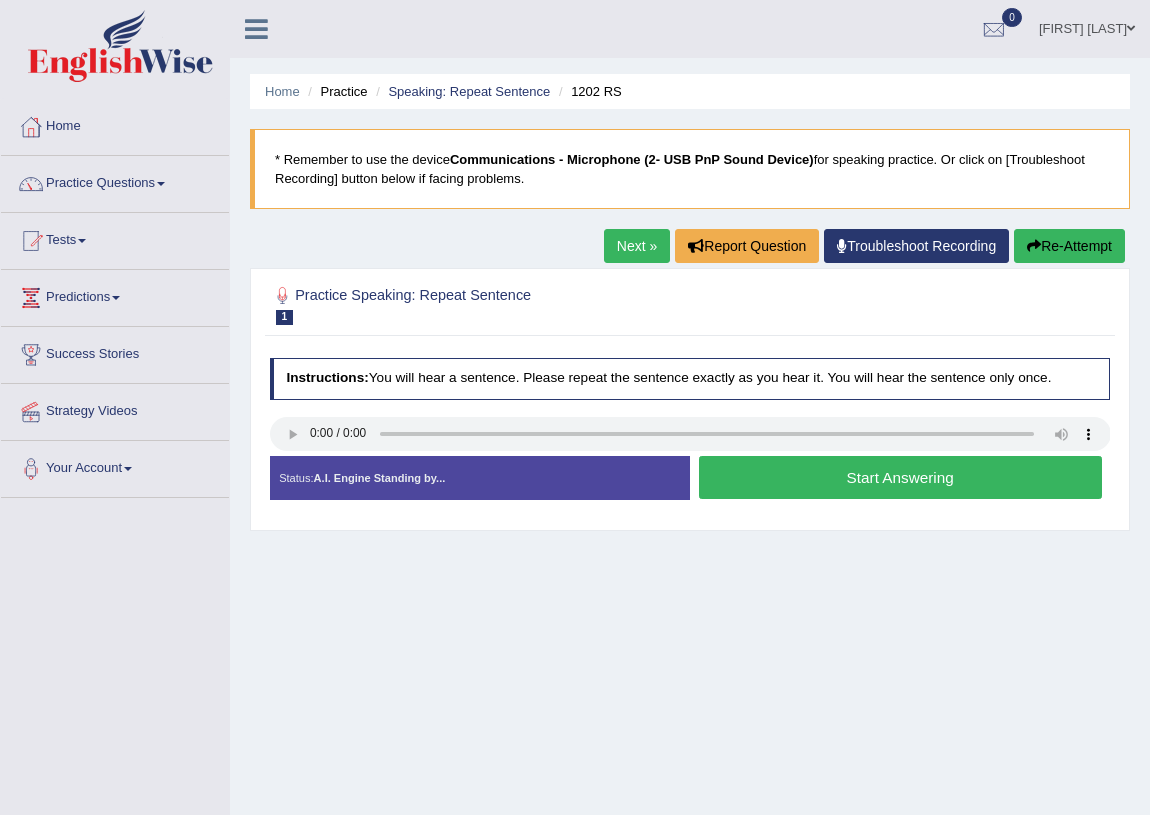 click on "Start Answering" at bounding box center [900, 477] 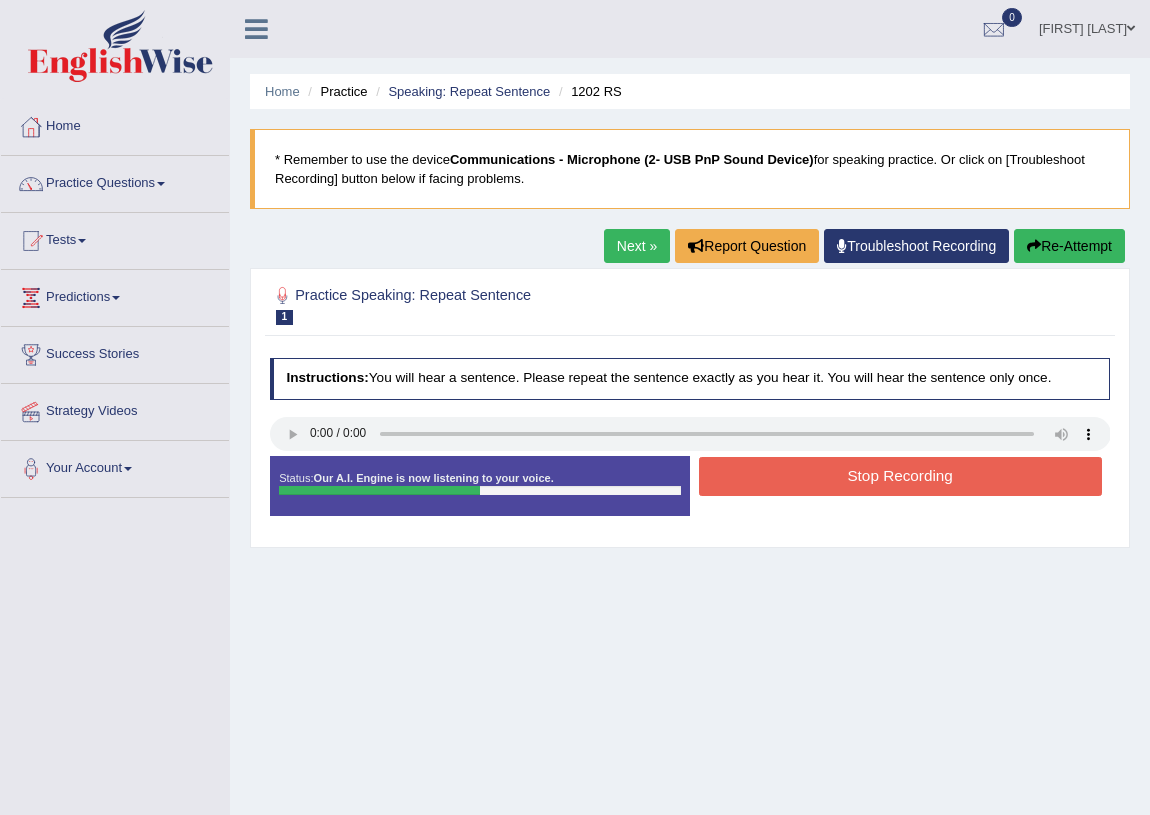 click on "Stop Recording" at bounding box center (900, 476) 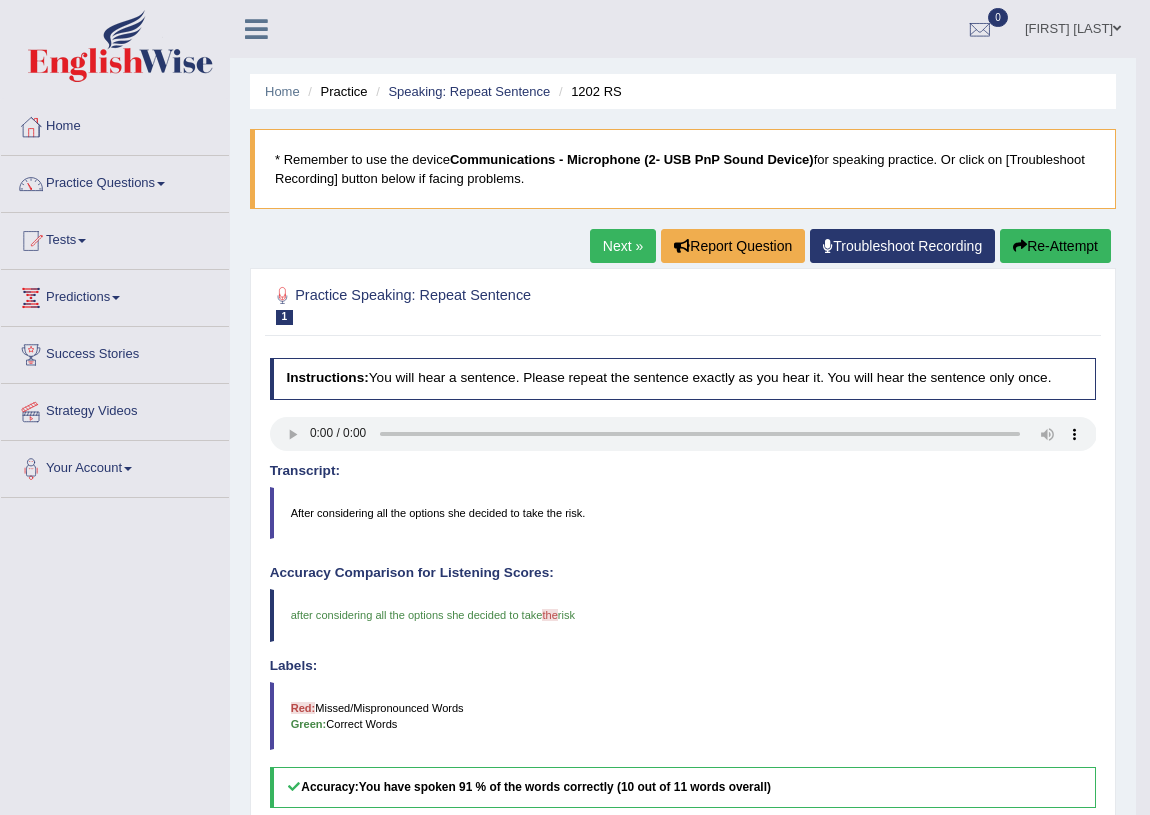 scroll, scrollTop: 400, scrollLeft: 0, axis: vertical 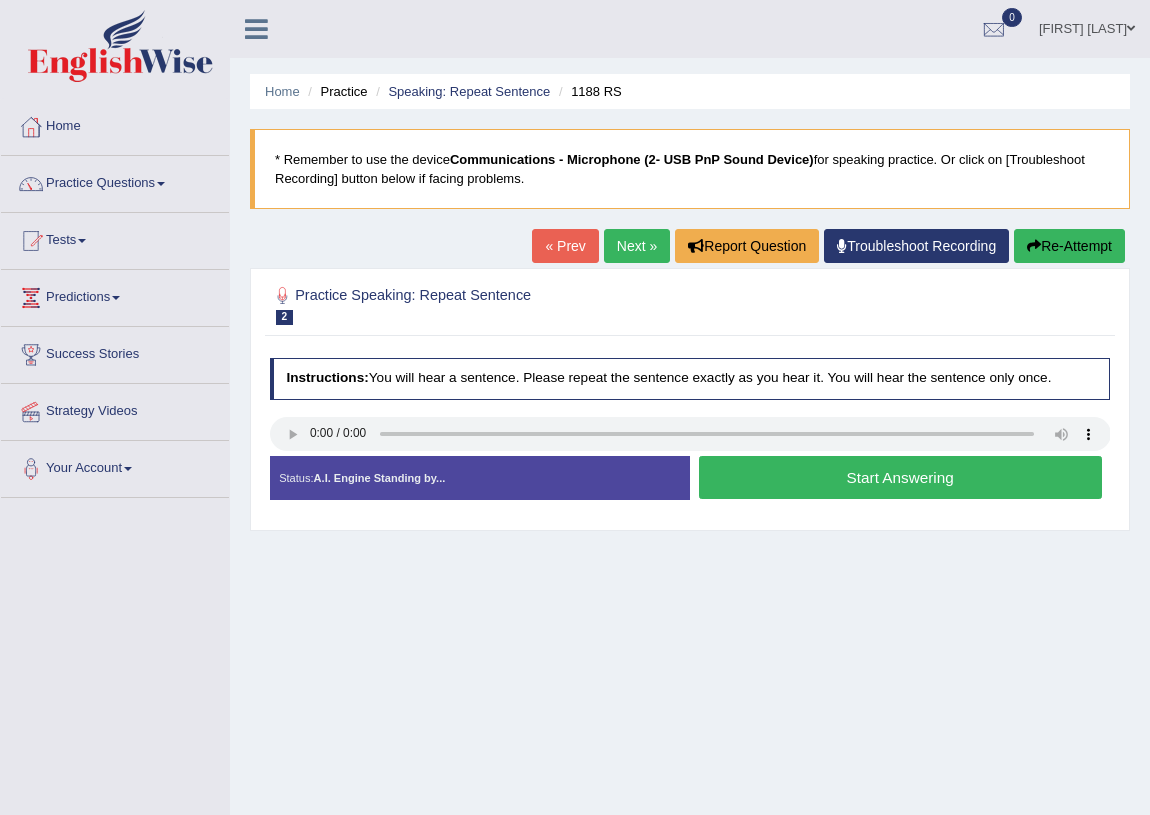click on "Start Answering" at bounding box center [900, 477] 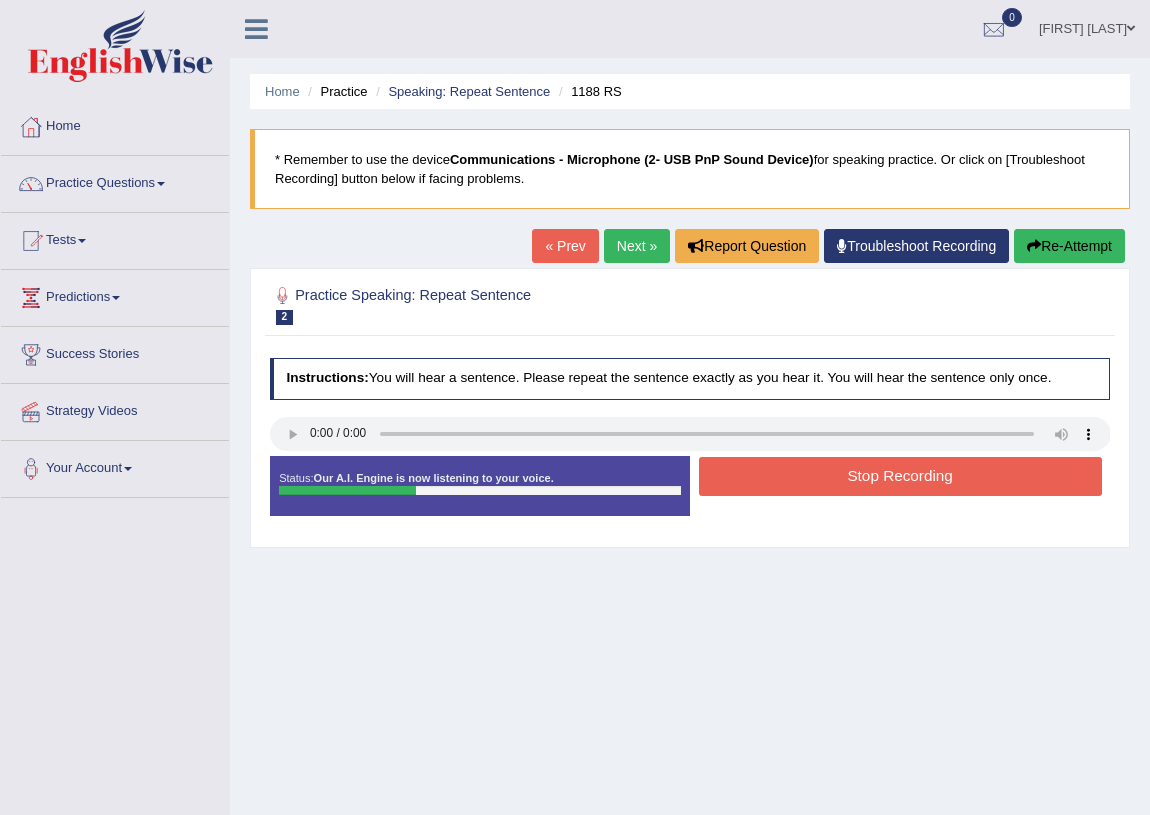 click on "Stop Recording" at bounding box center [900, 476] 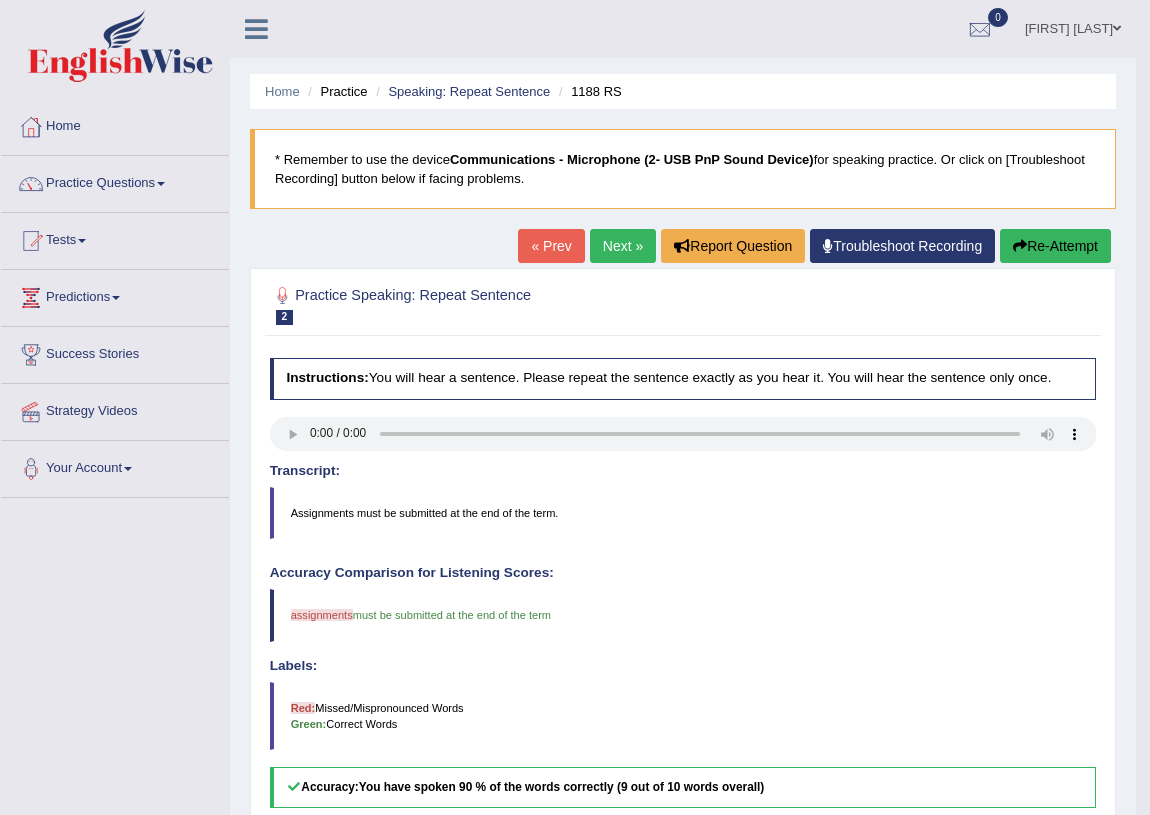 scroll, scrollTop: 400, scrollLeft: 0, axis: vertical 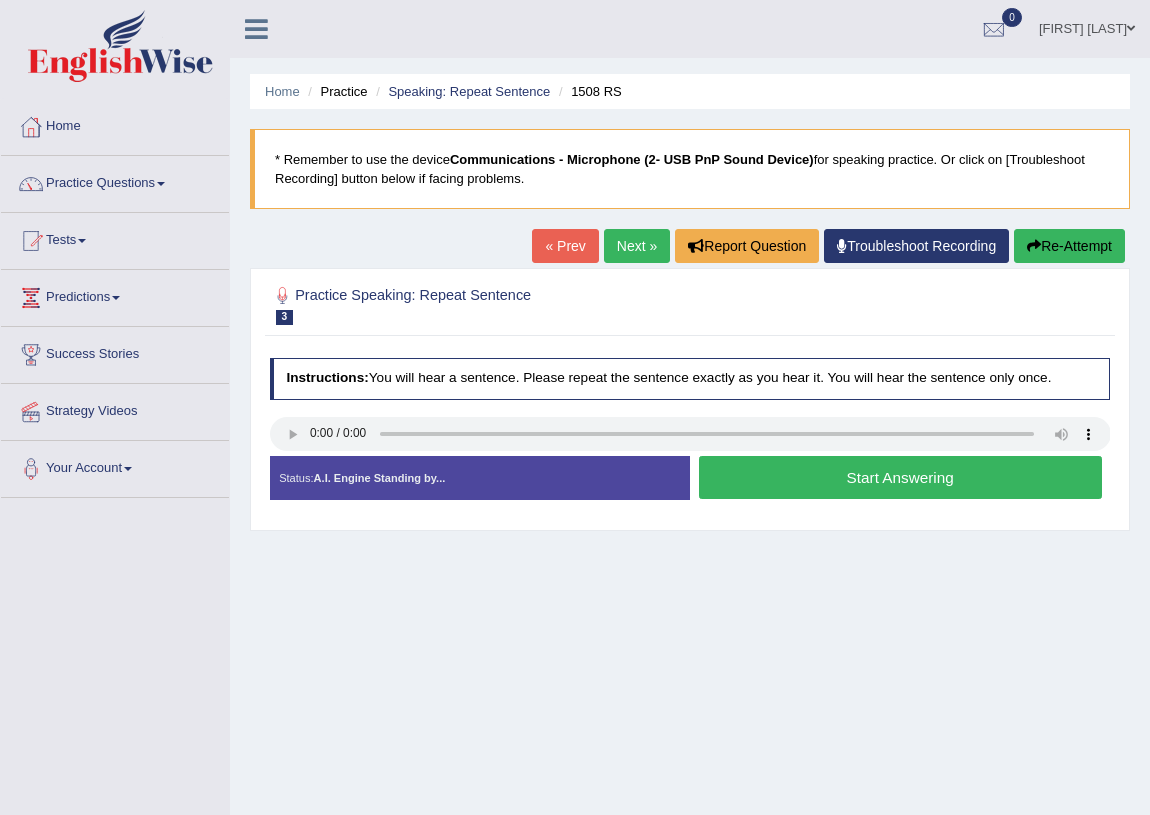 click on "Start Answering" at bounding box center [900, 477] 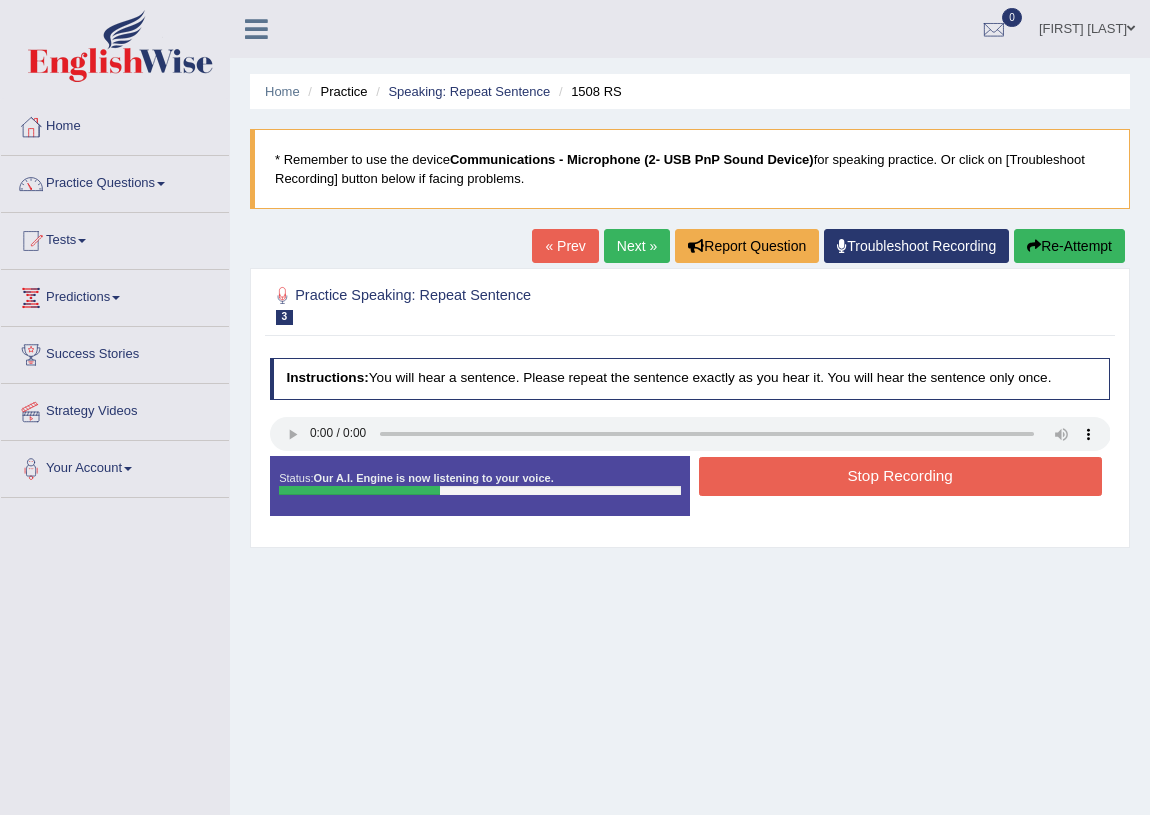 click on "Stop Recording" at bounding box center (900, 476) 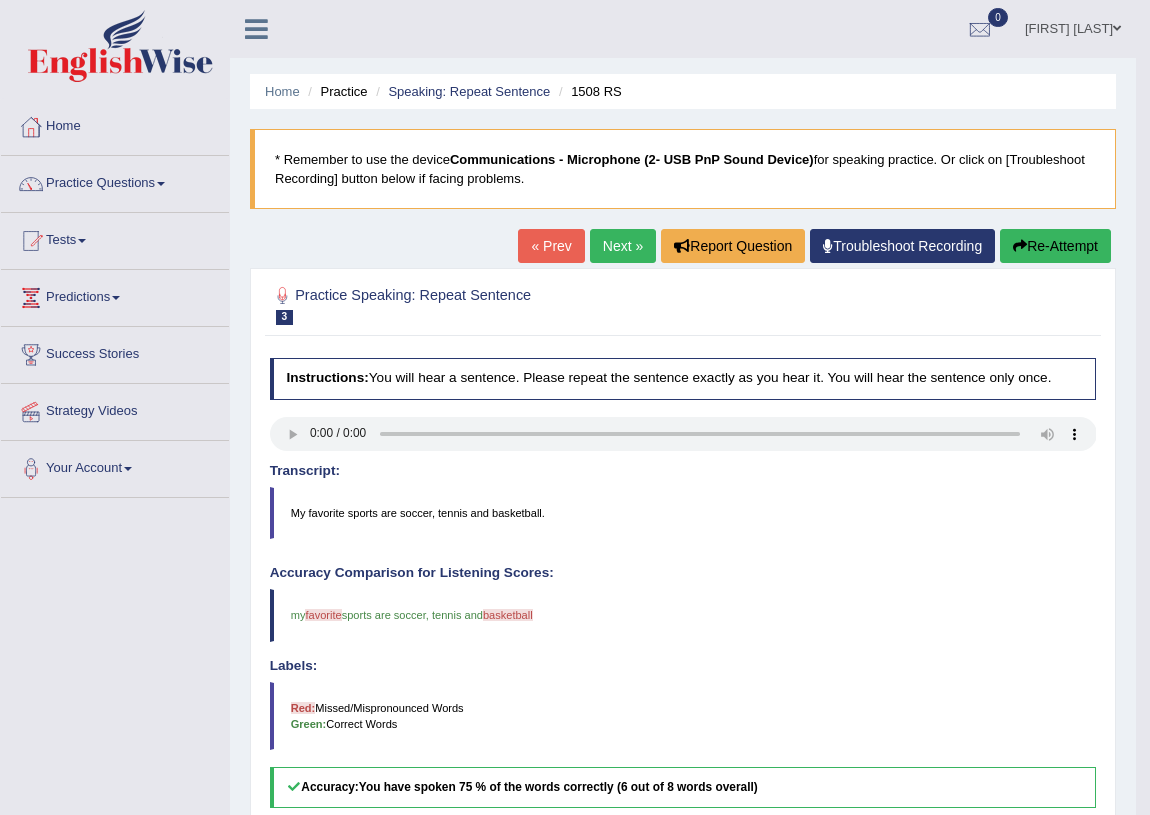 scroll, scrollTop: 400, scrollLeft: 0, axis: vertical 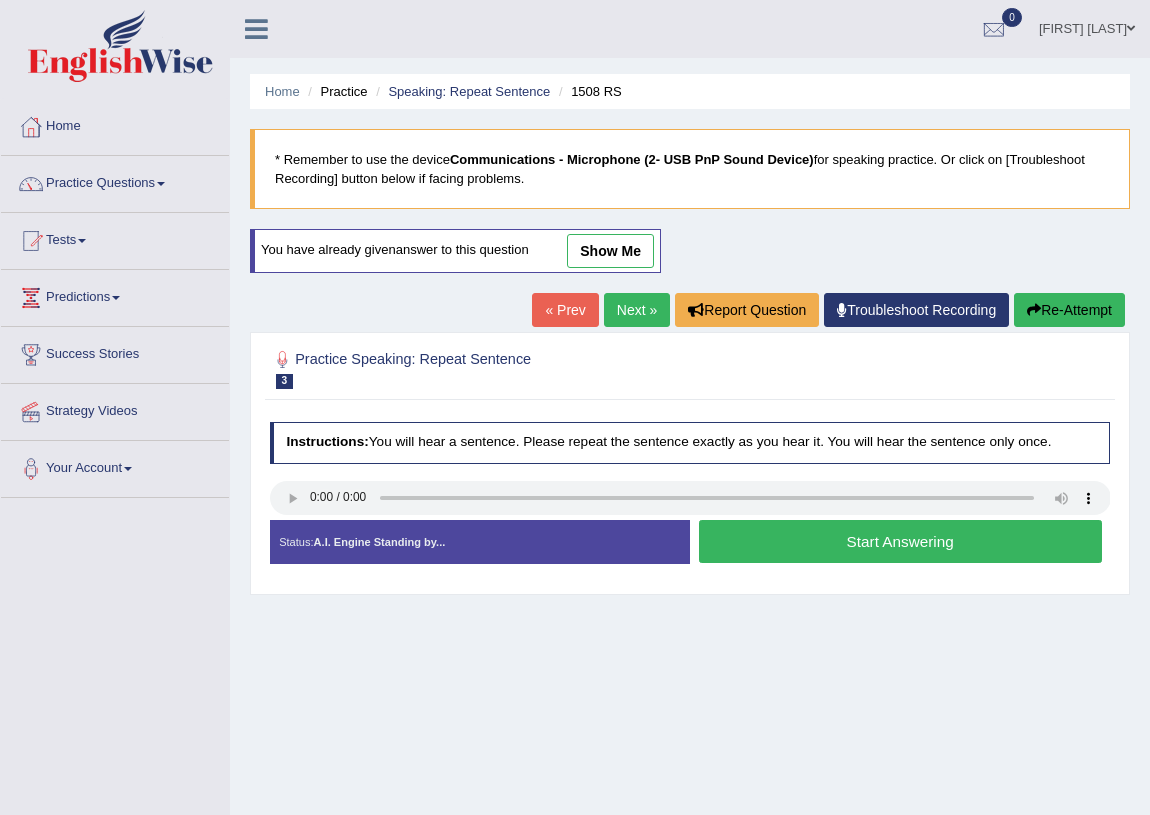 click on "Start Answering" at bounding box center (900, 541) 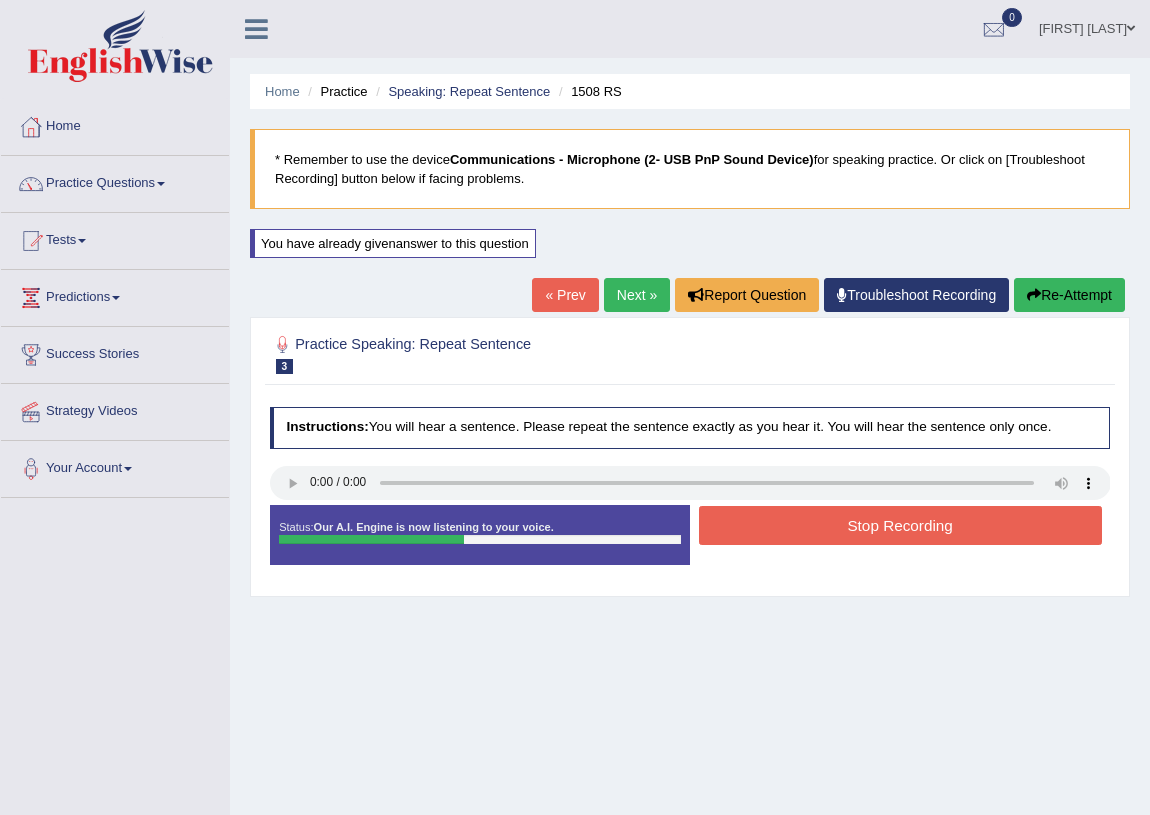click on "Stop Recording" at bounding box center (900, 525) 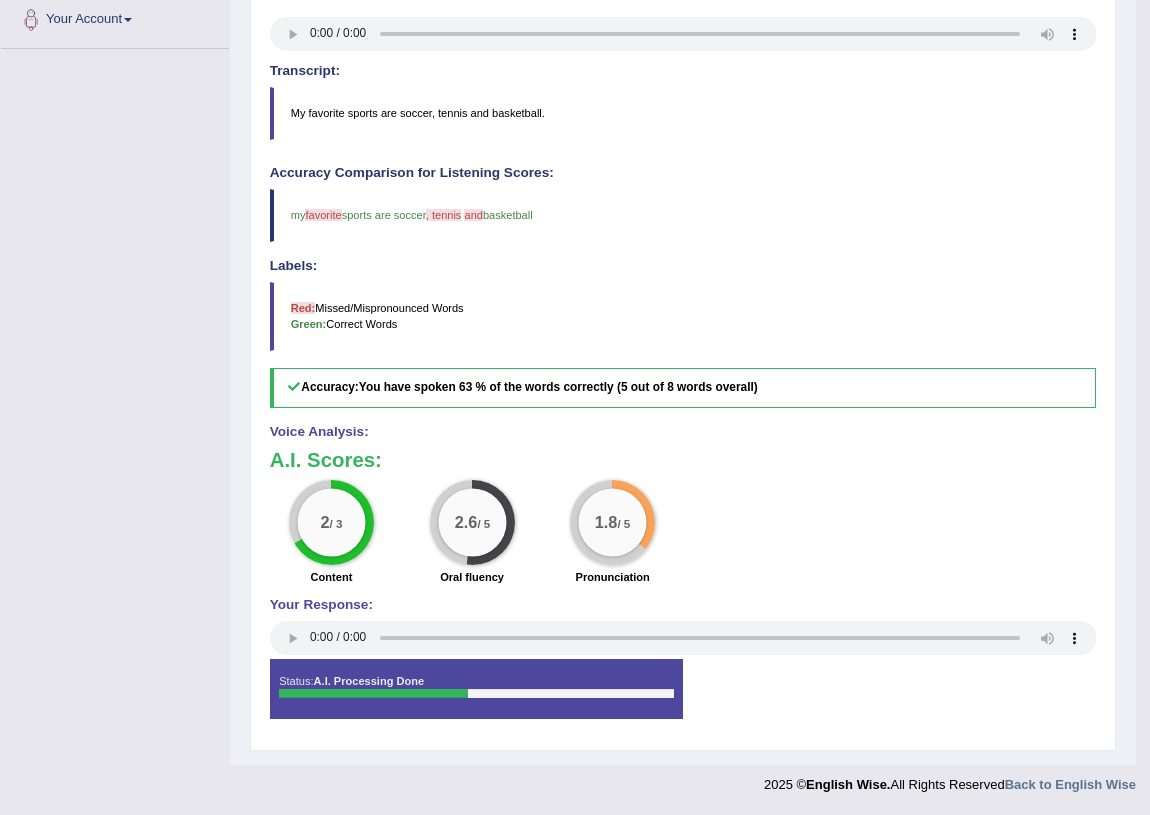 scroll, scrollTop: 0, scrollLeft: 0, axis: both 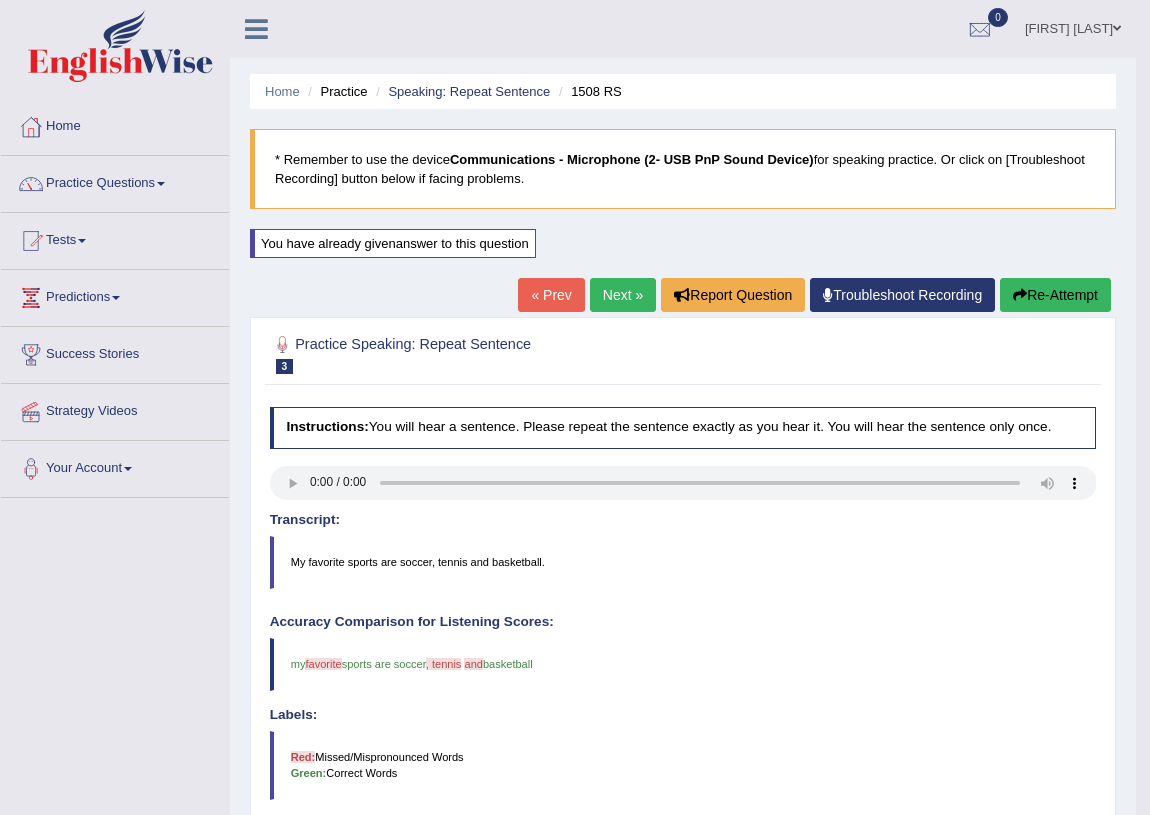 click on "Re-Attempt" at bounding box center (1055, 295) 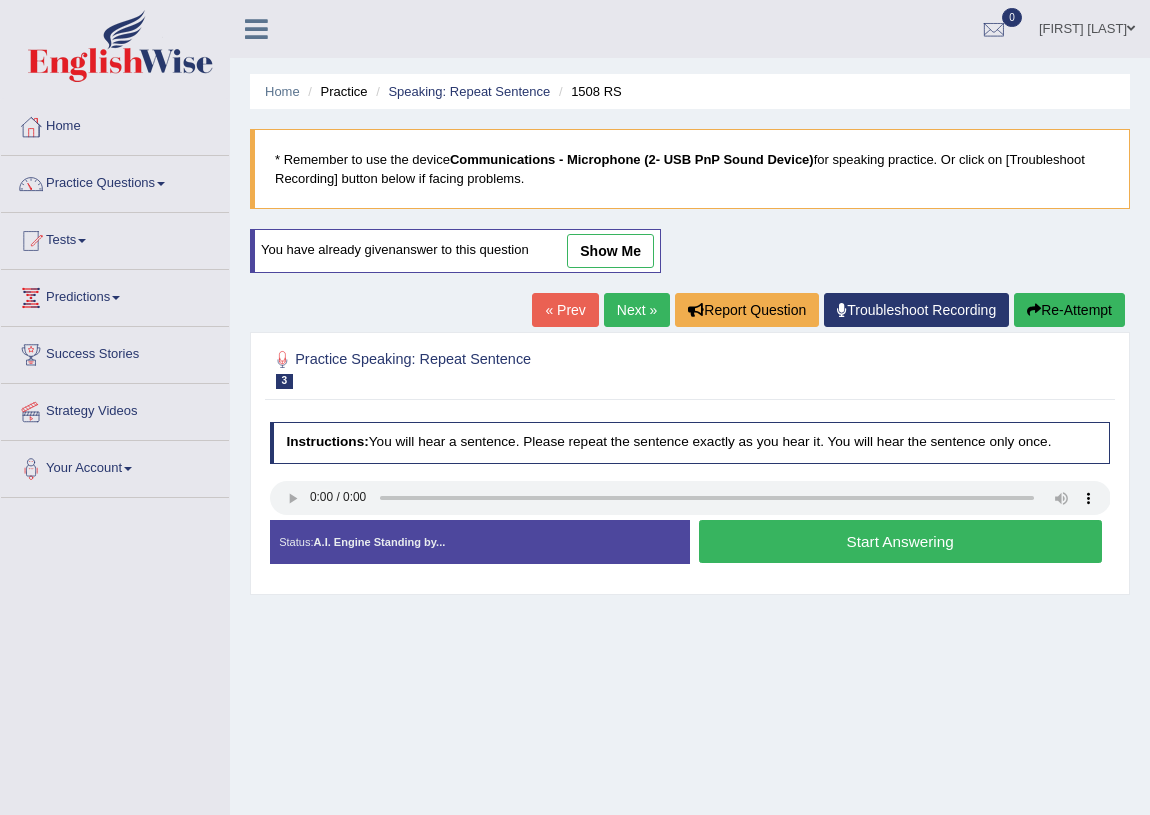 scroll, scrollTop: 0, scrollLeft: 0, axis: both 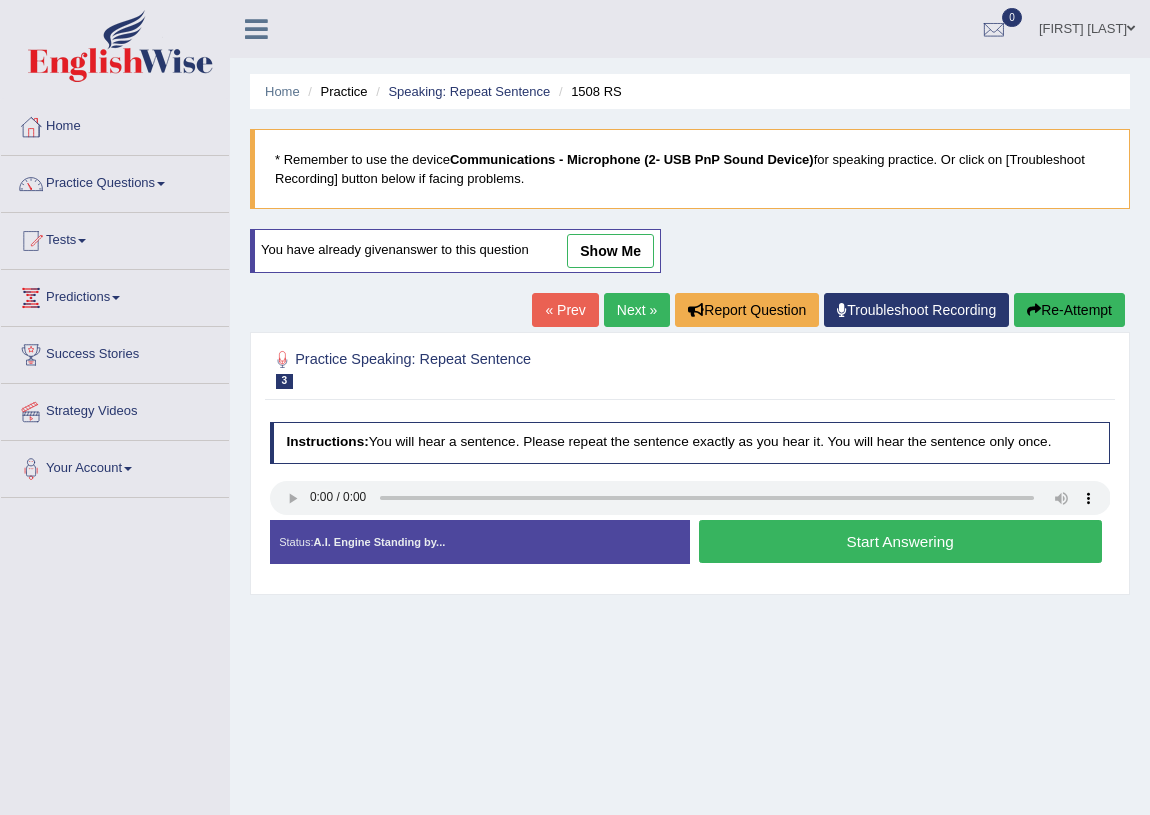 click on "Start Answering" at bounding box center [900, 541] 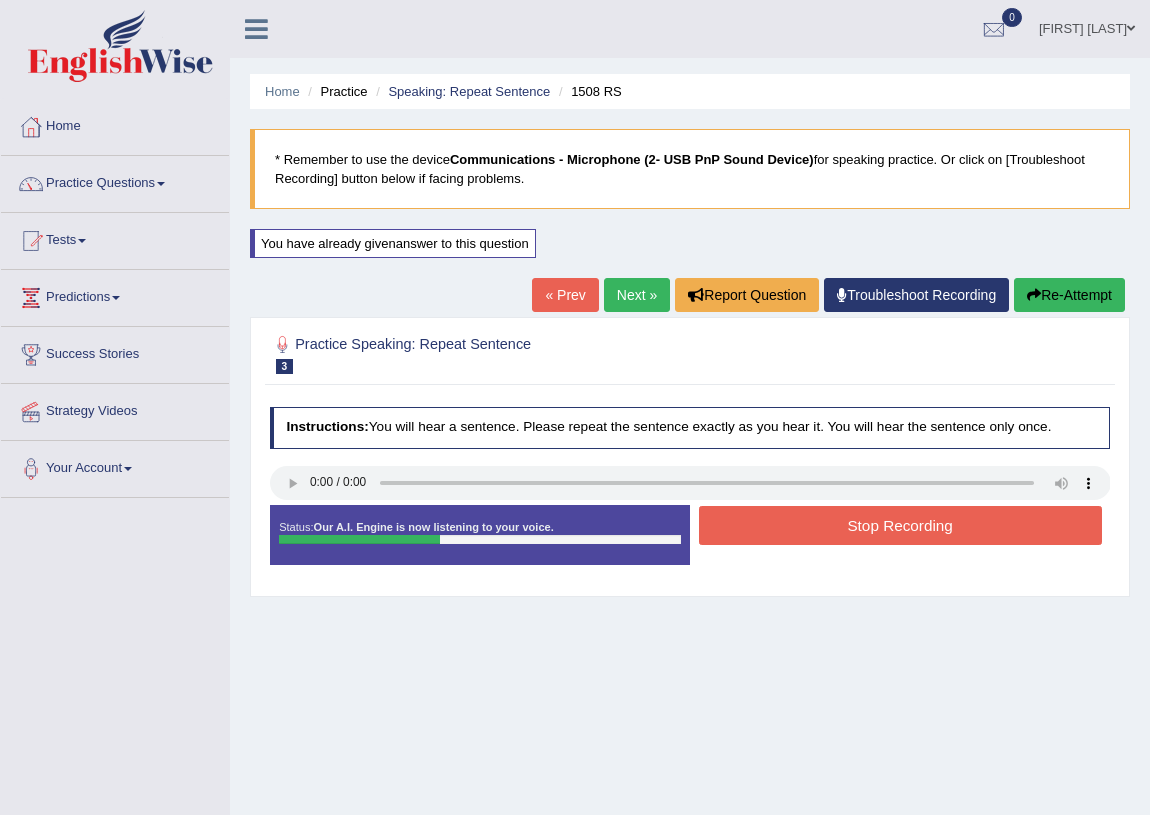 click on "Stop Recording" at bounding box center [900, 525] 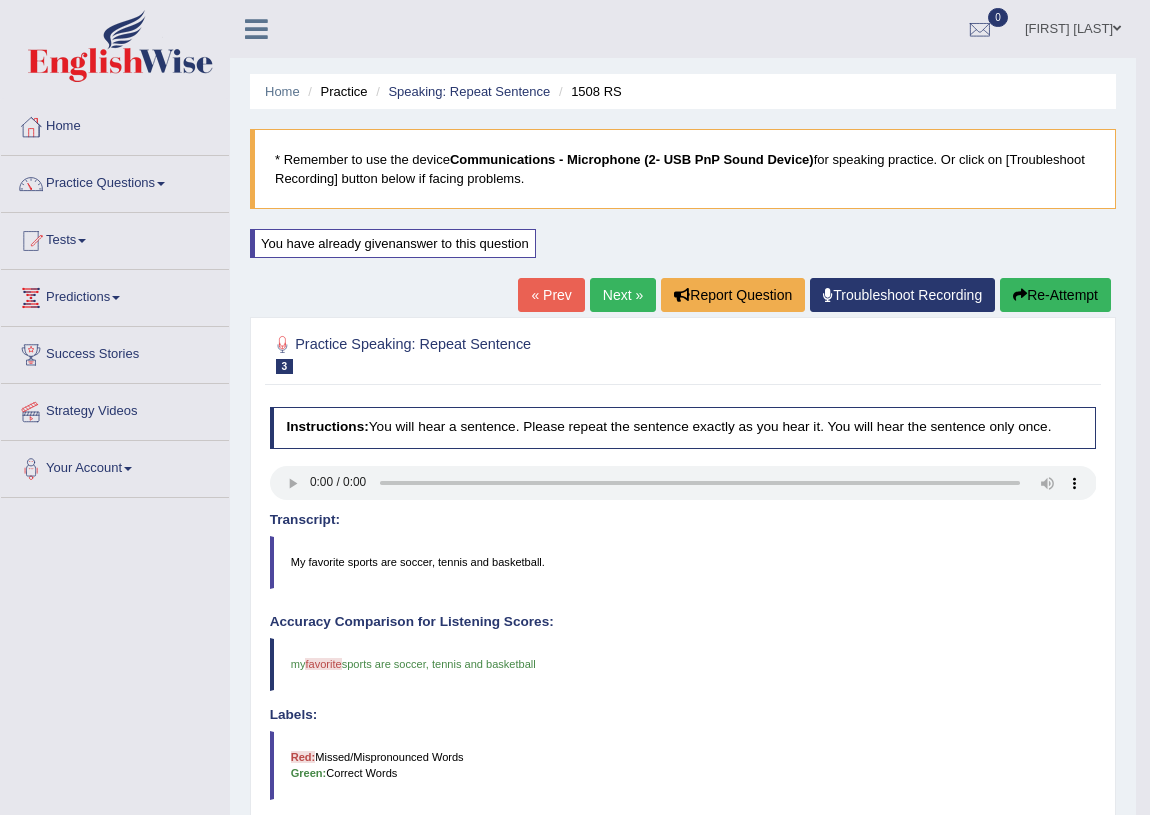 scroll, scrollTop: 450, scrollLeft: 0, axis: vertical 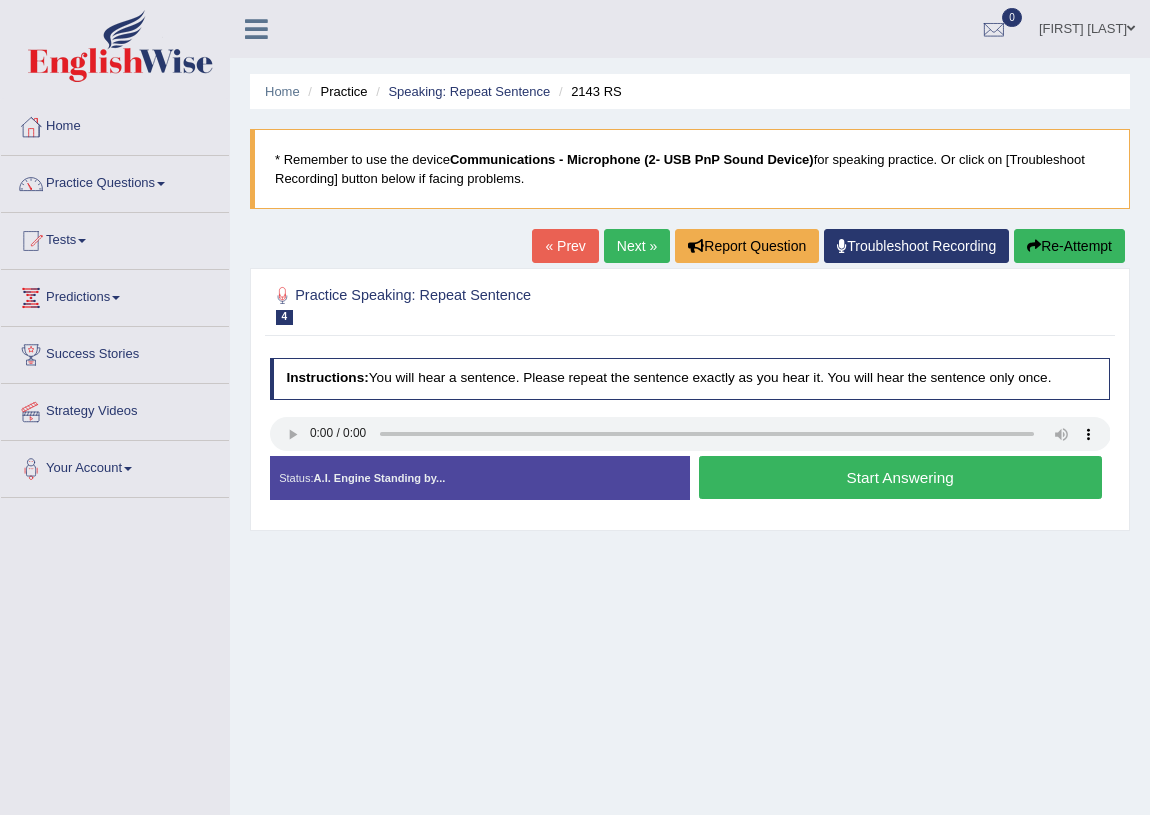 click on "Start Answering" at bounding box center [900, 477] 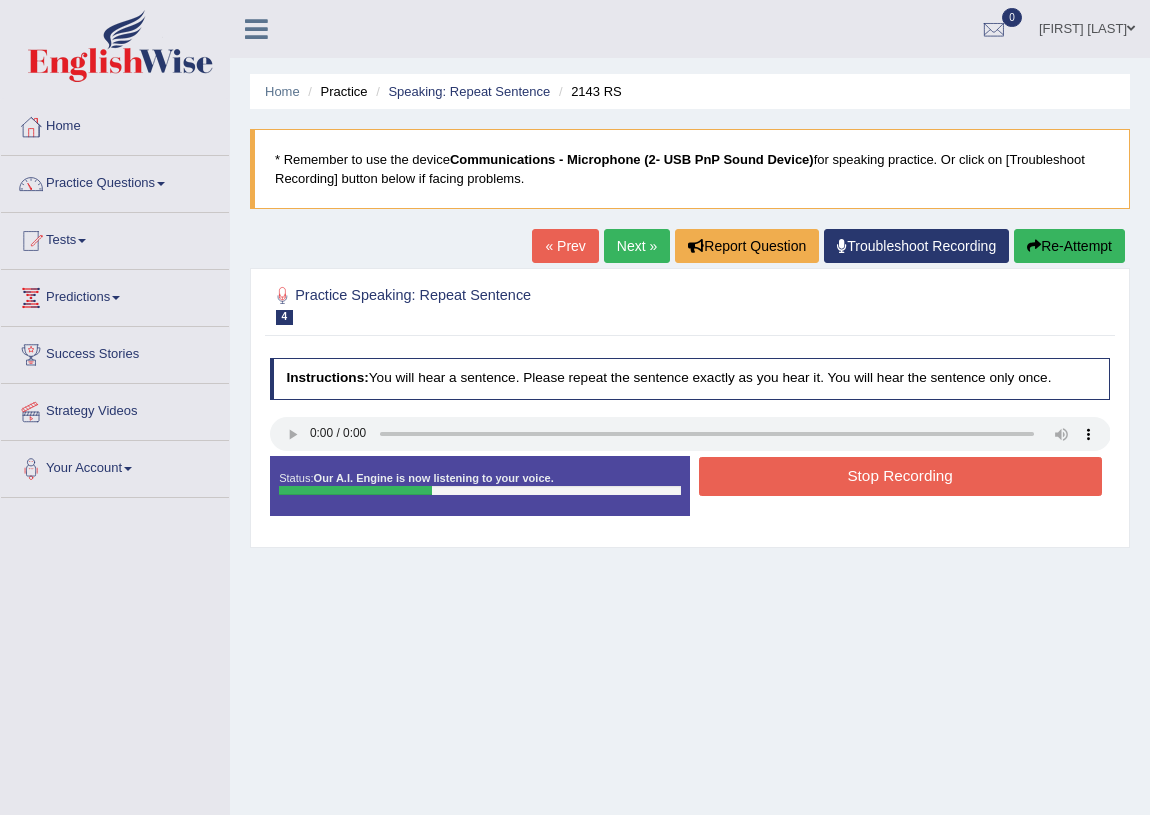 click on "Stop Recording" at bounding box center (900, 476) 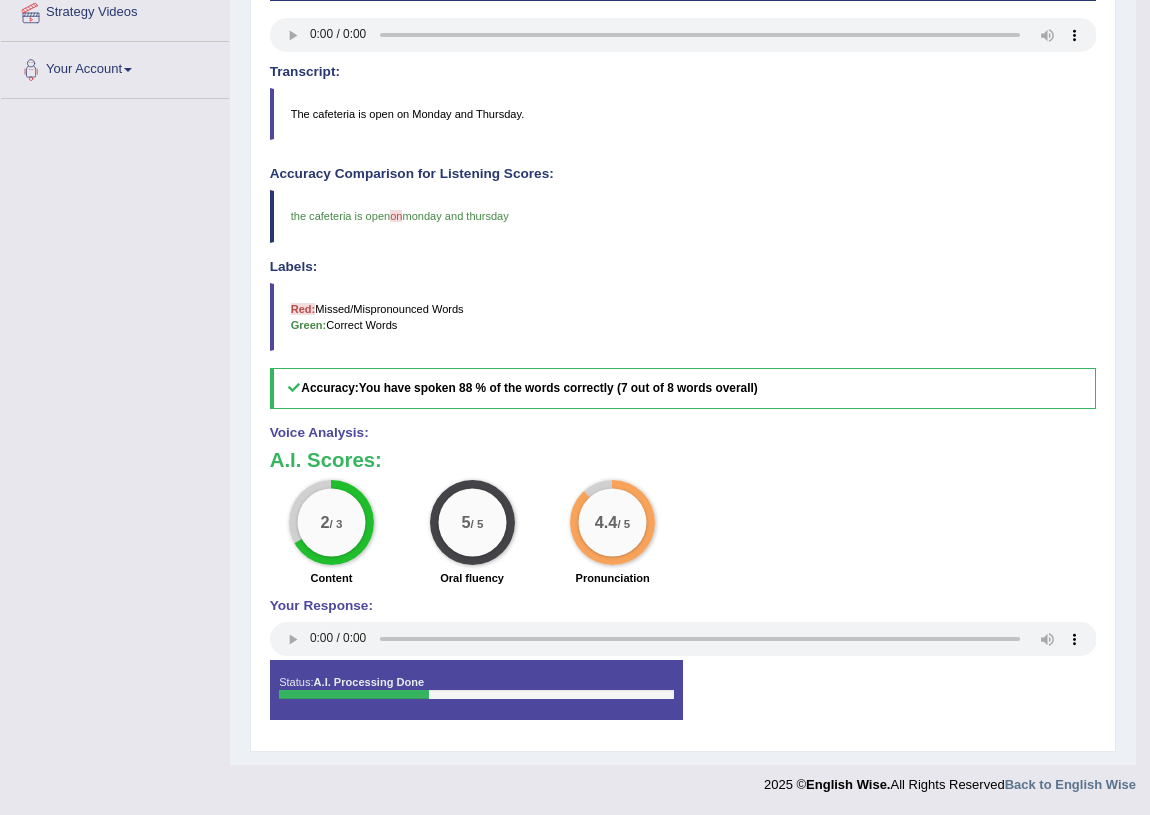 scroll, scrollTop: 400, scrollLeft: 0, axis: vertical 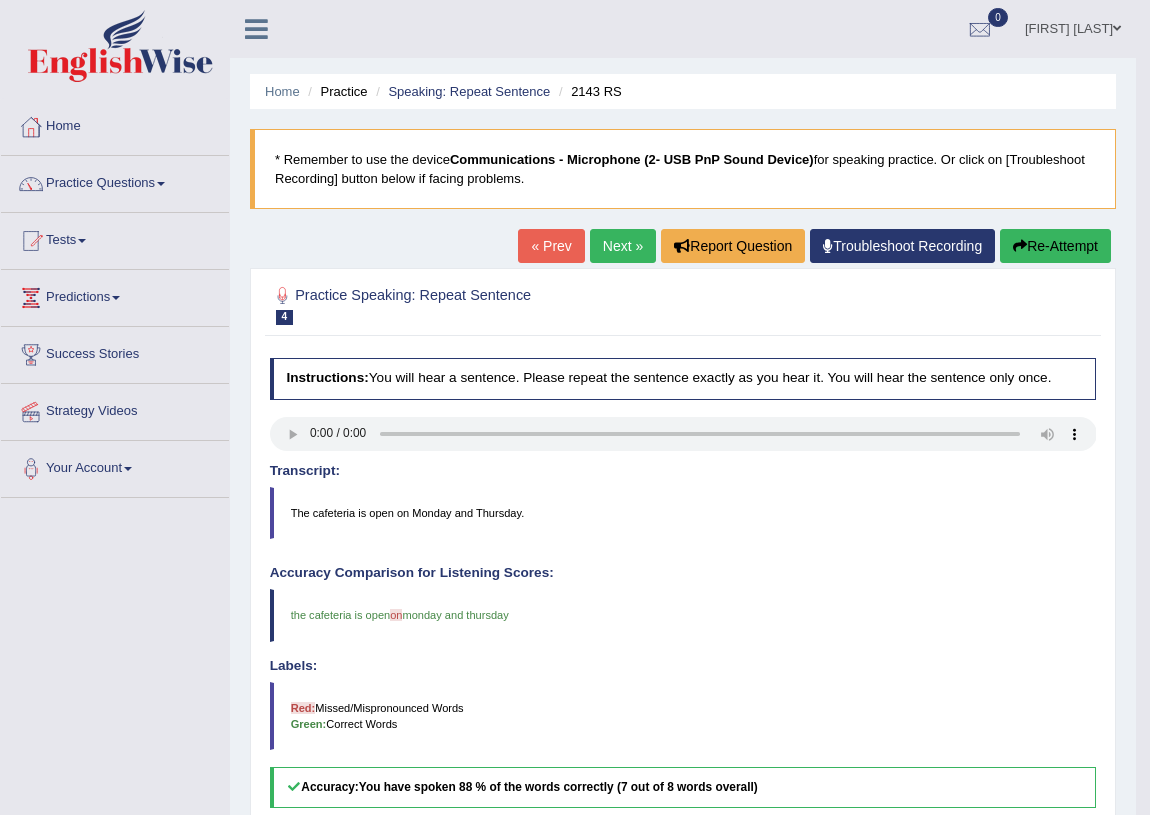 click on "Next »" at bounding box center [623, 246] 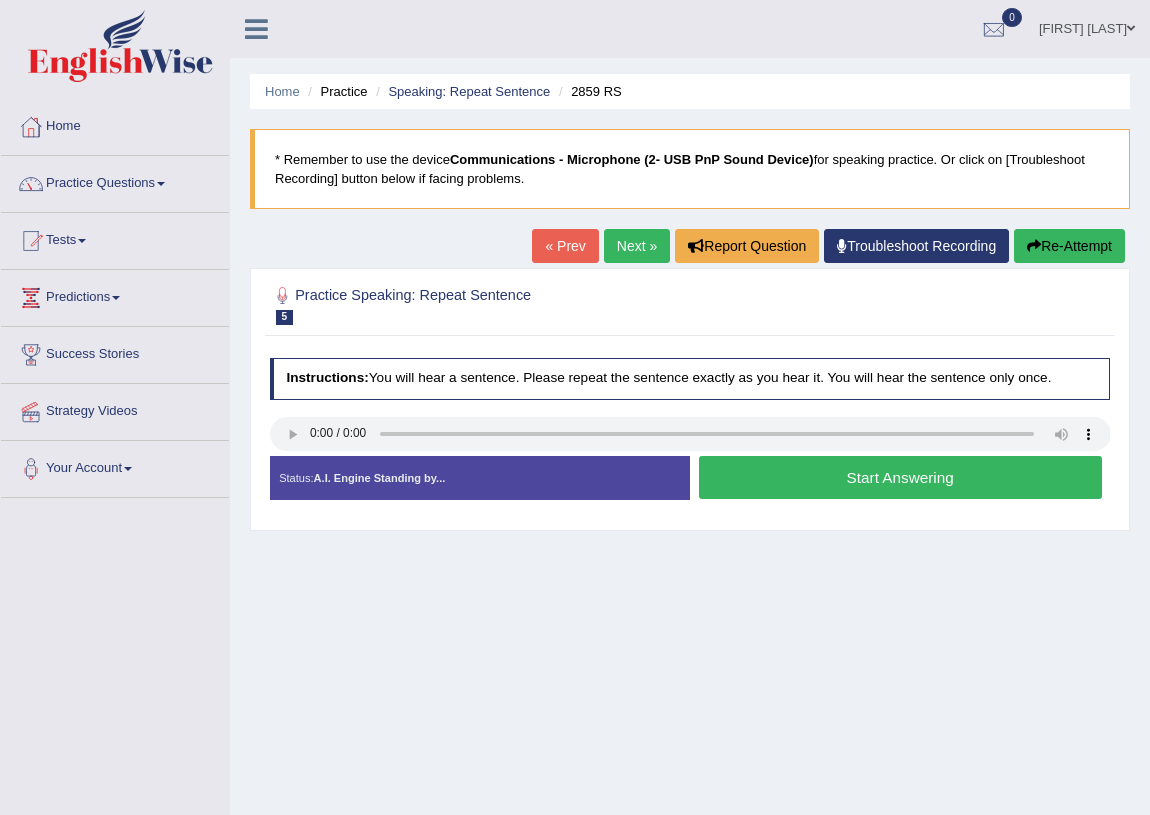 scroll, scrollTop: 0, scrollLeft: 0, axis: both 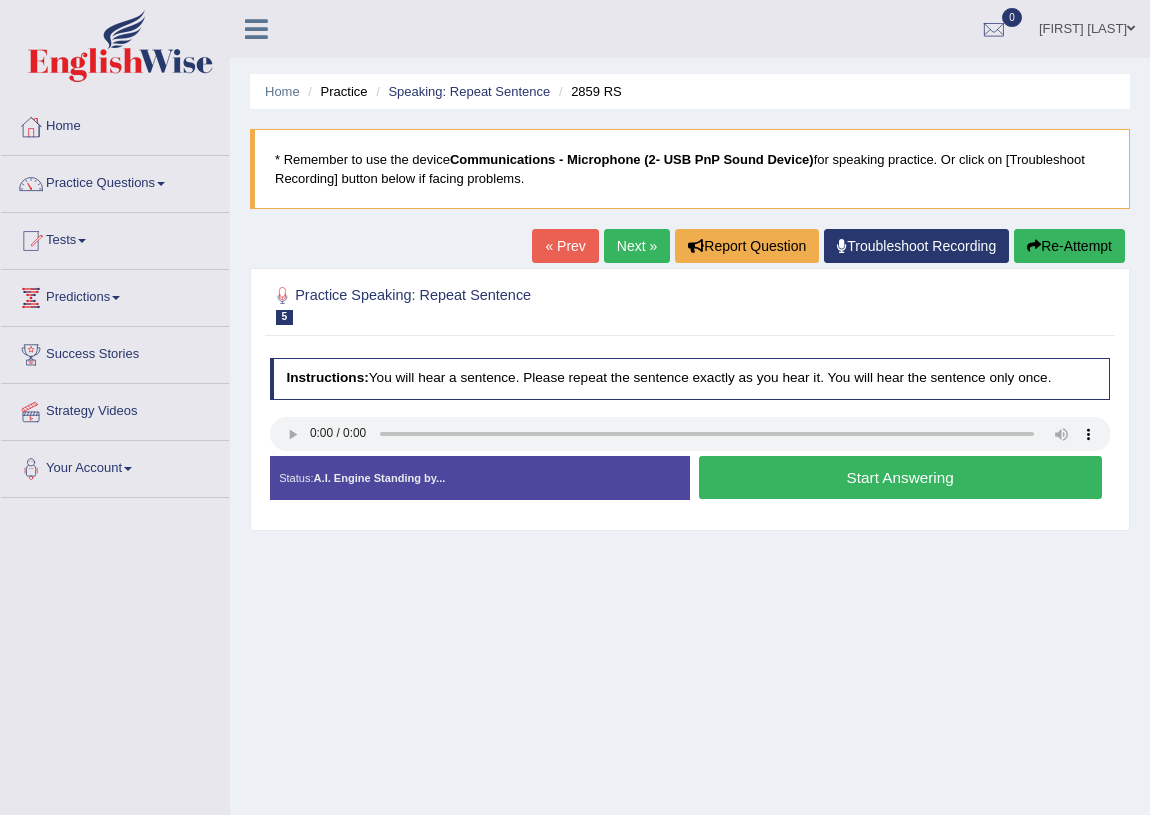 click on "Start Answering" at bounding box center [900, 477] 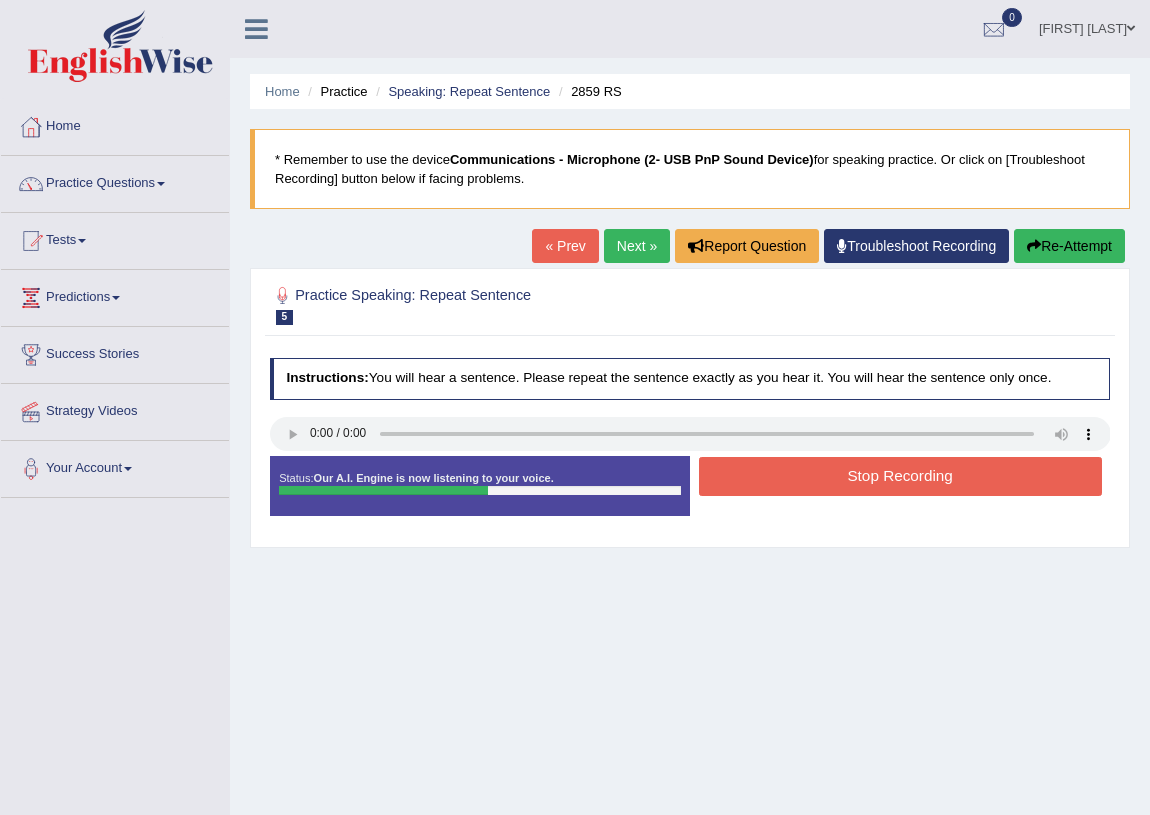 click on "Stop Recording" at bounding box center (900, 476) 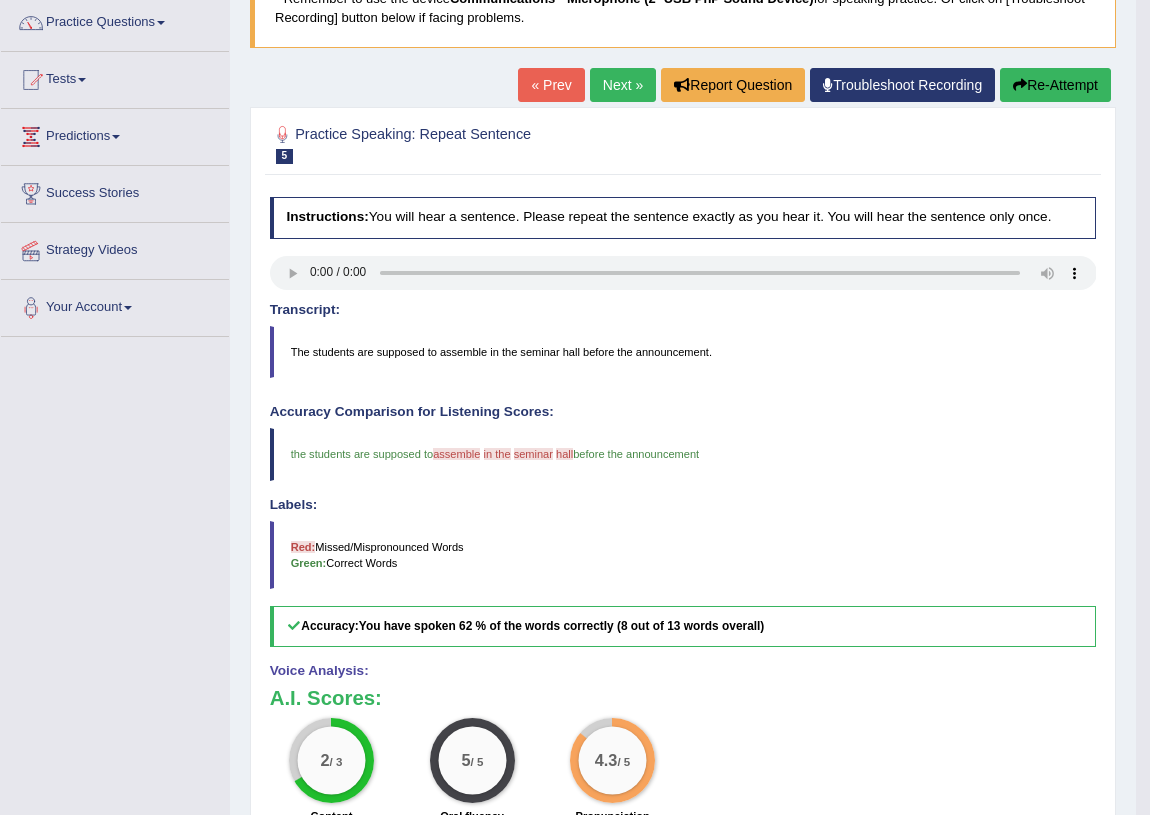 drag, startPoint x: 696, startPoint y: 587, endPoint x: 696, endPoint y: 676, distance: 89 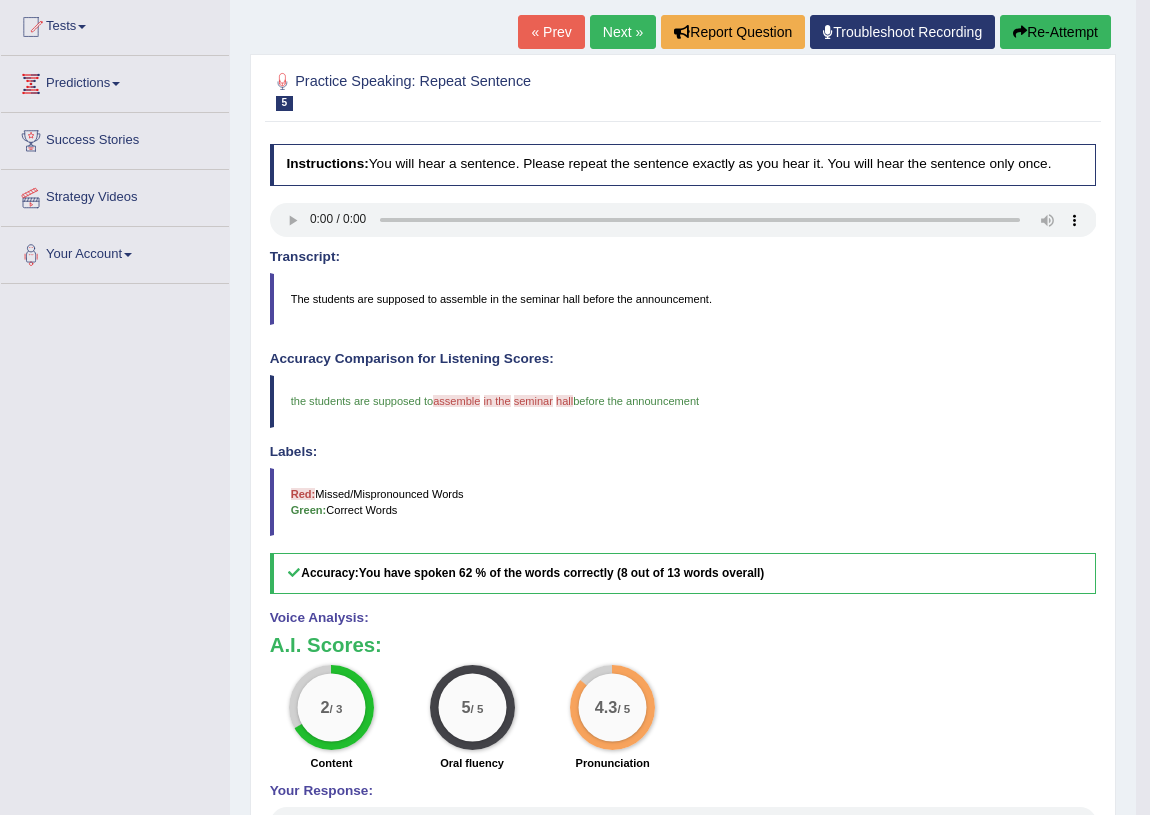 scroll, scrollTop: 324, scrollLeft: 0, axis: vertical 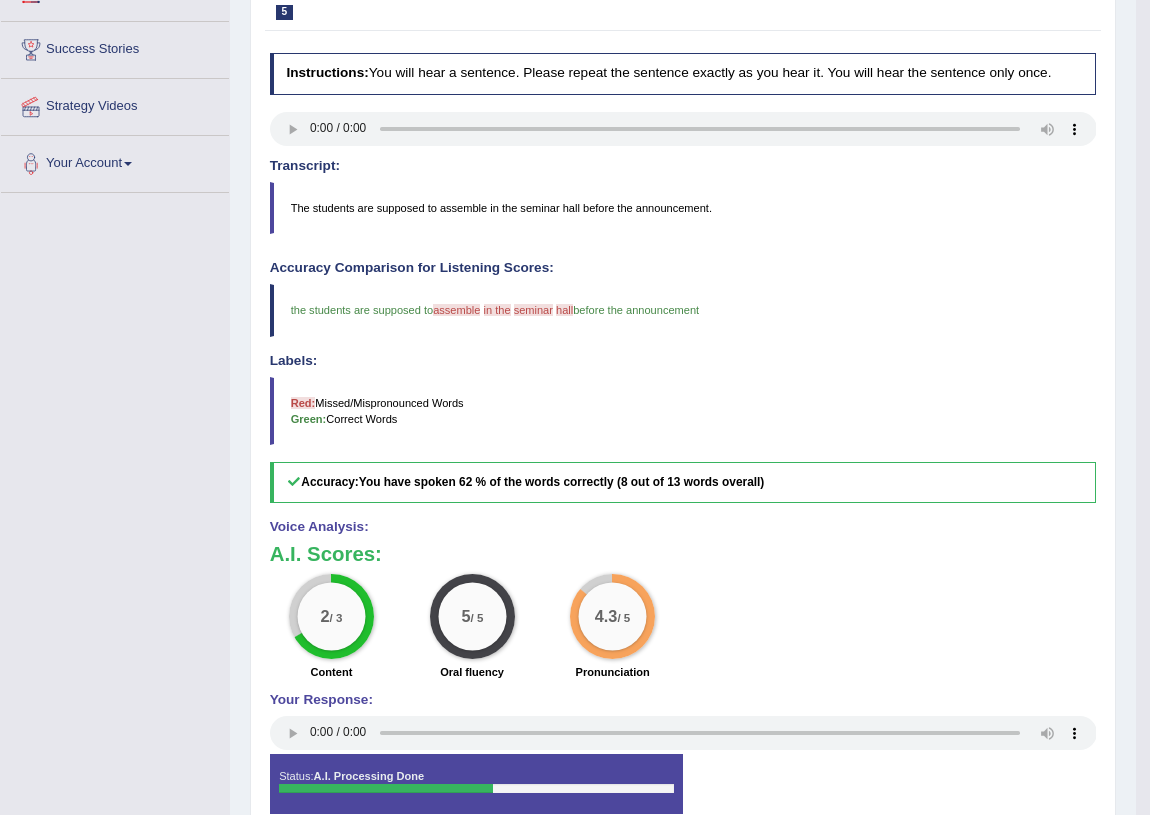 drag, startPoint x: 438, startPoint y: 498, endPoint x: 441, endPoint y: 583, distance: 85.052925 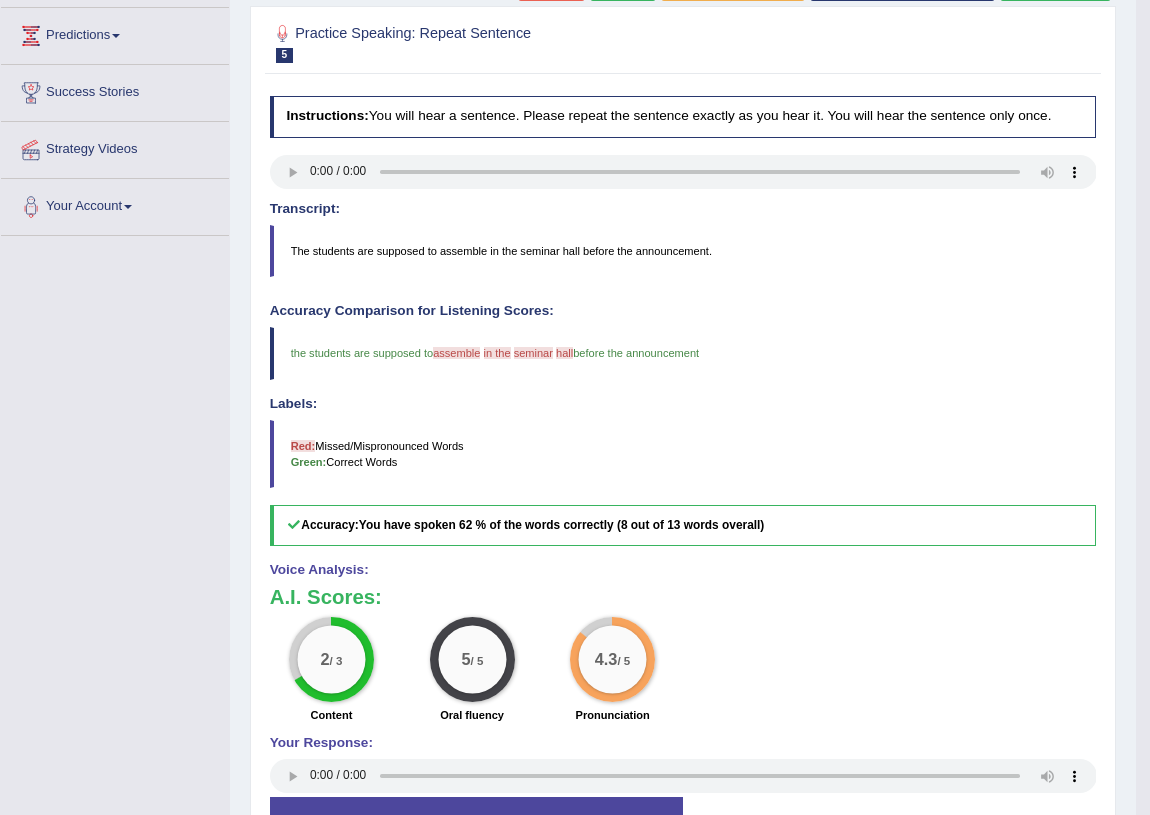 scroll, scrollTop: 204, scrollLeft: 0, axis: vertical 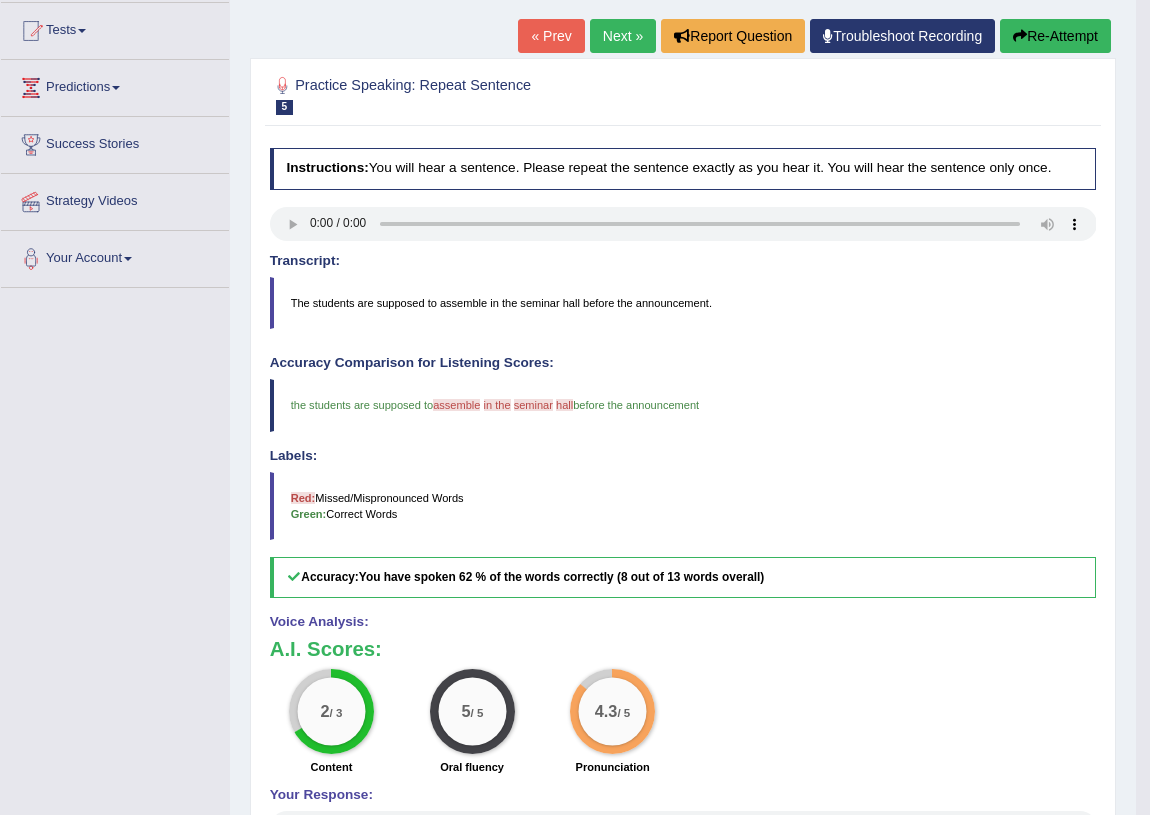 drag, startPoint x: 880, startPoint y: 580, endPoint x: 785, endPoint y: 482, distance: 136.4881 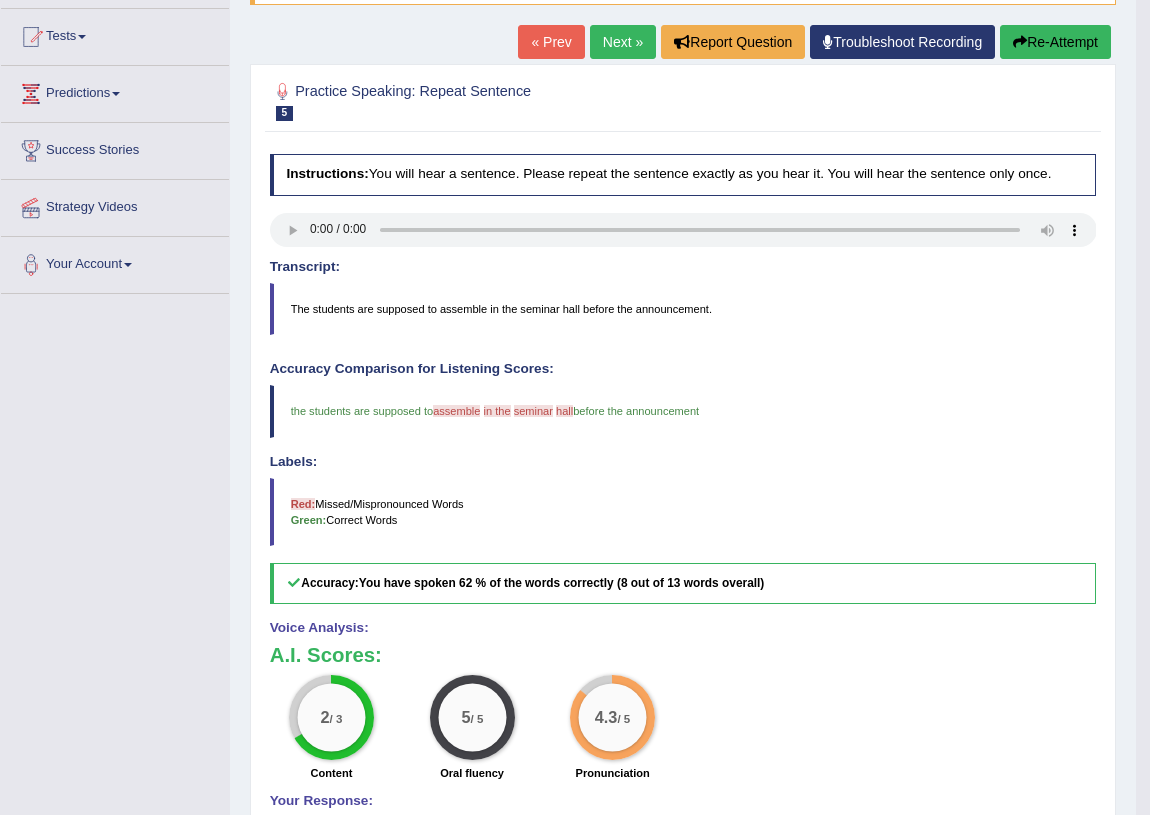 click on "« Prev Next »  Report Question  Troubleshoot Recording  Re-Attempt" at bounding box center [817, 44] 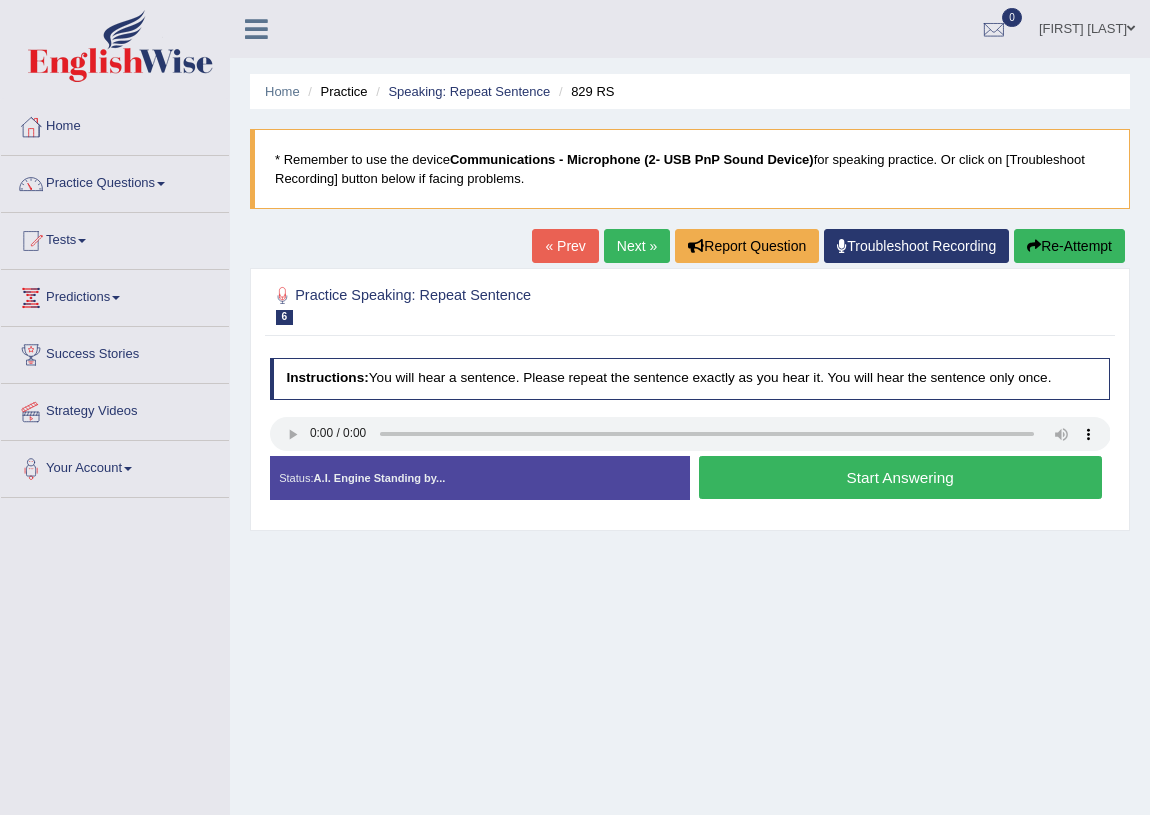 scroll, scrollTop: 0, scrollLeft: 0, axis: both 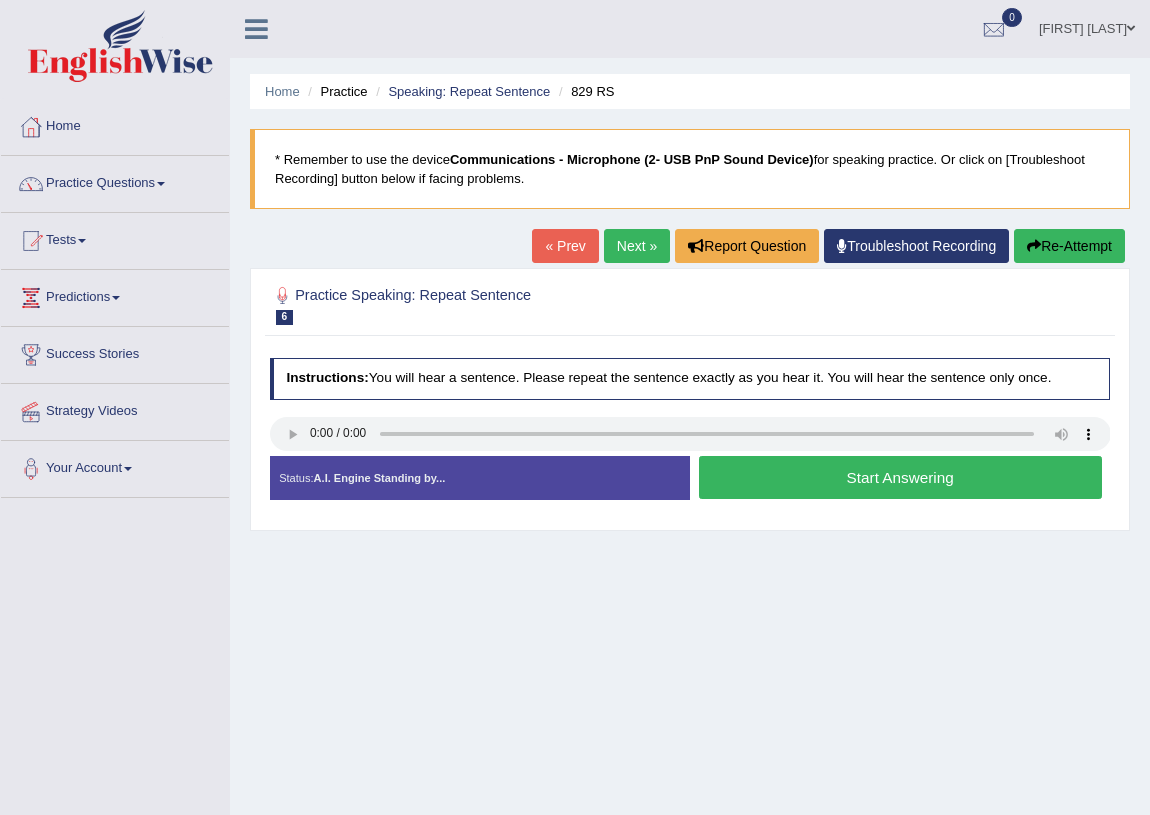 click on "Start Answering" at bounding box center (900, 477) 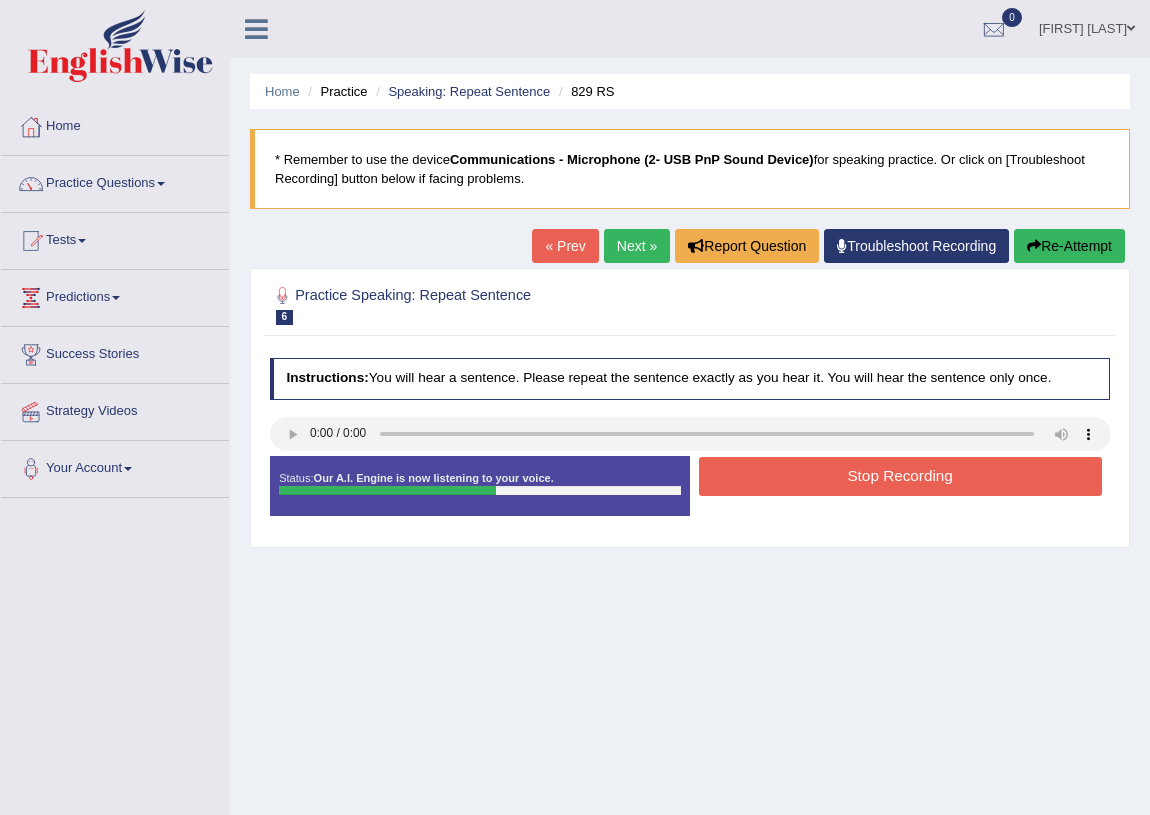 click on "Stop Recording" at bounding box center [900, 476] 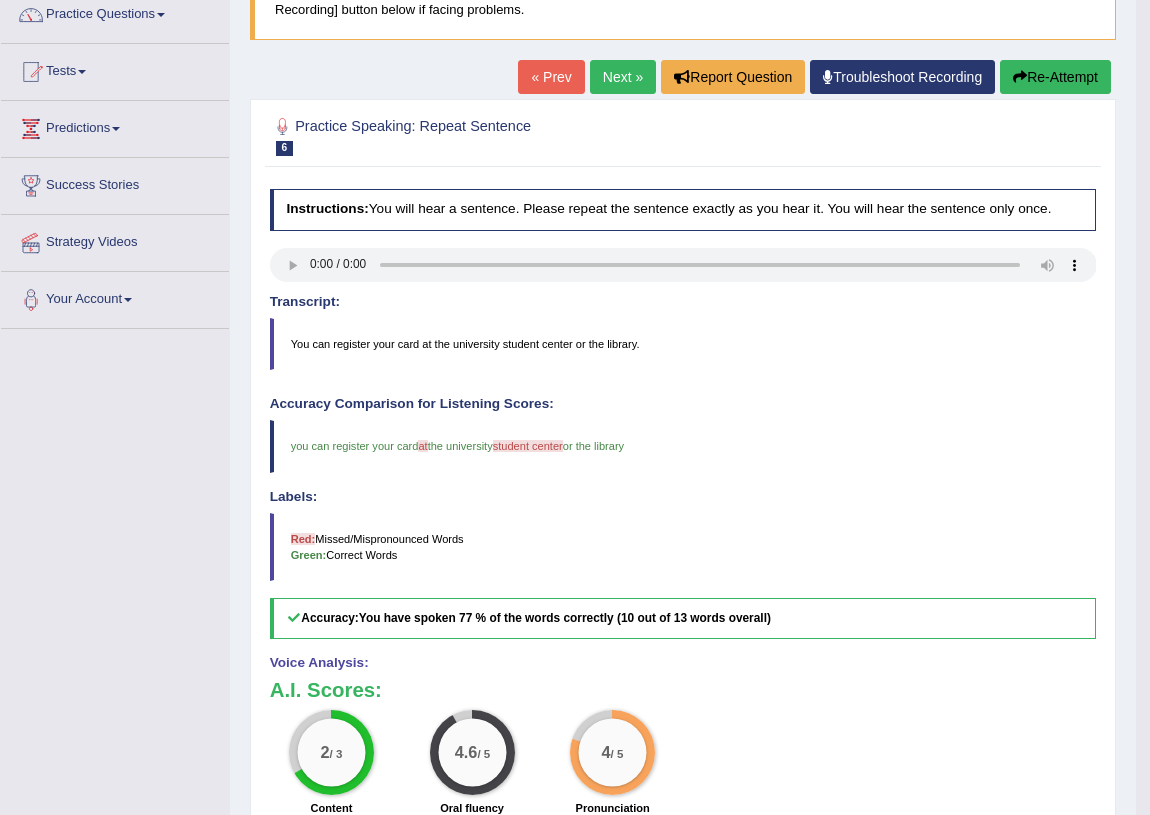 drag, startPoint x: 878, startPoint y: 527, endPoint x: 878, endPoint y: 570, distance: 43 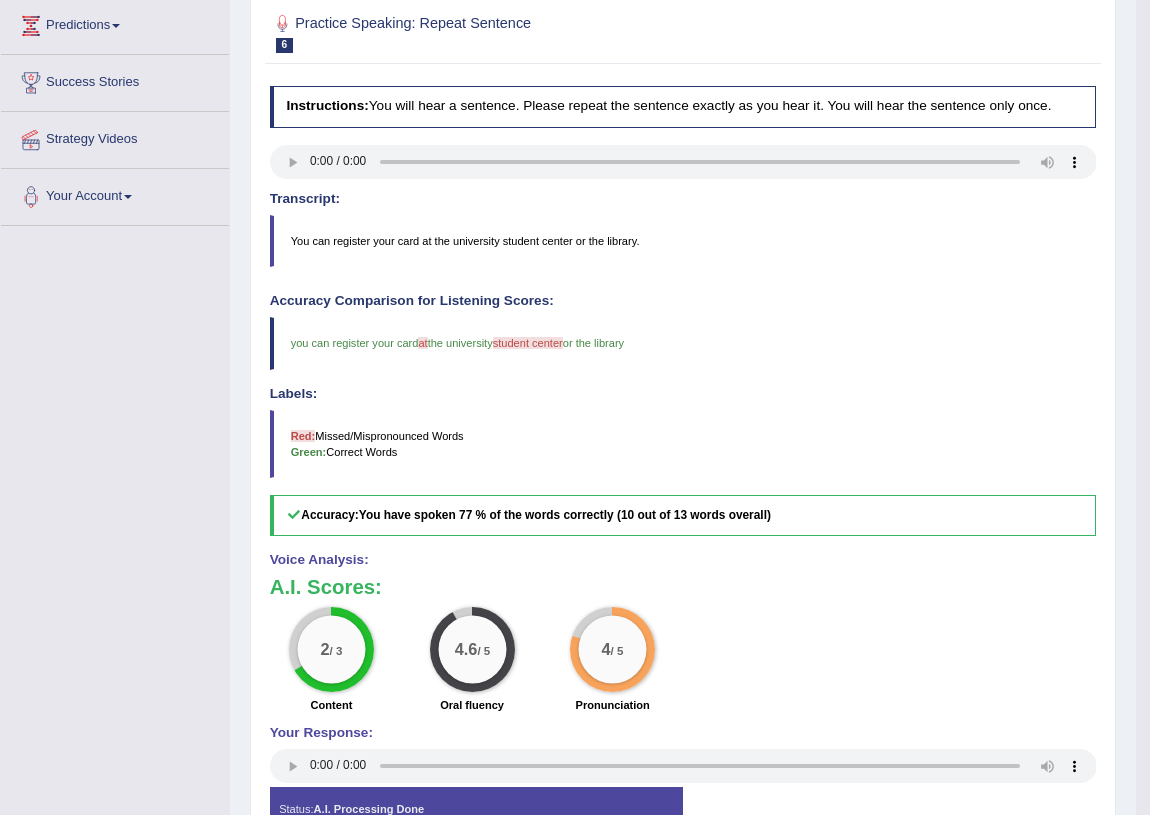 drag, startPoint x: 878, startPoint y: 570, endPoint x: 859, endPoint y: 638, distance: 70.60453 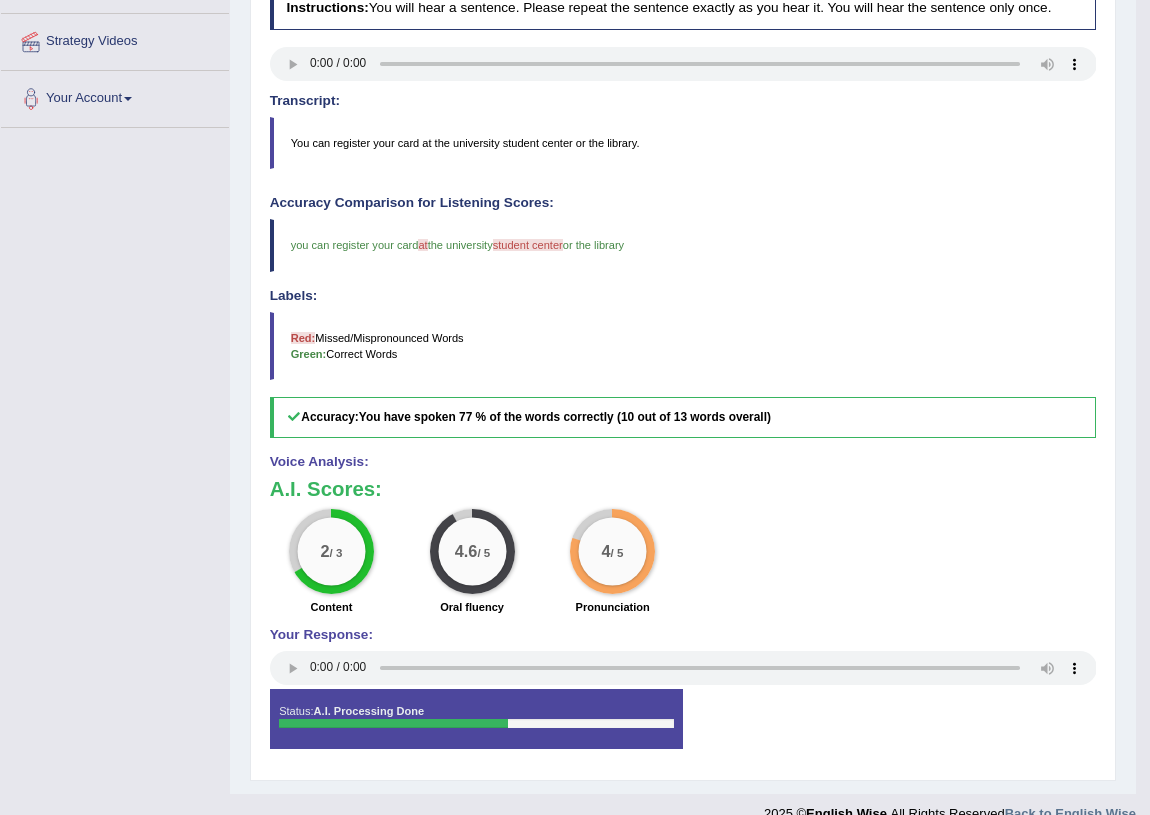 scroll, scrollTop: 372, scrollLeft: 0, axis: vertical 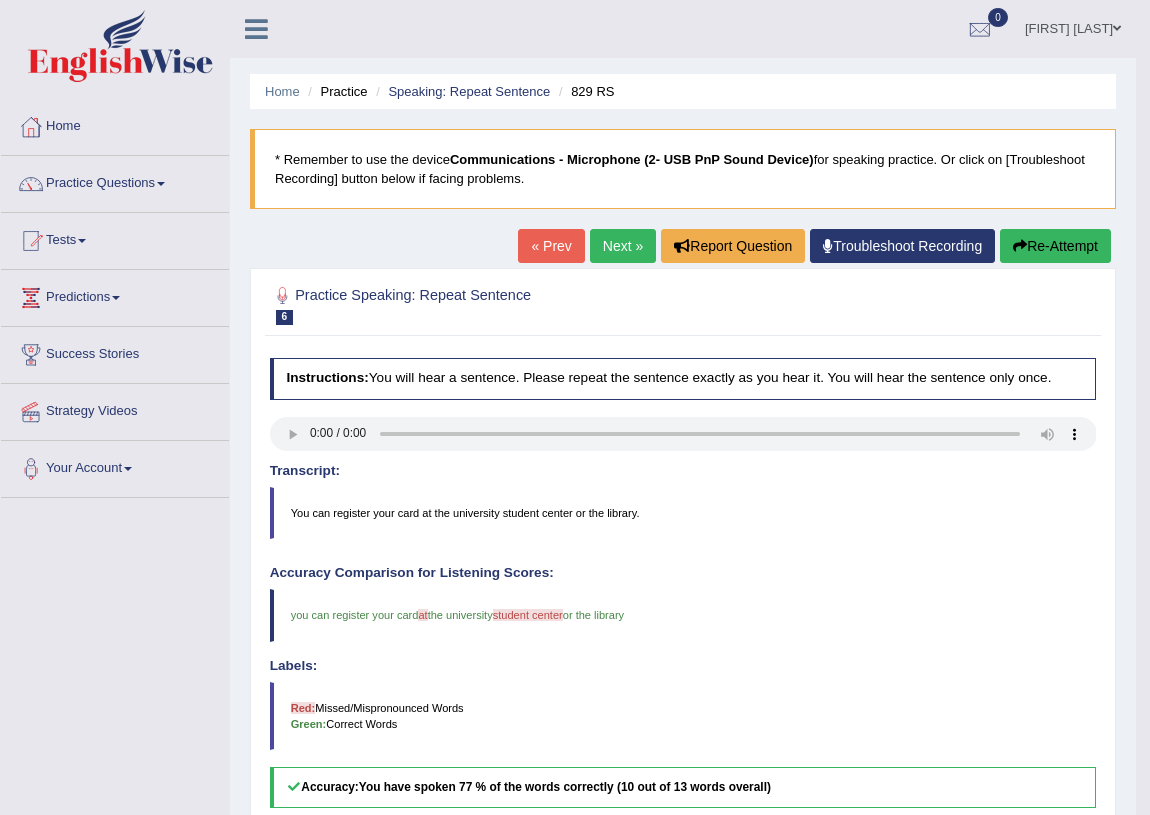 click on "Next »" at bounding box center (623, 246) 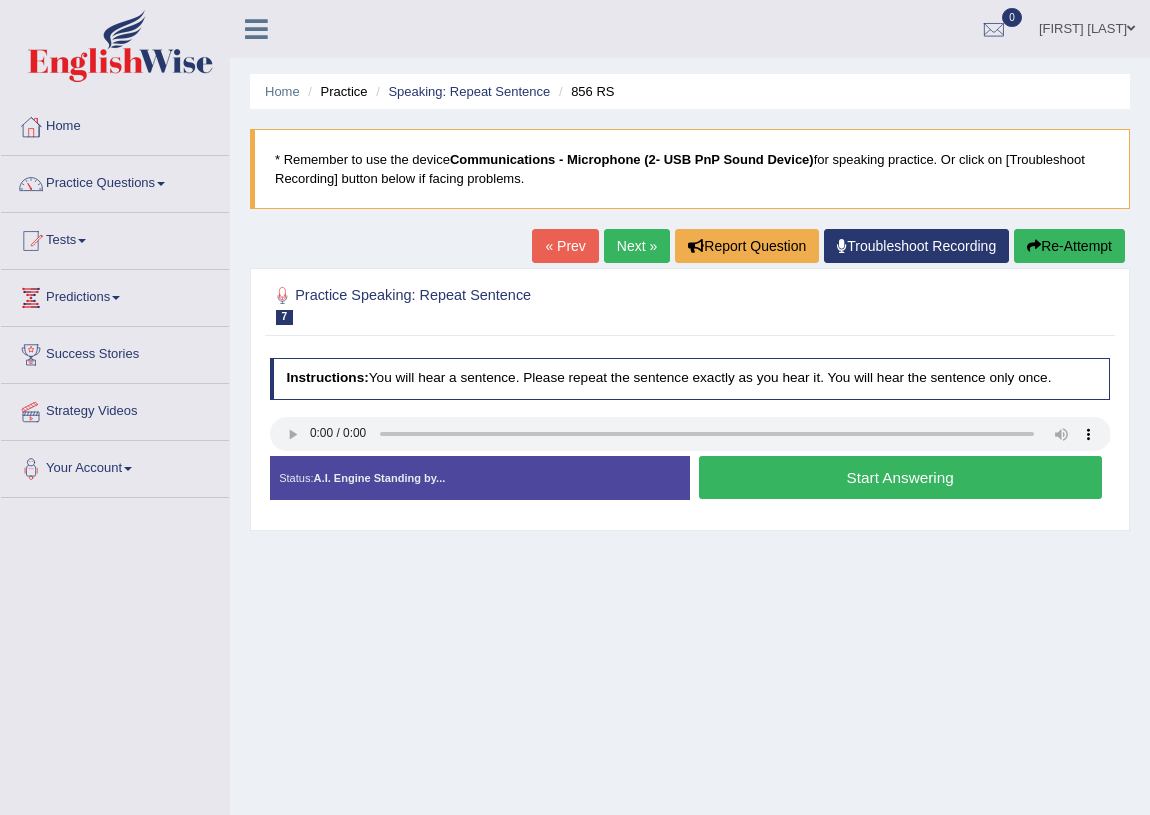 scroll, scrollTop: 0, scrollLeft: 0, axis: both 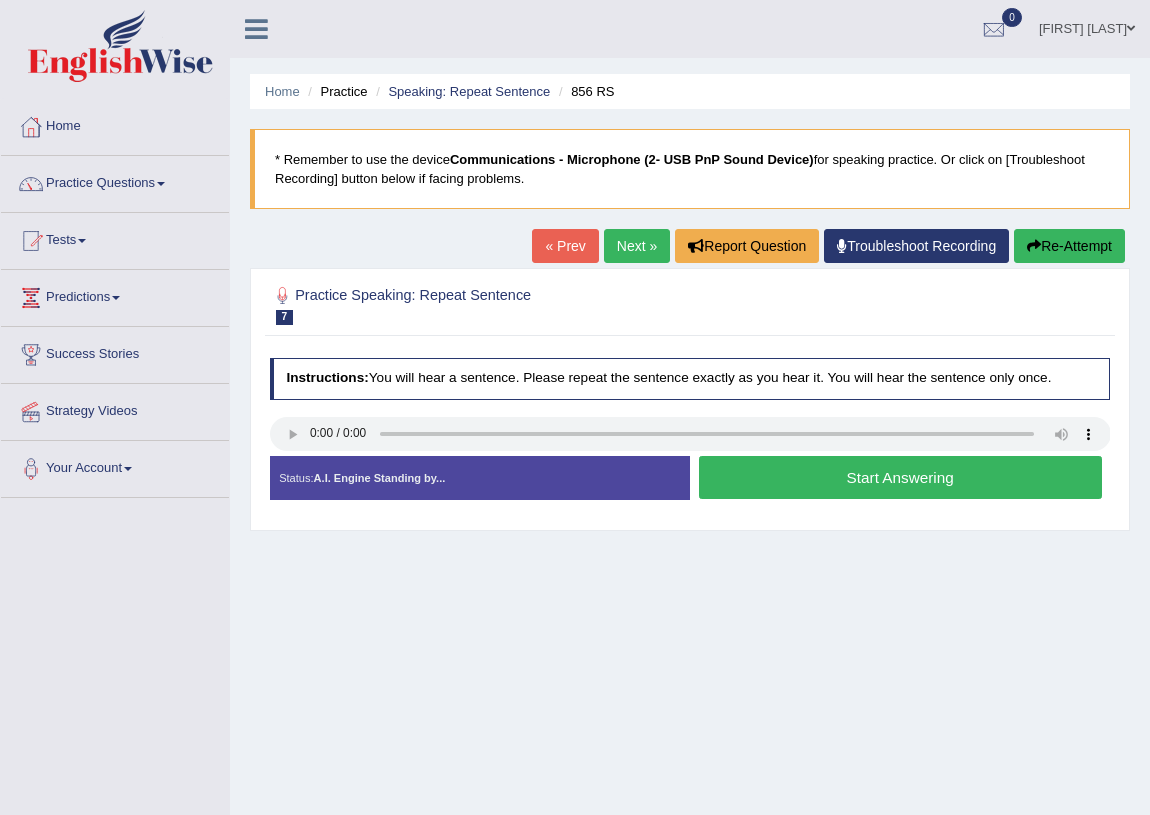 click on "Start Answering" at bounding box center (900, 477) 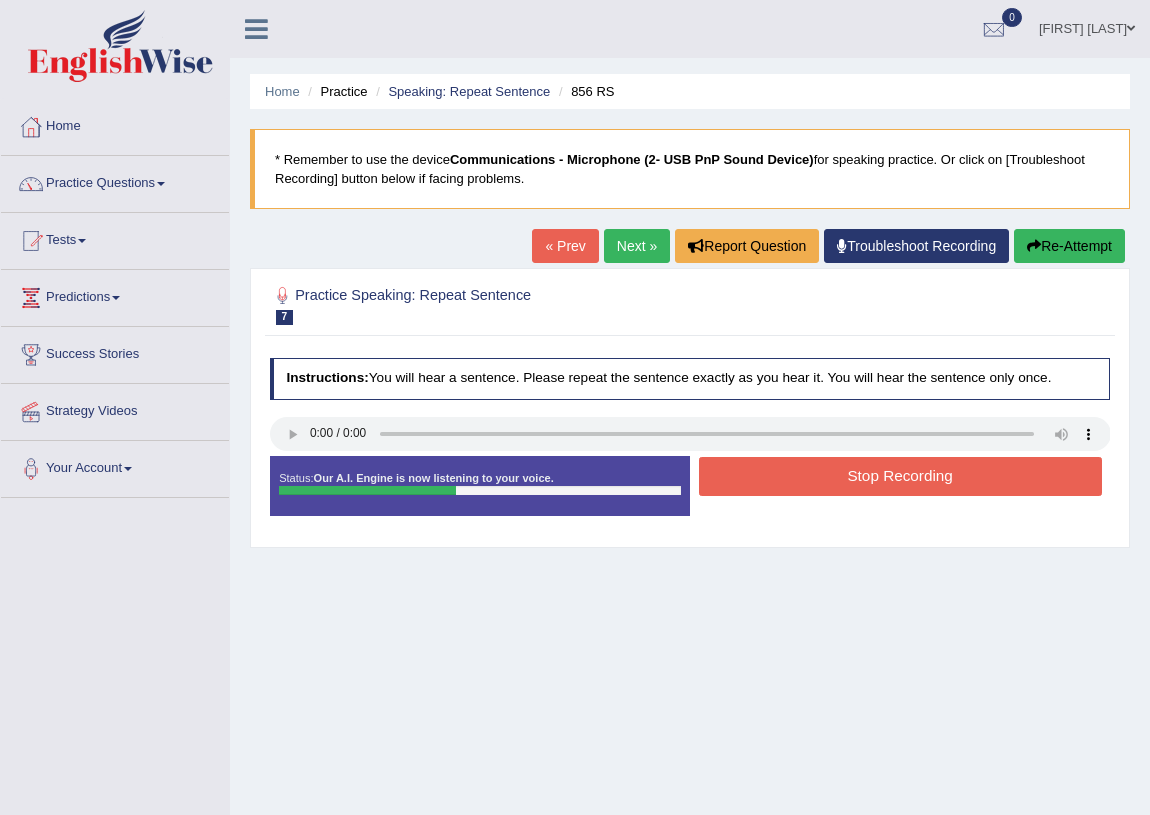 click on "Stop Recording" at bounding box center (900, 476) 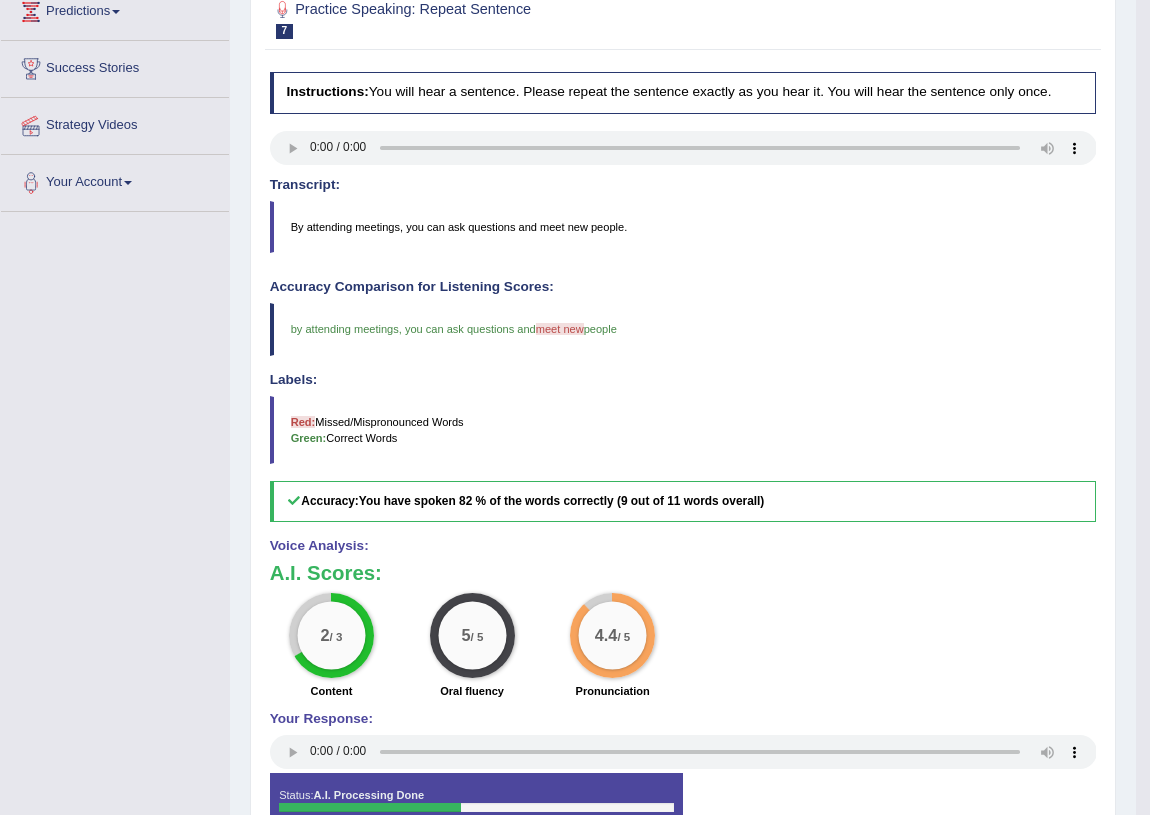 drag, startPoint x: 712, startPoint y: 551, endPoint x: 715, endPoint y: 593, distance: 42.107006 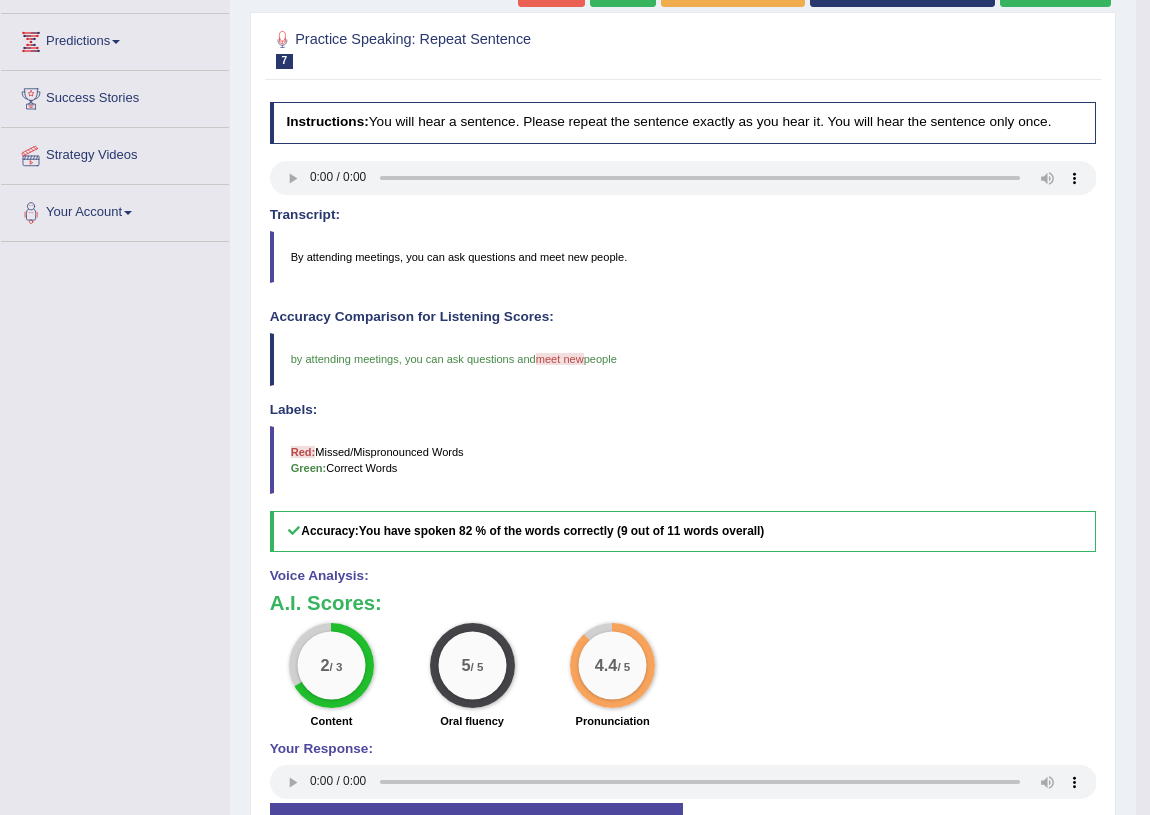 drag, startPoint x: 925, startPoint y: 396, endPoint x: 925, endPoint y: 342, distance: 54 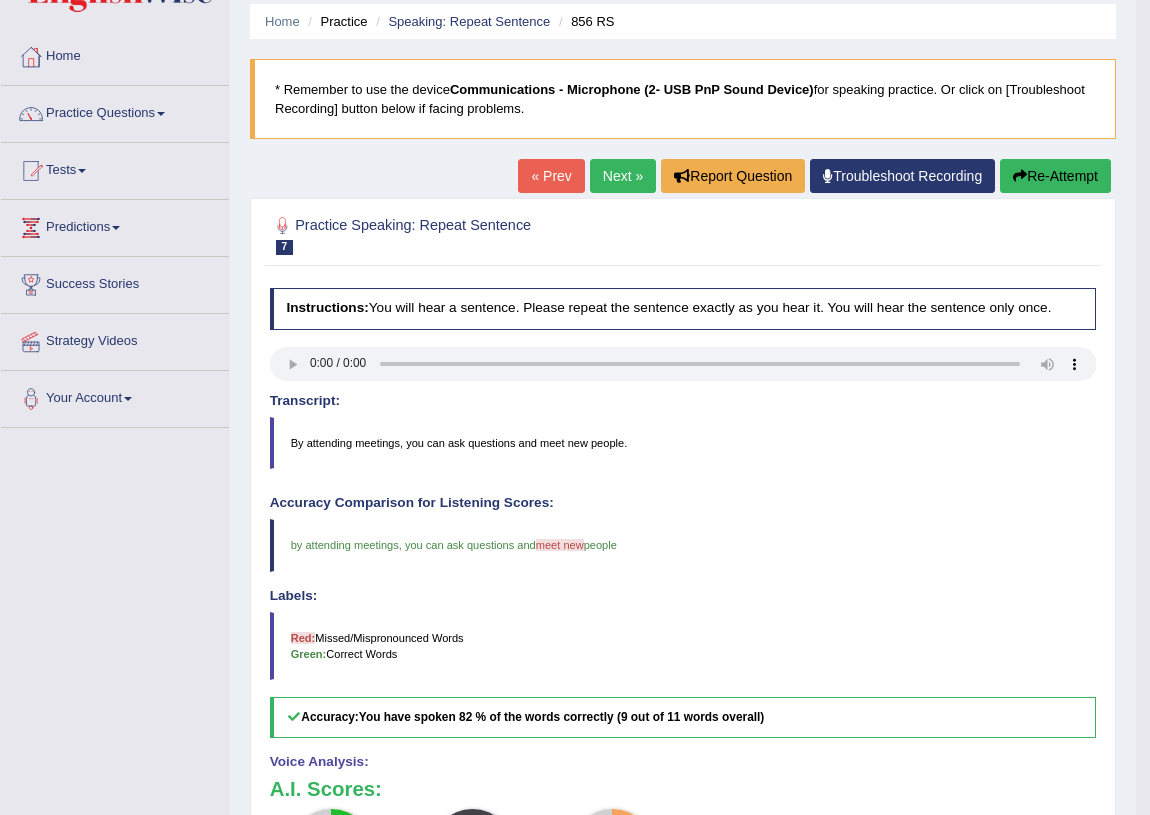 scroll, scrollTop: 0, scrollLeft: 0, axis: both 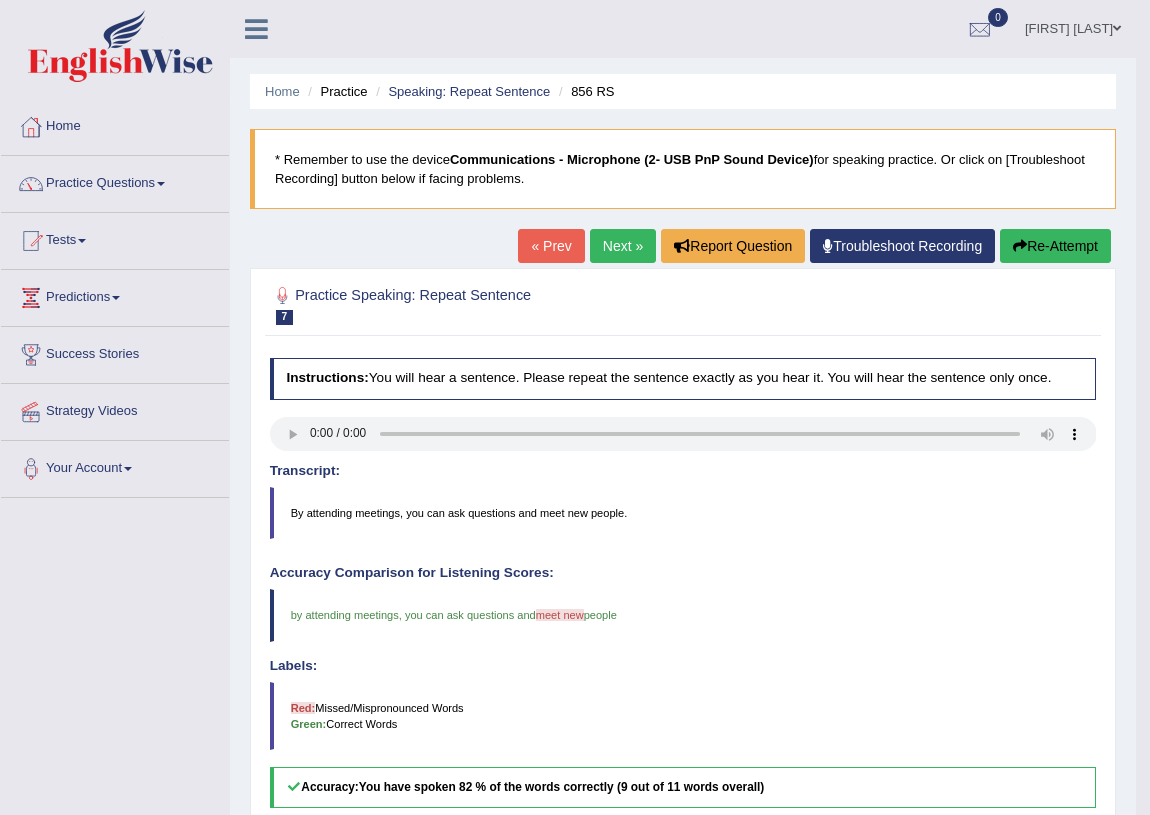 click on "Next »" at bounding box center [623, 246] 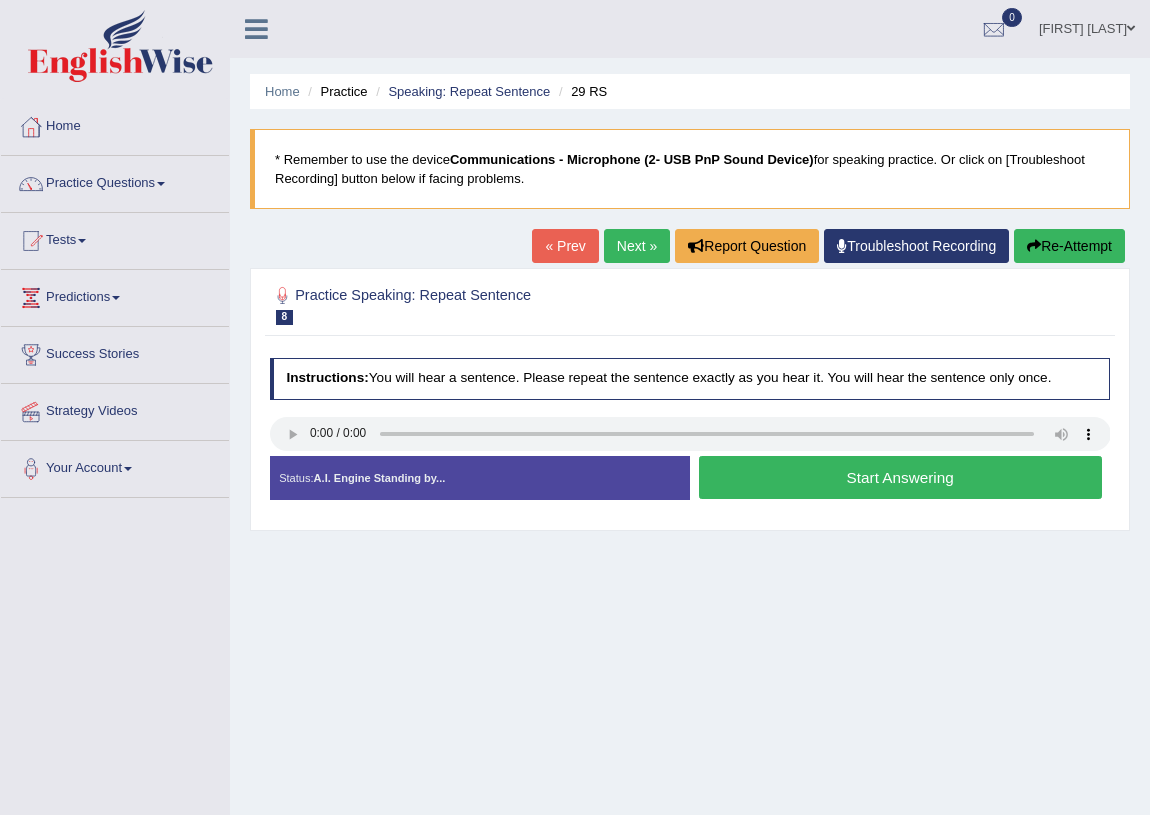 scroll, scrollTop: 0, scrollLeft: 0, axis: both 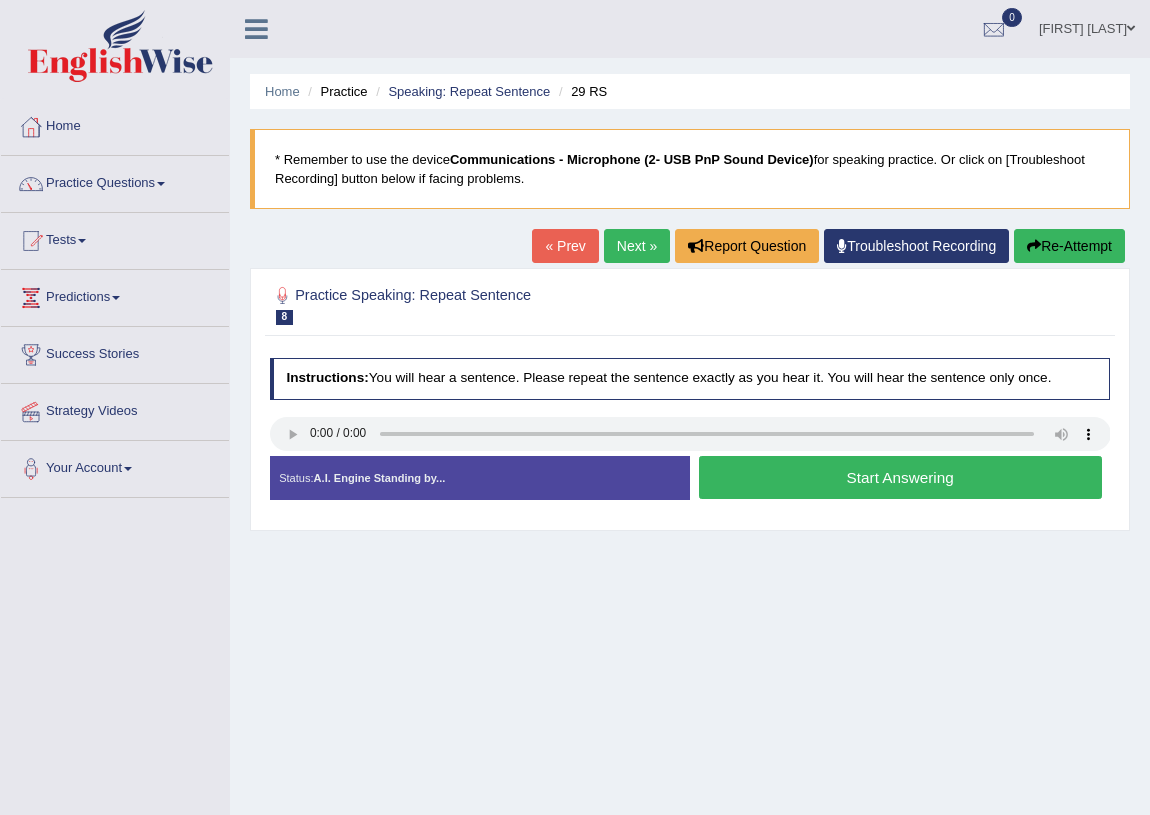 click on "Start Answering" at bounding box center (900, 477) 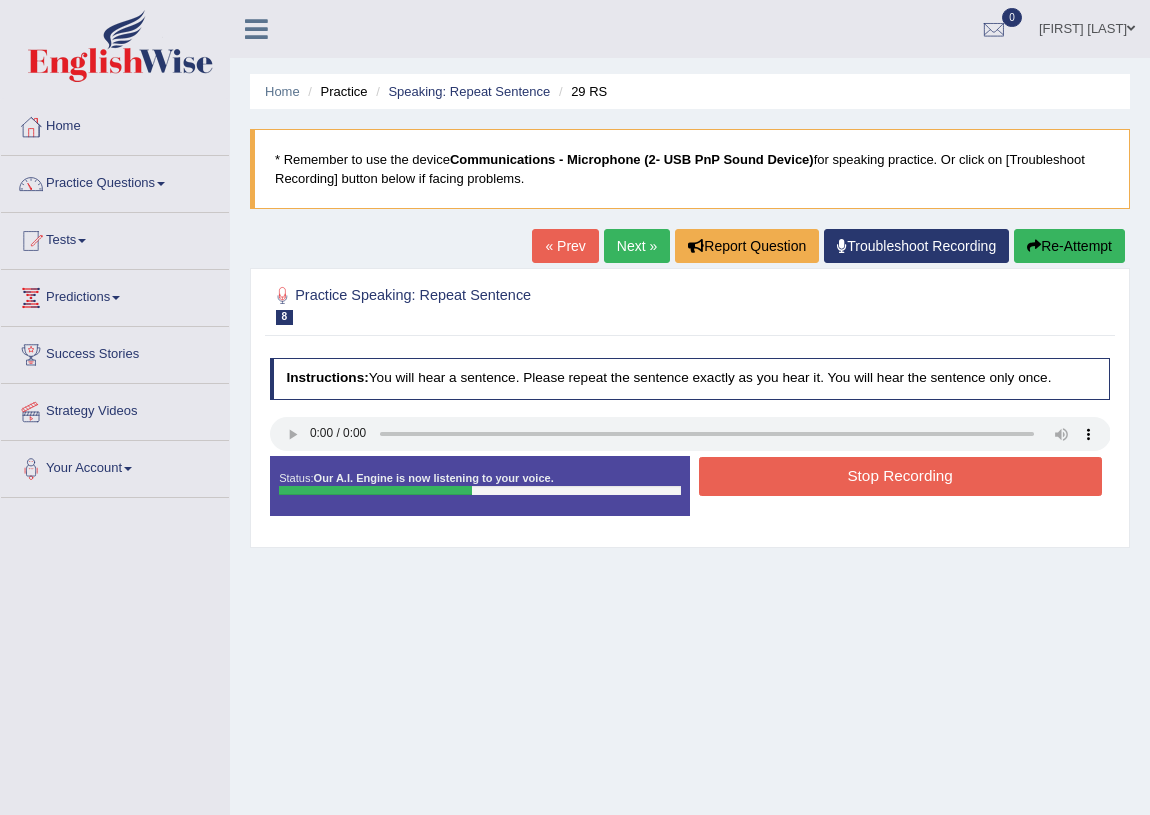 click on "Stop Recording" at bounding box center (900, 476) 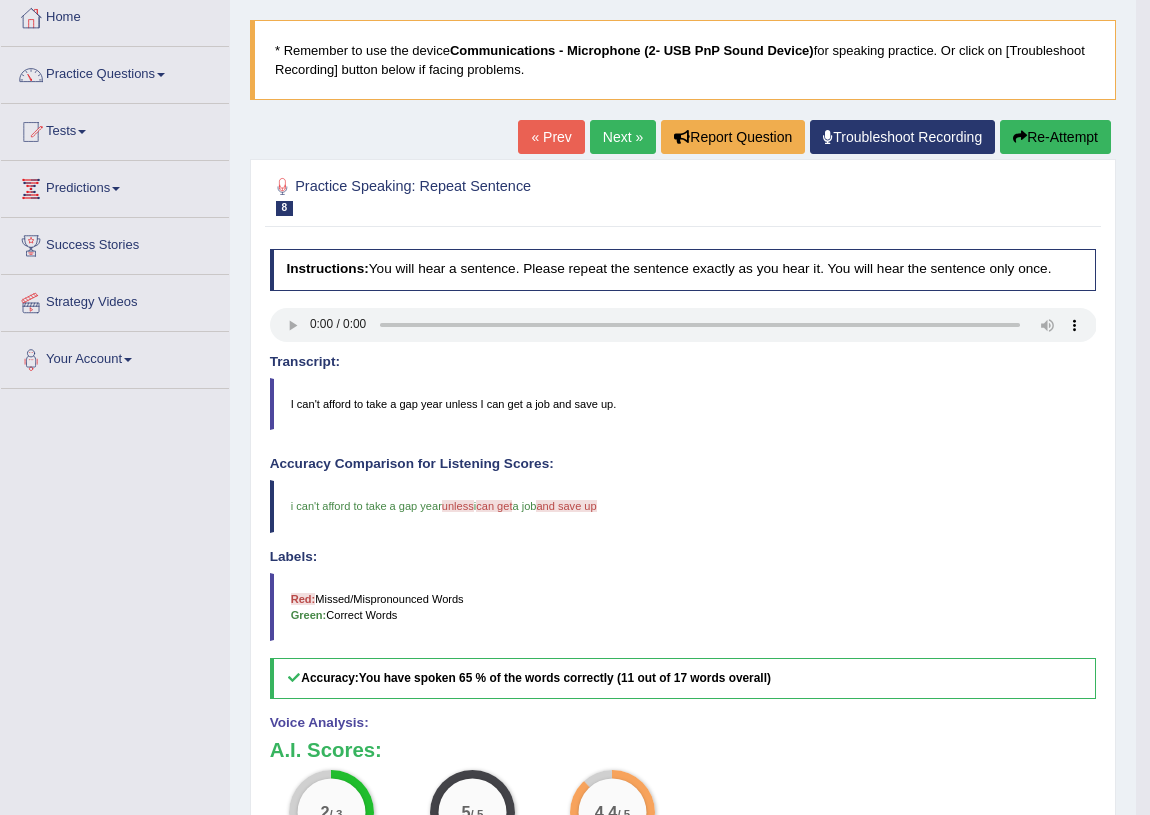 scroll, scrollTop: 117, scrollLeft: 0, axis: vertical 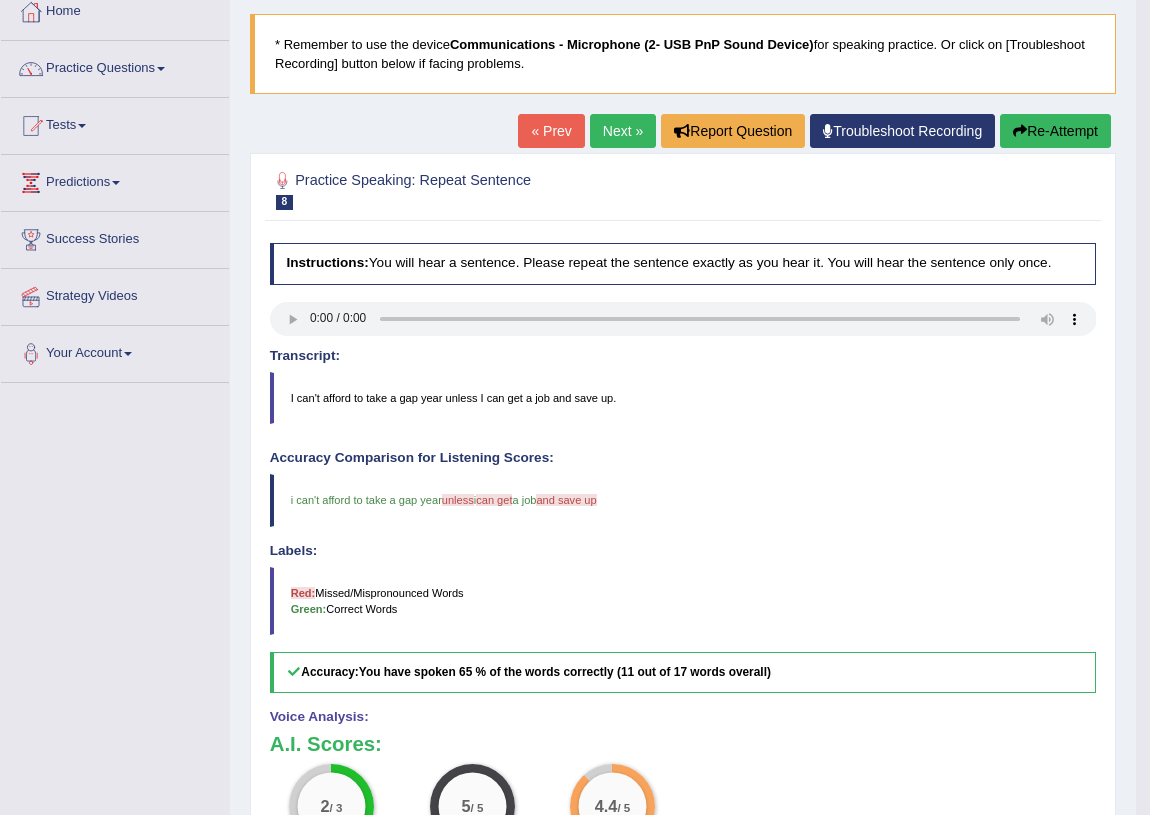 drag, startPoint x: 715, startPoint y: 580, endPoint x: 709, endPoint y: 612, distance: 32.55764 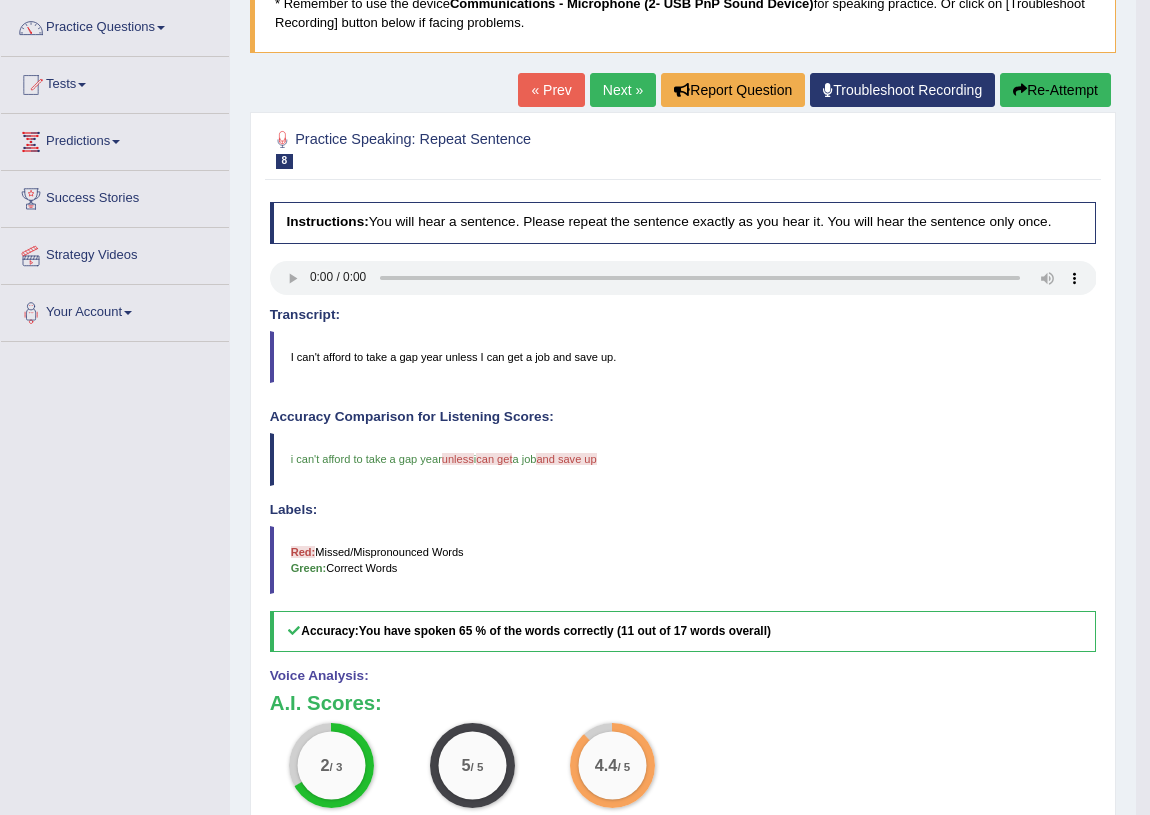drag, startPoint x: 709, startPoint y: 612, endPoint x: 702, endPoint y: 666, distance: 54.451813 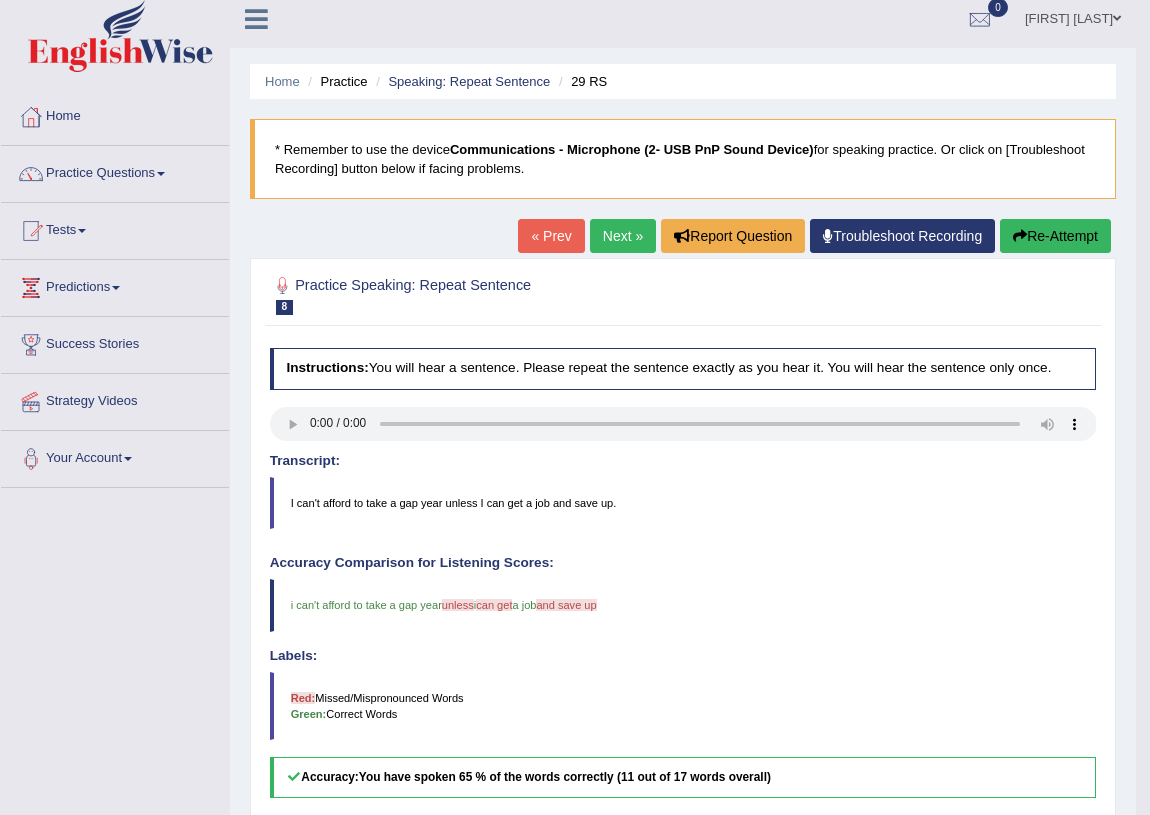scroll, scrollTop: 0, scrollLeft: 0, axis: both 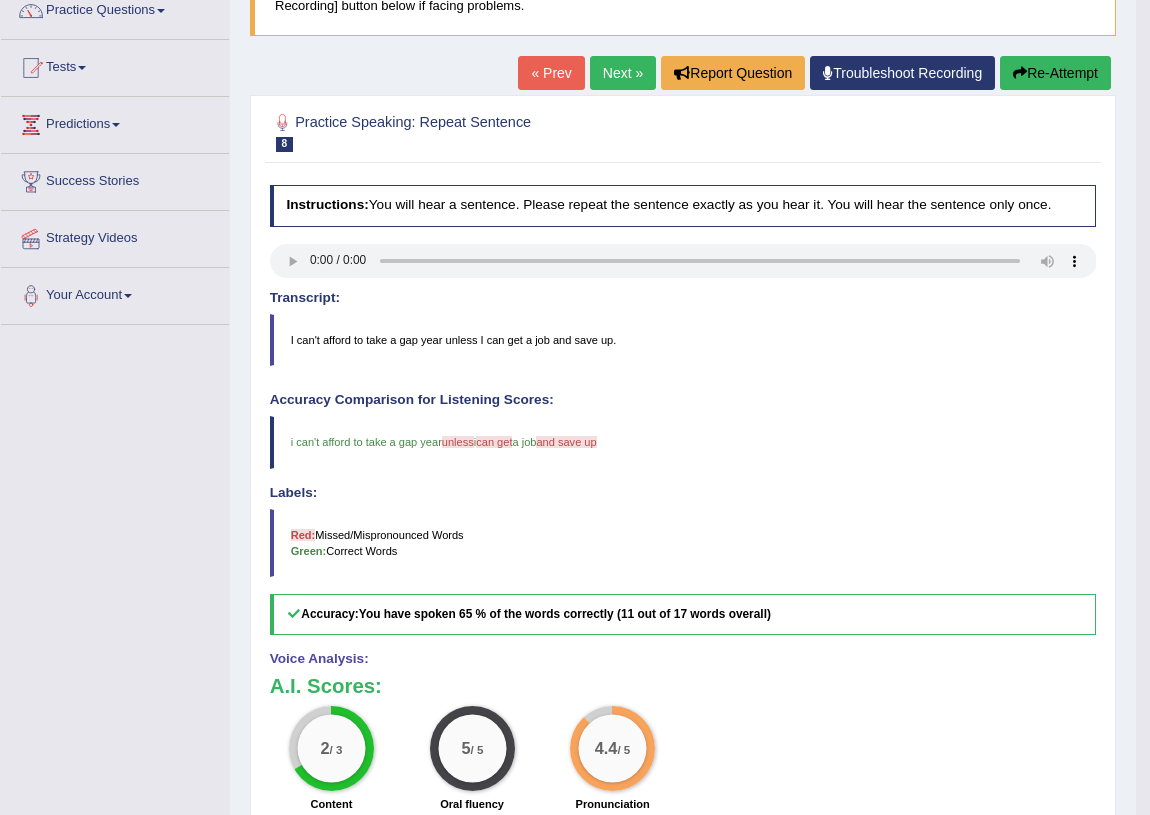drag, startPoint x: 291, startPoint y: 612, endPoint x: 291, endPoint y: 650, distance: 38 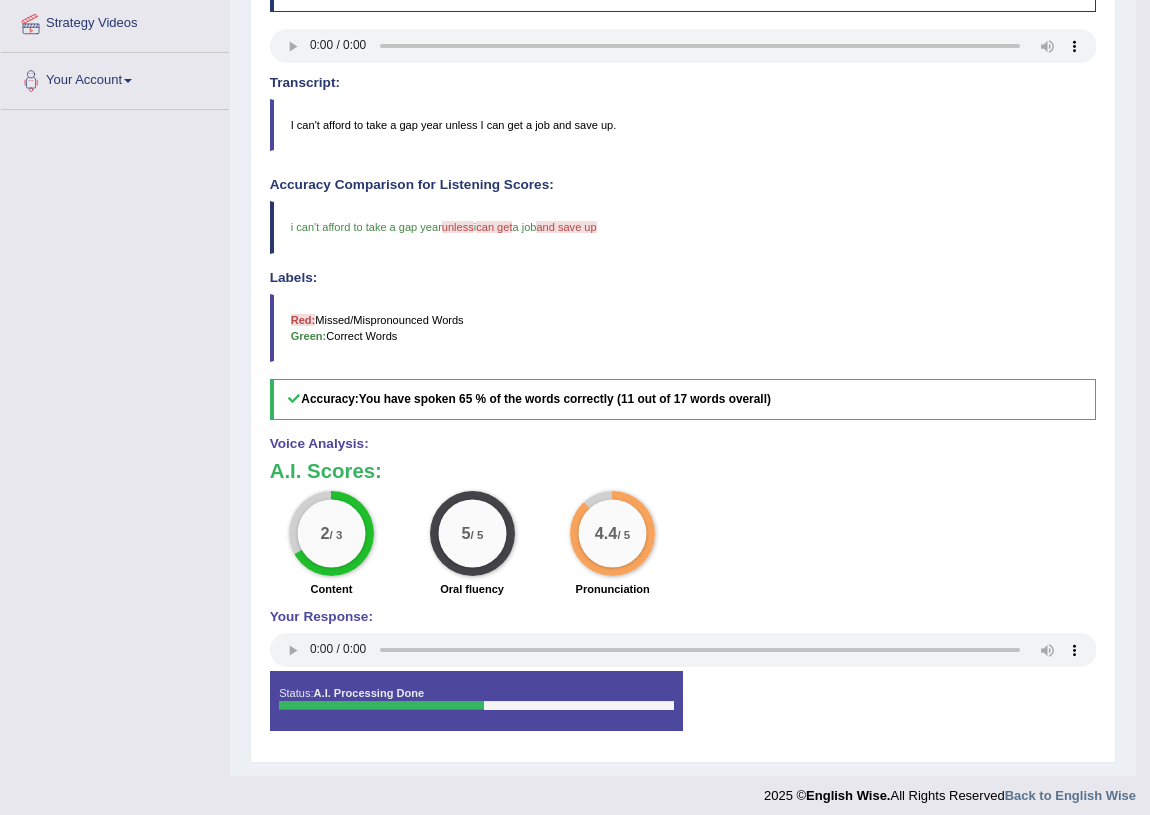 scroll, scrollTop: 400, scrollLeft: 0, axis: vertical 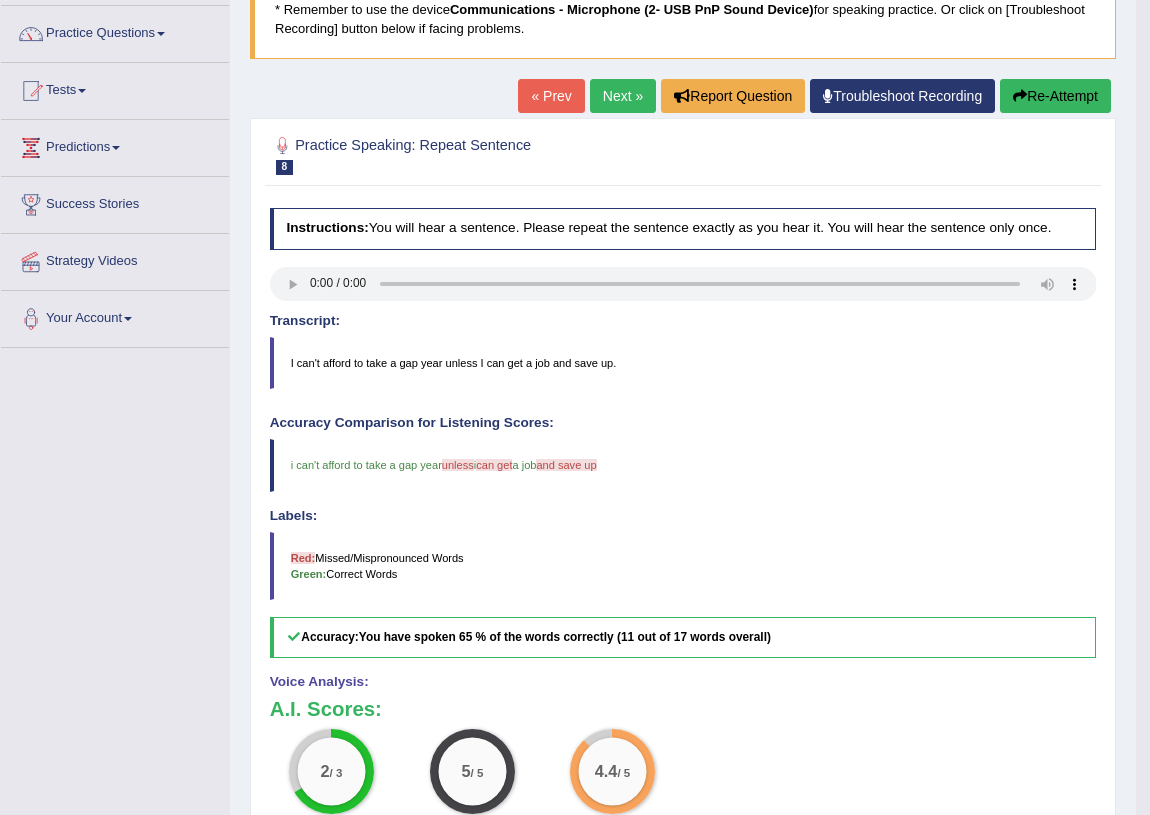 drag, startPoint x: 756, startPoint y: 530, endPoint x: 750, endPoint y: 440, distance: 90.199776 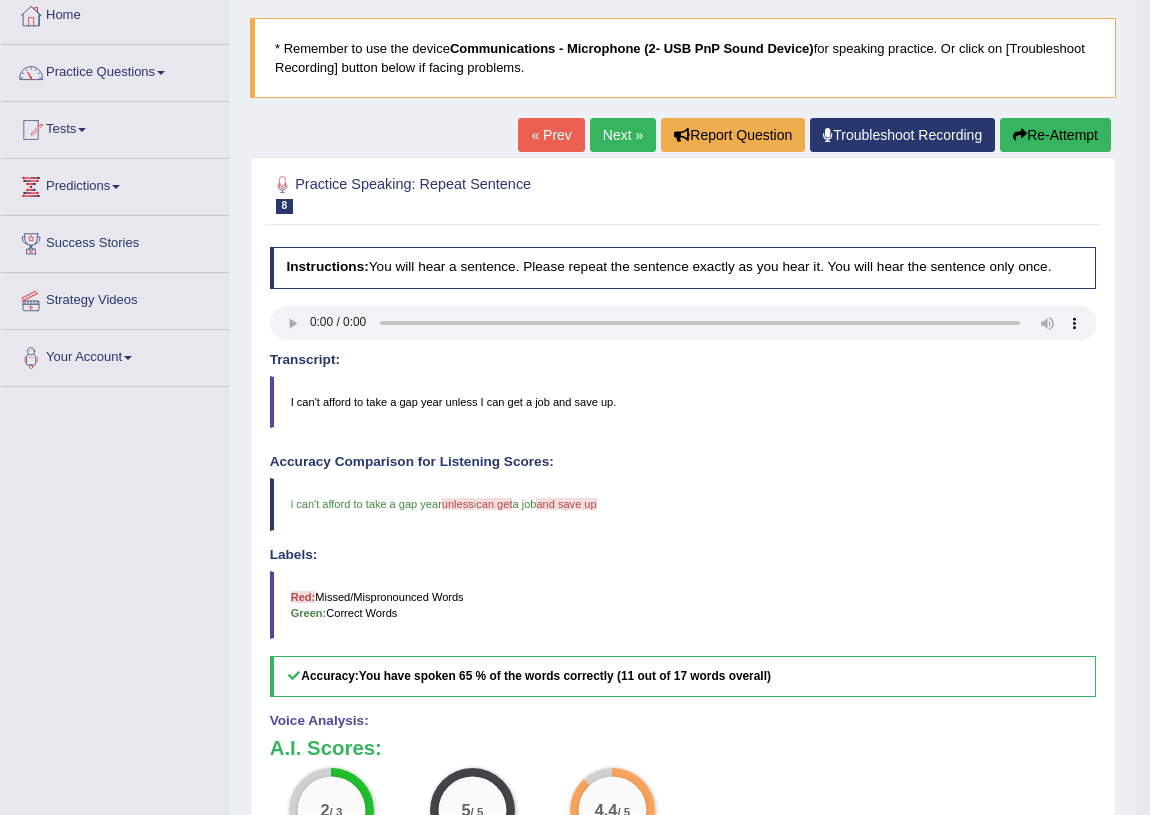 click on "Next »" at bounding box center (623, 135) 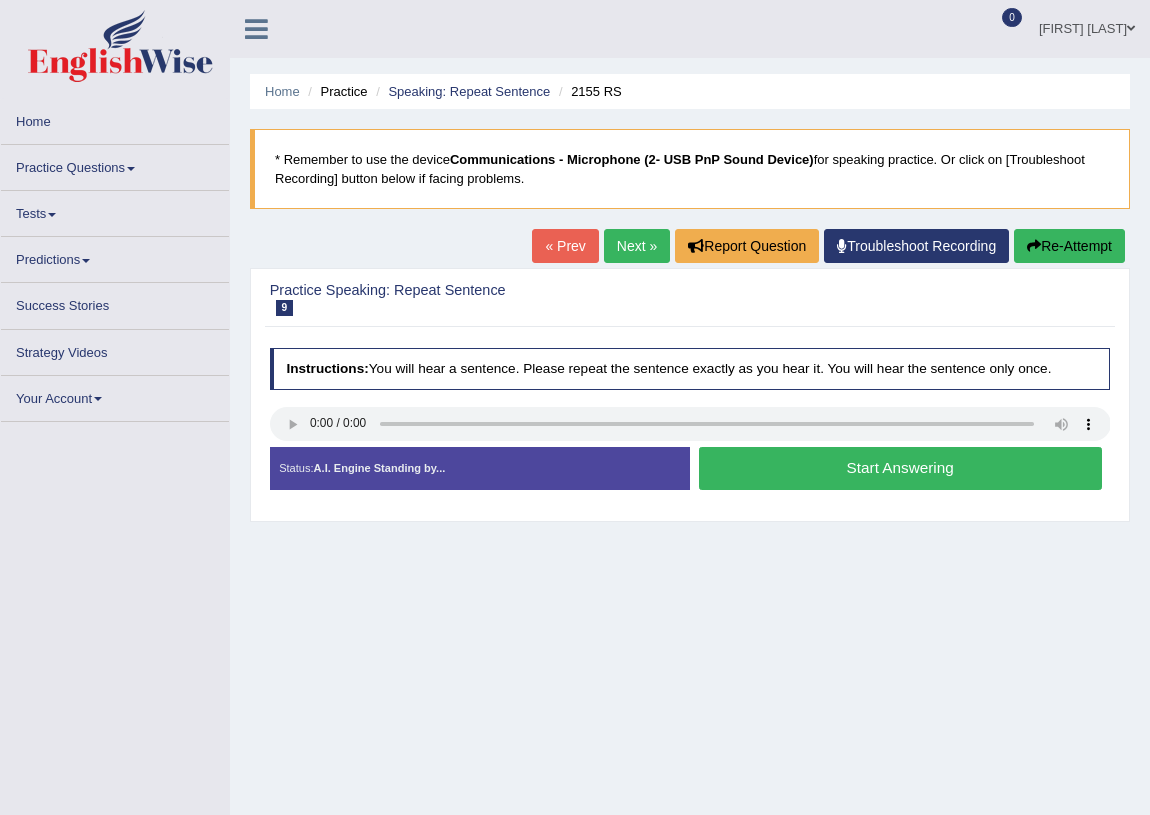 scroll, scrollTop: 0, scrollLeft: 0, axis: both 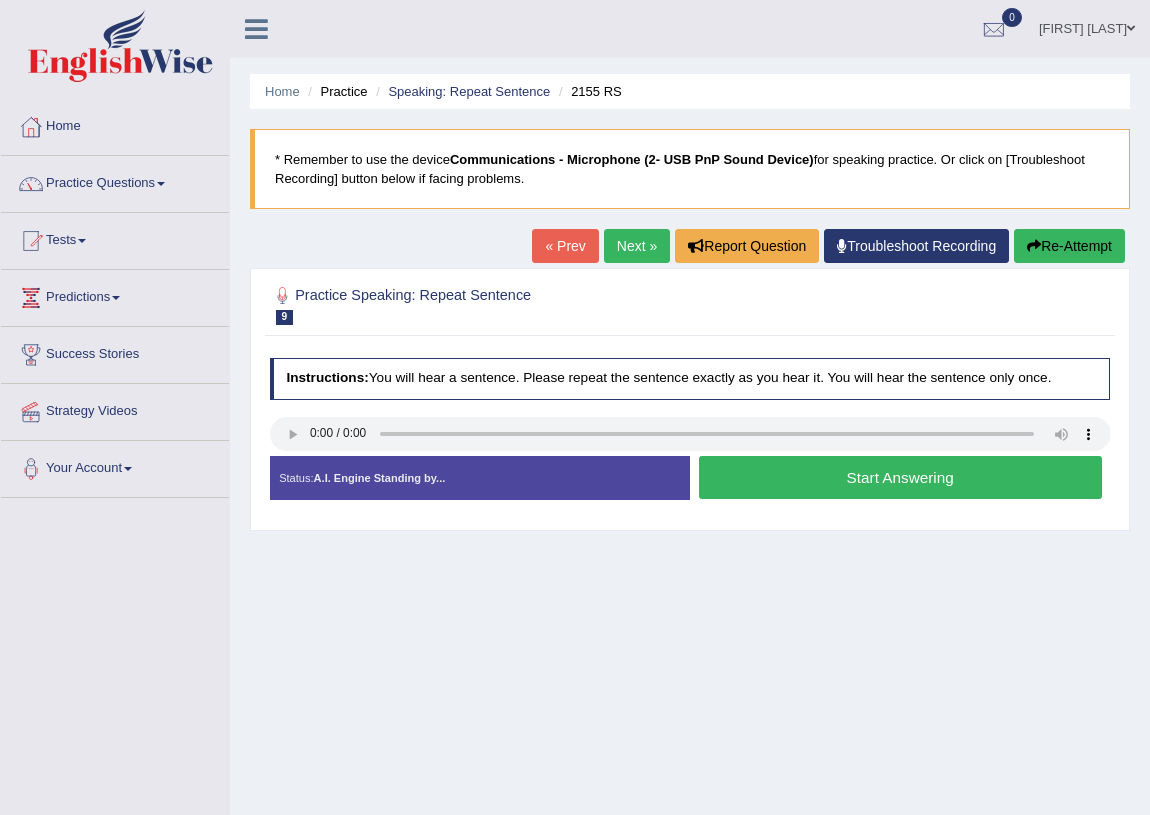 click on "Start Answering" at bounding box center [900, 477] 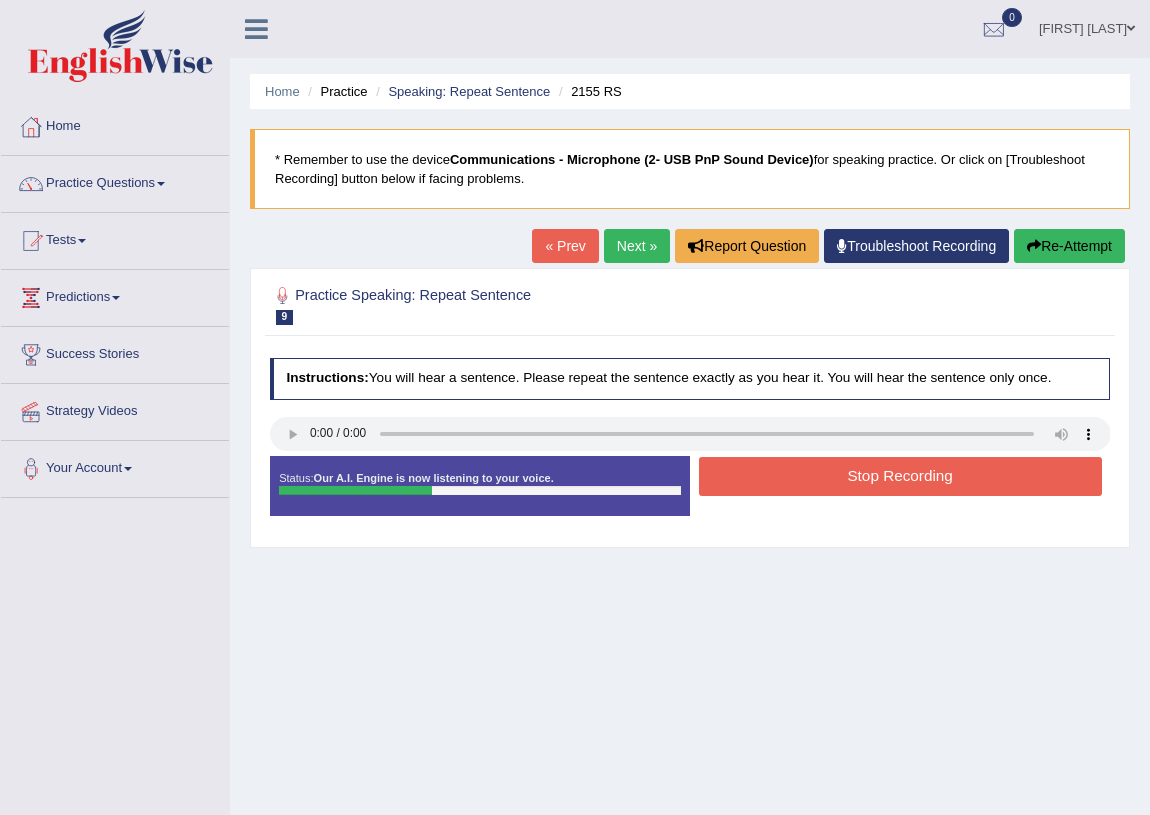 click on "Re-Attempt" at bounding box center [1069, 246] 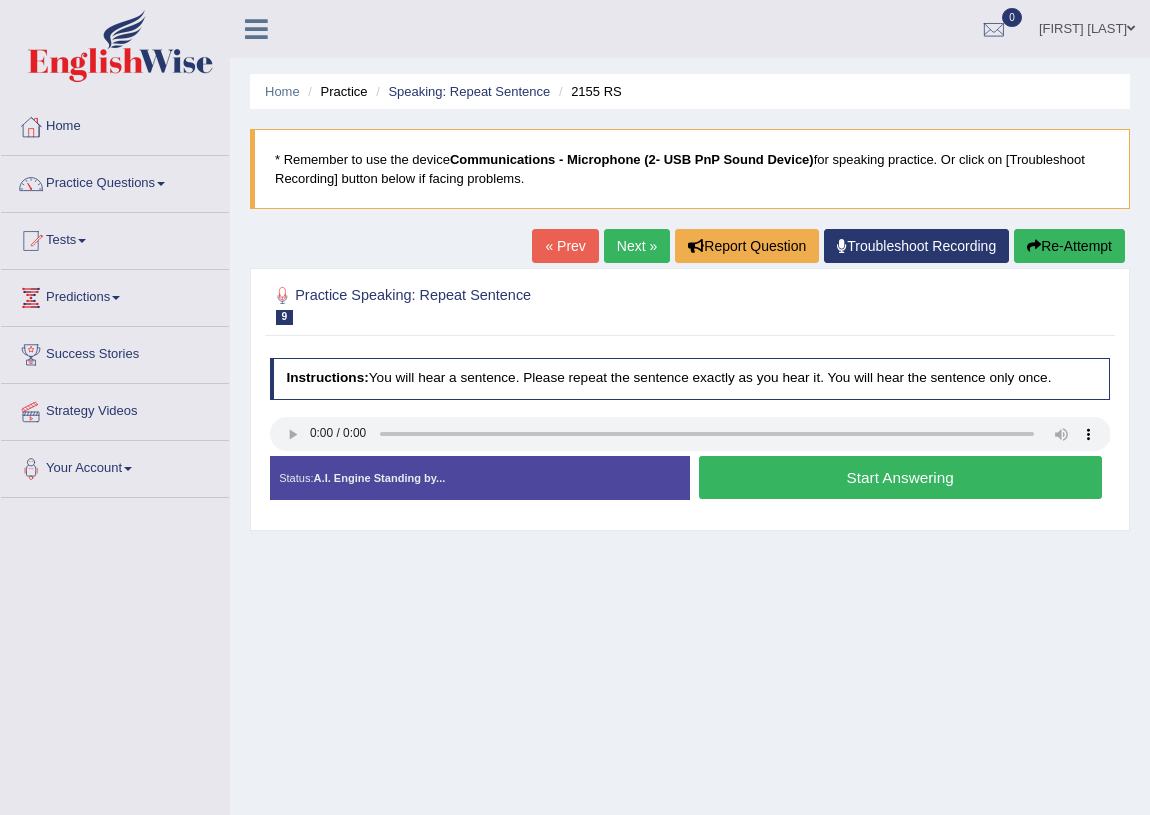 scroll, scrollTop: 0, scrollLeft: 0, axis: both 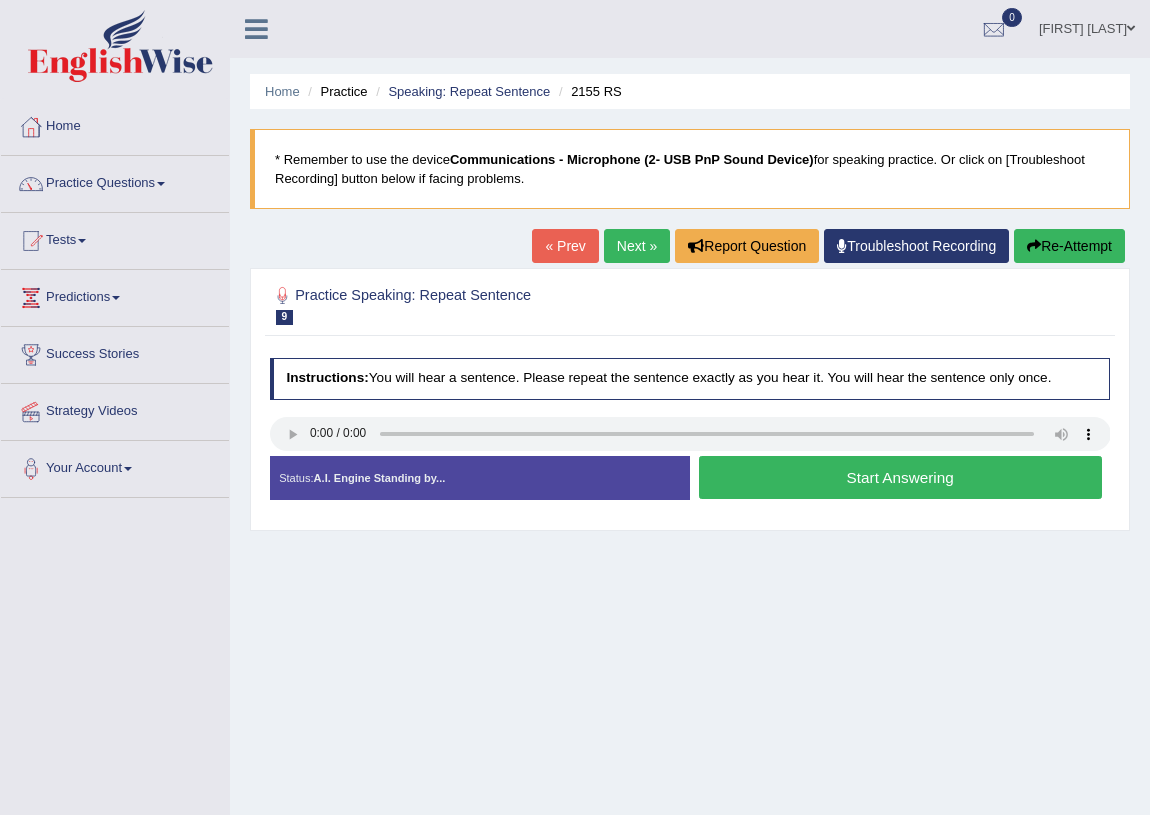click on "Start Answering" at bounding box center [900, 477] 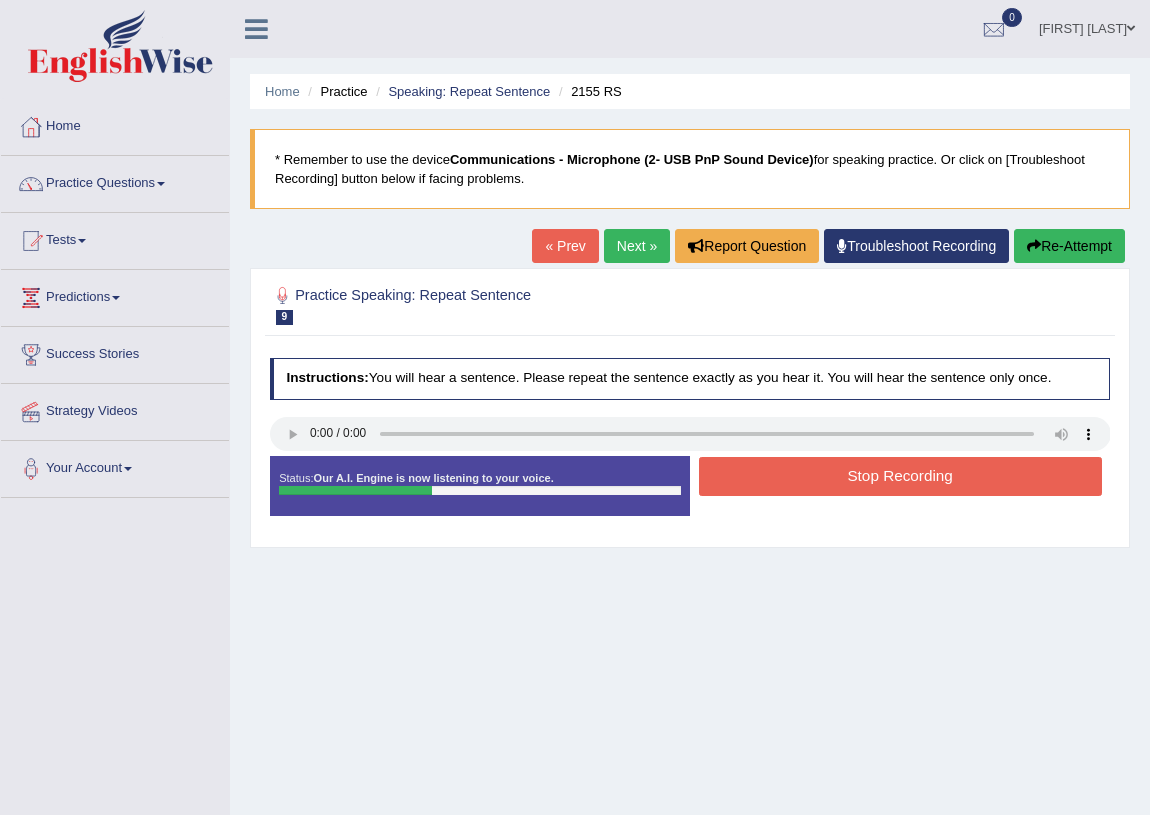 click on "Stop Recording" at bounding box center [900, 476] 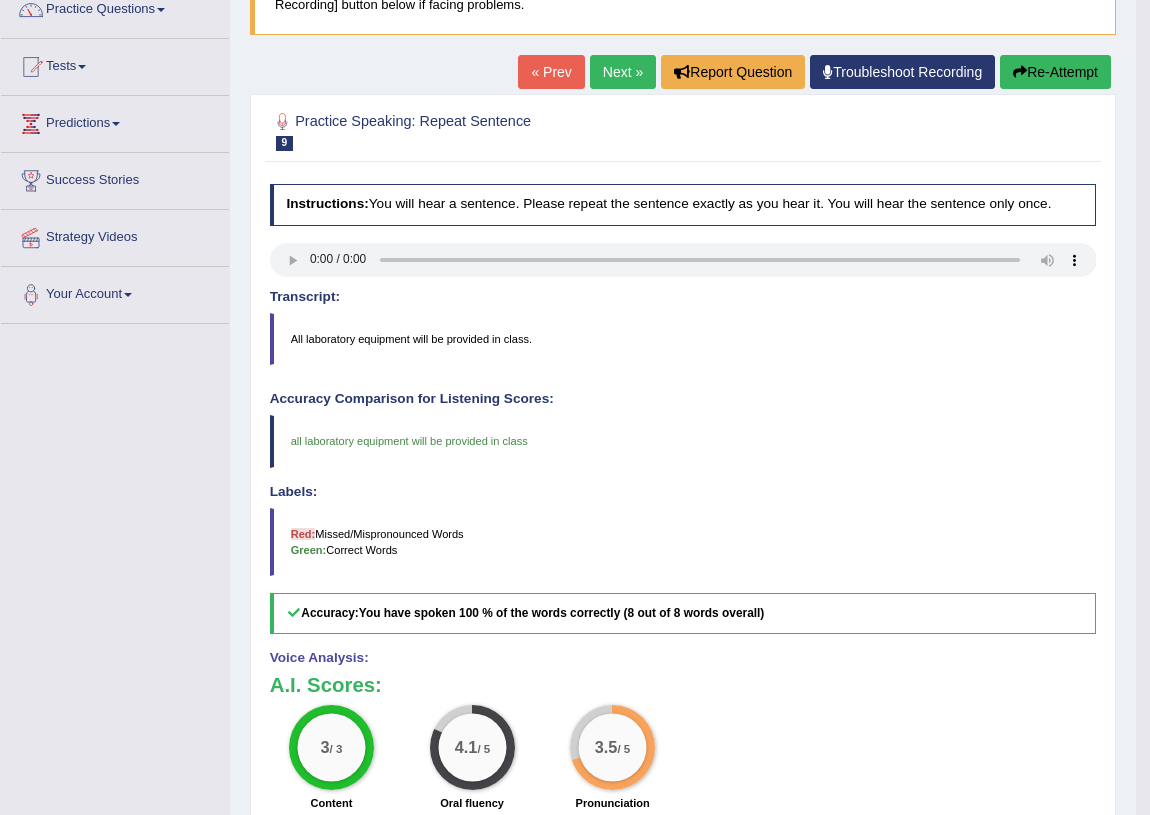 drag, startPoint x: 795, startPoint y: 532, endPoint x: 776, endPoint y: 590, distance: 61.03278 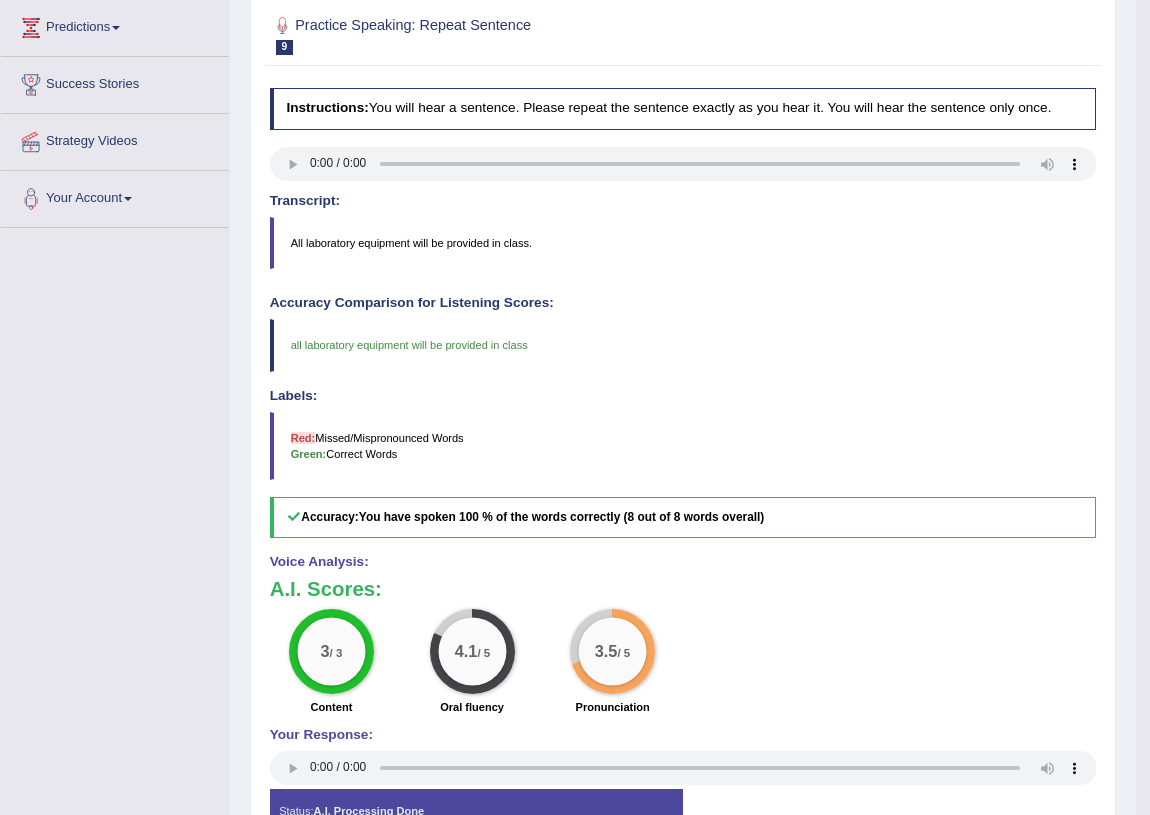 drag, startPoint x: 776, startPoint y: 466, endPoint x: 763, endPoint y: 513, distance: 48.76474 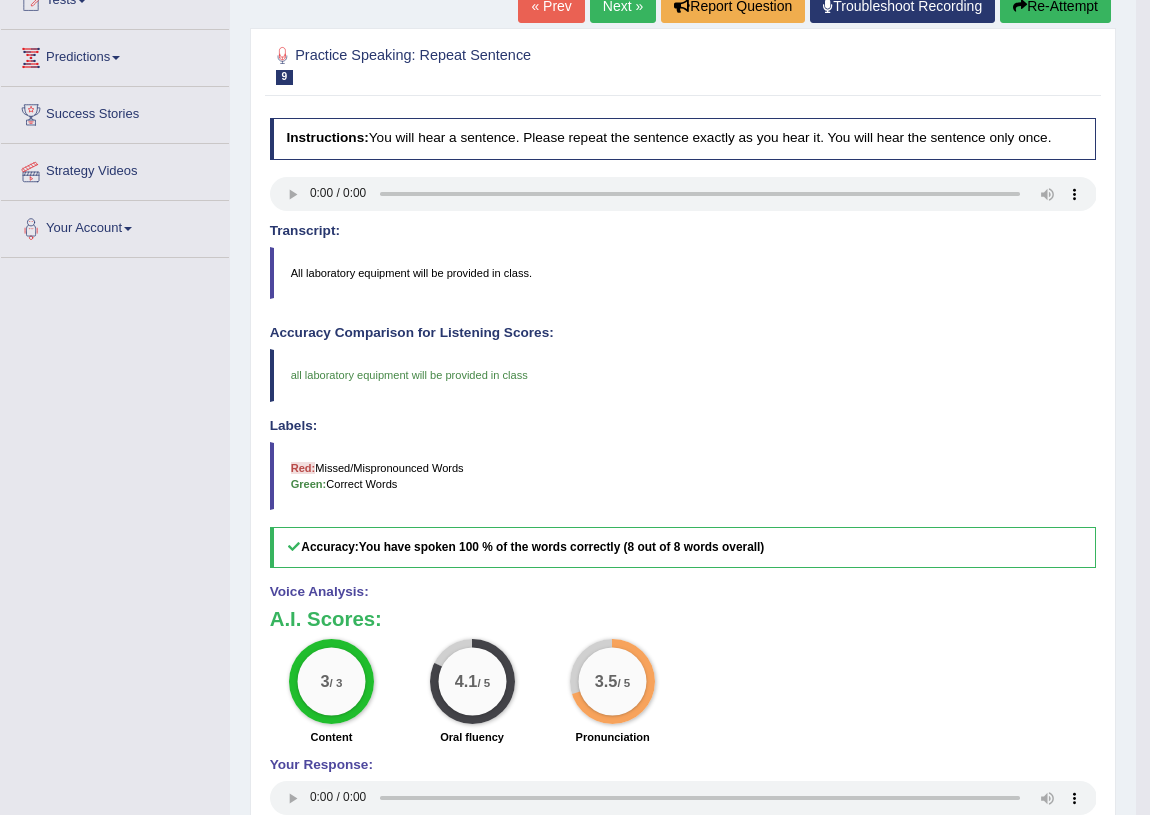 scroll, scrollTop: 0, scrollLeft: 0, axis: both 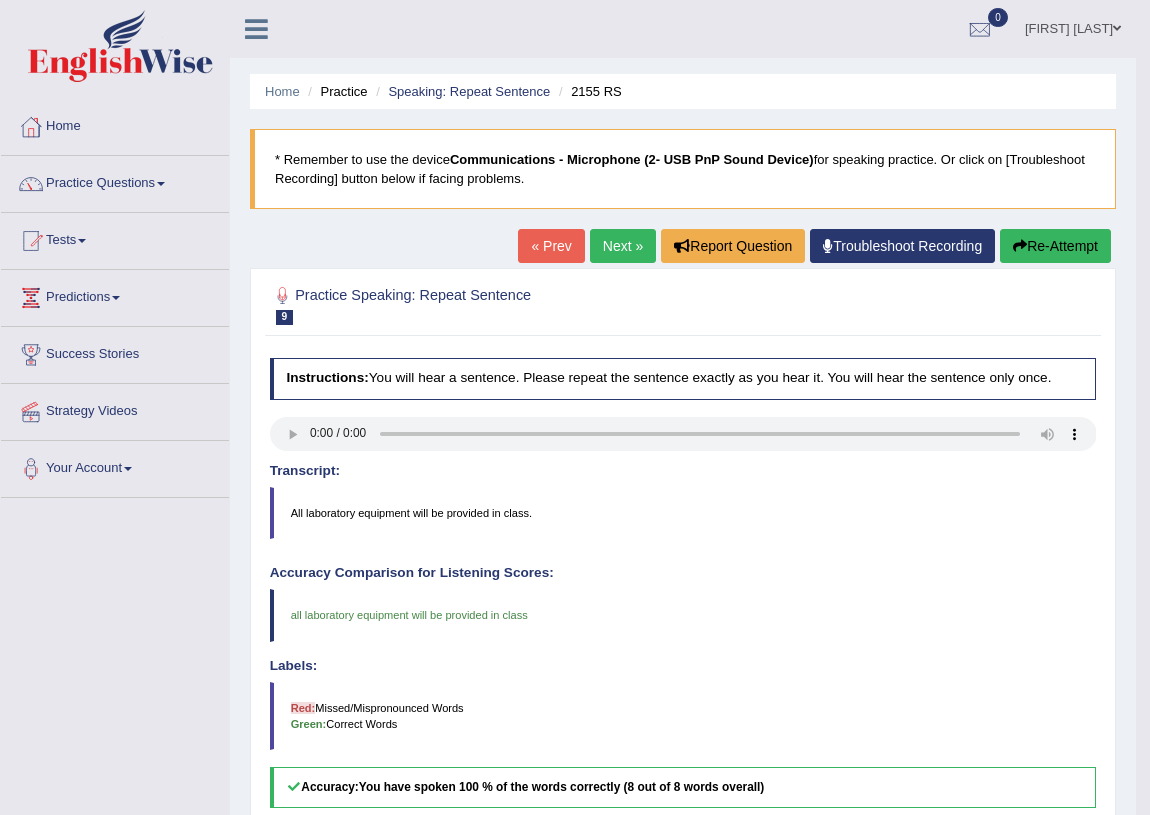 click on "Next »" at bounding box center [623, 246] 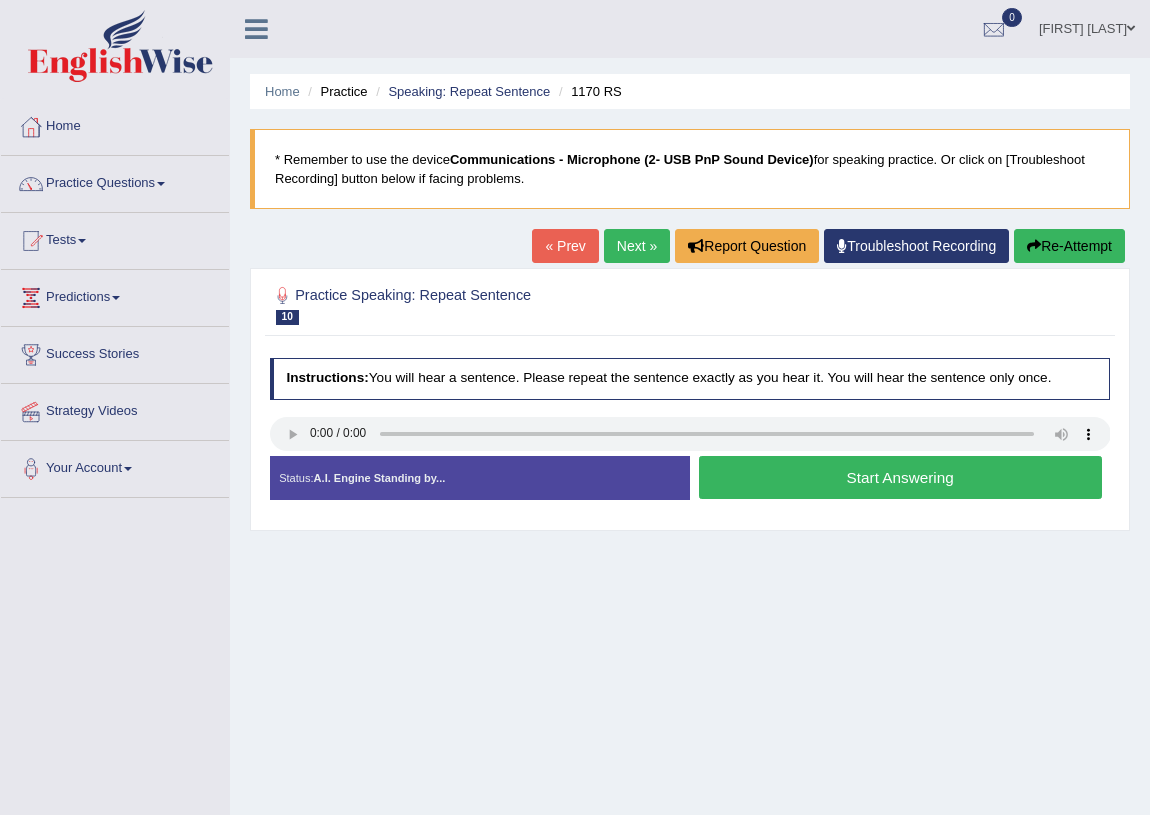 scroll, scrollTop: 0, scrollLeft: 0, axis: both 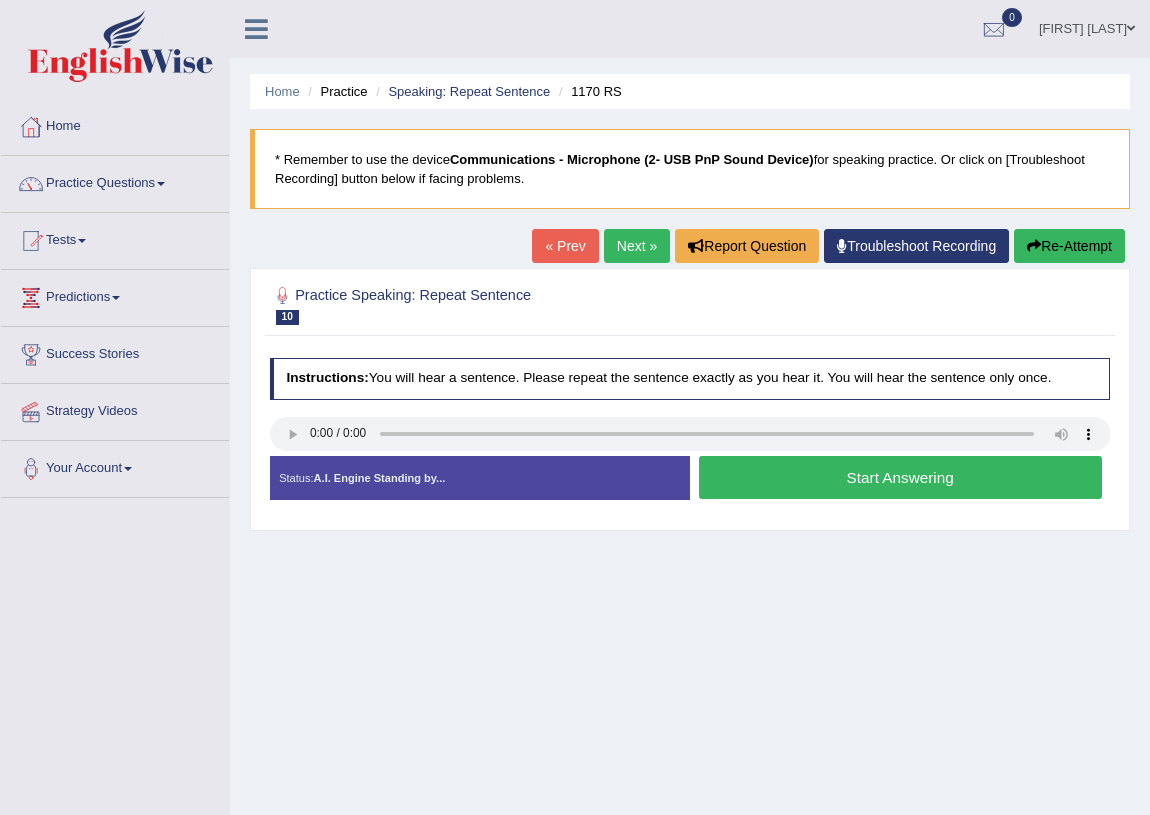 click on "Start Answering" at bounding box center (900, 477) 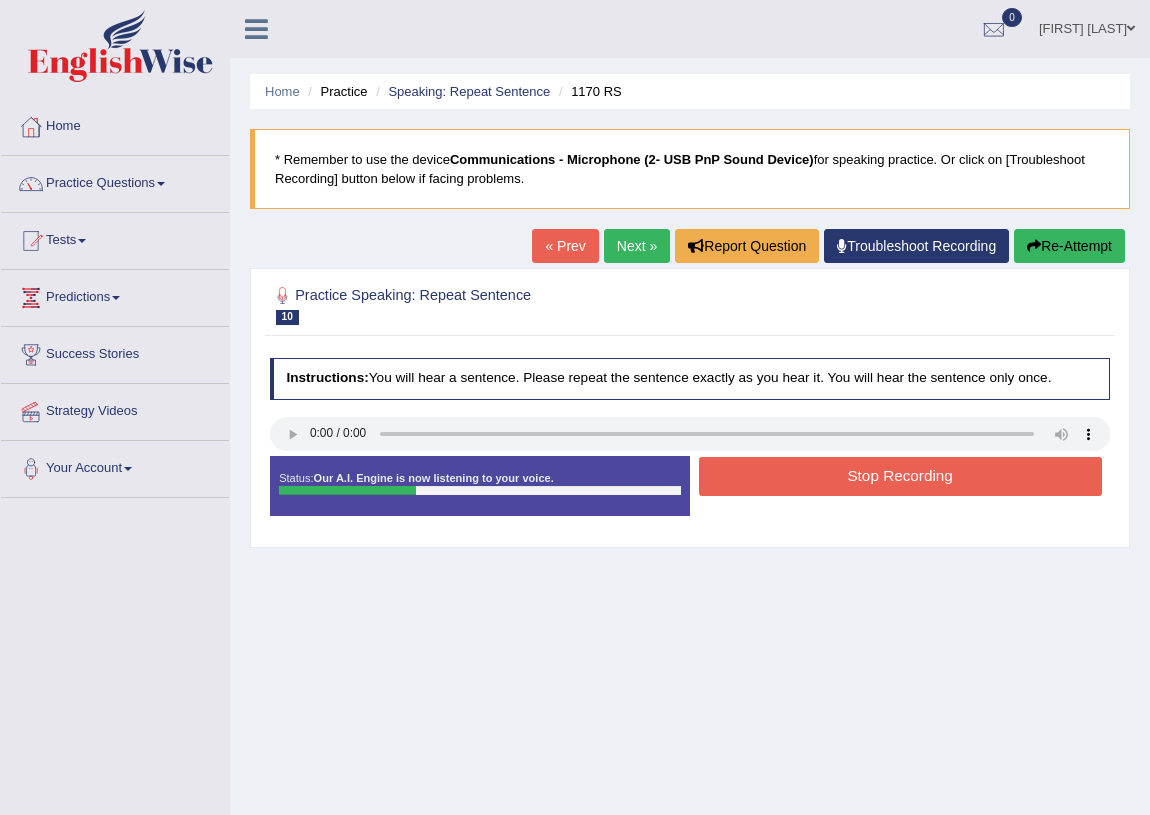 click on "Stop Recording" at bounding box center (900, 476) 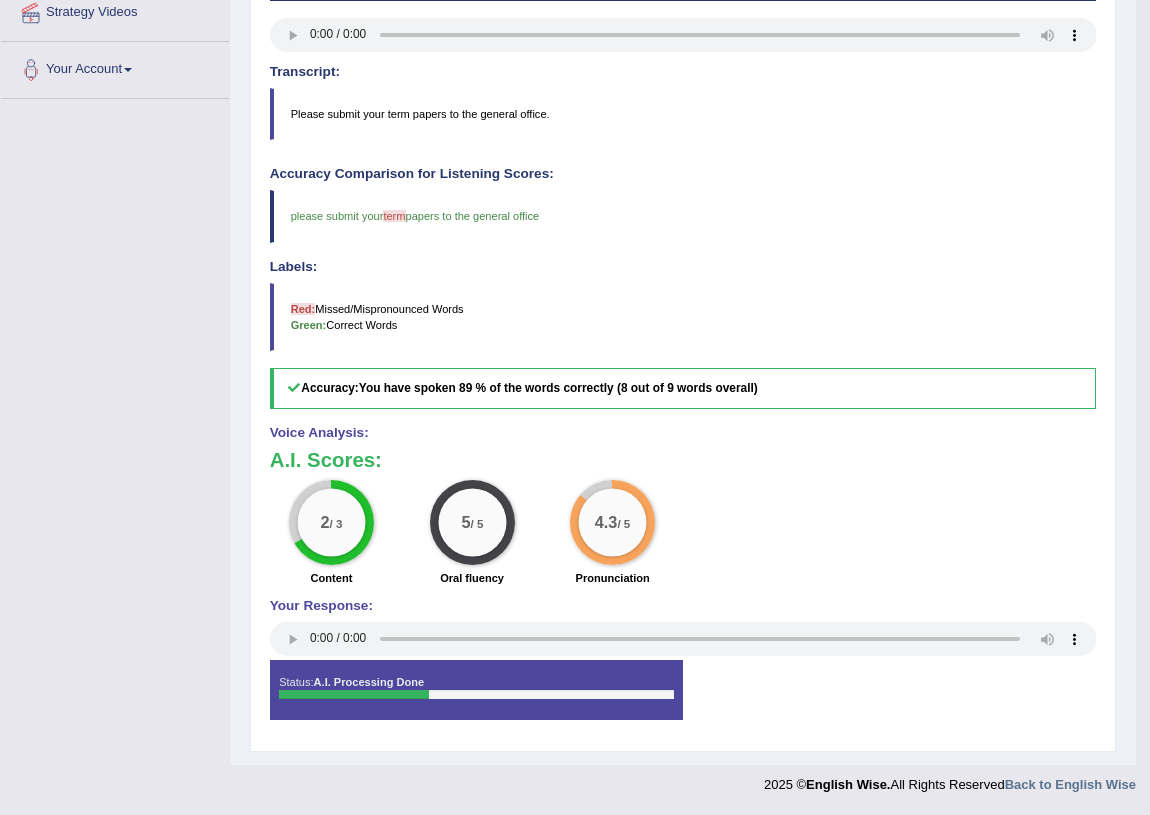 scroll, scrollTop: 400, scrollLeft: 0, axis: vertical 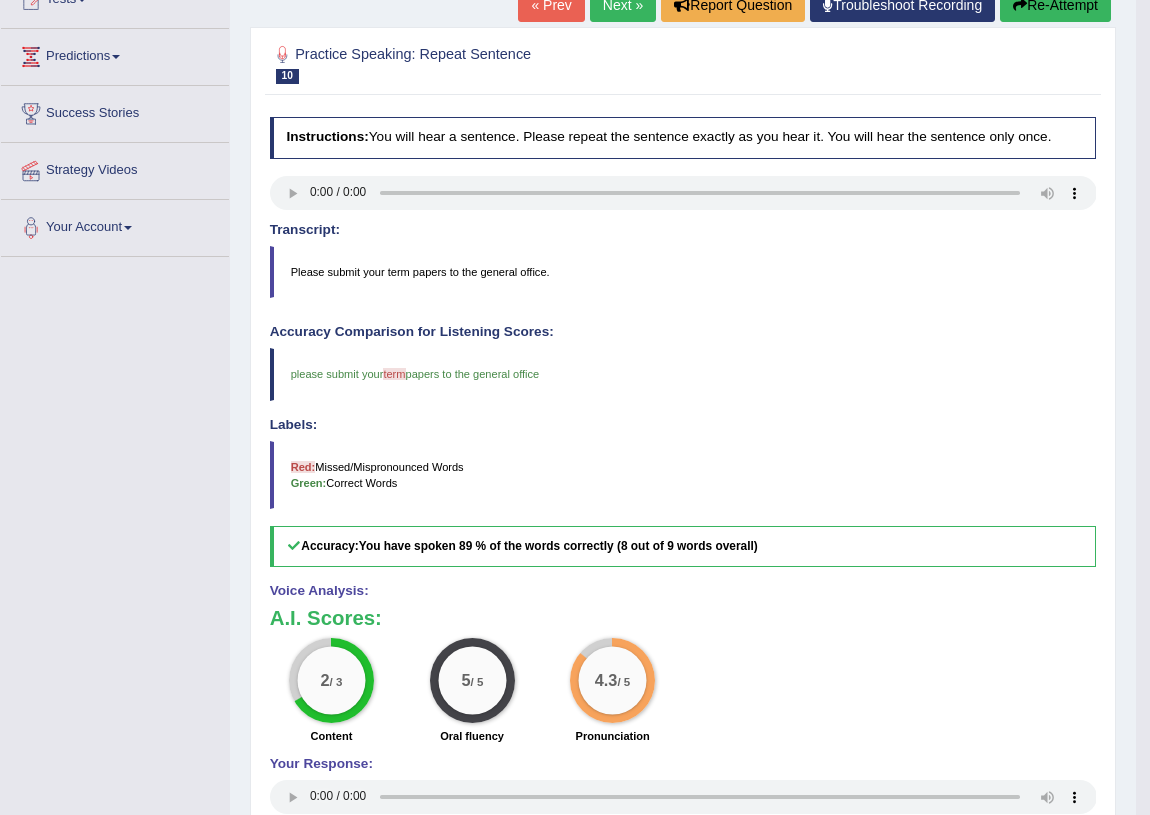 drag, startPoint x: 813, startPoint y: 476, endPoint x: 785, endPoint y: 402, distance: 79.12016 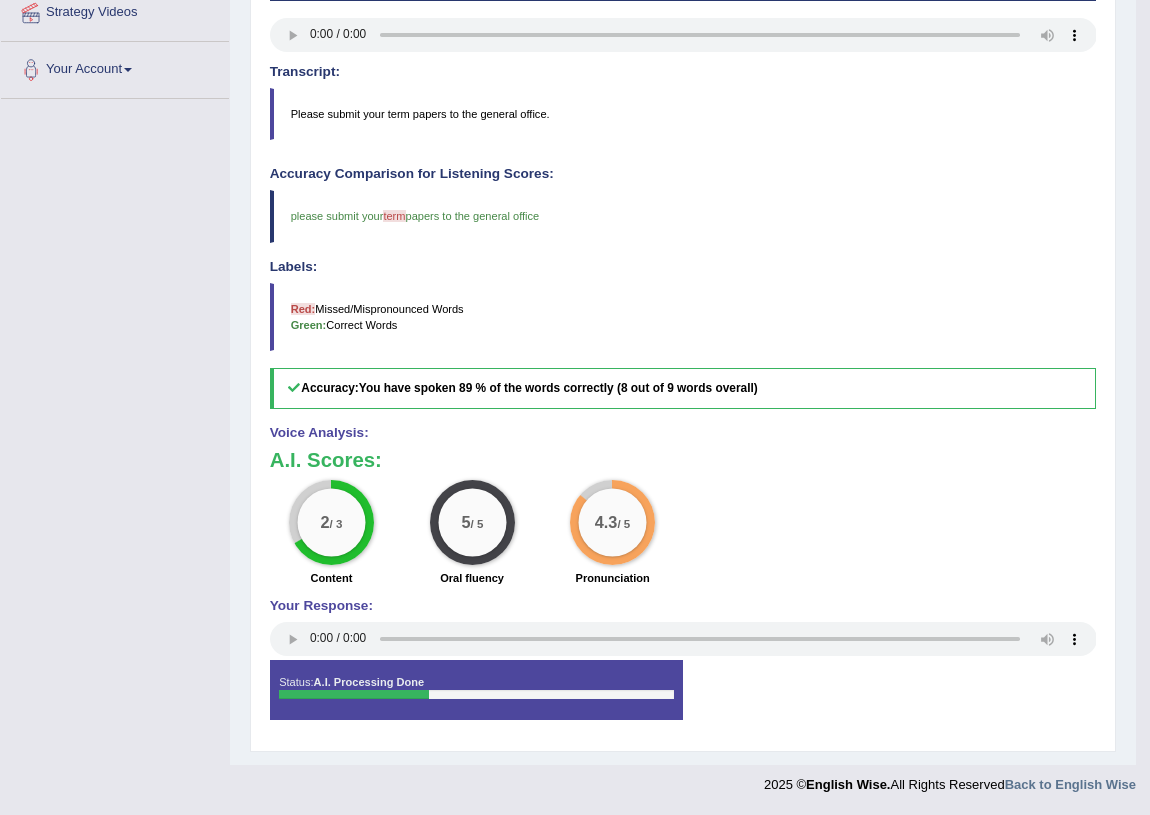 scroll, scrollTop: 400, scrollLeft: 0, axis: vertical 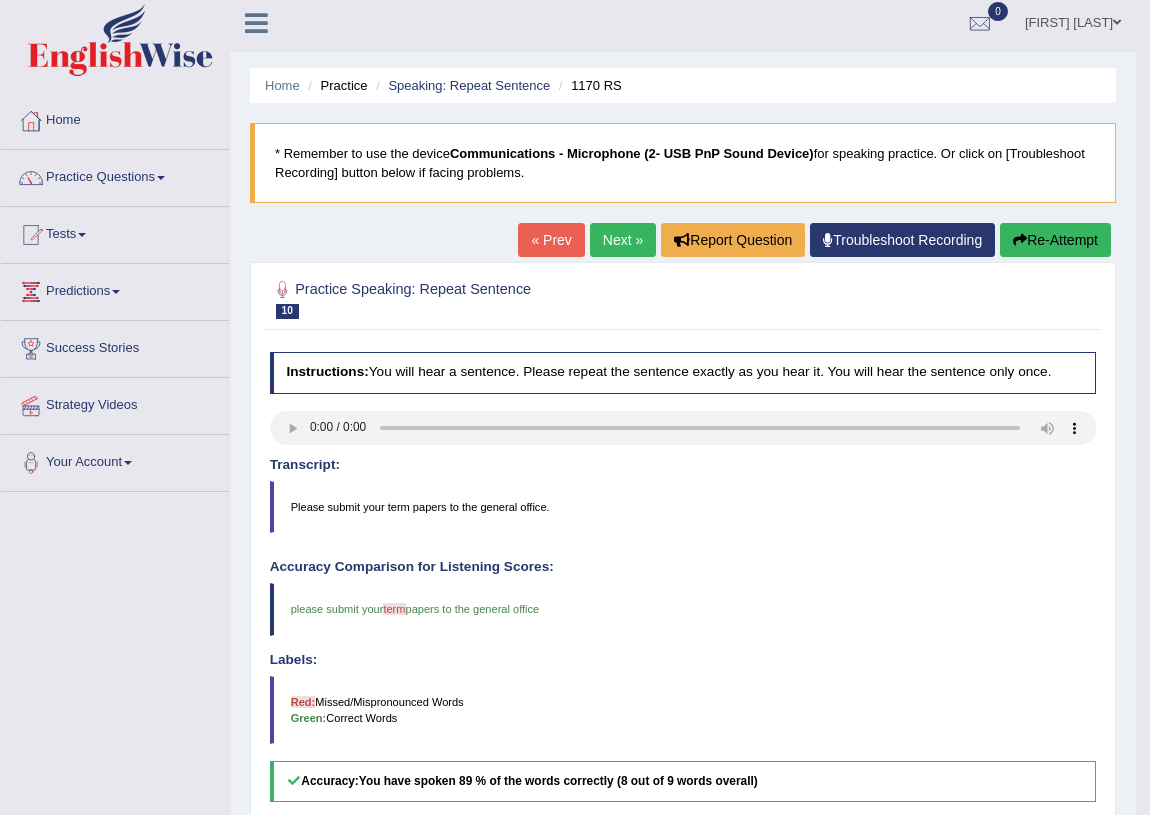 drag, startPoint x: 919, startPoint y: 545, endPoint x: 846, endPoint y: 406, distance: 157.00319 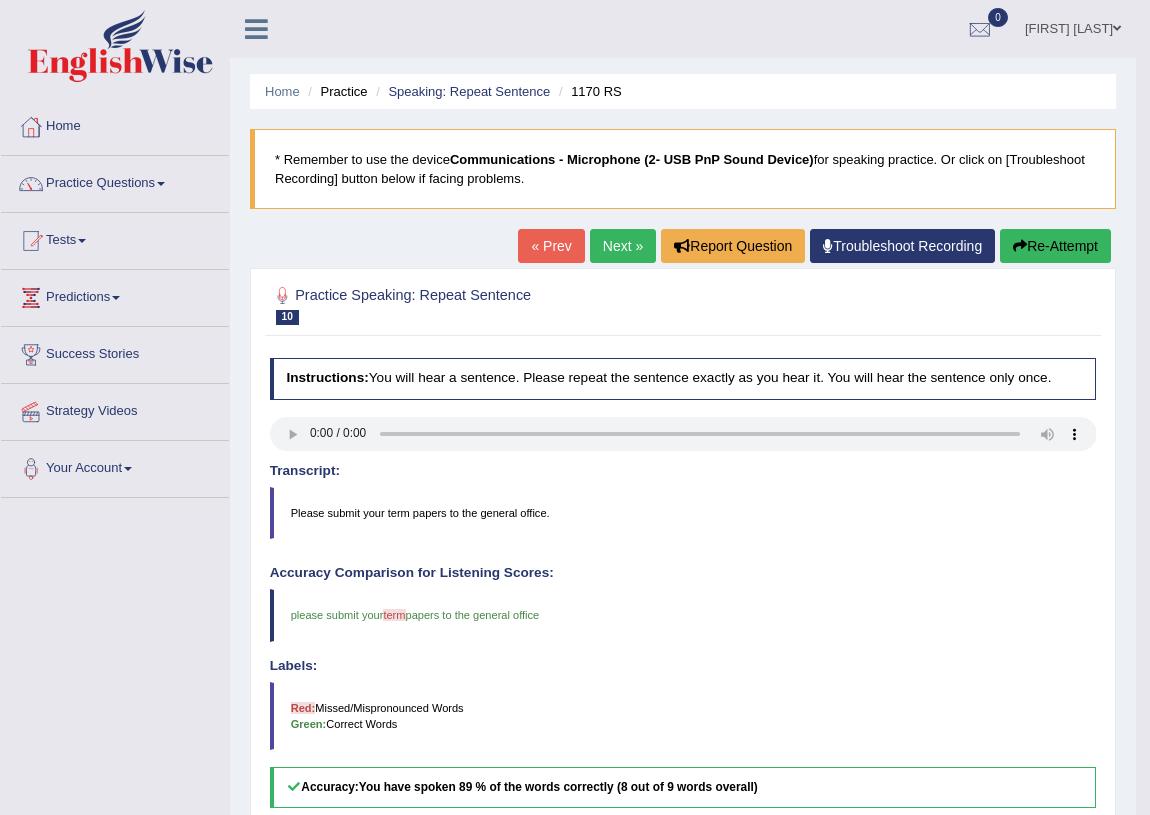 click on "Next »" at bounding box center (623, 246) 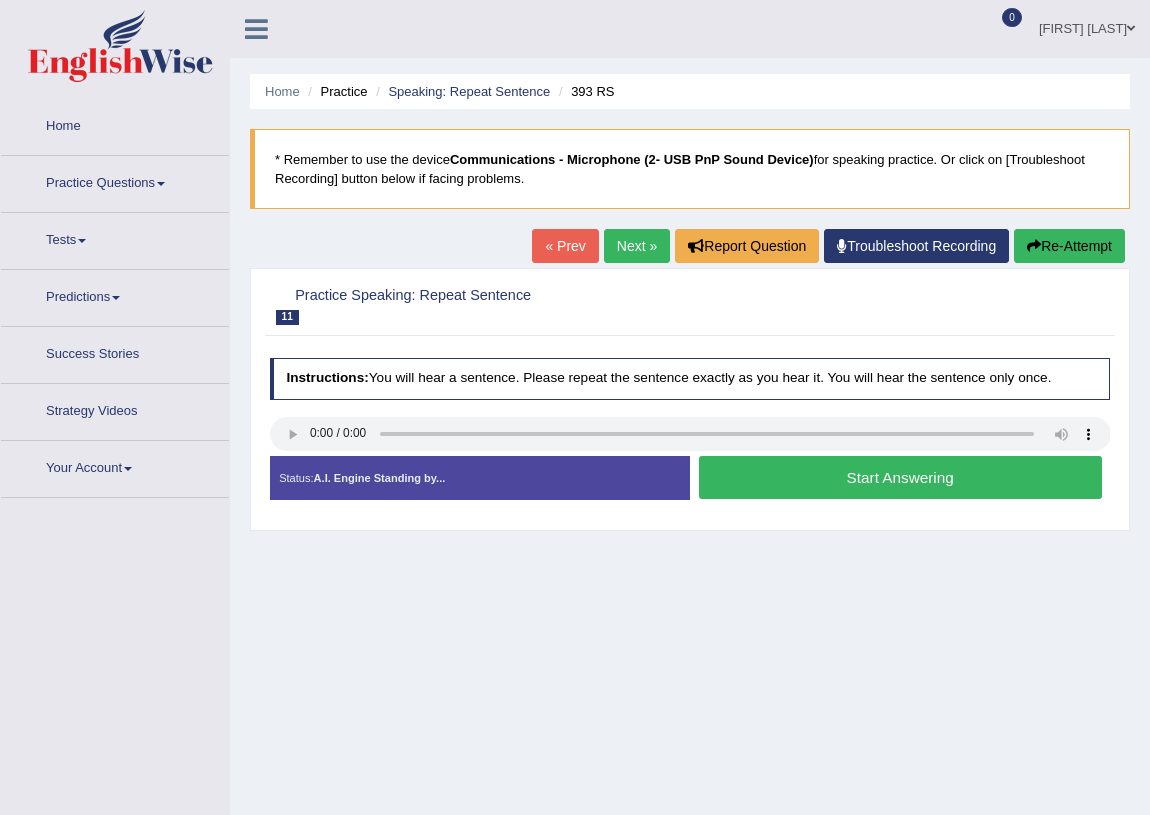 scroll, scrollTop: 0, scrollLeft: 0, axis: both 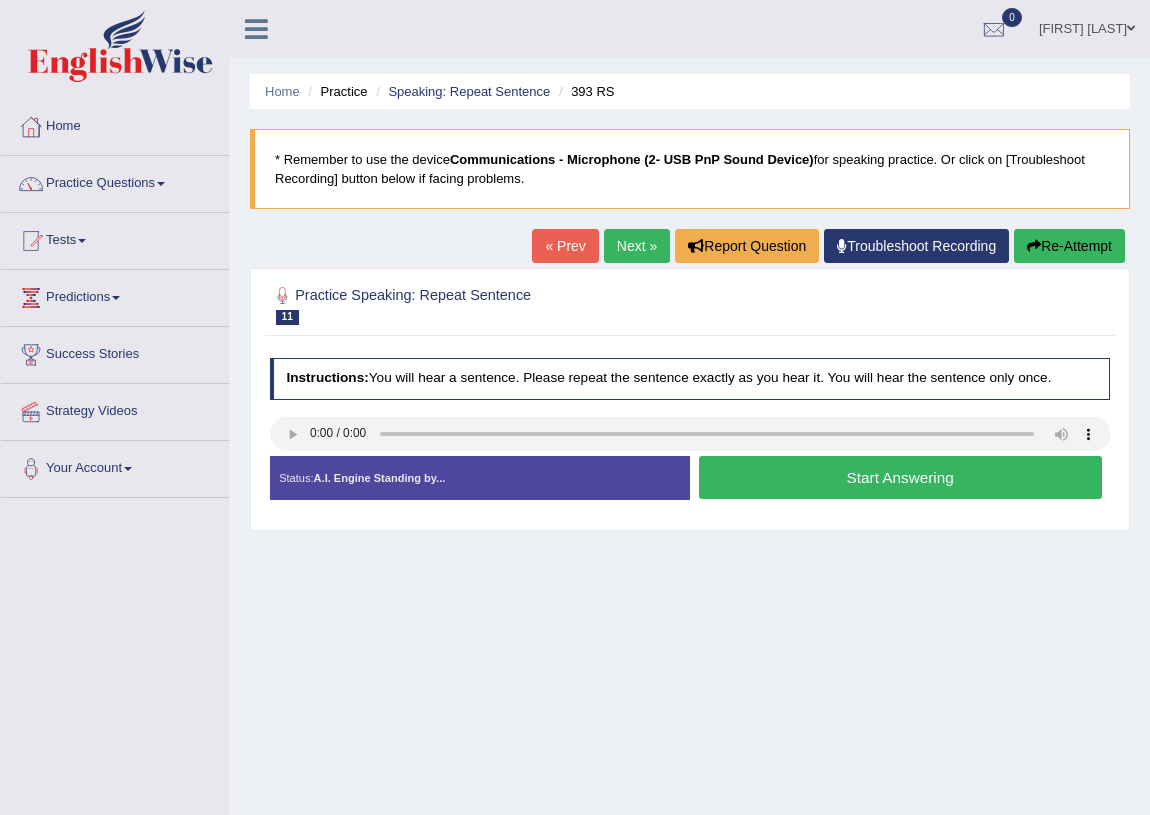 click on "Start Answering" at bounding box center [900, 477] 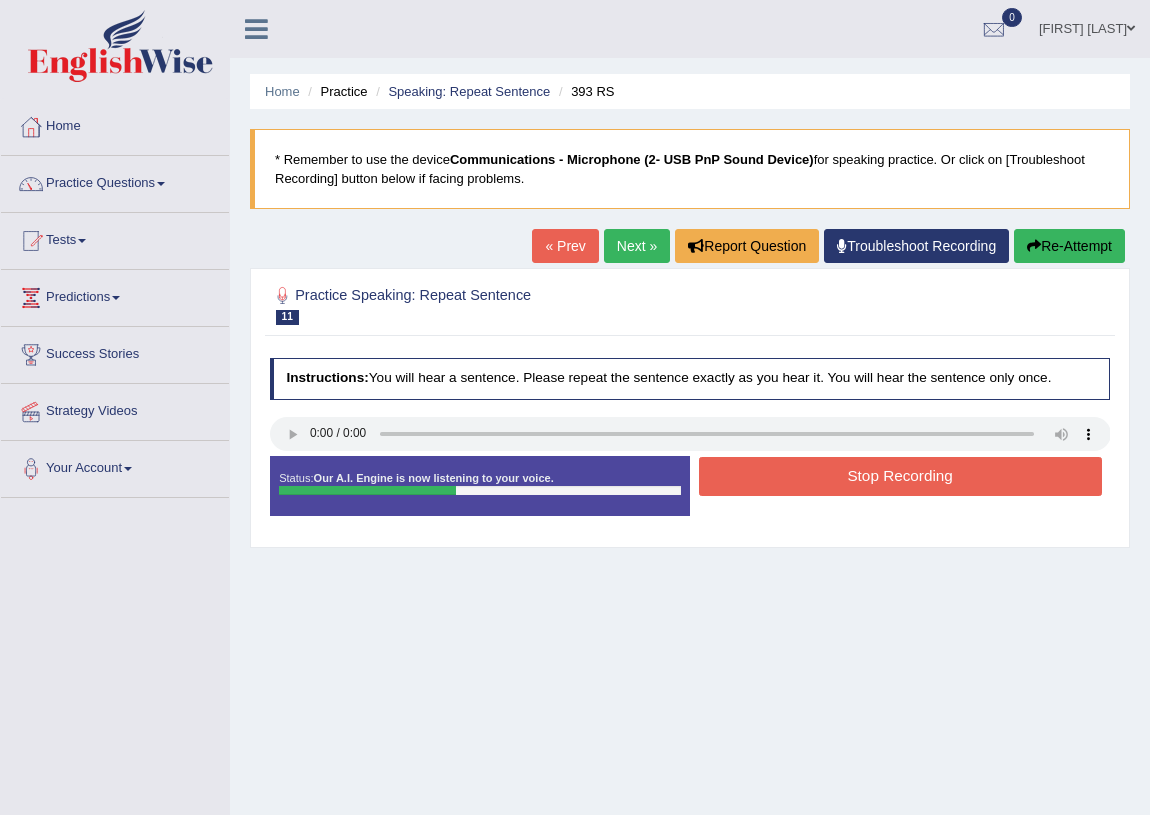 click on "Stop Recording" at bounding box center (900, 476) 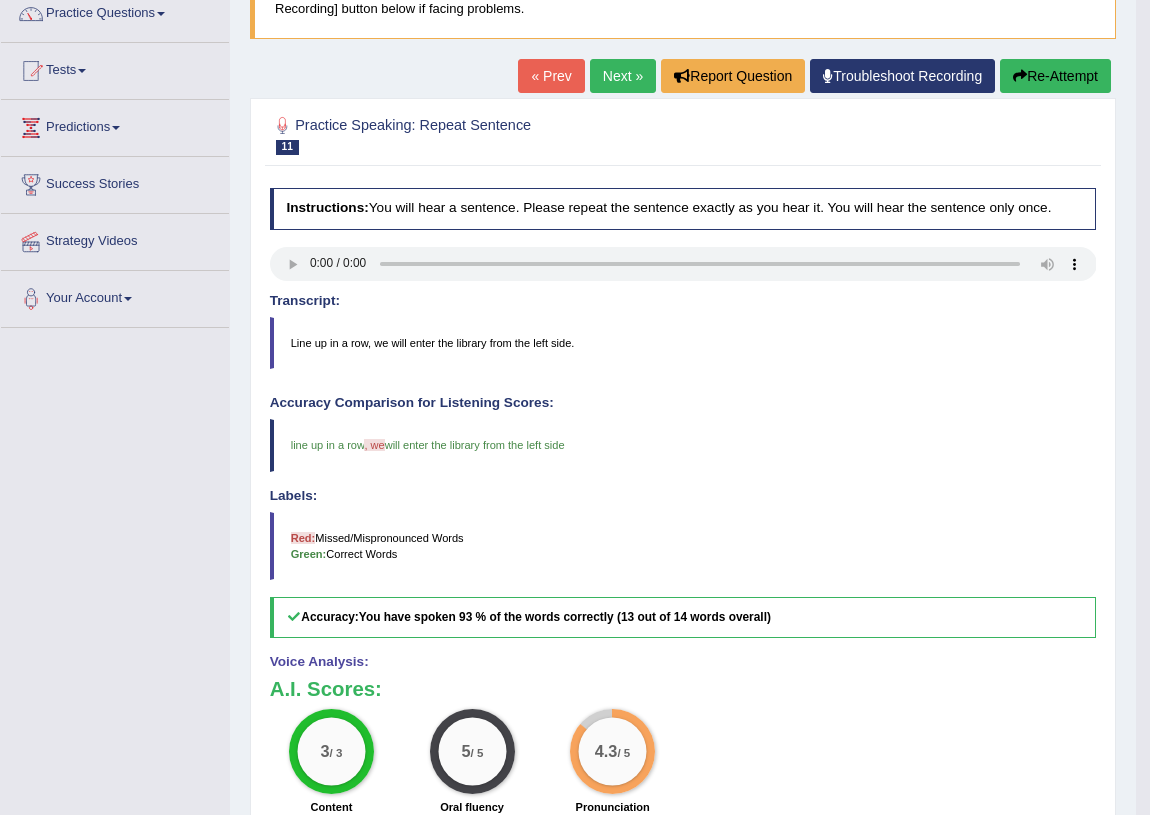 drag, startPoint x: 785, startPoint y: 583, endPoint x: 757, endPoint y: 640, distance: 63.505905 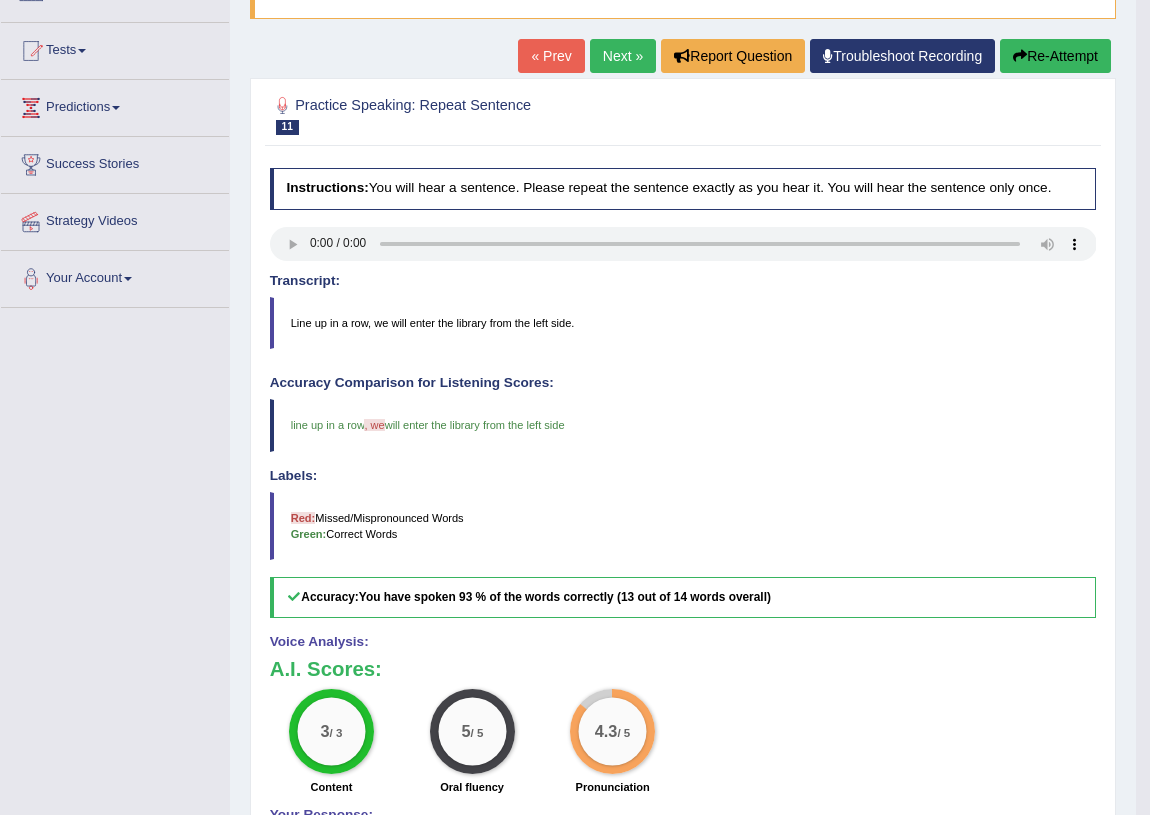 scroll, scrollTop: 215, scrollLeft: 0, axis: vertical 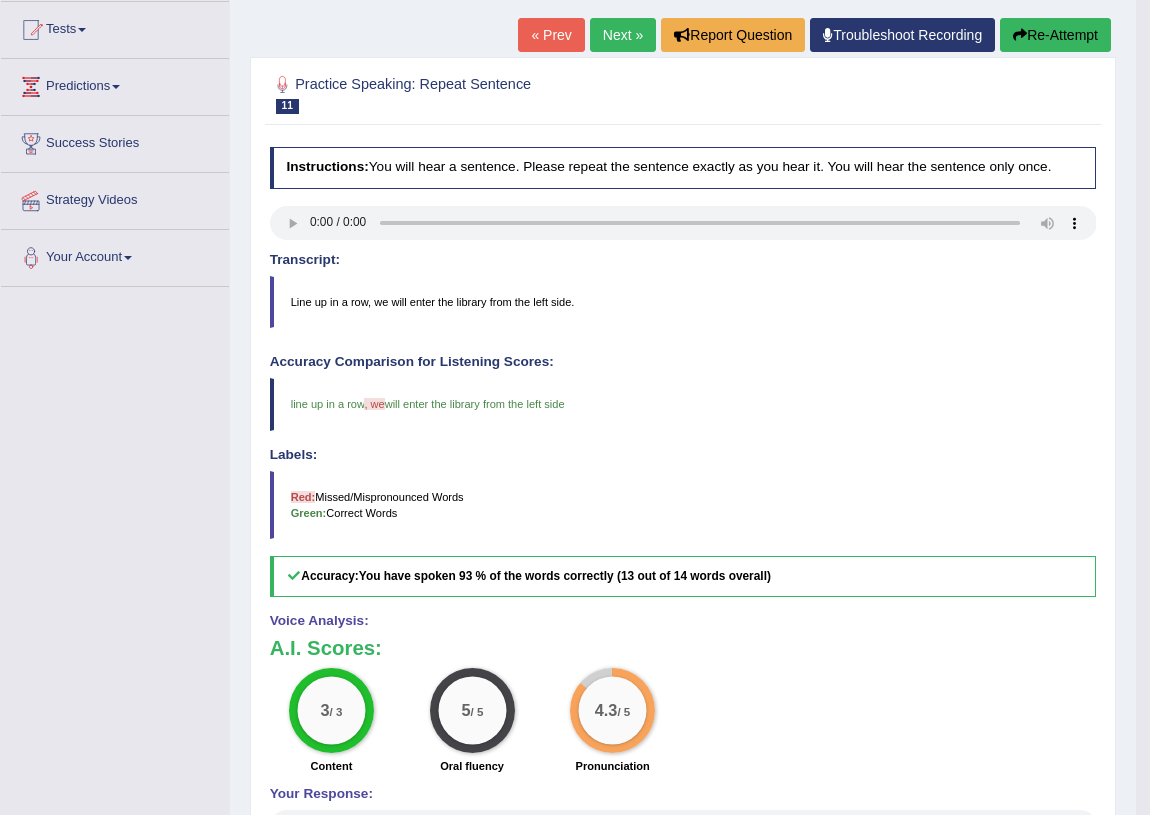 drag, startPoint x: 439, startPoint y: 619, endPoint x: 435, endPoint y: 663, distance: 44.181442 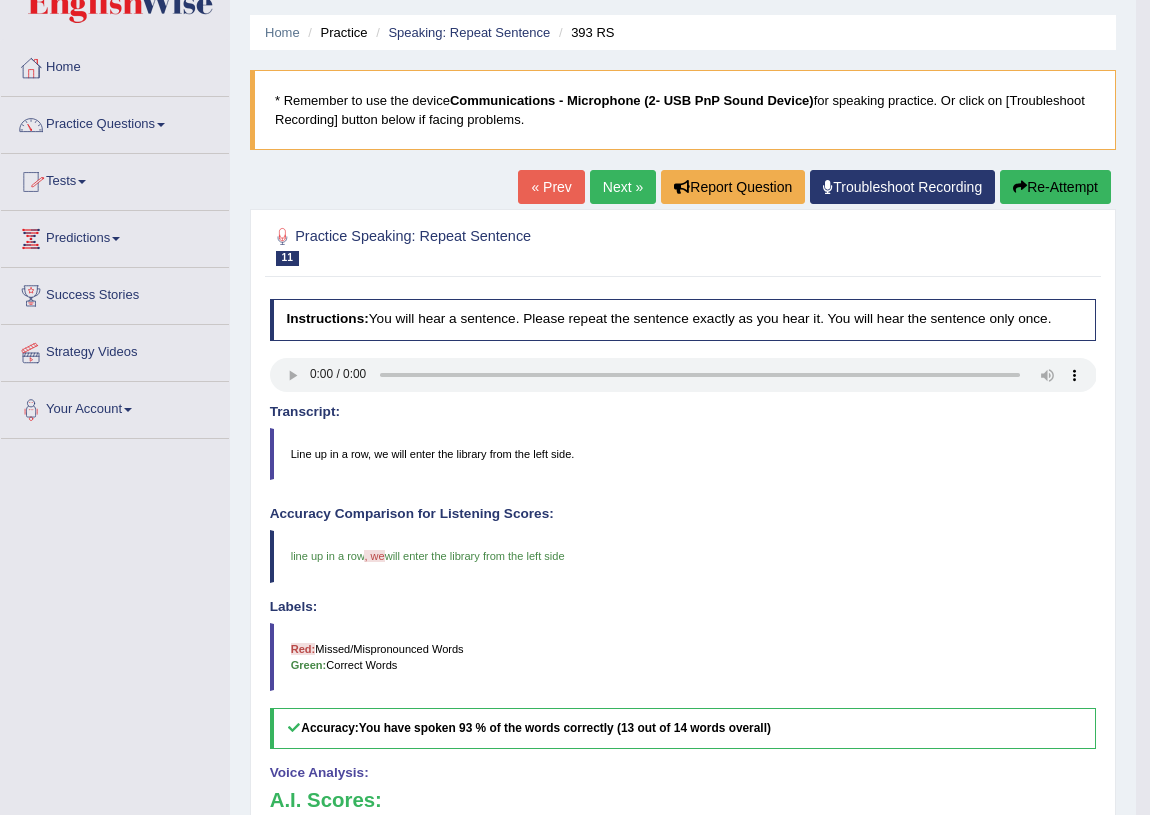 scroll, scrollTop: 0, scrollLeft: 0, axis: both 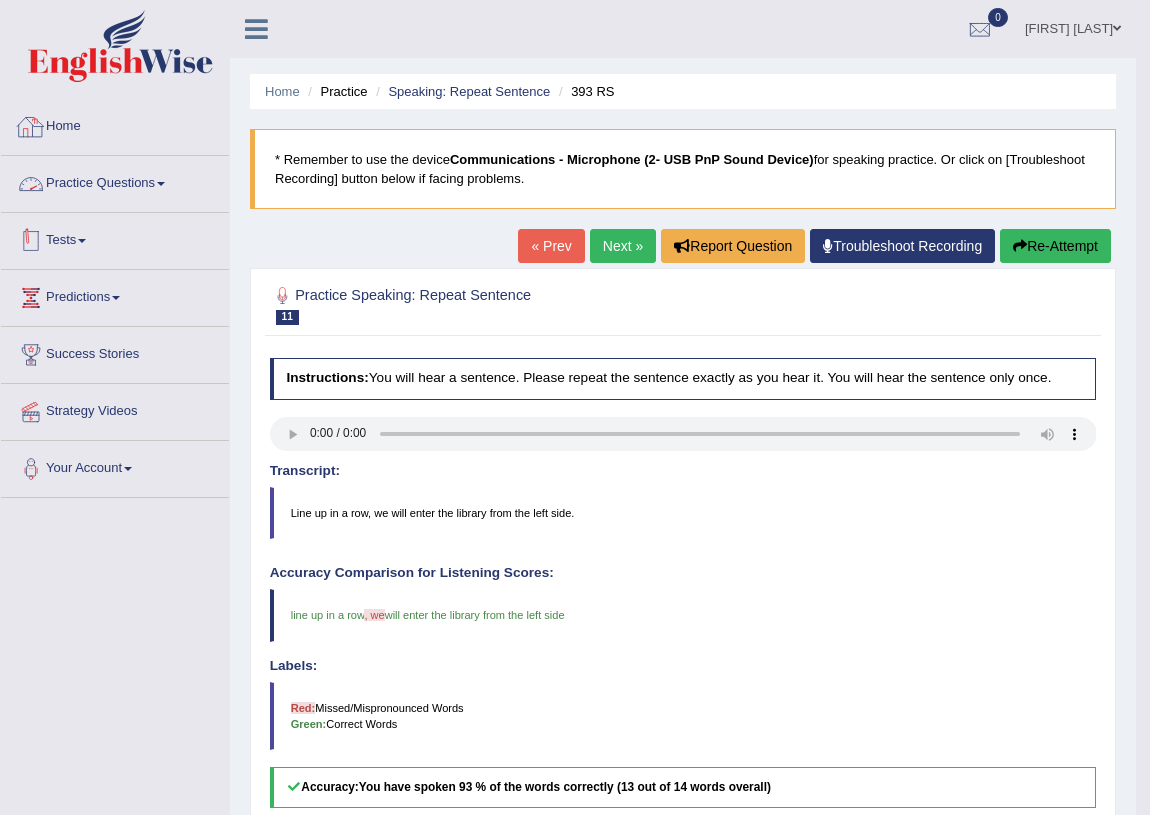 click on "Practice Questions" at bounding box center (115, 181) 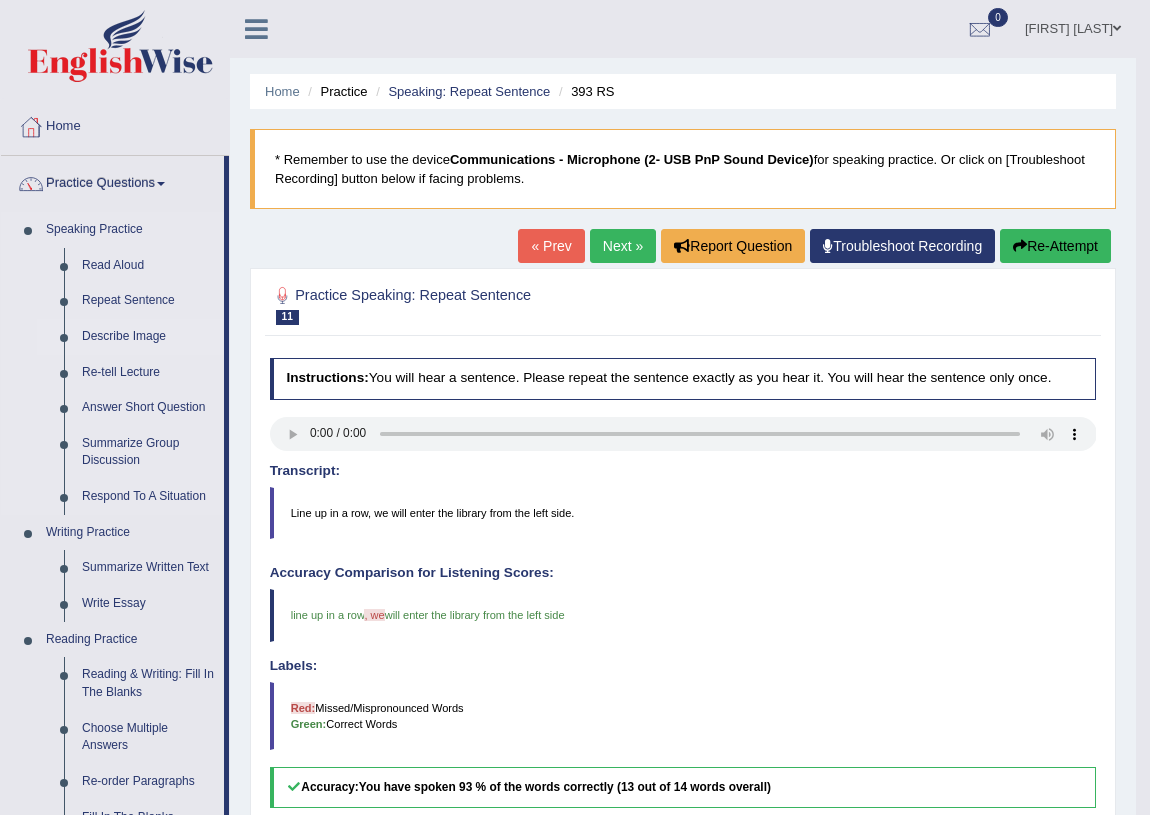 click on "Describe Image" at bounding box center [148, 337] 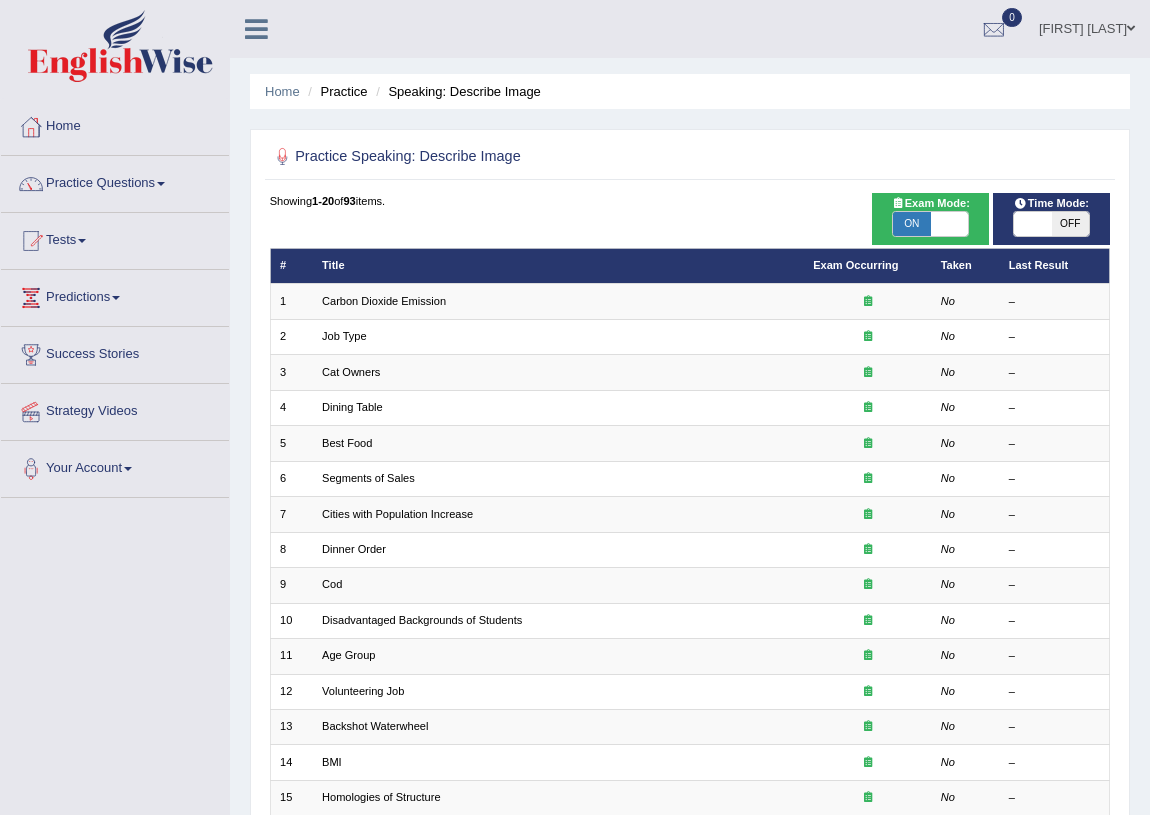 scroll, scrollTop: 0, scrollLeft: 0, axis: both 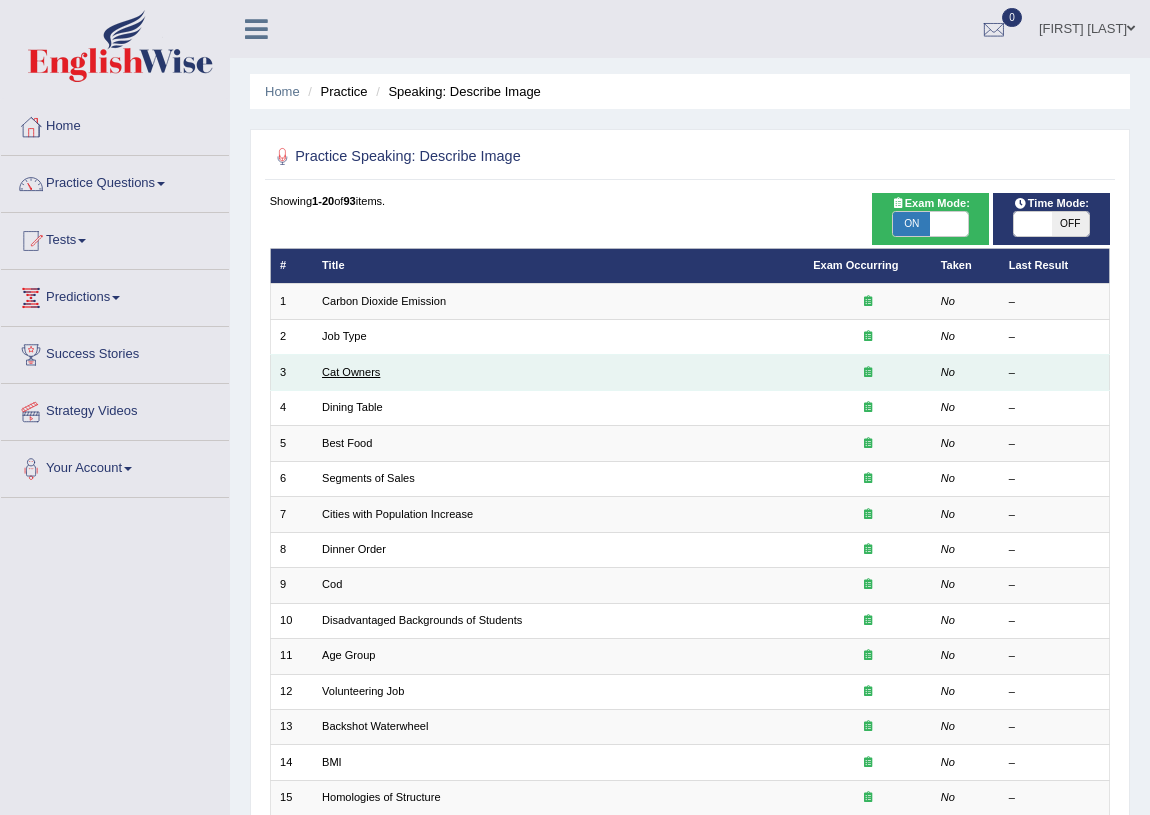 click on "Cat Owners" at bounding box center [351, 372] 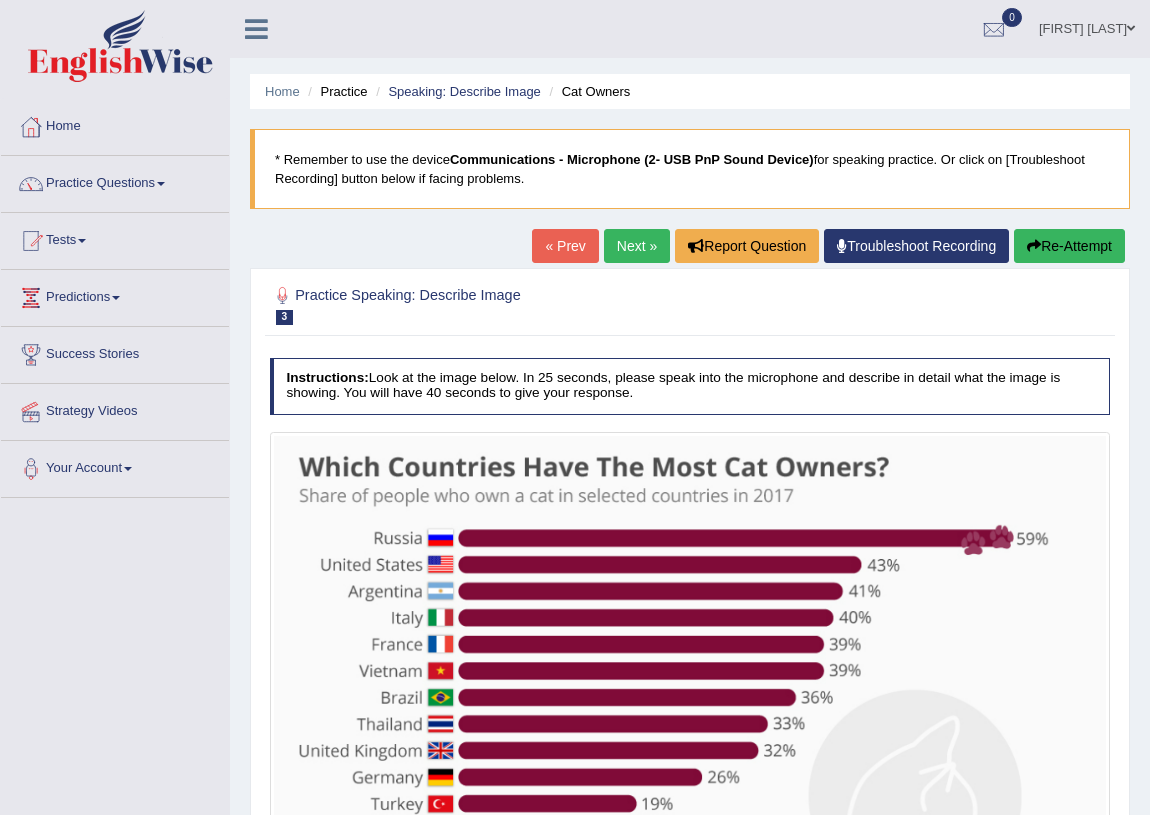 scroll, scrollTop: 0, scrollLeft: 0, axis: both 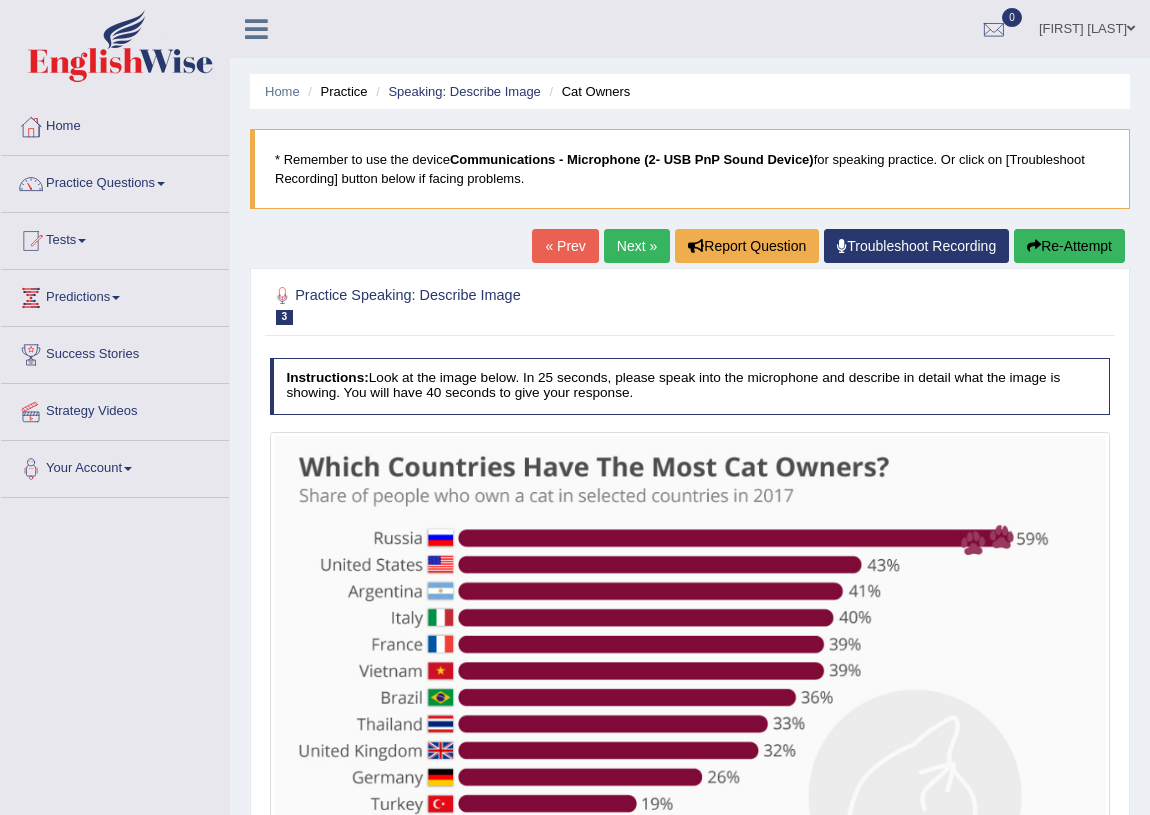 click on "« Prev" at bounding box center (565, 246) 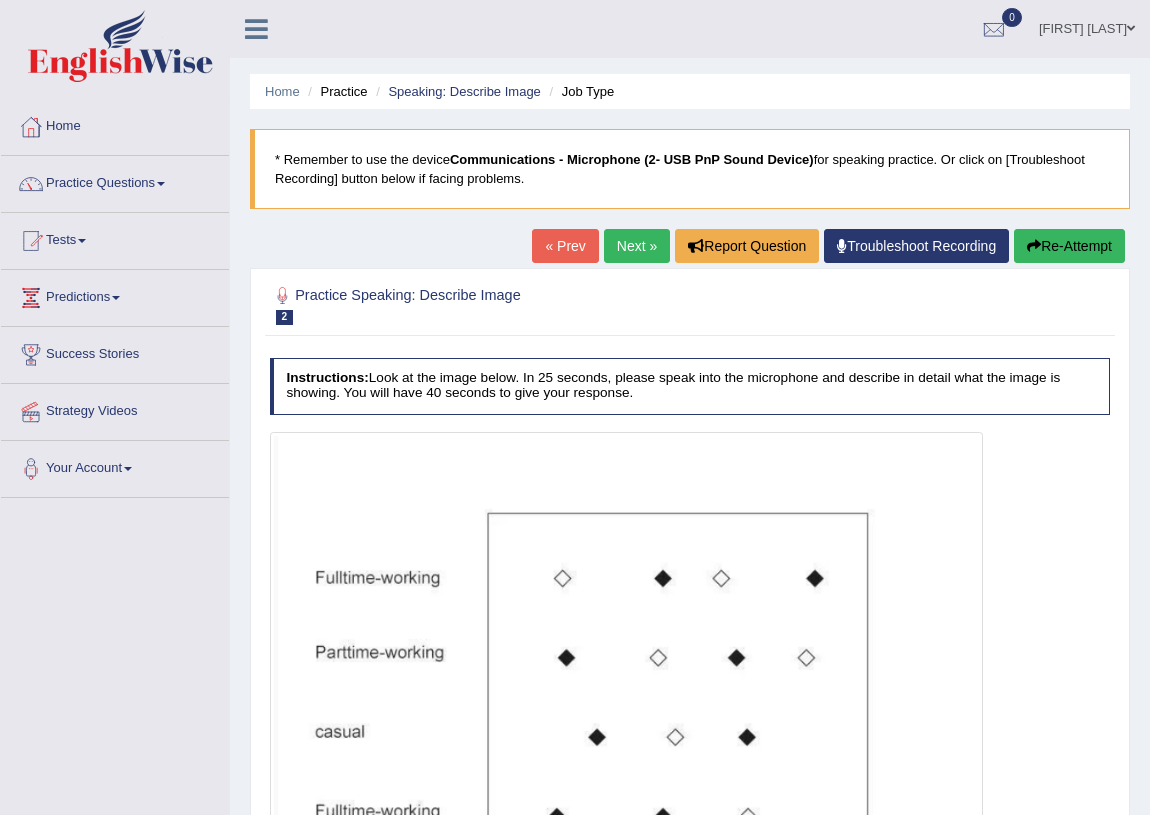scroll, scrollTop: 0, scrollLeft: 0, axis: both 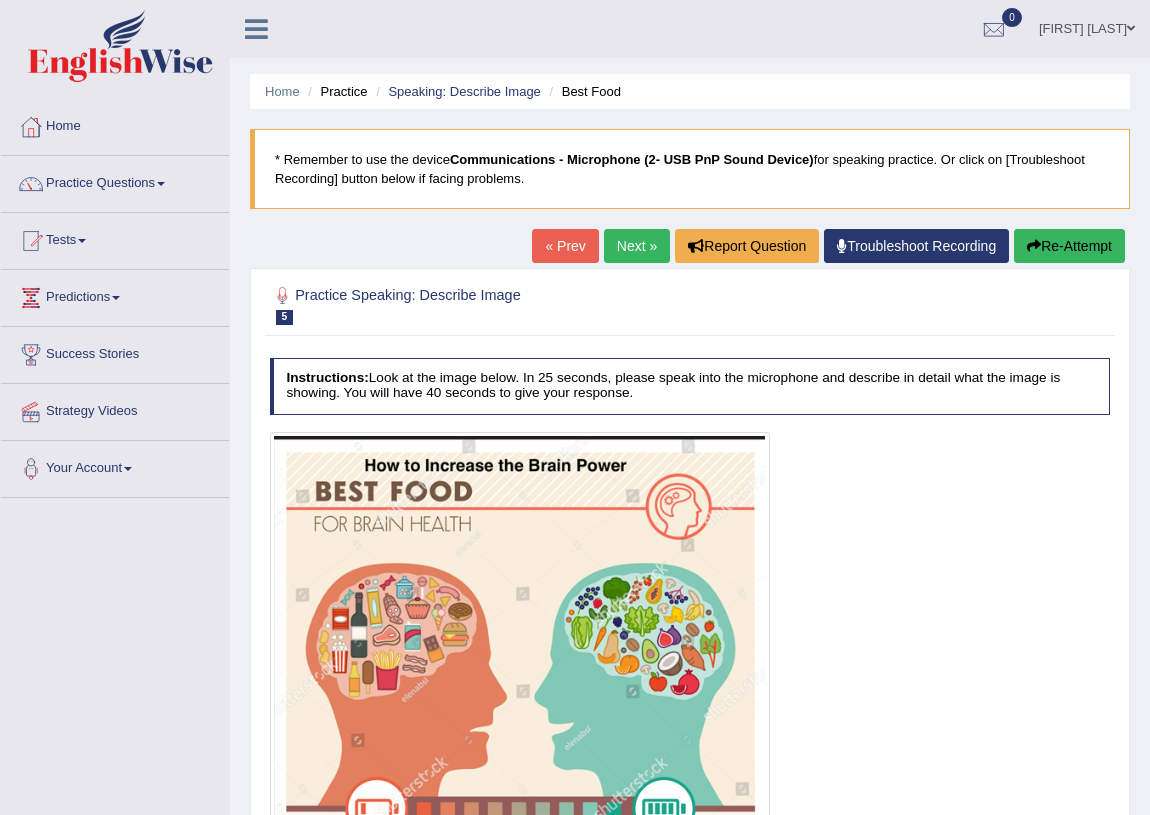 click on "Next »" at bounding box center [637, 246] 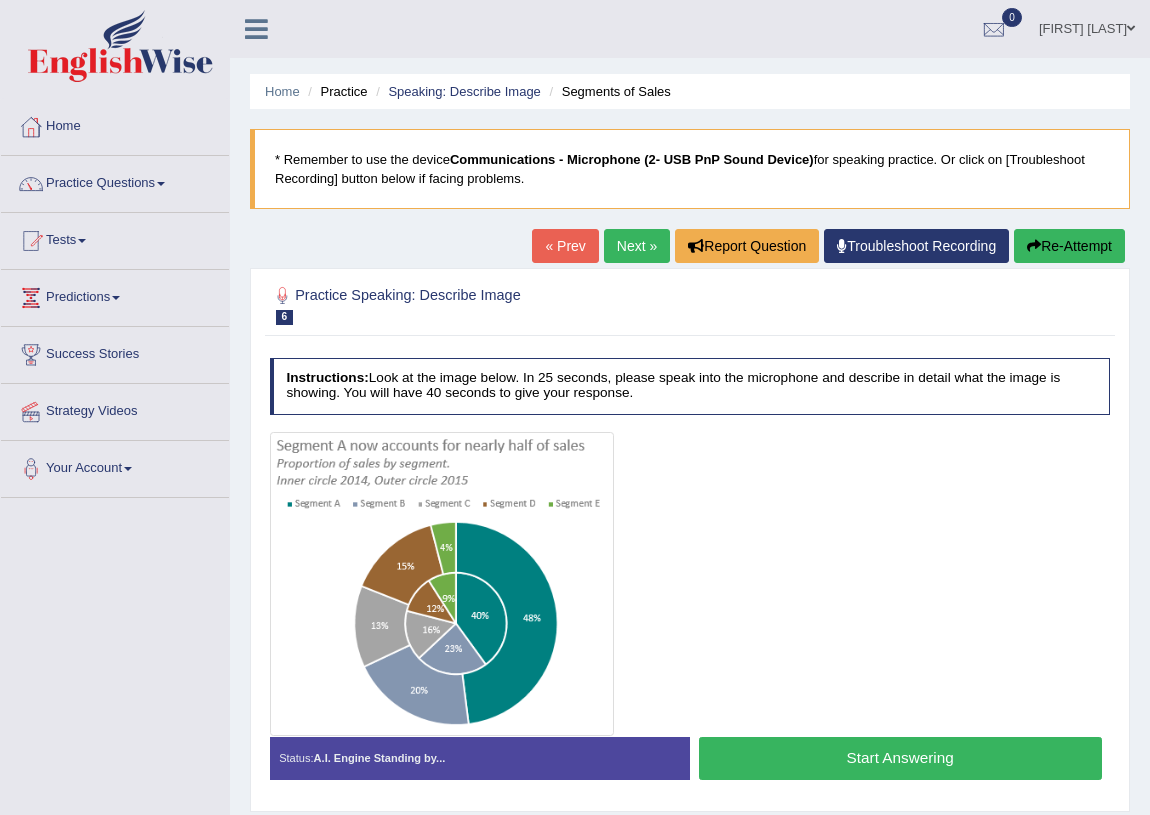 scroll, scrollTop: 0, scrollLeft: 0, axis: both 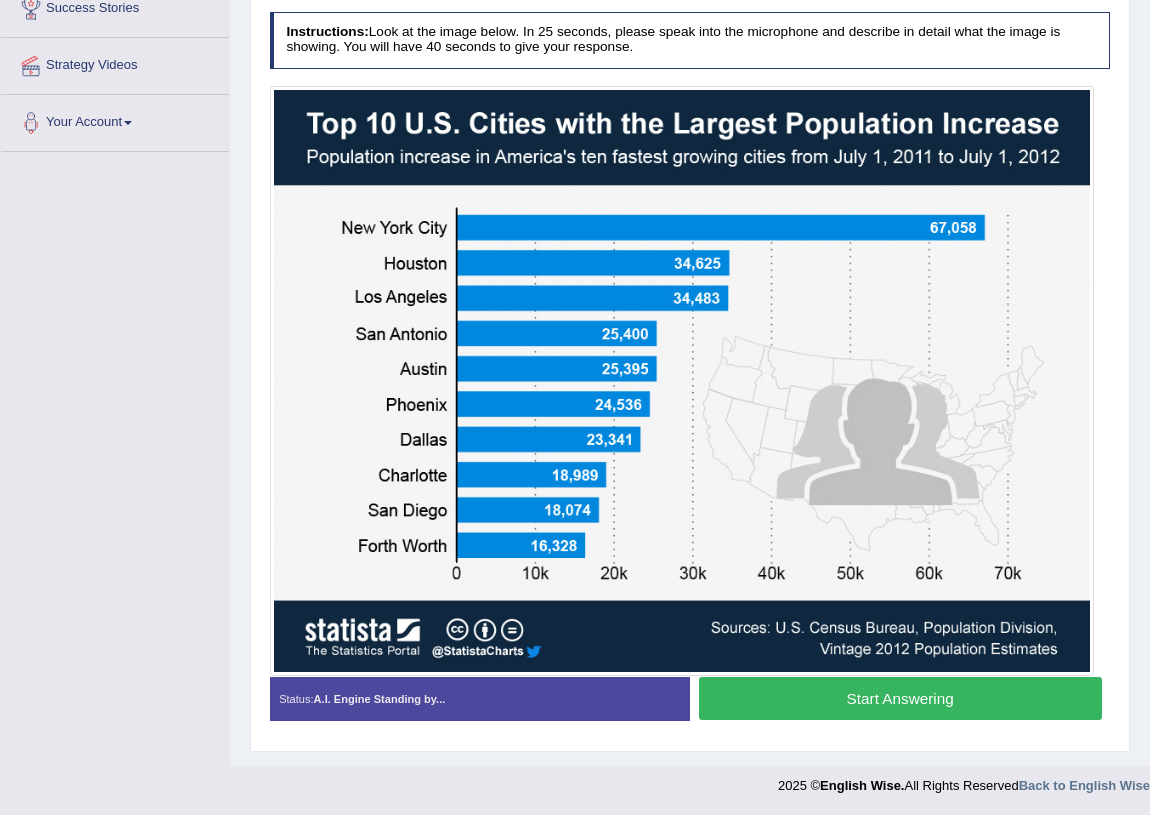 click on "Start Answering" at bounding box center [900, 698] 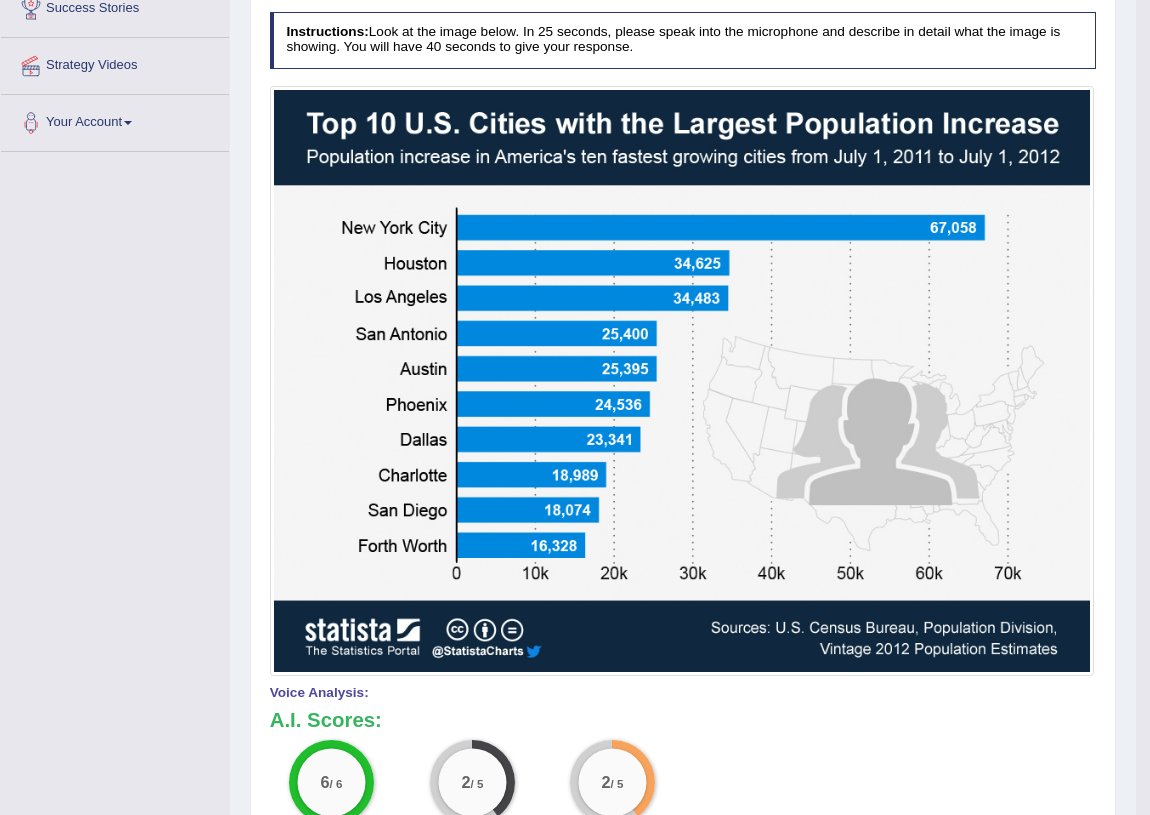scroll, scrollTop: 708, scrollLeft: 0, axis: vertical 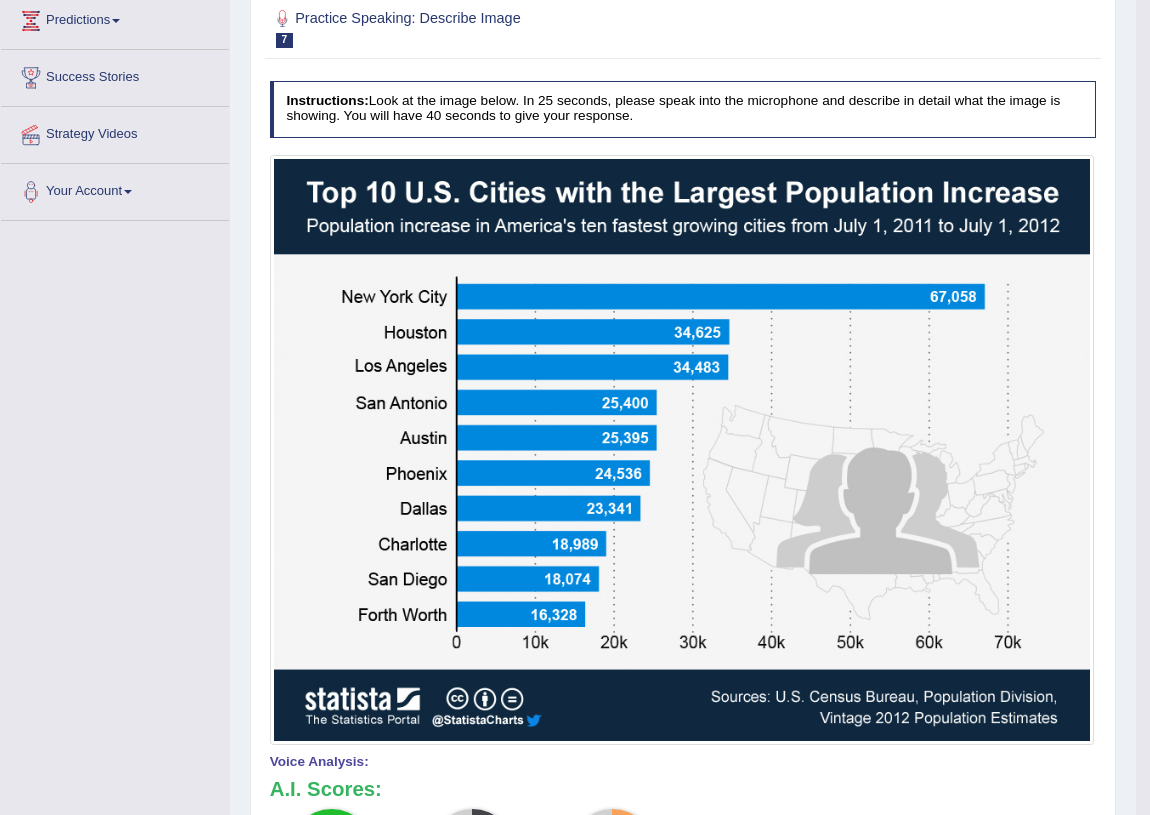 drag, startPoint x: 812, startPoint y: 317, endPoint x: 812, endPoint y: 360, distance: 43 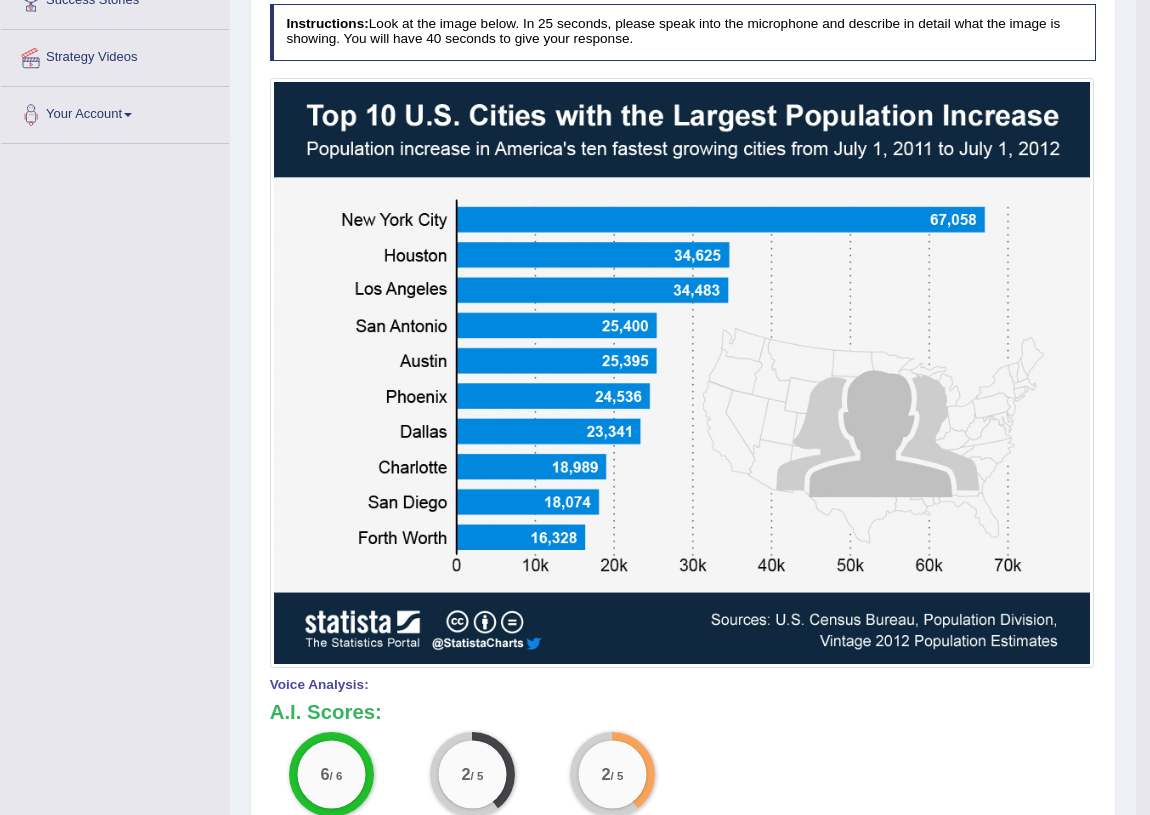 drag, startPoint x: 892, startPoint y: 485, endPoint x: 851, endPoint y: 542, distance: 70.21396 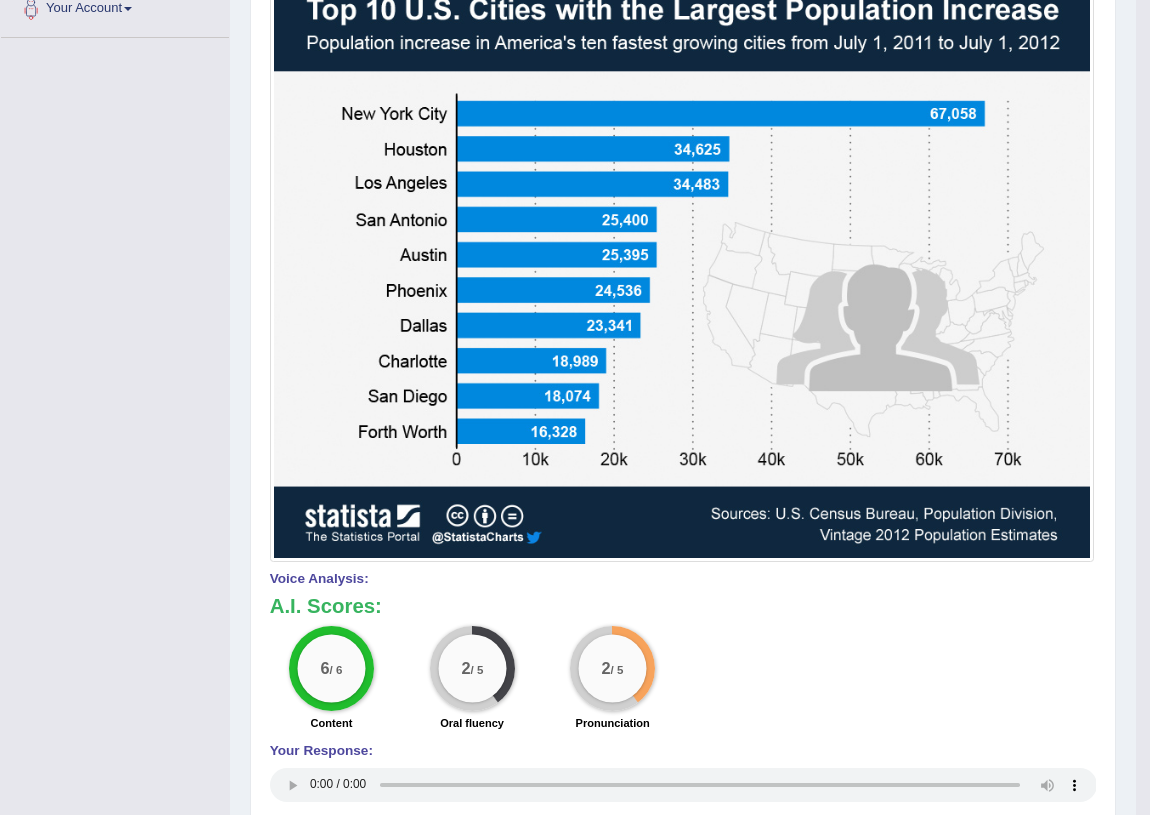 drag, startPoint x: 882, startPoint y: 358, endPoint x: 848, endPoint y: 424, distance: 74.24284 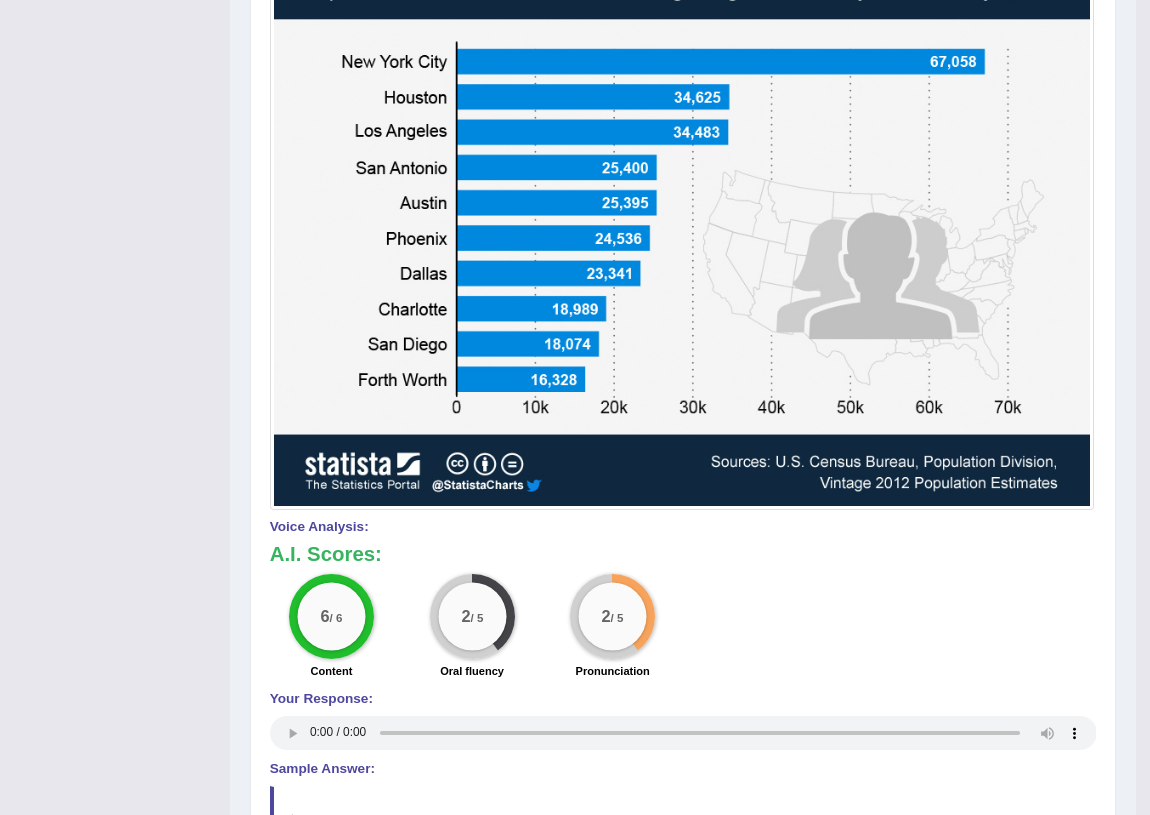 scroll, scrollTop: 522, scrollLeft: 0, axis: vertical 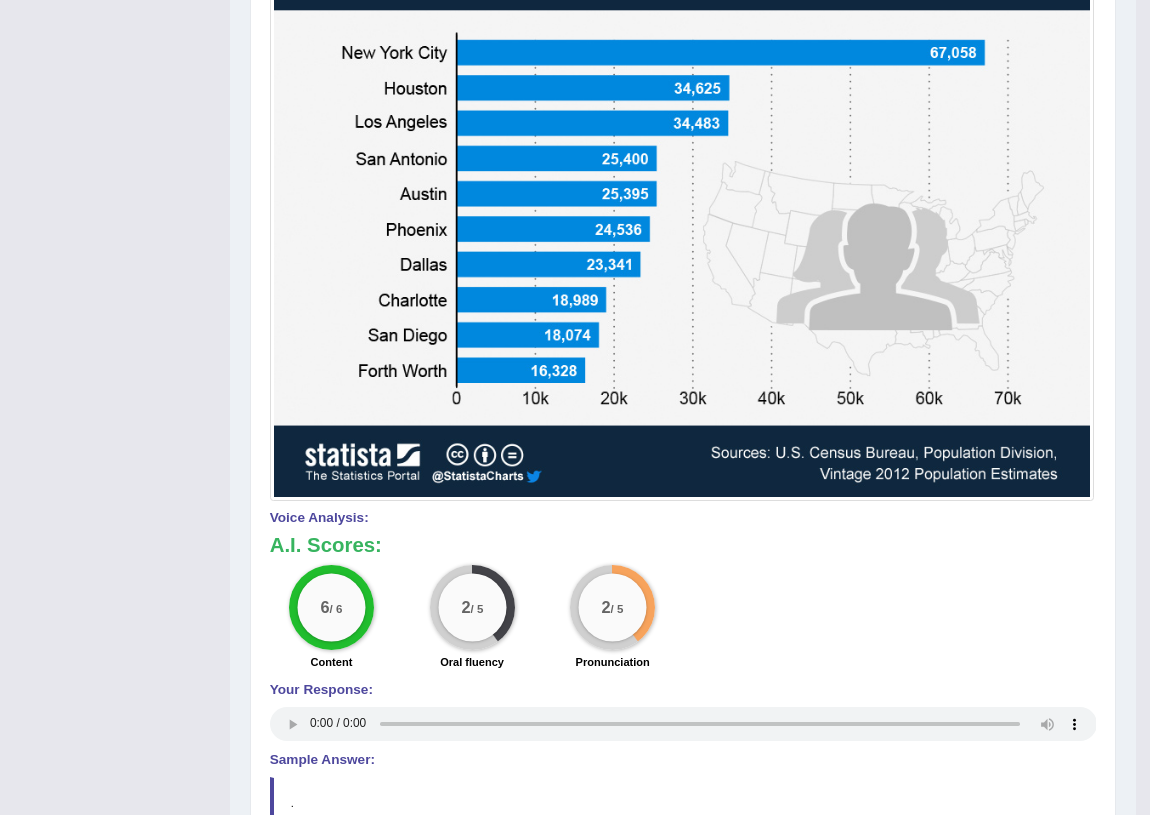drag, startPoint x: 841, startPoint y: 421, endPoint x: 839, endPoint y: 456, distance: 35.057095 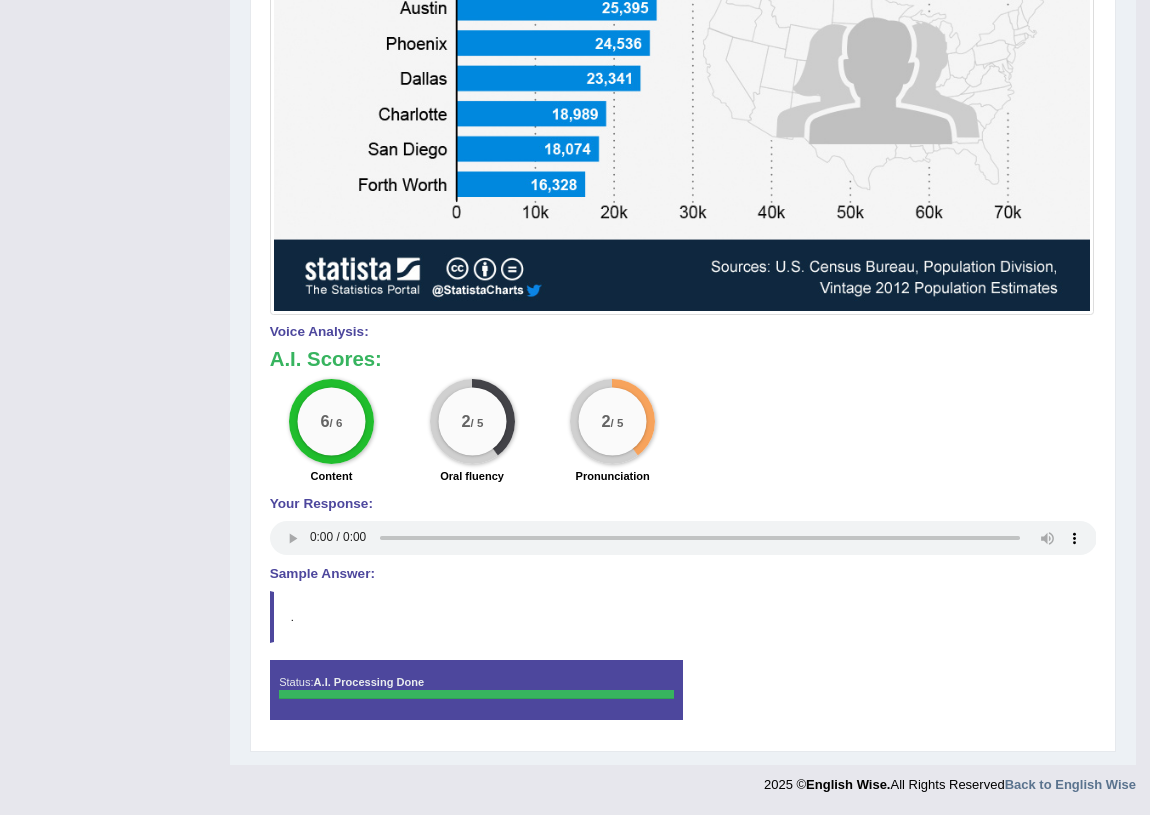 scroll, scrollTop: 0, scrollLeft: 0, axis: both 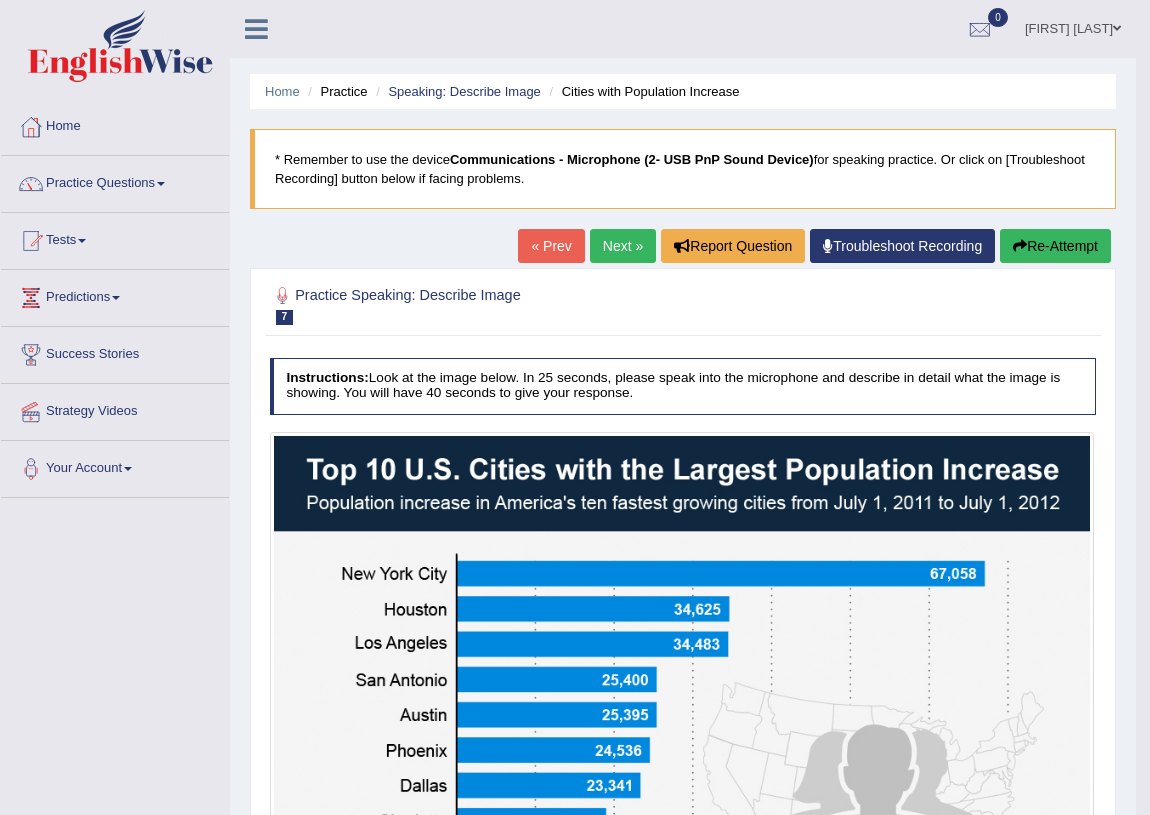 click on "Next »" at bounding box center (623, 246) 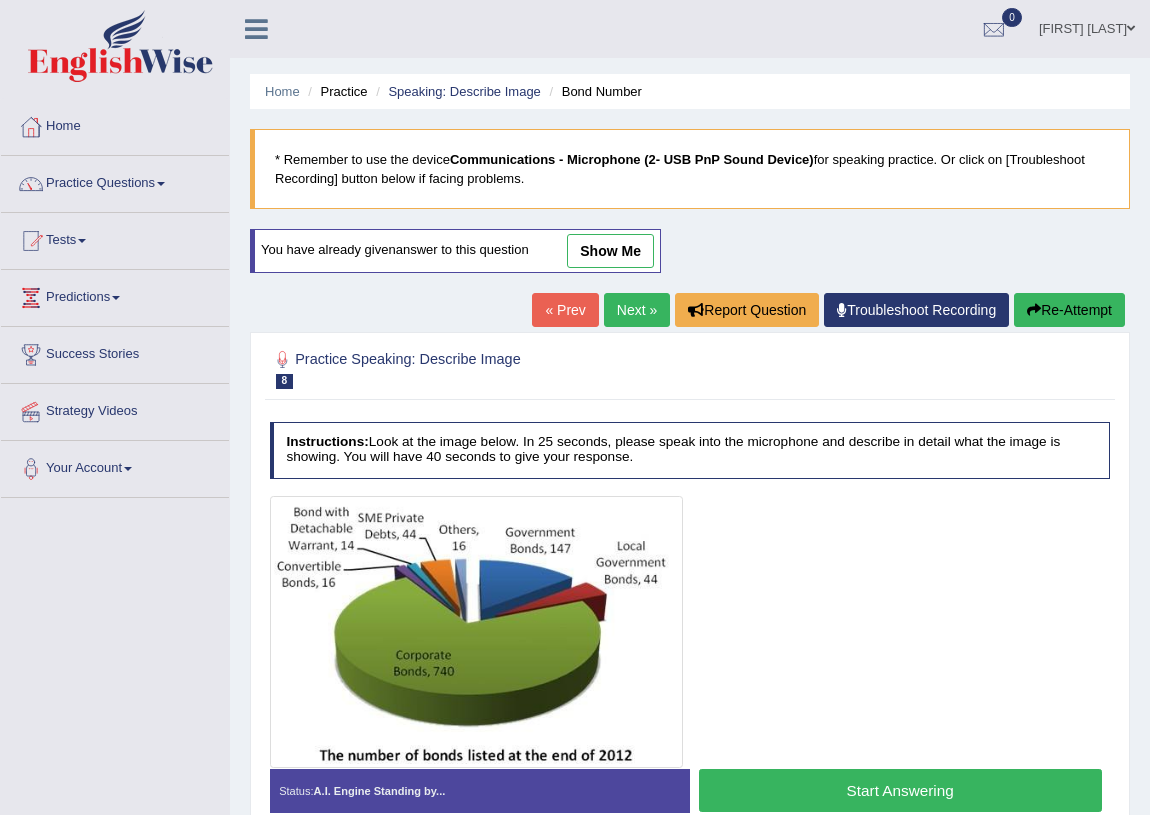 scroll, scrollTop: 0, scrollLeft: 0, axis: both 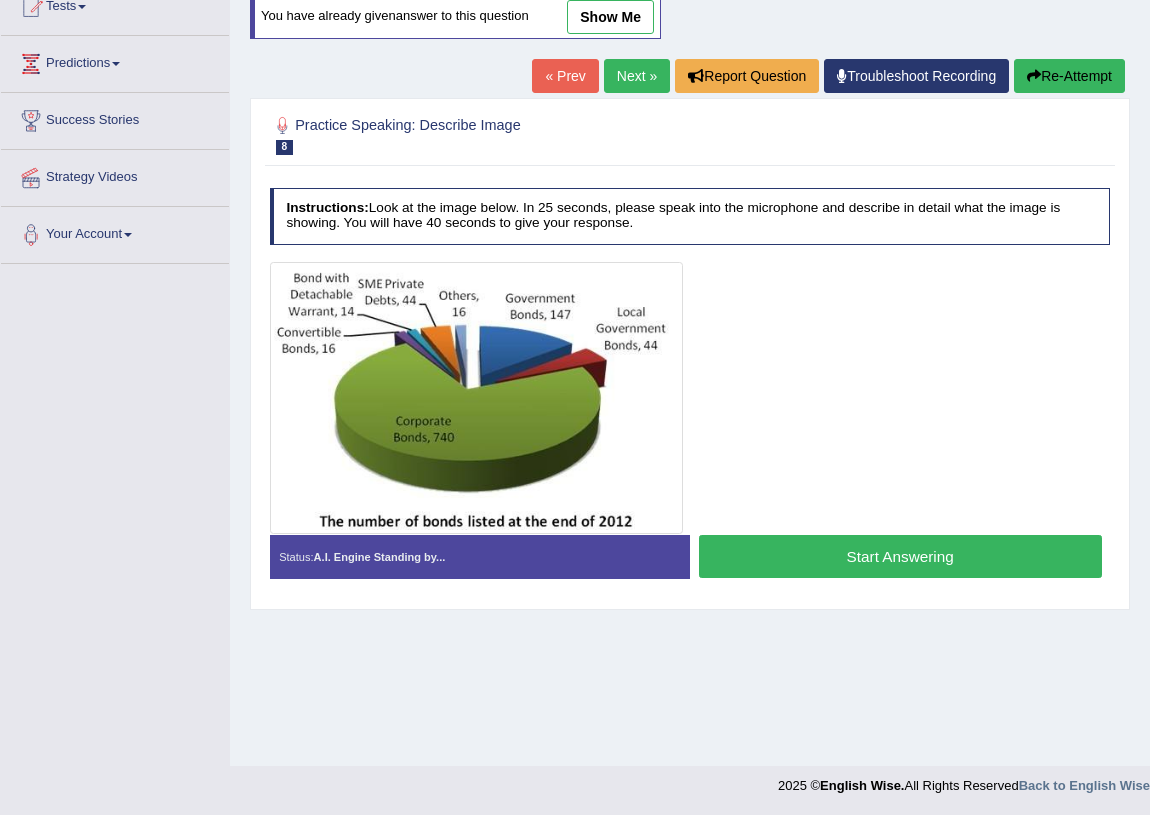 click on "Next »" at bounding box center (637, 76) 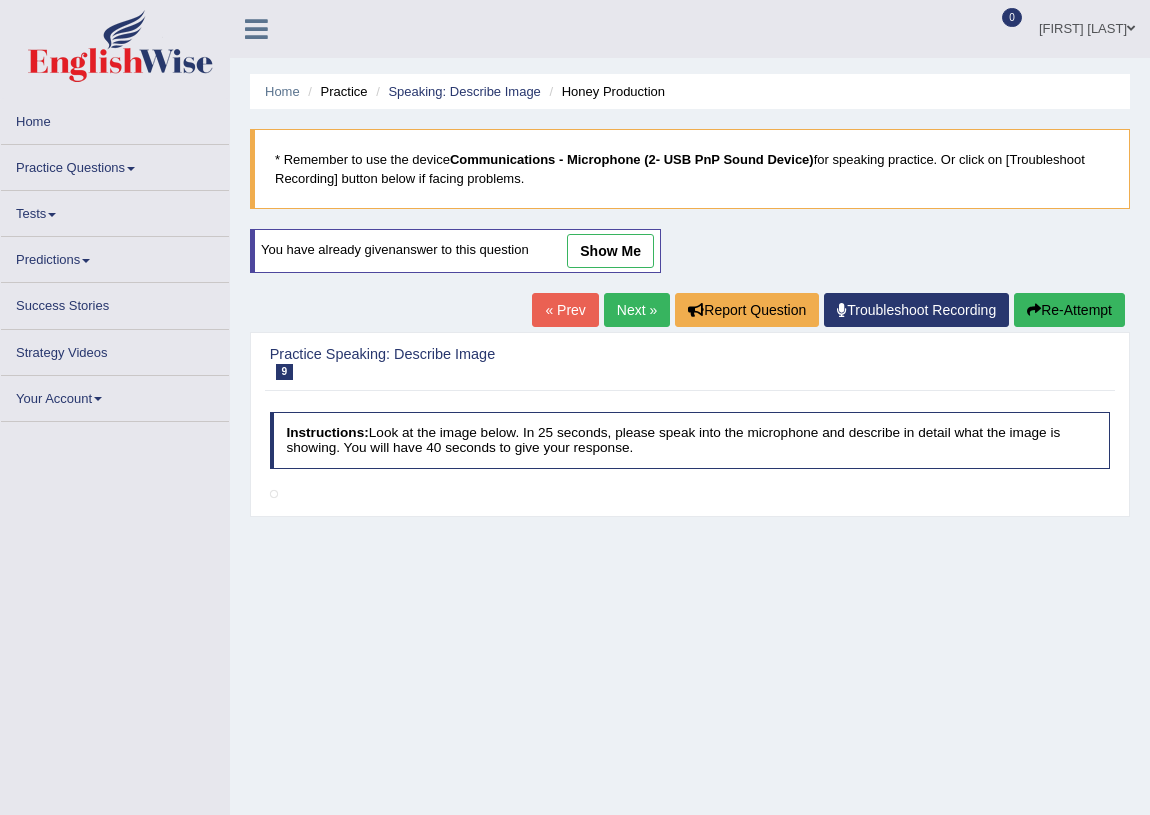 scroll, scrollTop: 0, scrollLeft: 0, axis: both 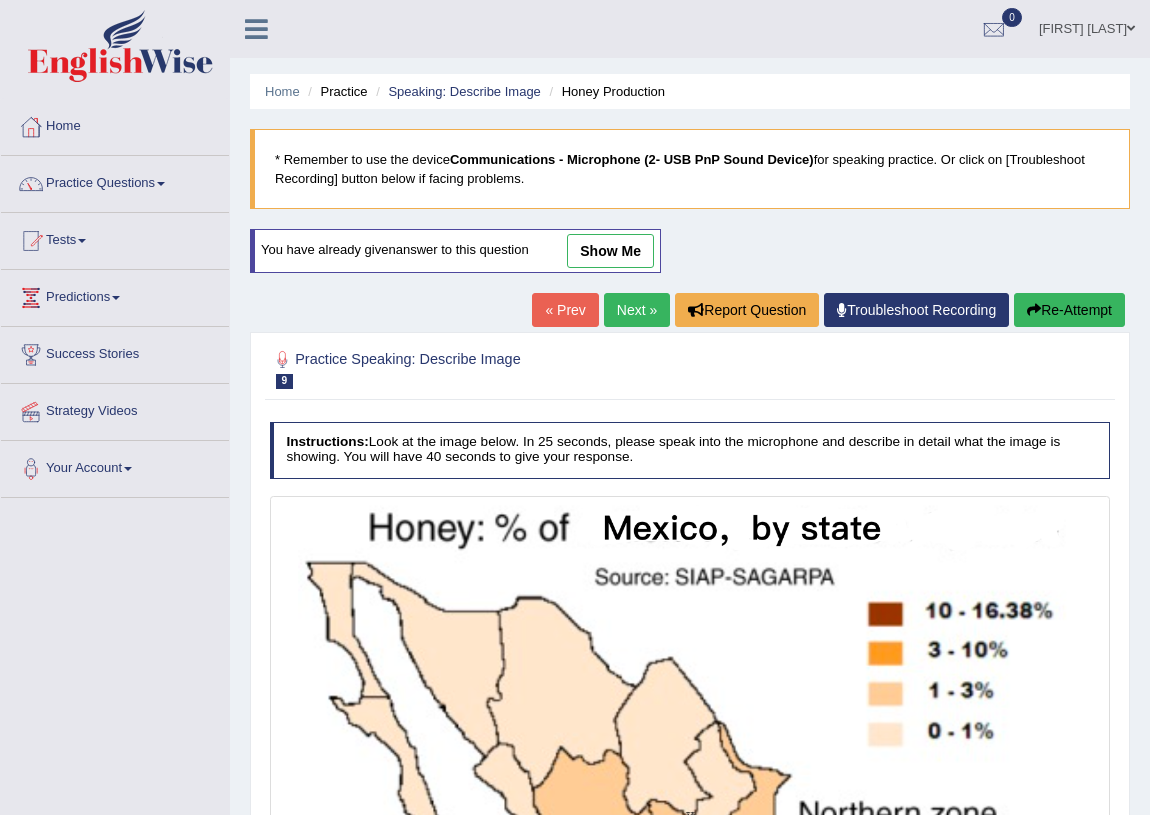 click on "Next »" at bounding box center [637, 310] 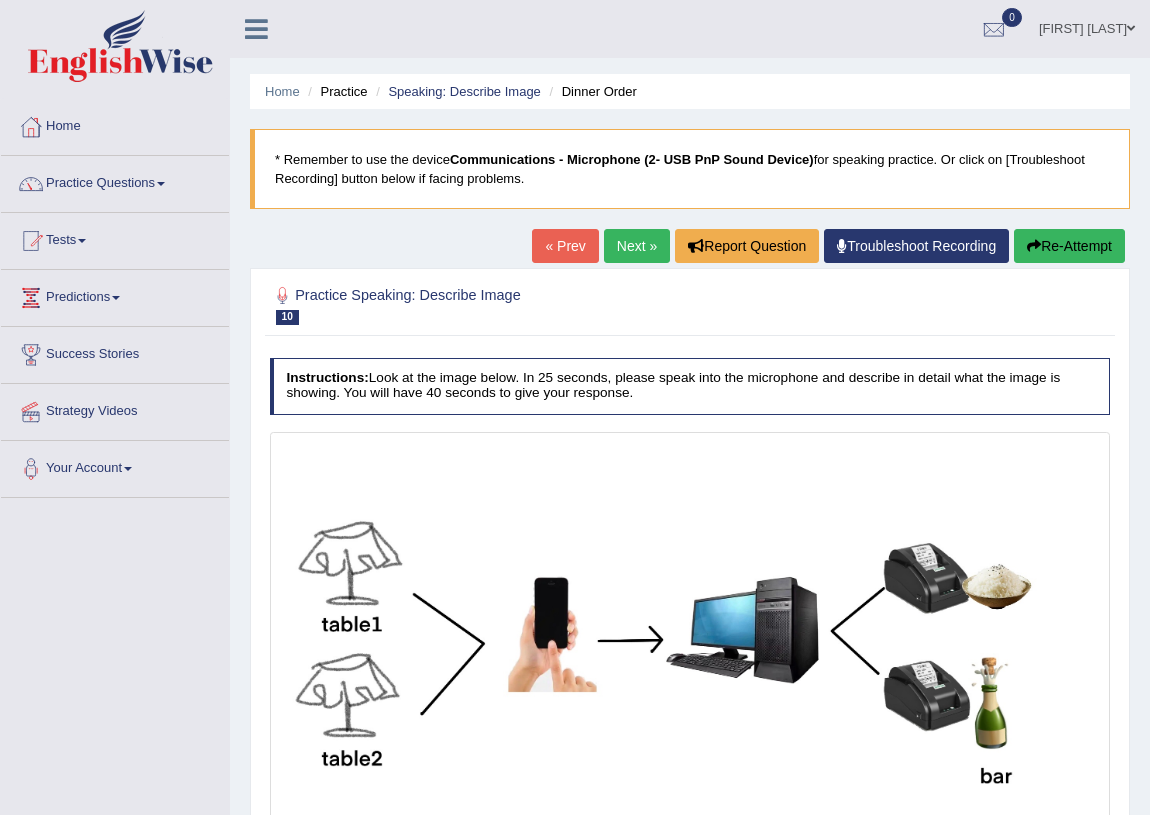 scroll, scrollTop: 0, scrollLeft: 0, axis: both 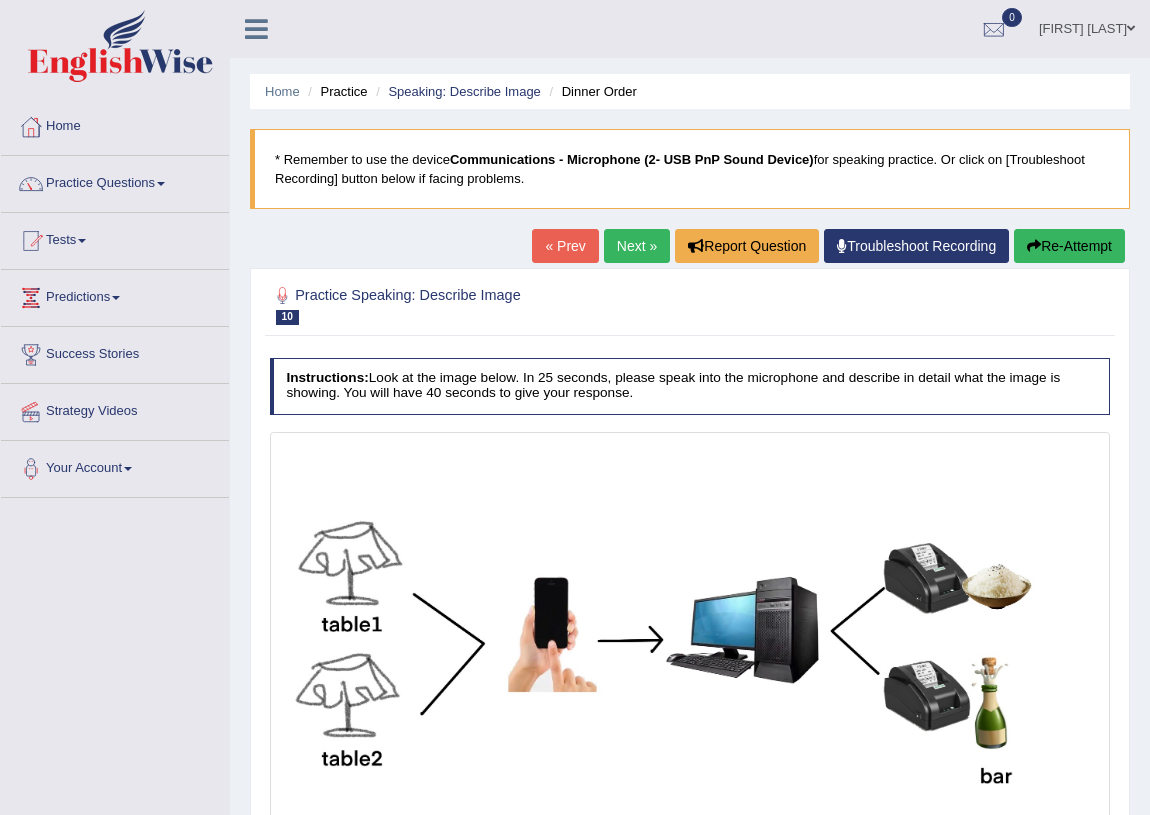 click on "« Prev" at bounding box center [565, 246] 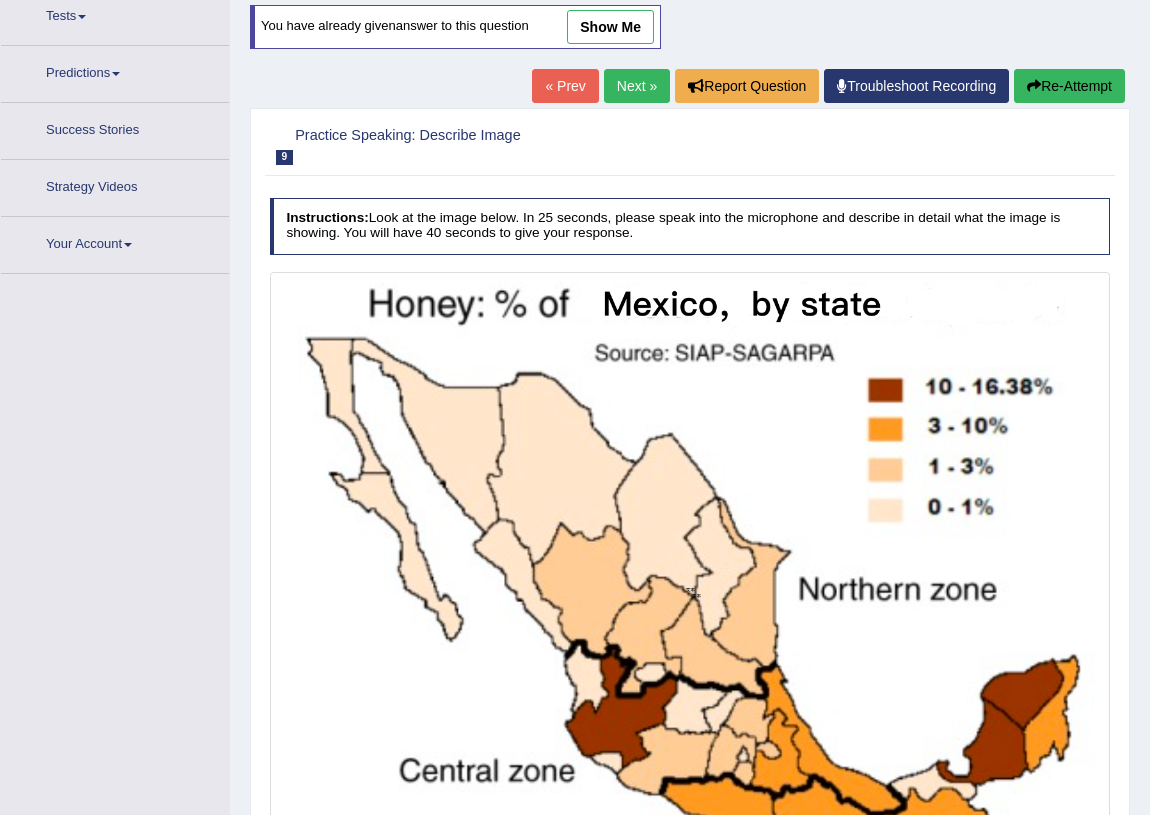 scroll, scrollTop: 246, scrollLeft: 0, axis: vertical 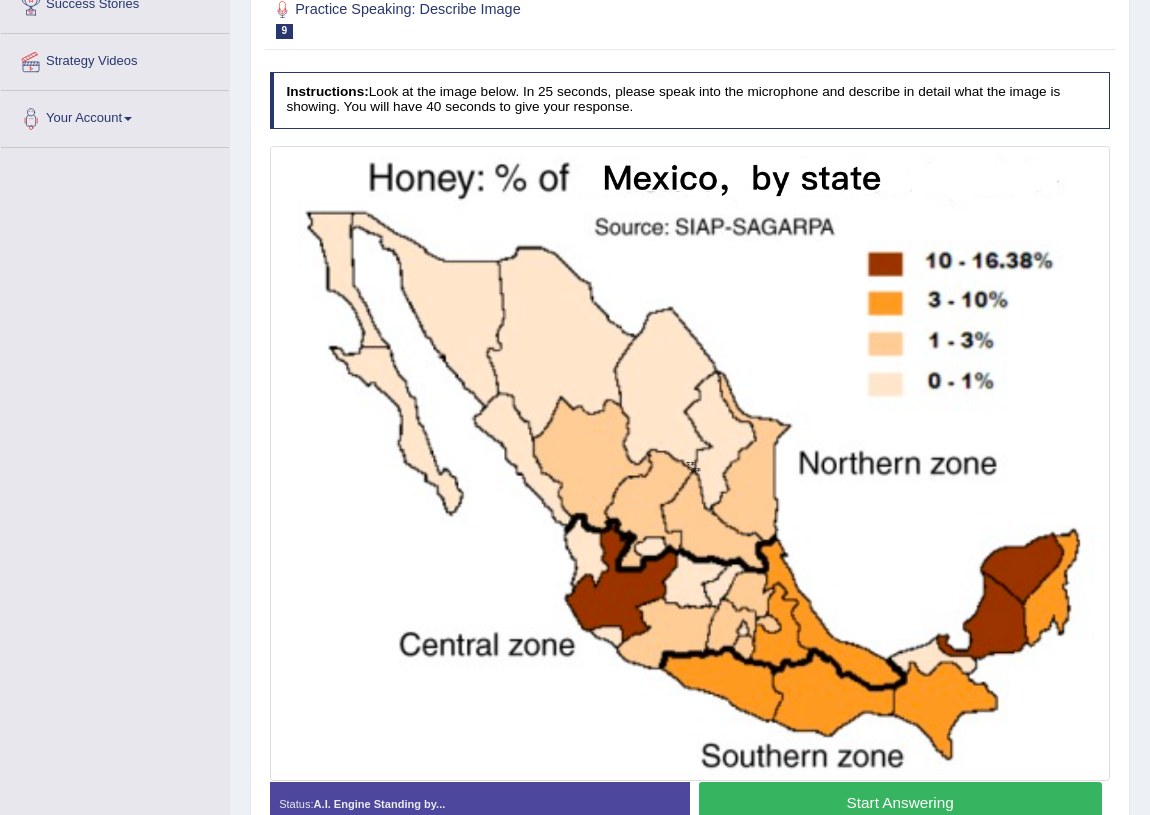drag, startPoint x: 708, startPoint y: 616, endPoint x: 695, endPoint y: 533, distance: 84.0119 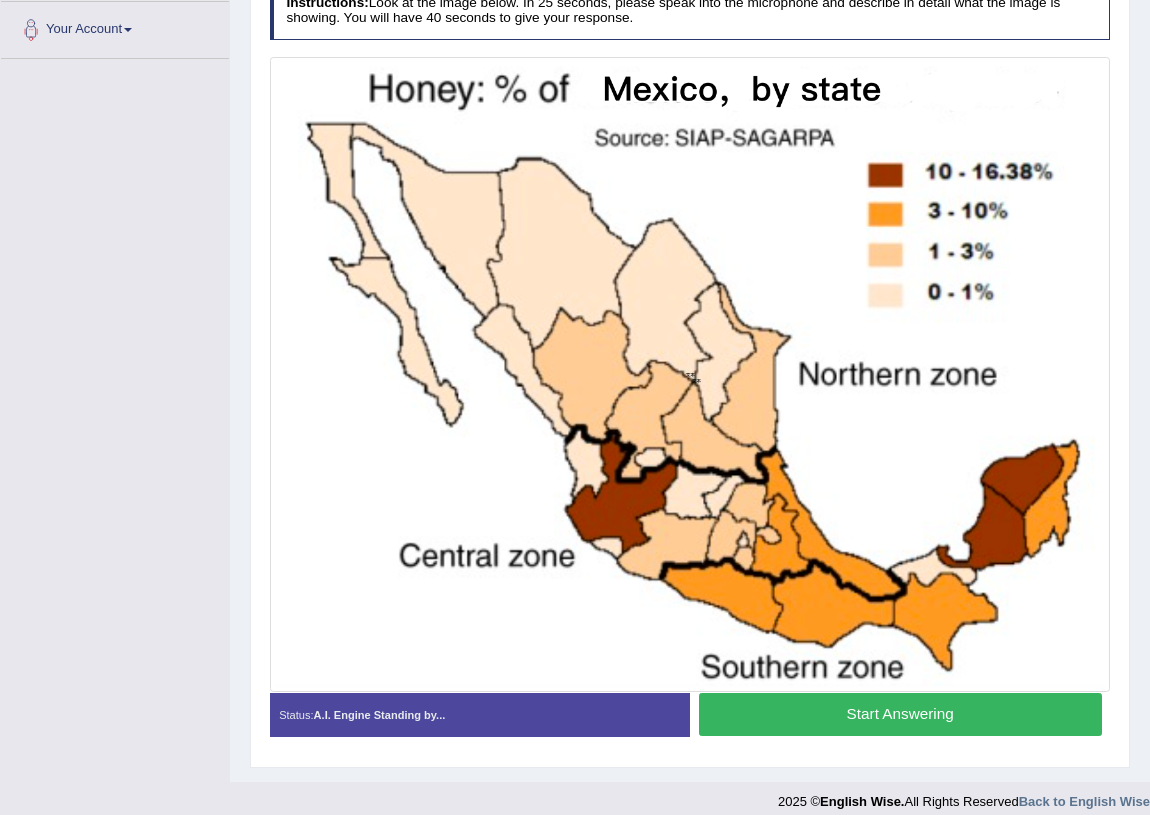 drag, startPoint x: 736, startPoint y: 358, endPoint x: 730, endPoint y: 428, distance: 70.256676 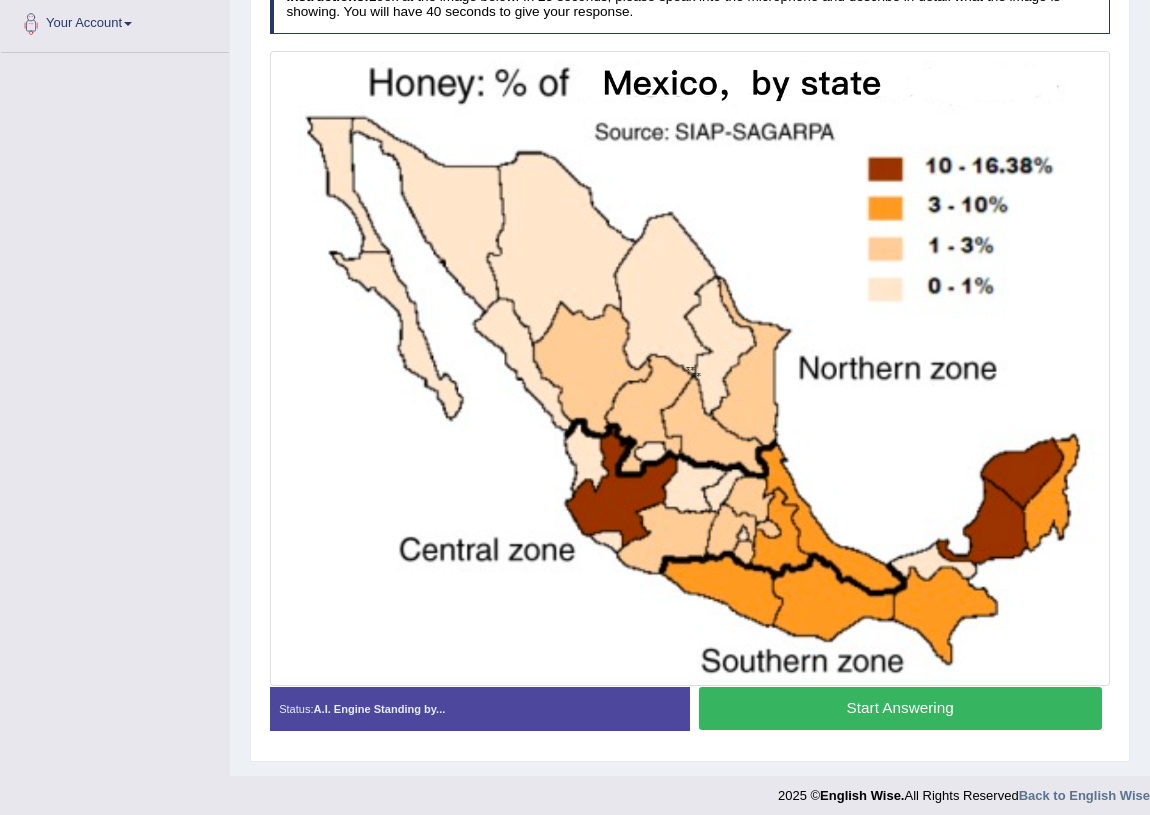 click on "Start Answering" at bounding box center (900, 708) 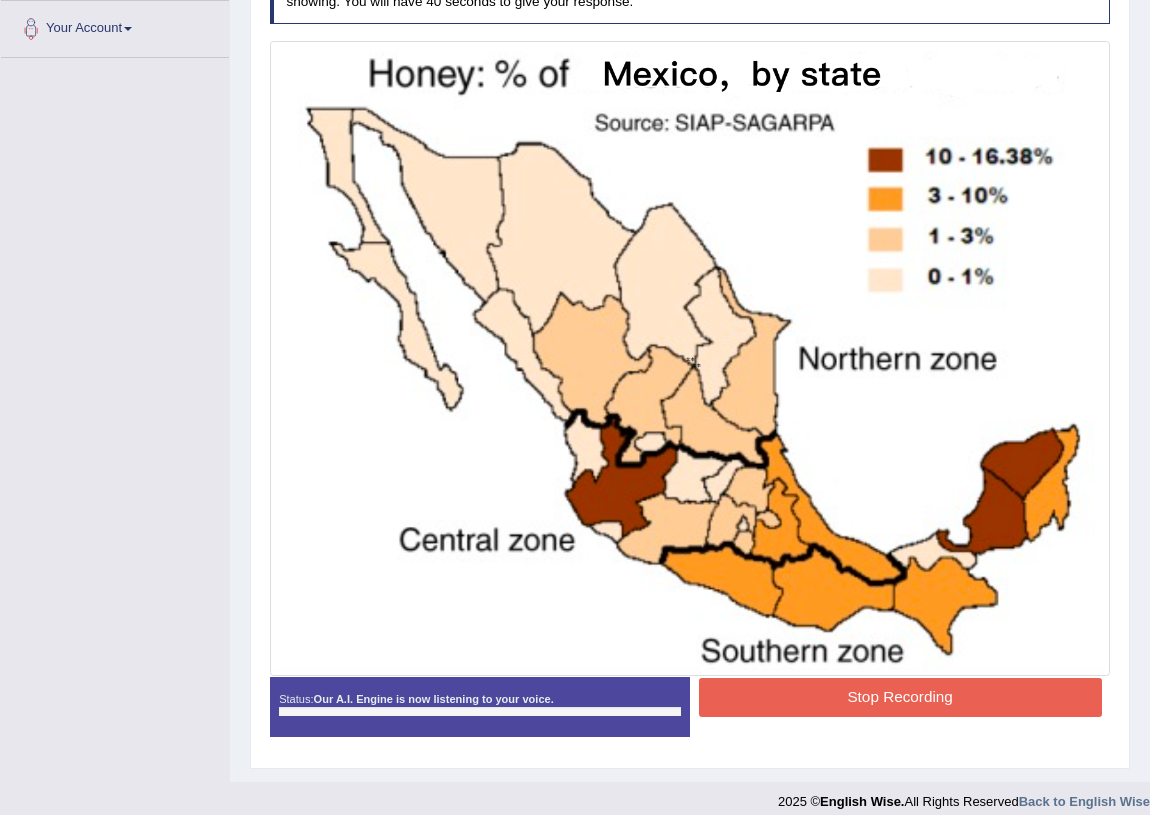 scroll, scrollTop: 445, scrollLeft: 0, axis: vertical 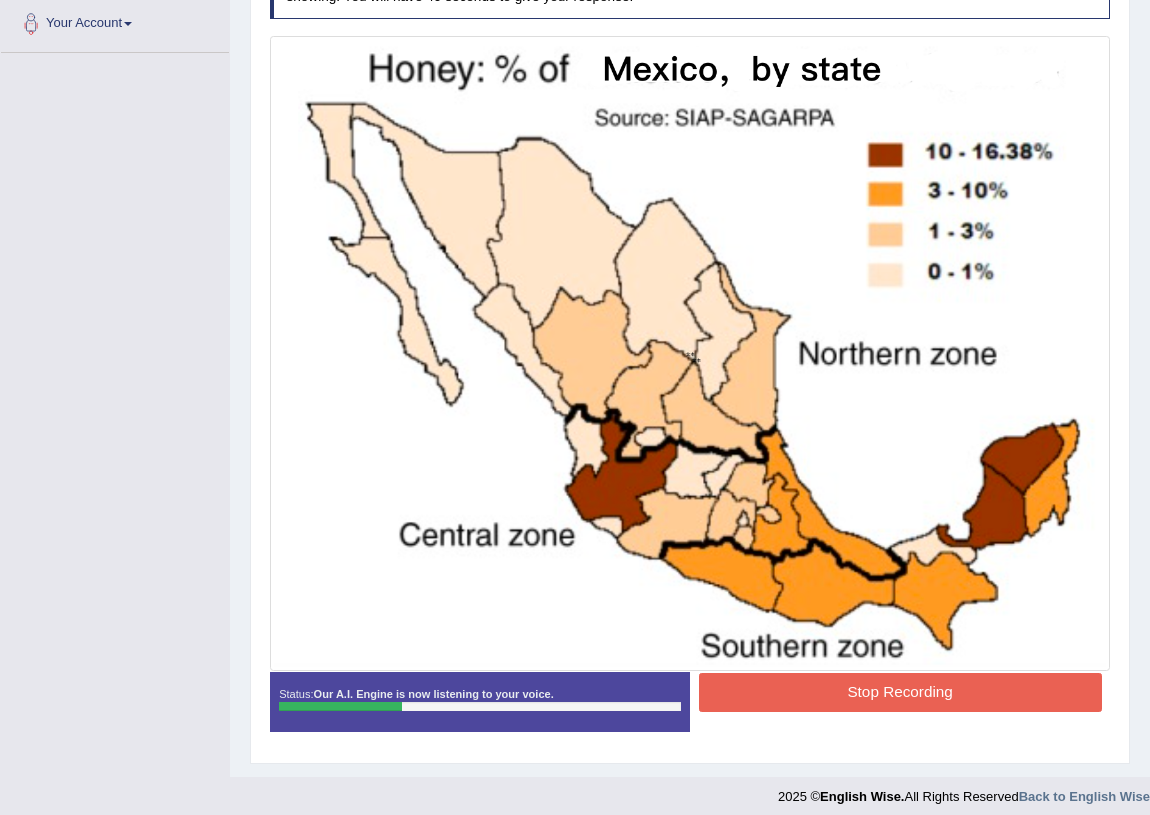click on "Stop Recording" at bounding box center [900, 692] 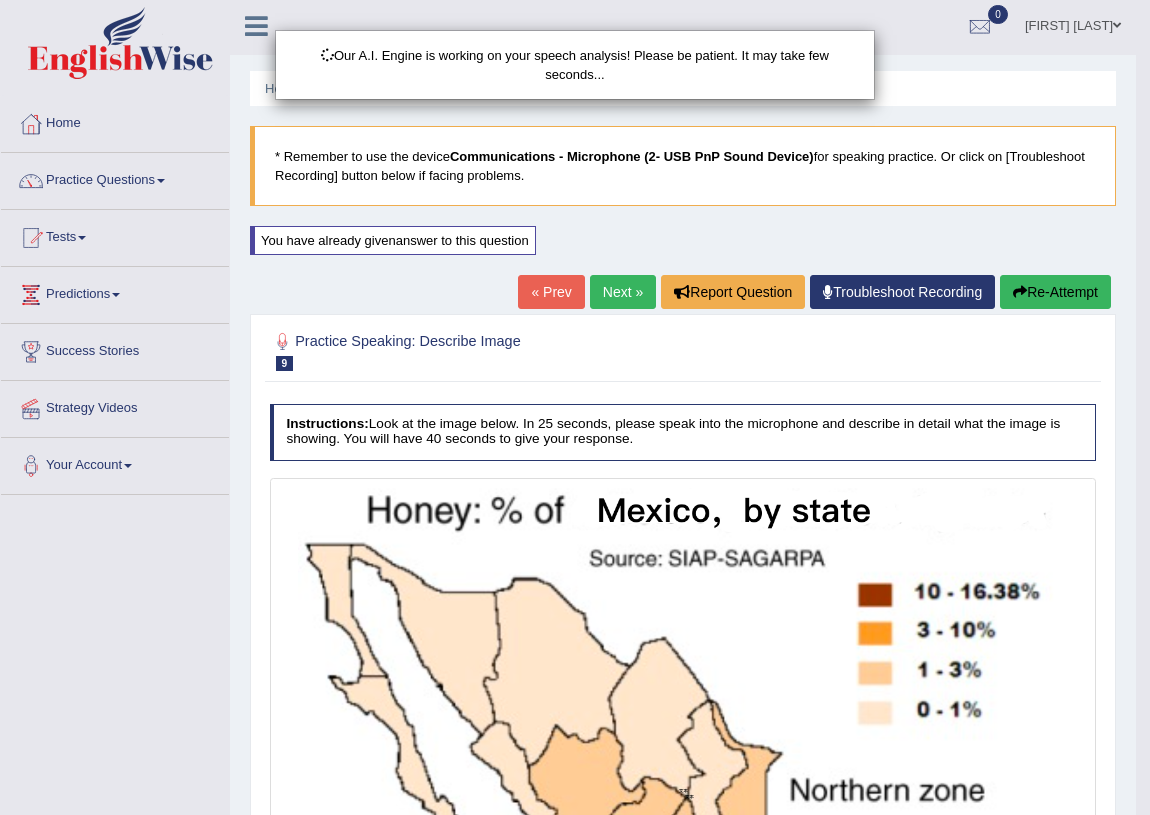 scroll, scrollTop: 0, scrollLeft: 0, axis: both 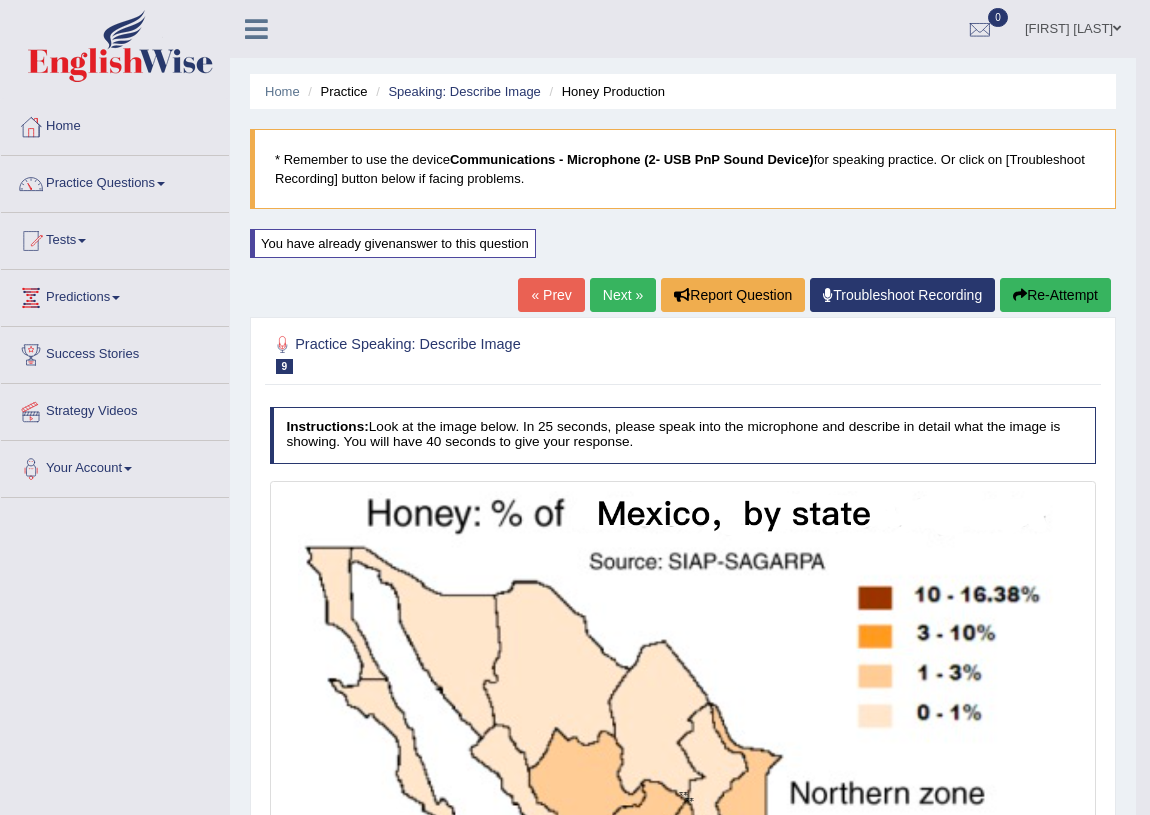 click on "Re-Attempt" at bounding box center (1055, 295) 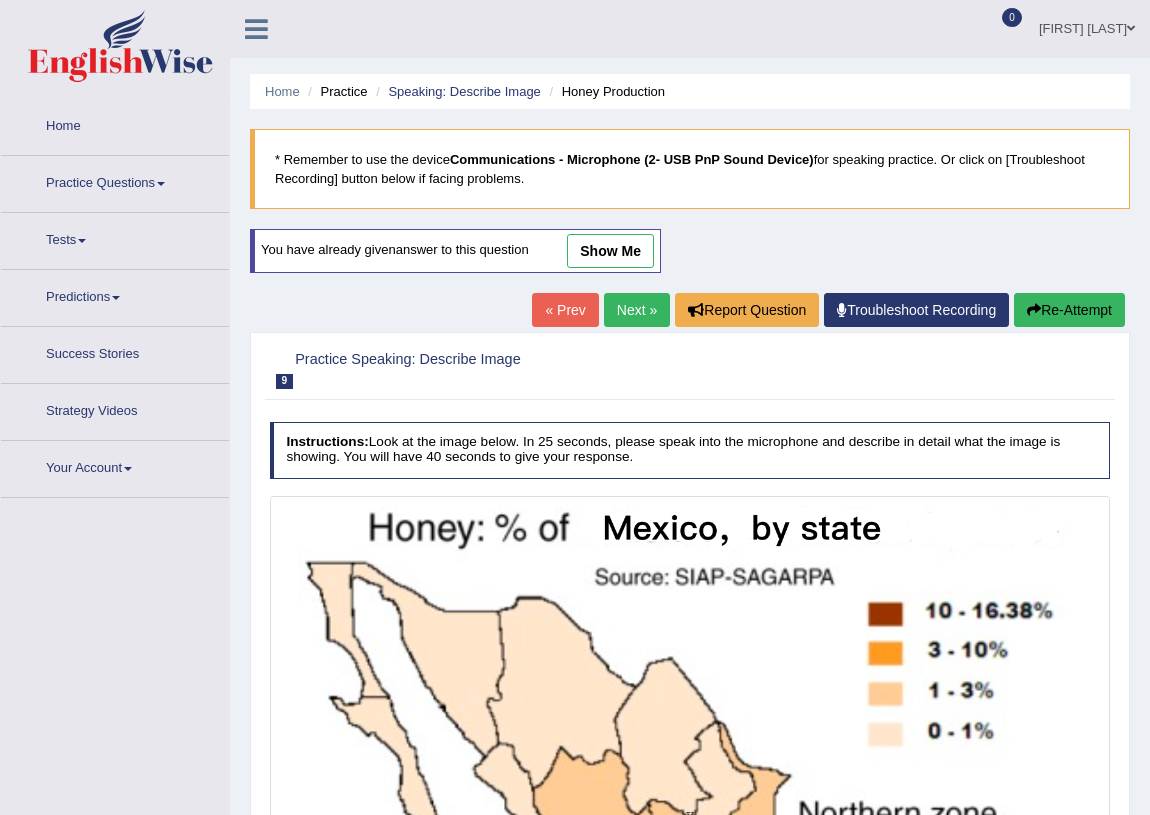 scroll, scrollTop: 454, scrollLeft: 0, axis: vertical 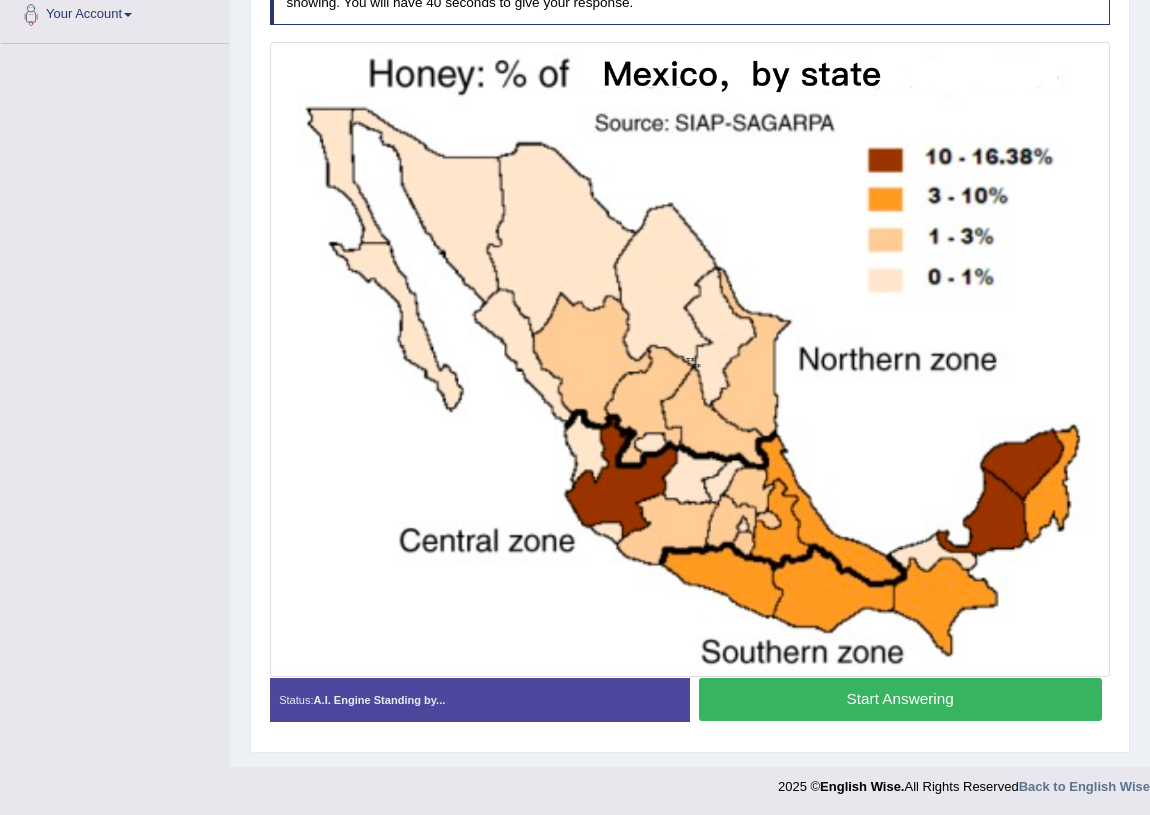 click on "Start Answering" at bounding box center [900, 699] 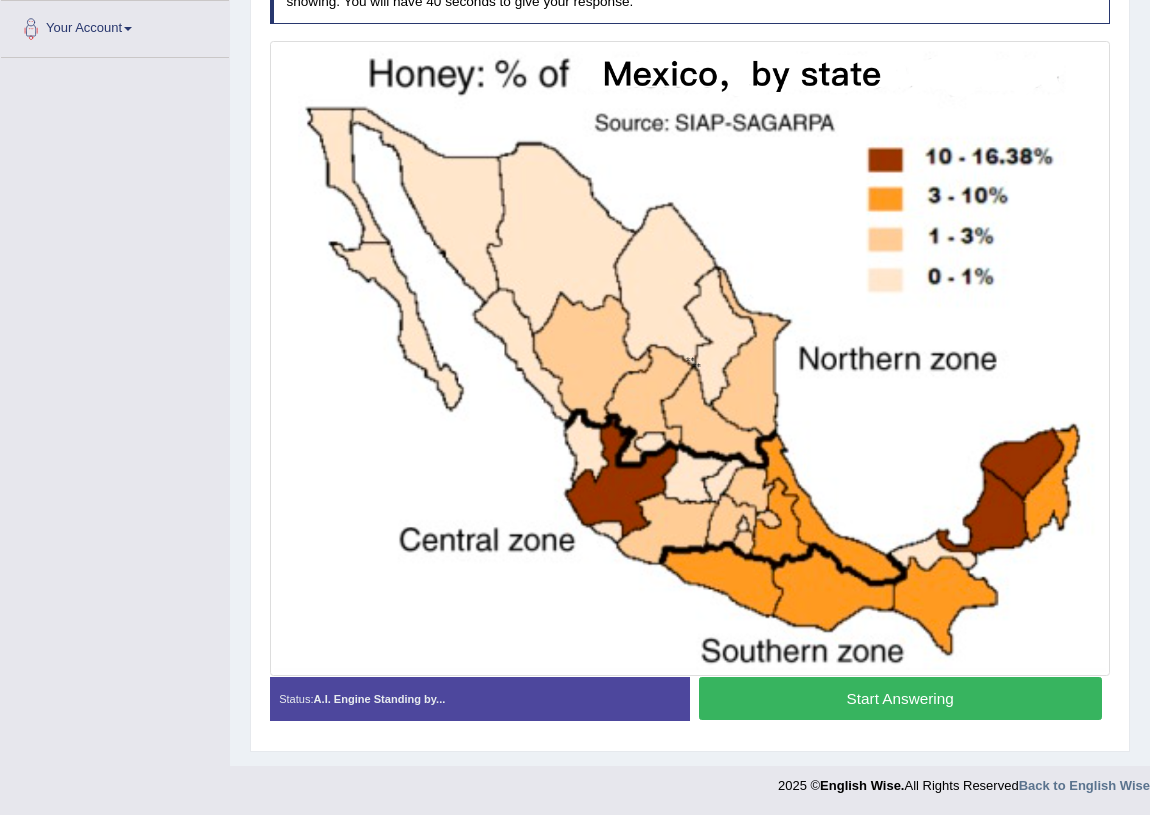 scroll, scrollTop: 454, scrollLeft: 0, axis: vertical 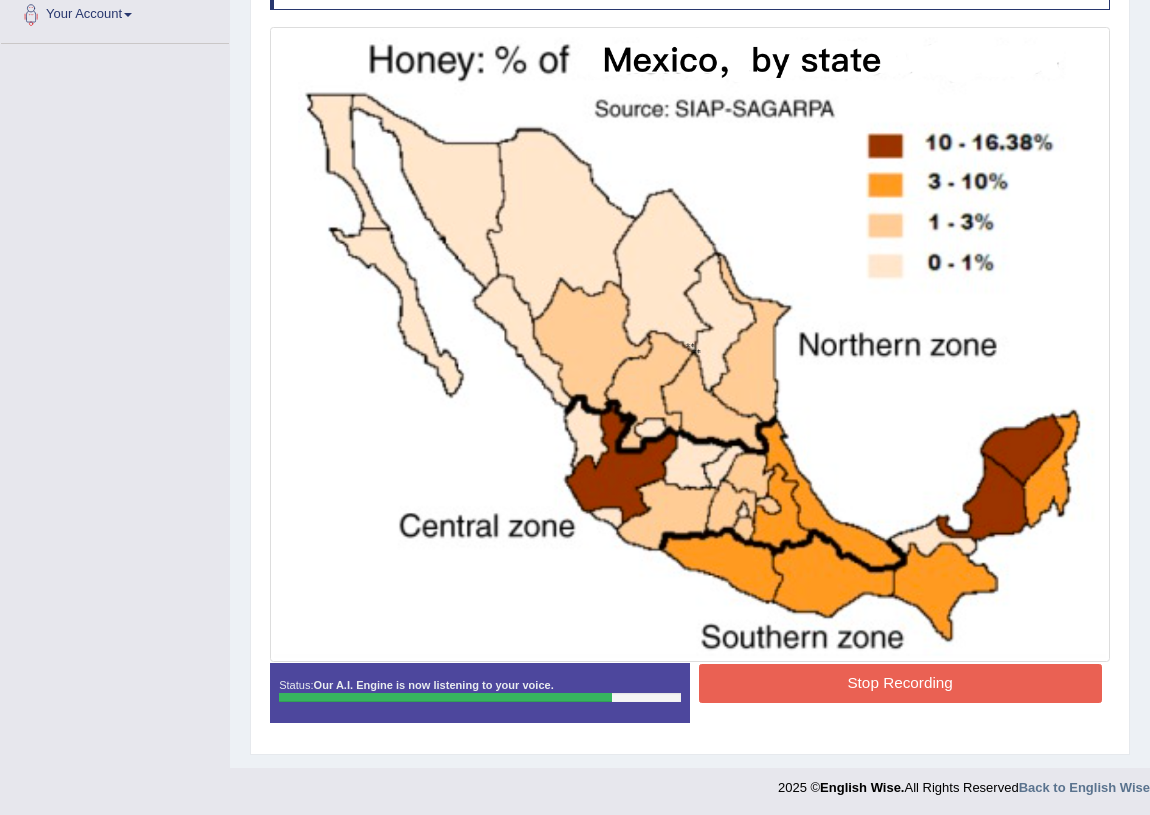 click on "Stop Recording" at bounding box center [900, 683] 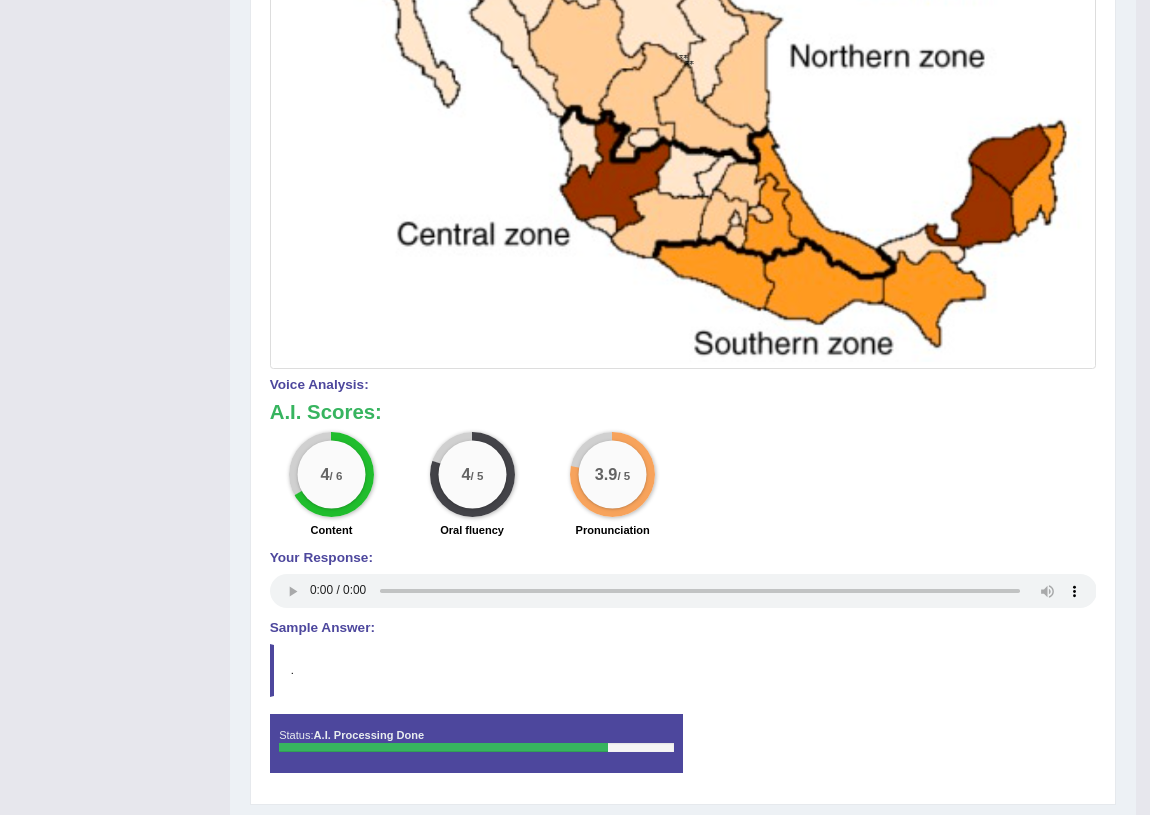 scroll, scrollTop: 791, scrollLeft: 0, axis: vertical 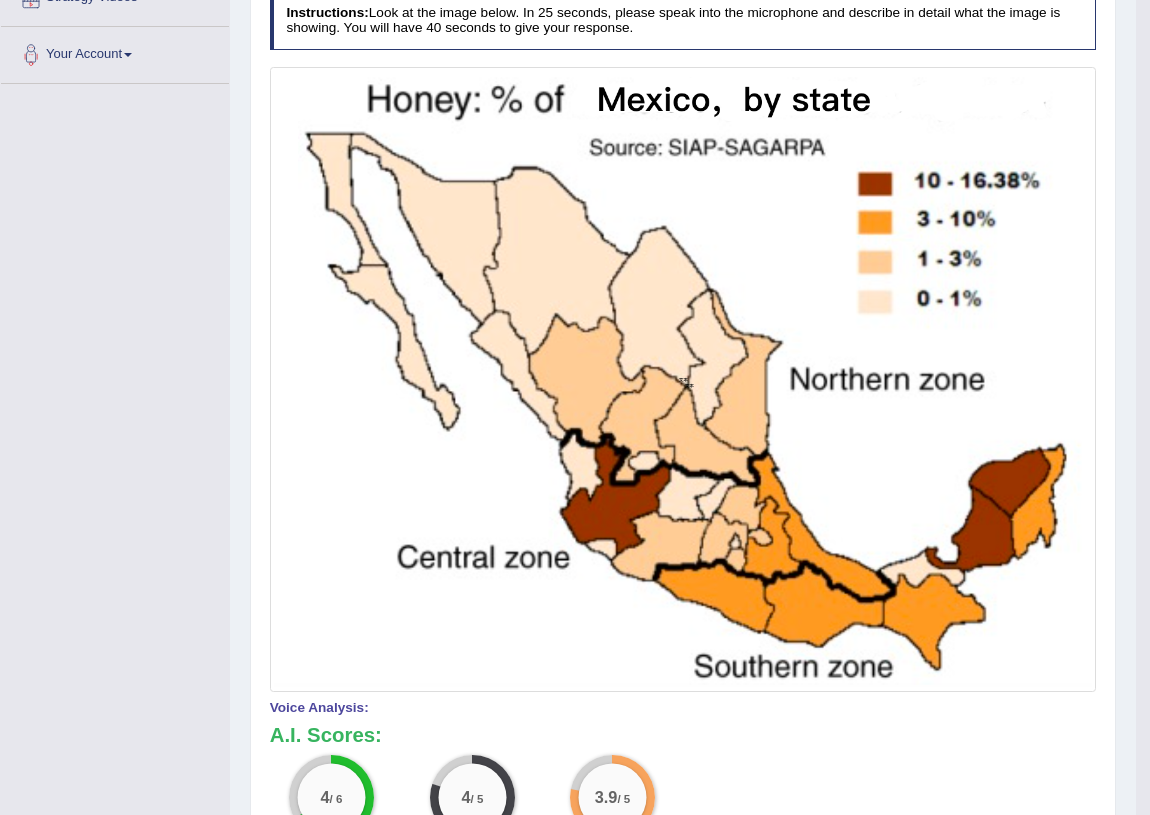 drag, startPoint x: 854, startPoint y: 440, endPoint x: 851, endPoint y: 332, distance: 108.04166 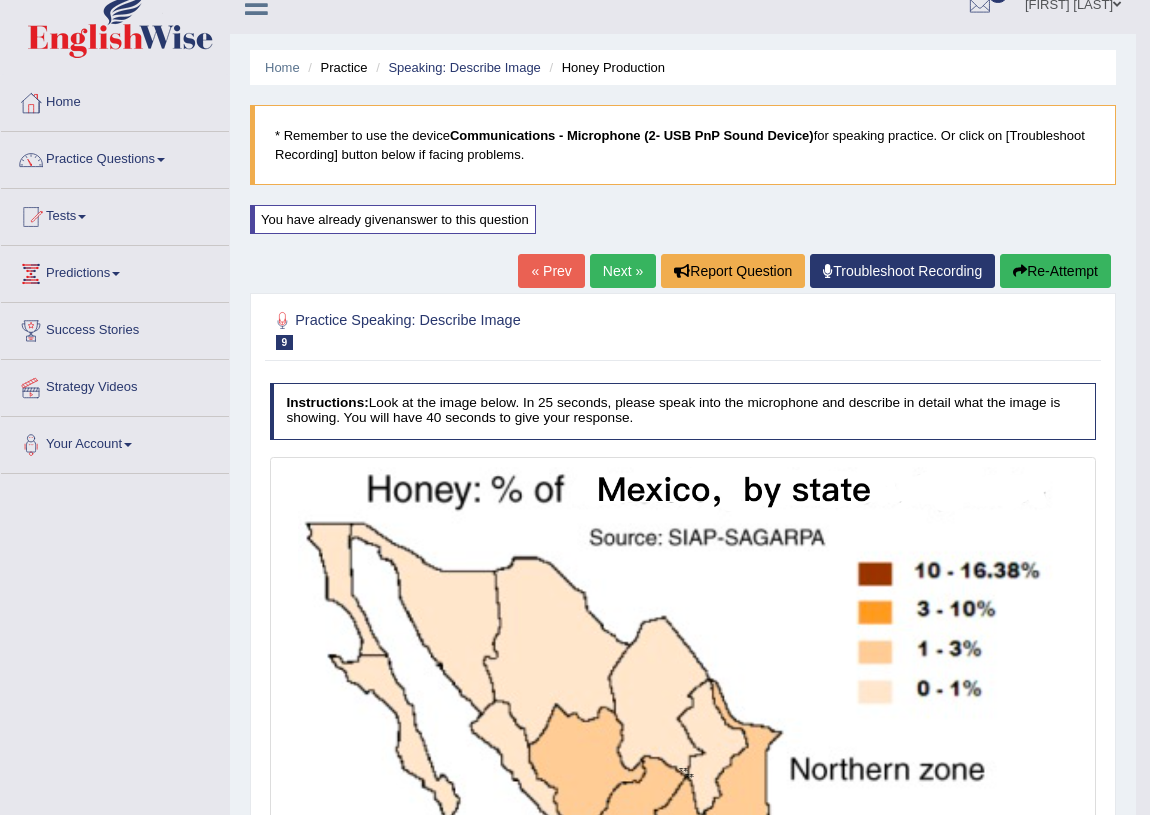 scroll, scrollTop: 0, scrollLeft: 0, axis: both 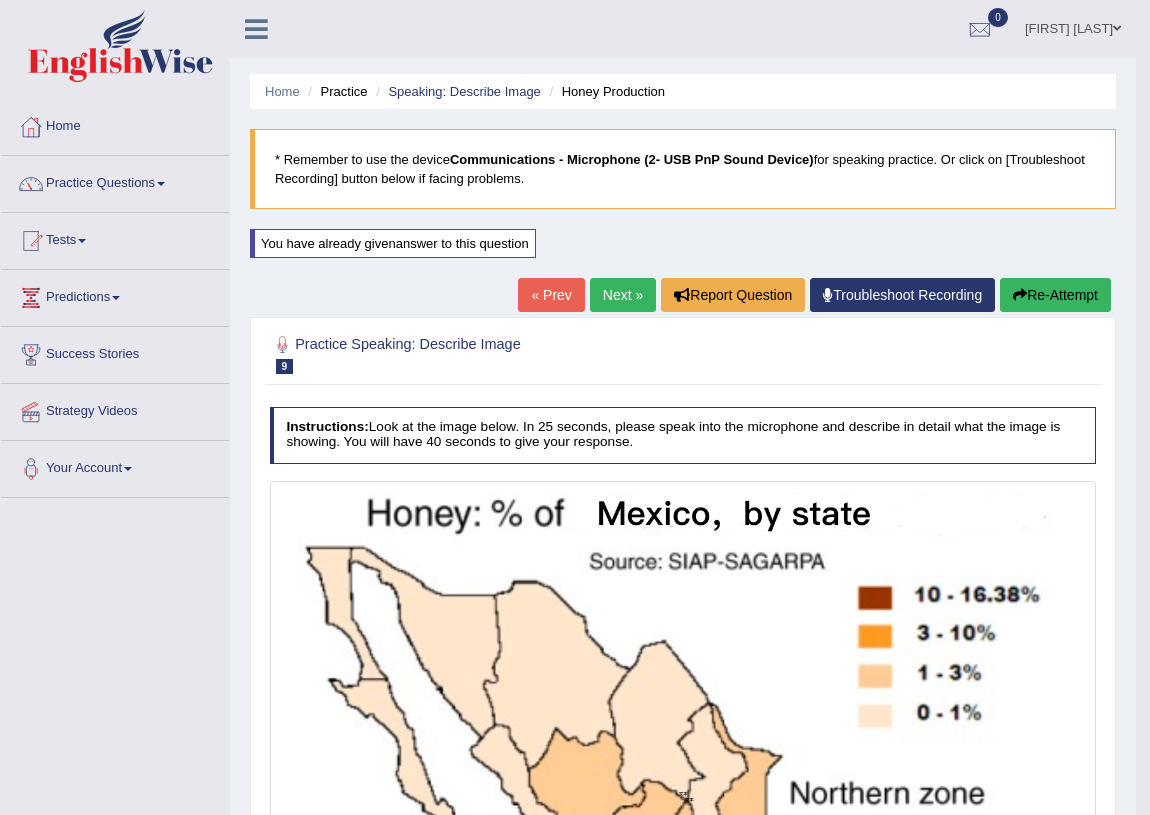 click on "Next »" at bounding box center (623, 295) 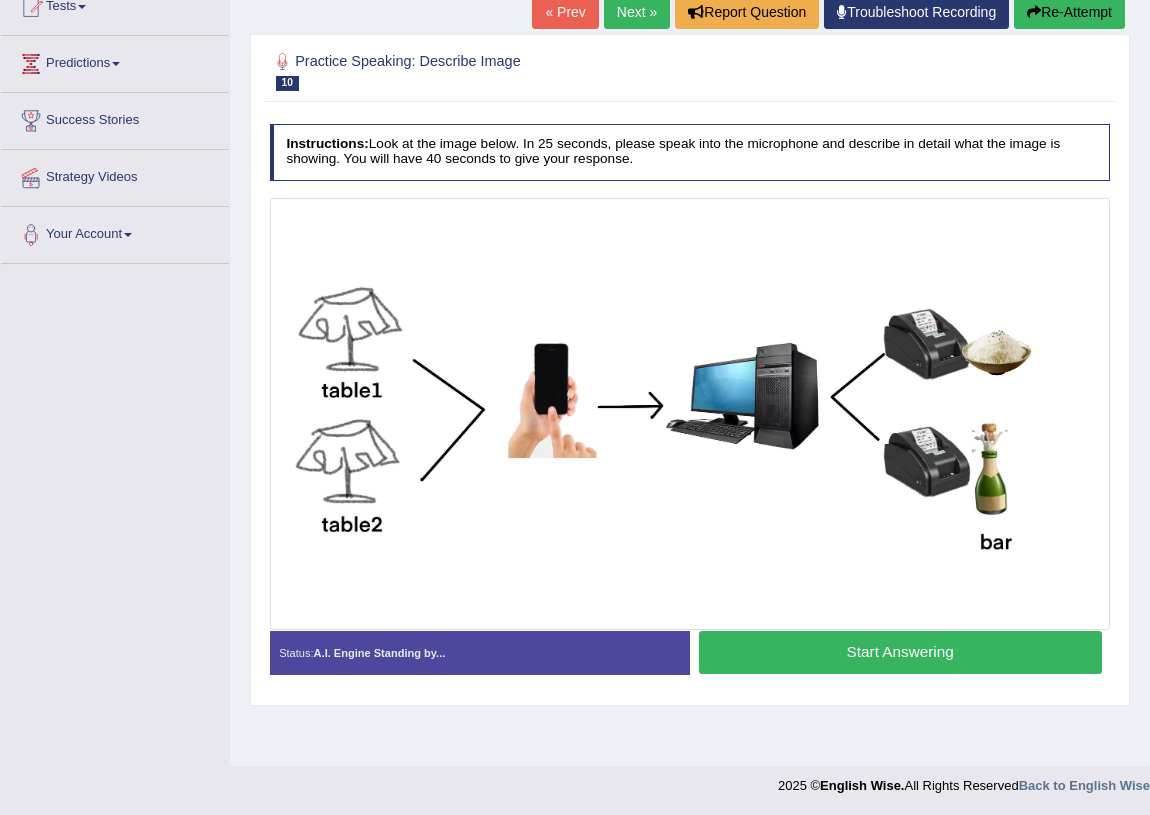 scroll, scrollTop: 234, scrollLeft: 0, axis: vertical 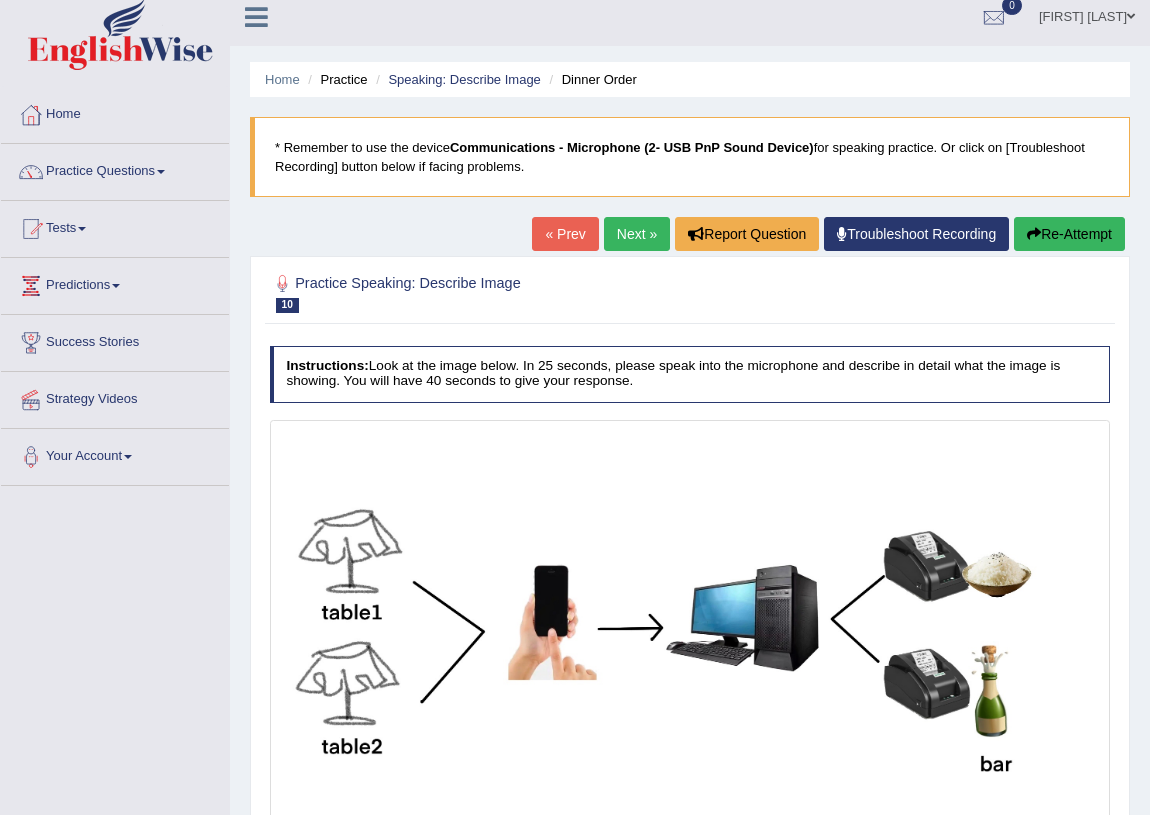 drag, startPoint x: 787, startPoint y: 479, endPoint x: 759, endPoint y: 380, distance: 102.88343 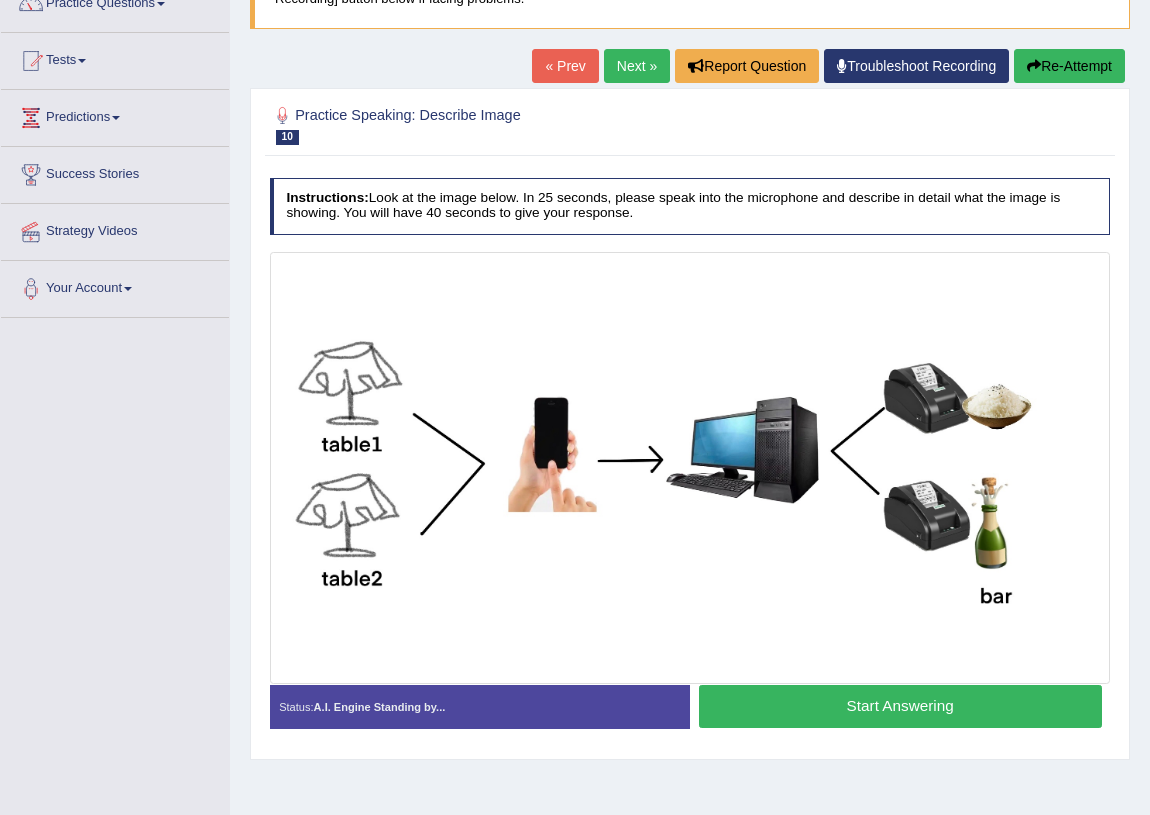 drag, startPoint x: 648, startPoint y: 592, endPoint x: 638, endPoint y: 656, distance: 64.77654 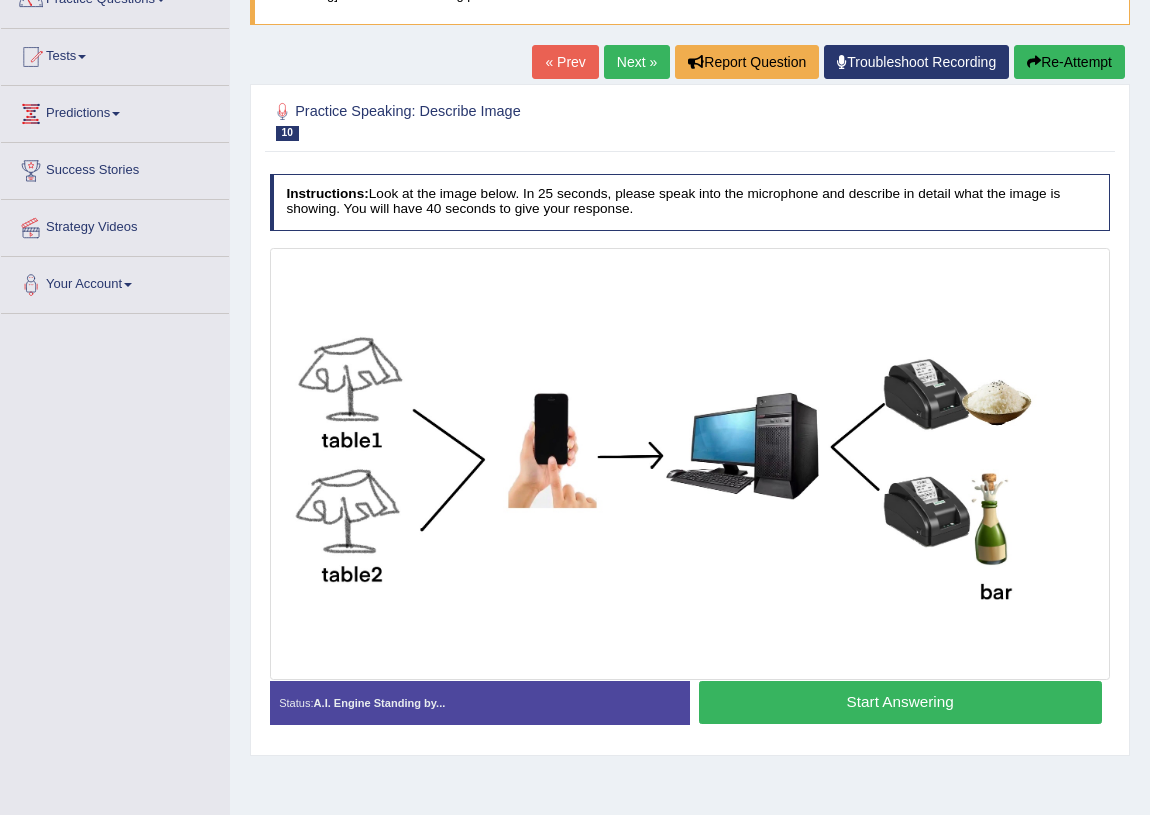 click on "Start Answering" at bounding box center [900, 702] 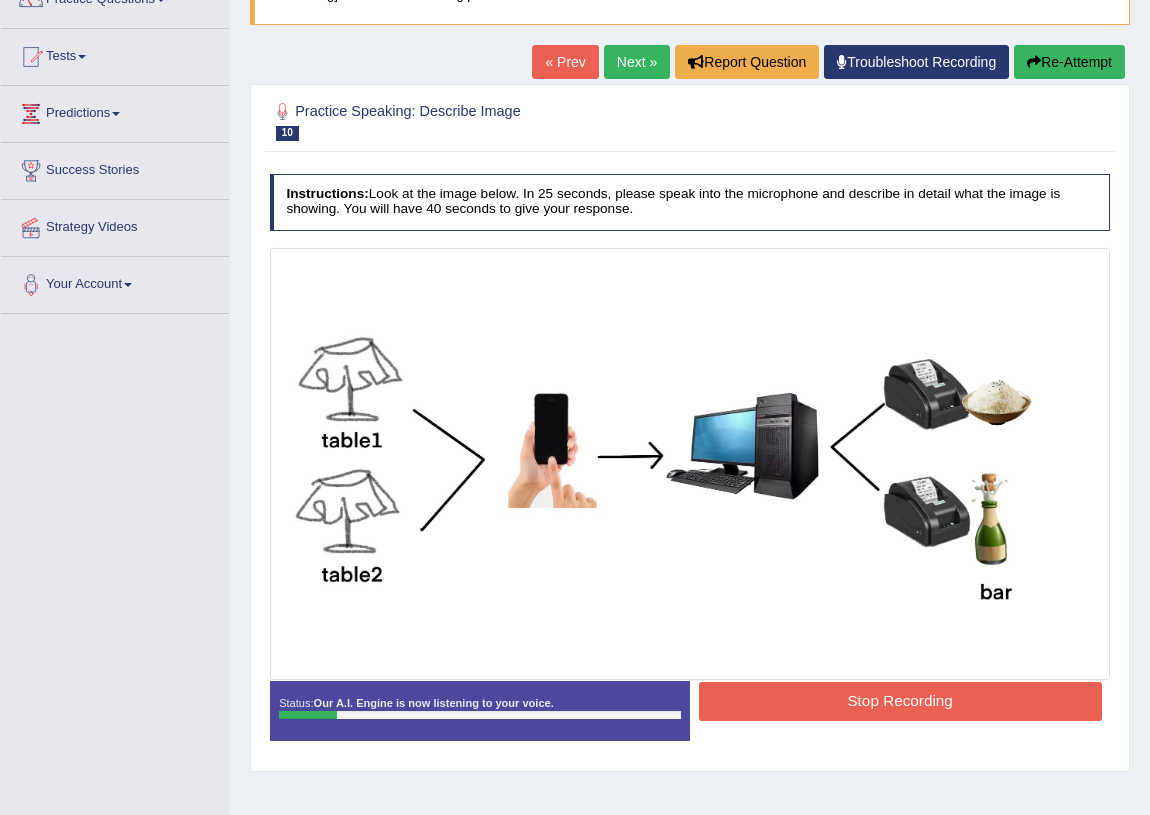 click on "Stop Recording" at bounding box center [900, 701] 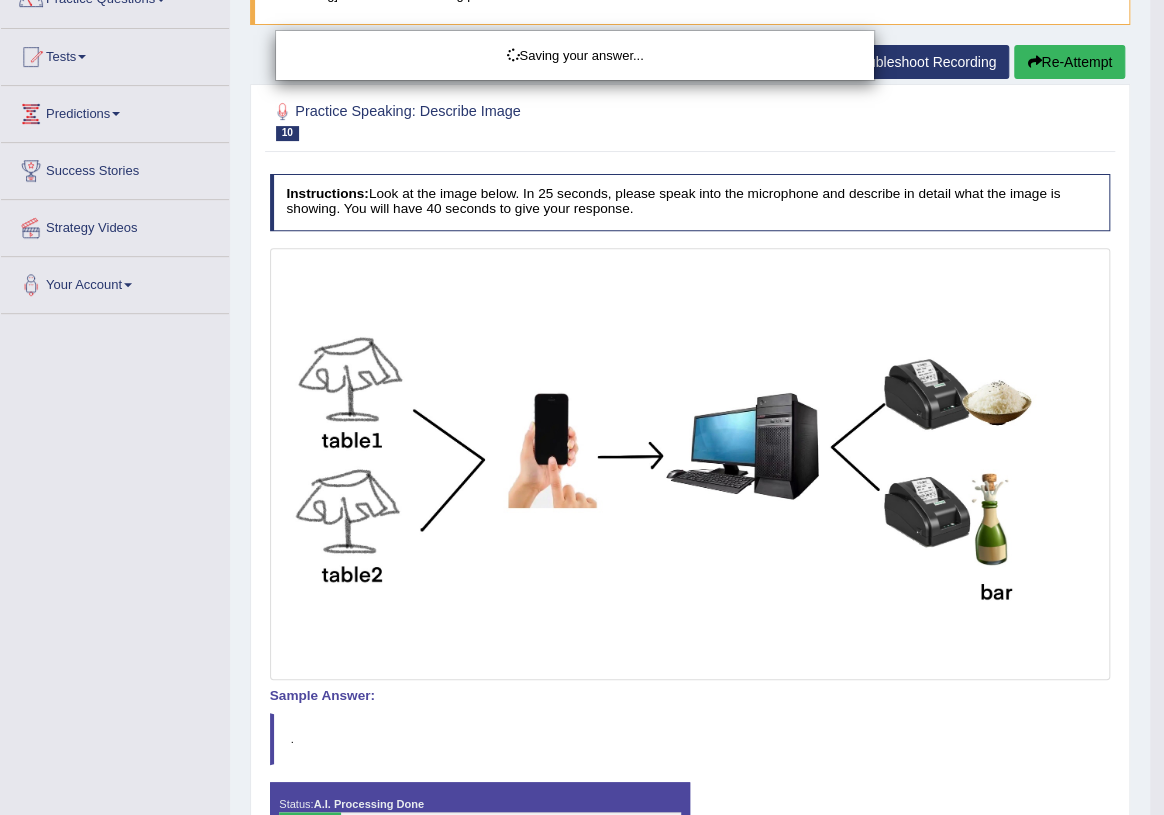 click on "Saving your answer..." at bounding box center [582, 407] 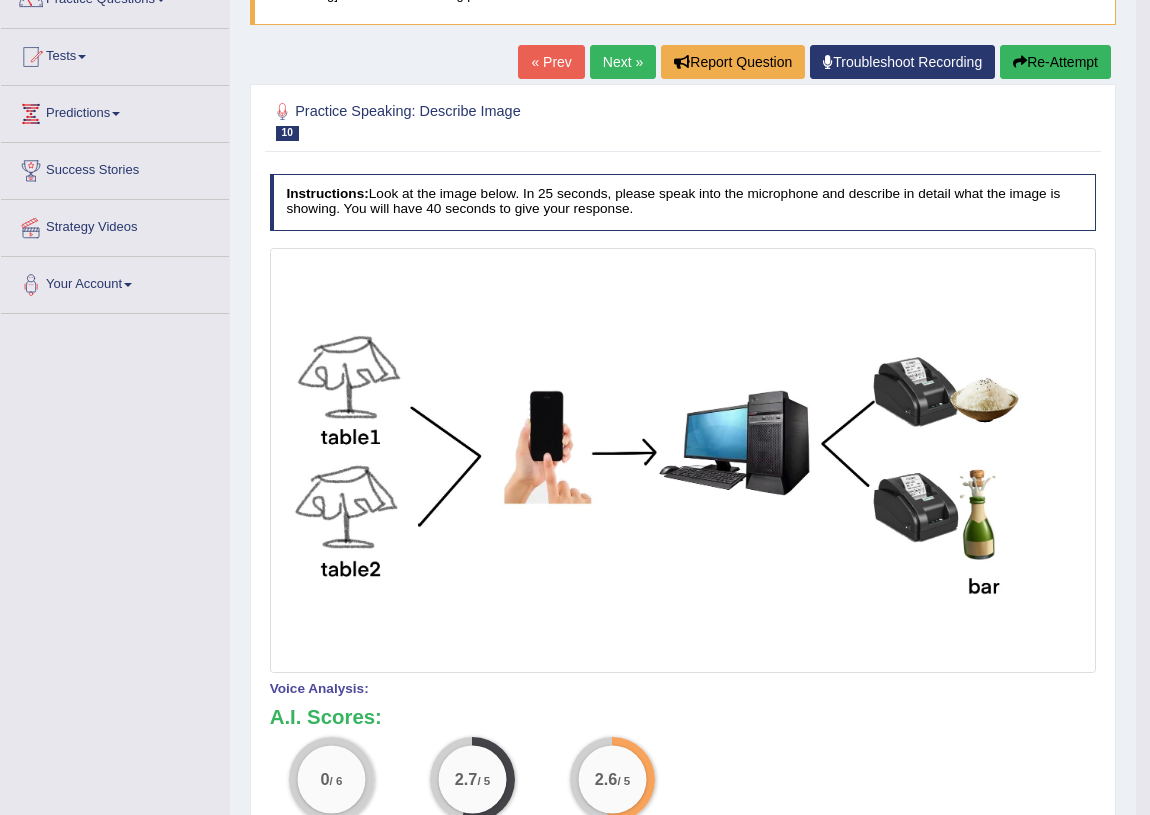 click on "Re-Attempt" at bounding box center (1055, 62) 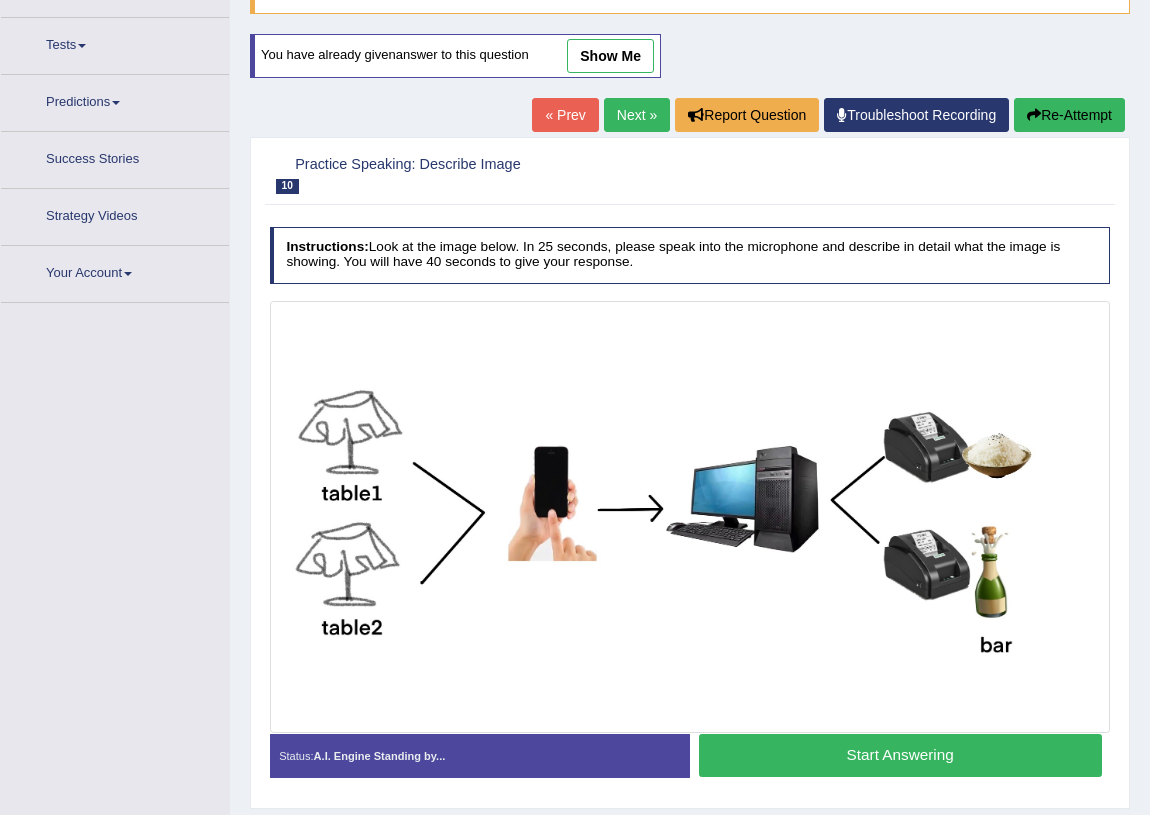 scroll, scrollTop: 195, scrollLeft: 0, axis: vertical 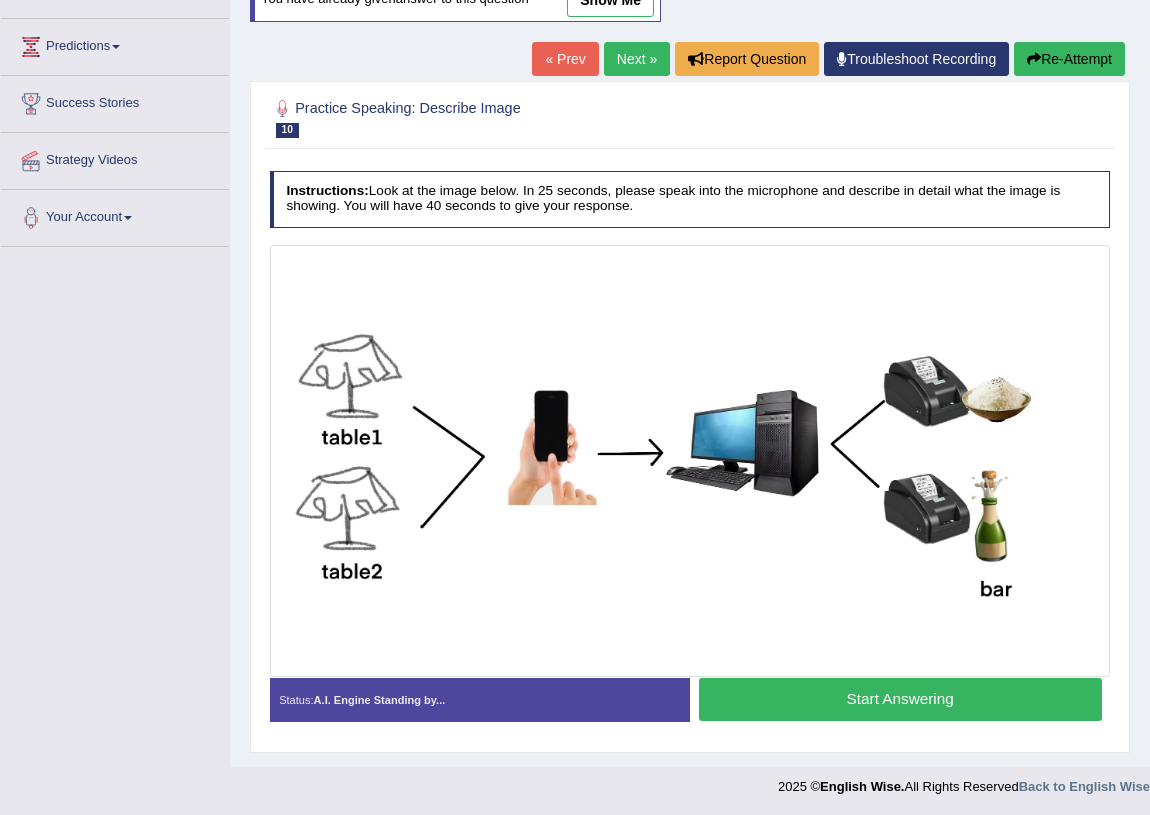 click on "Start Answering" at bounding box center (900, 699) 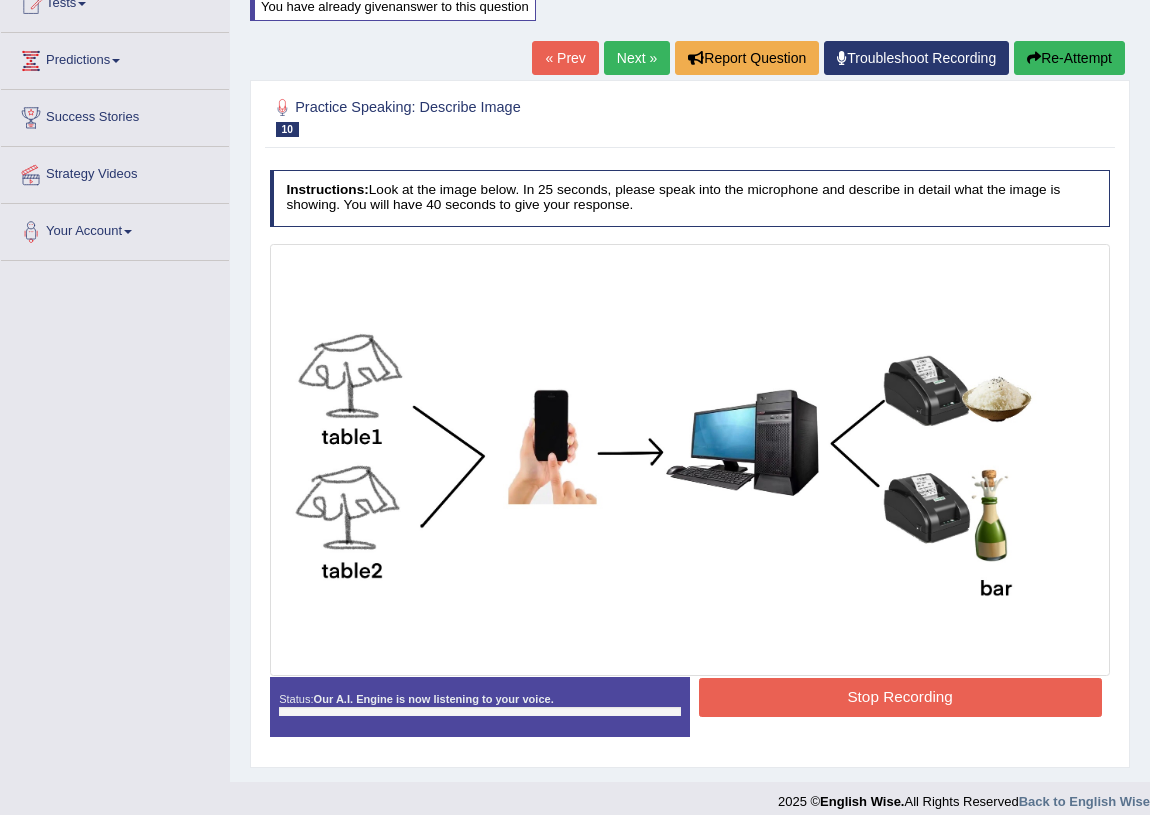 scroll, scrollTop: 251, scrollLeft: 0, axis: vertical 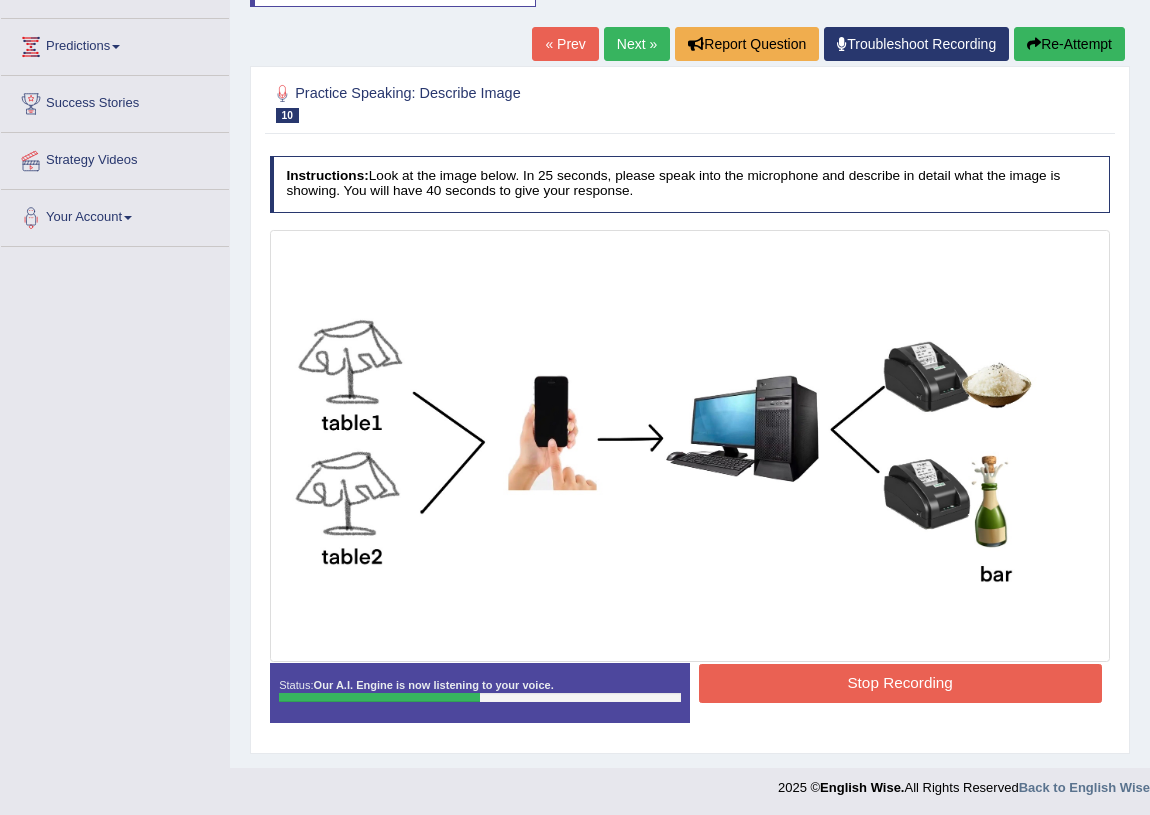 click on "Stop Recording" at bounding box center (900, 683) 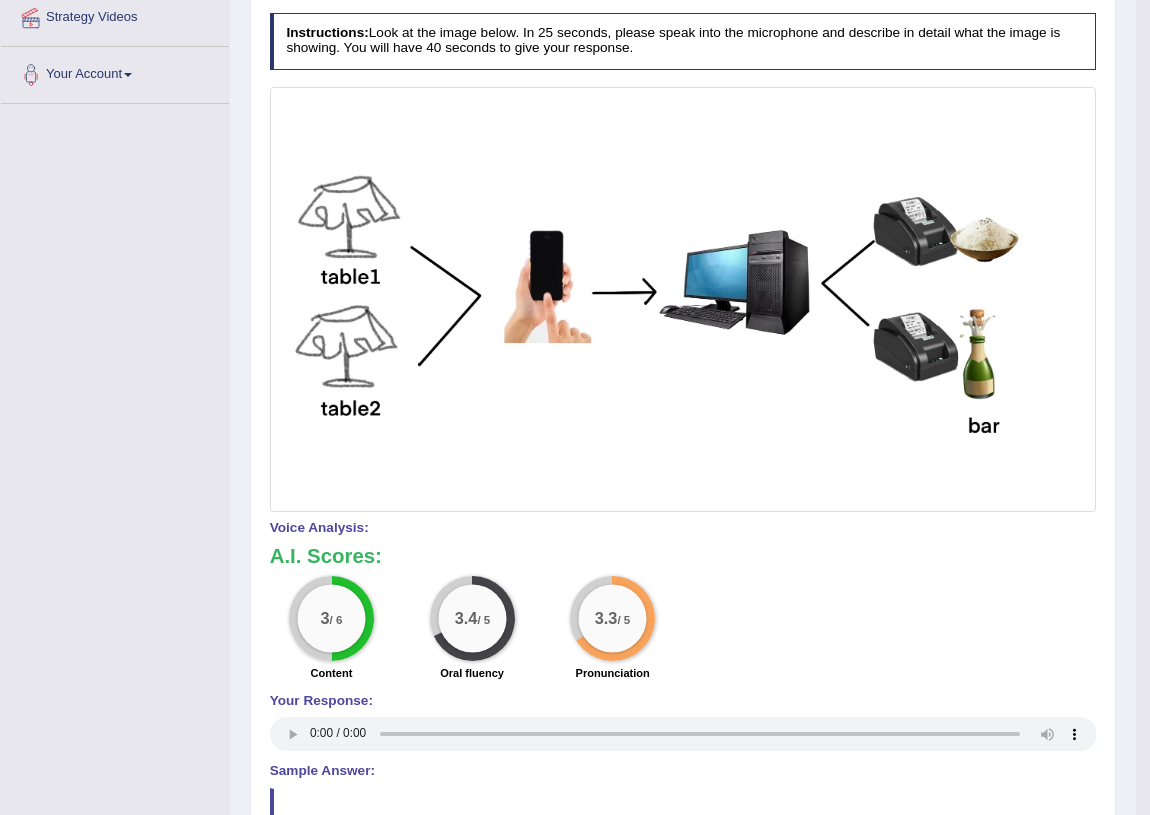 scroll, scrollTop: 425, scrollLeft: 0, axis: vertical 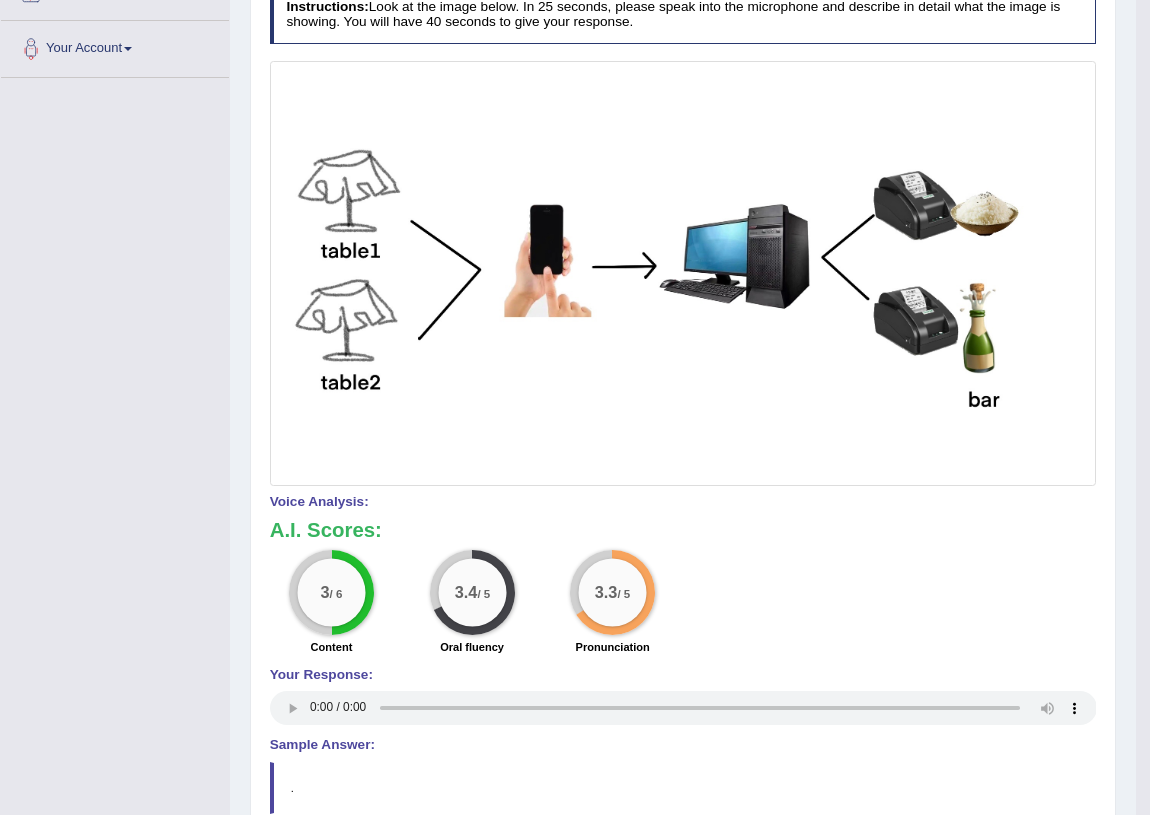 drag, startPoint x: 851, startPoint y: 520, endPoint x: 835, endPoint y: 573, distance: 55.362442 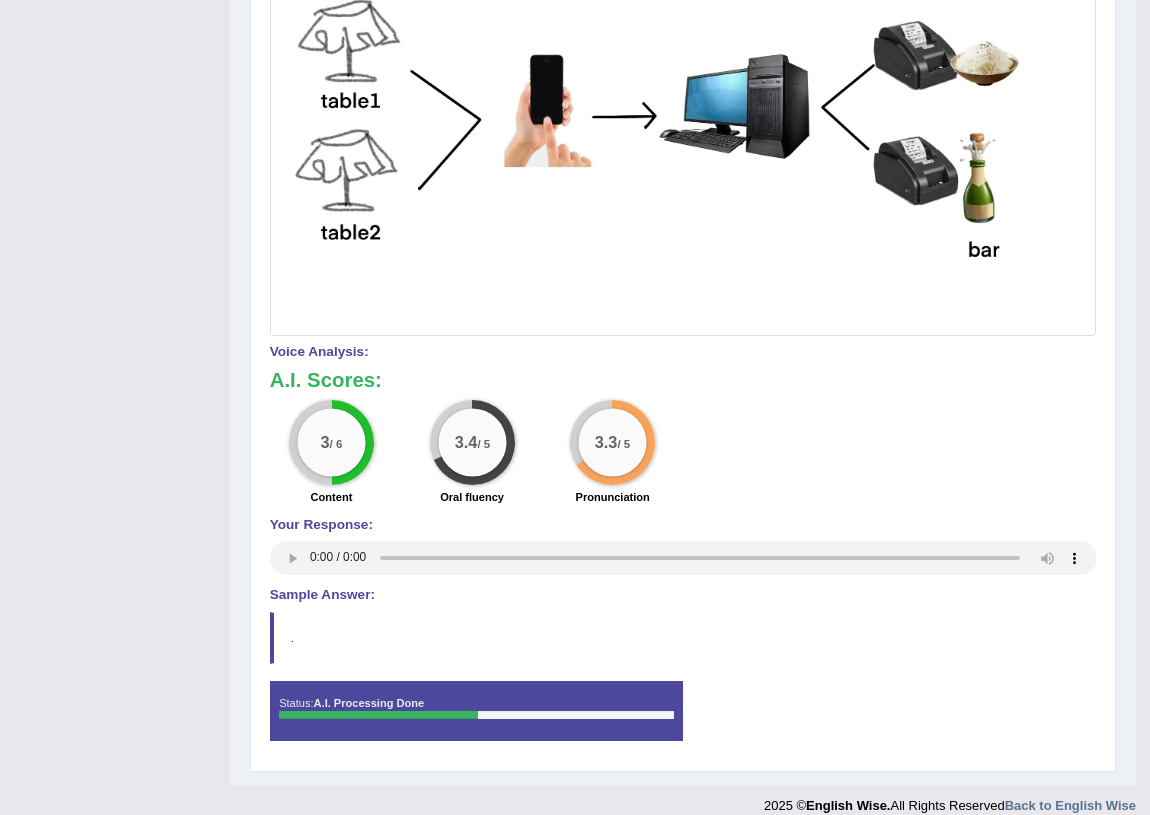 scroll, scrollTop: 591, scrollLeft: 0, axis: vertical 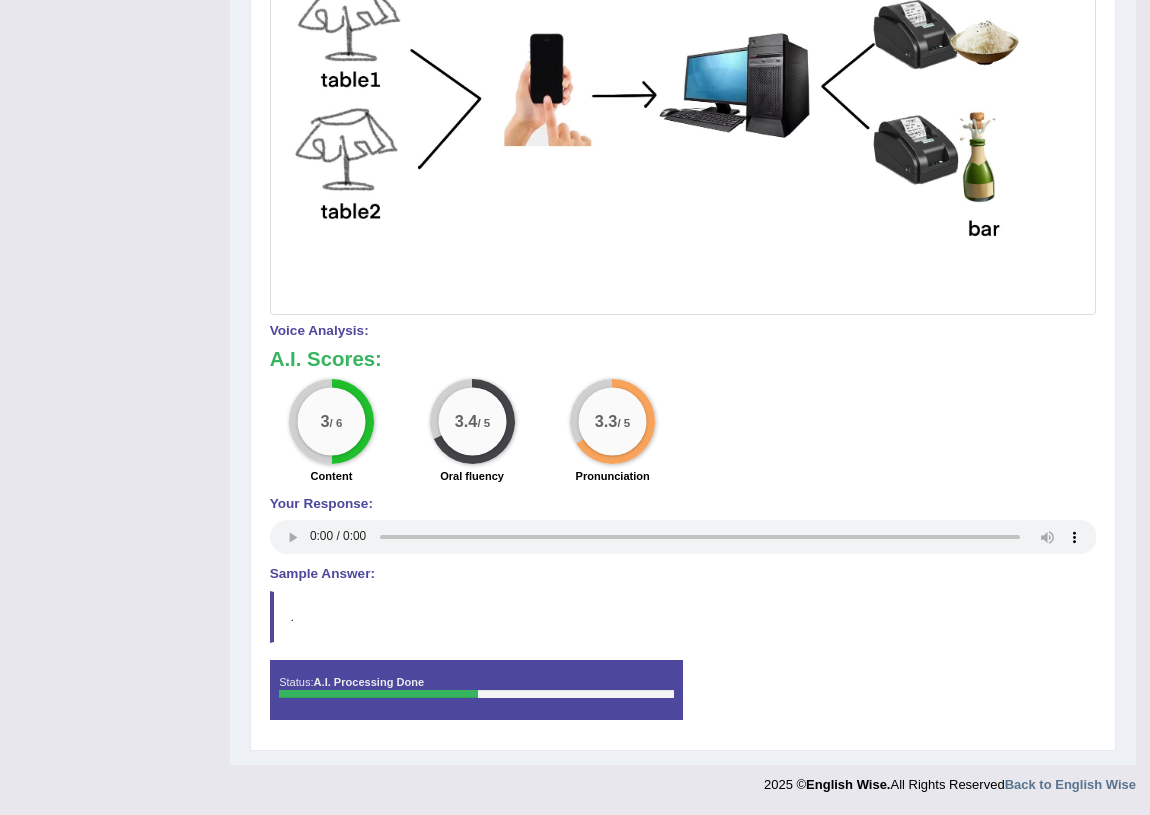 drag, startPoint x: 841, startPoint y: 609, endPoint x: 850, endPoint y: 669, distance: 60.671246 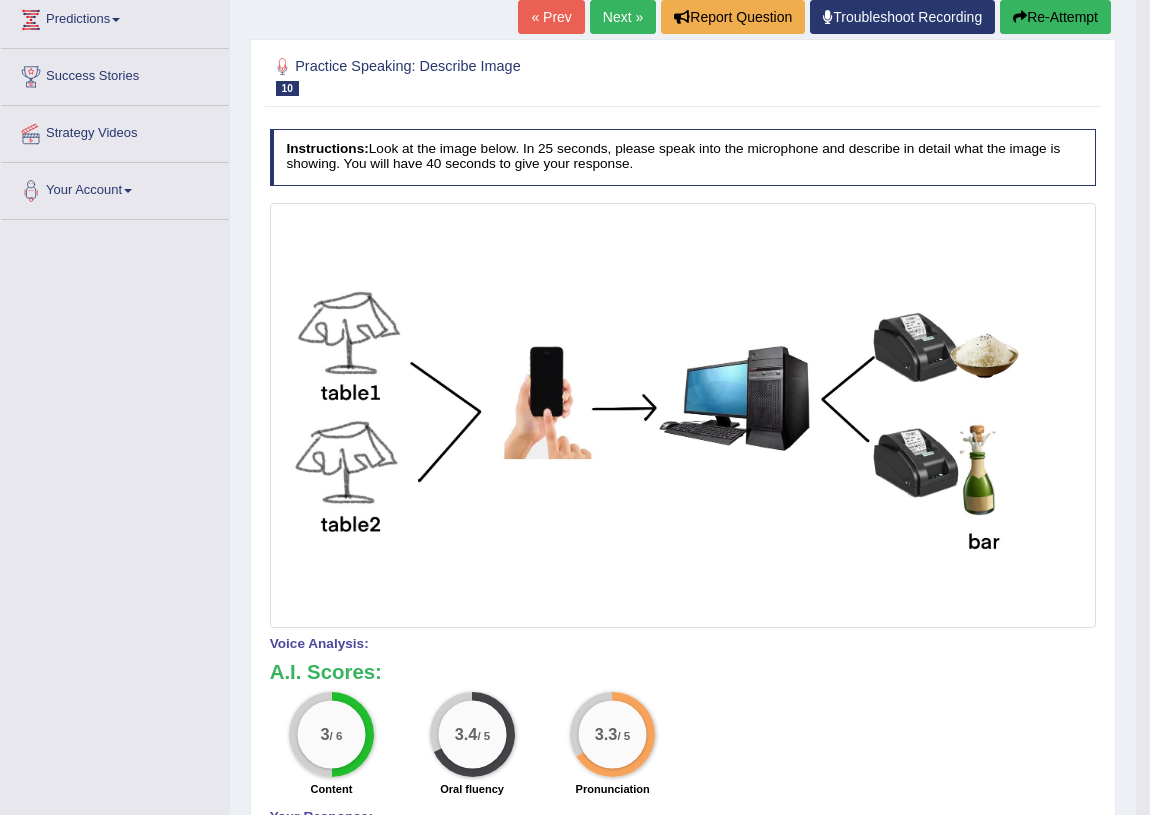 scroll, scrollTop: 0, scrollLeft: 0, axis: both 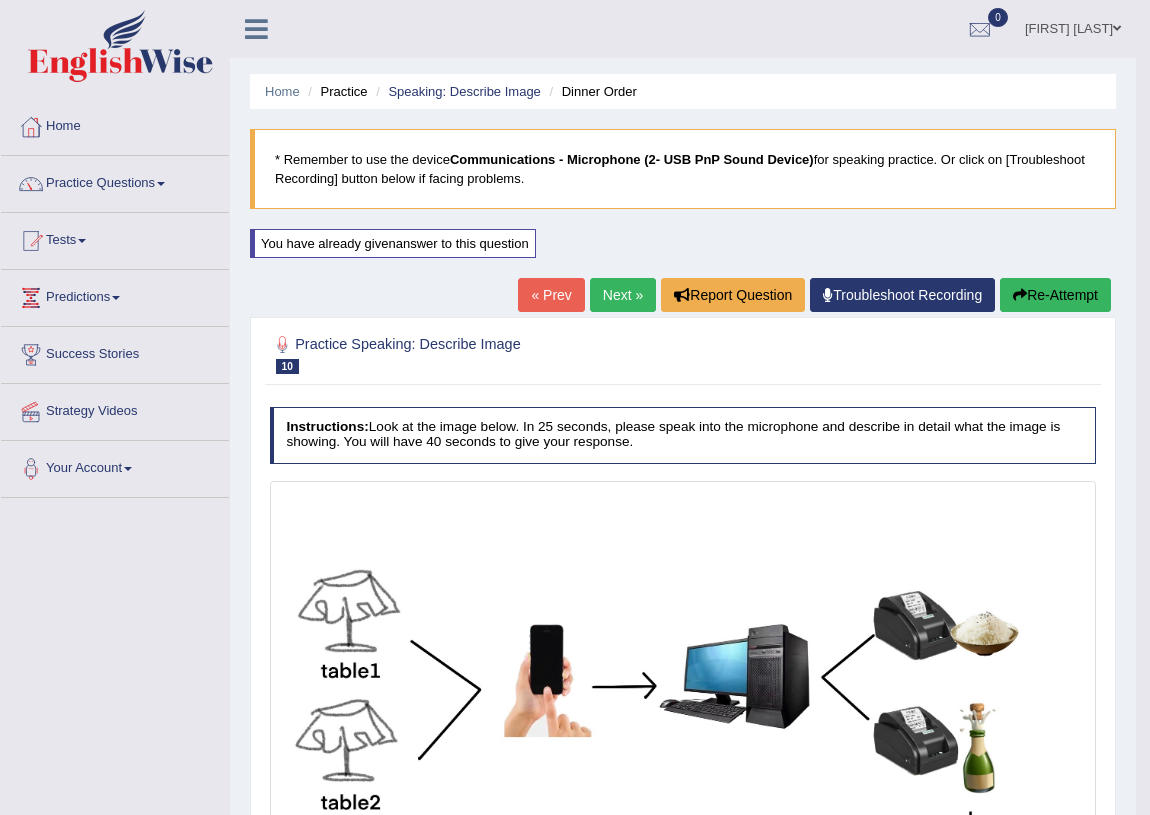 click on "Next »" at bounding box center [623, 295] 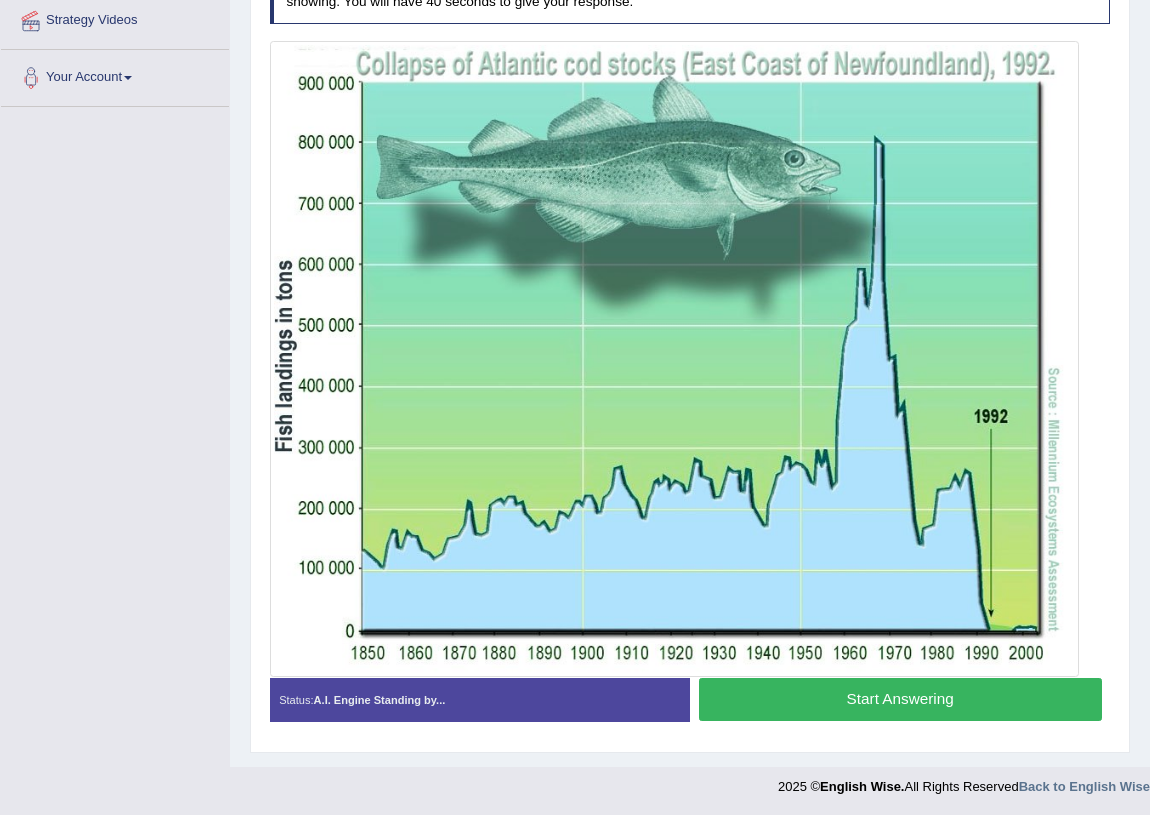 scroll, scrollTop: 391, scrollLeft: 0, axis: vertical 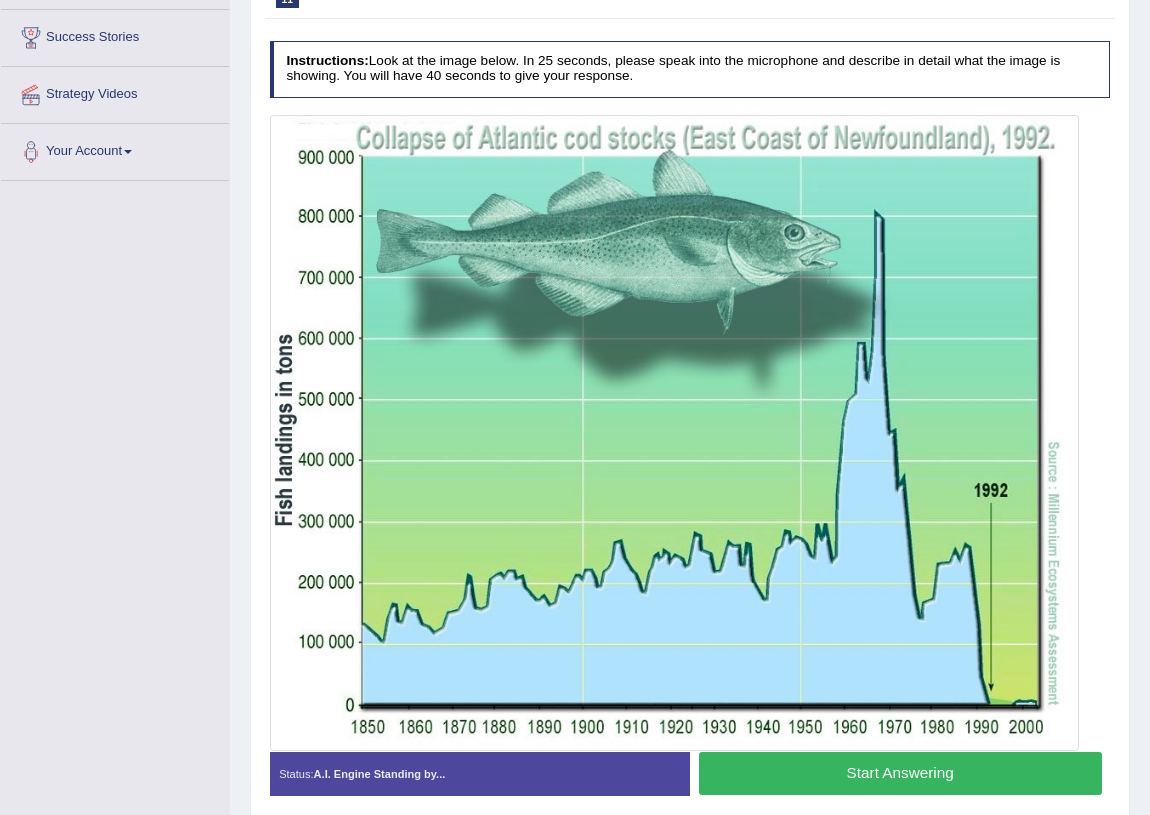 drag, startPoint x: 717, startPoint y: 472, endPoint x: 708, endPoint y: 396, distance: 76.53104 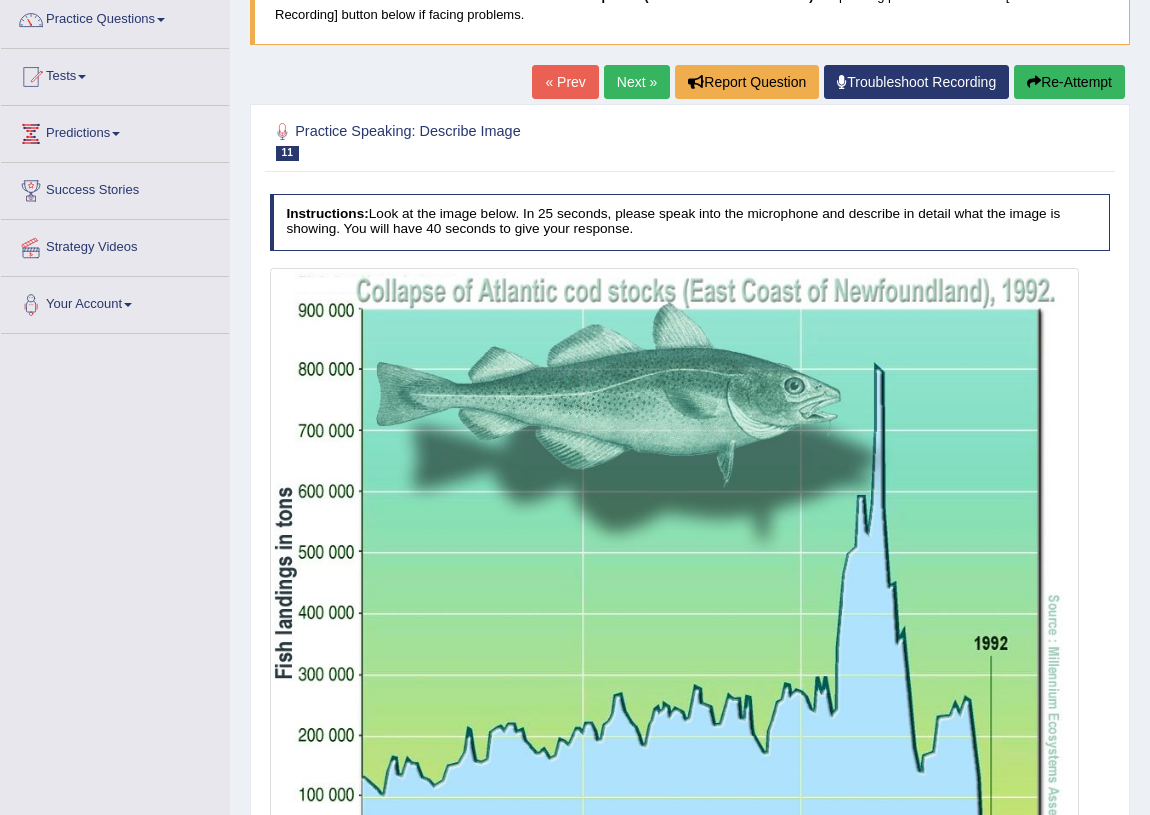 scroll, scrollTop: 0, scrollLeft: 0, axis: both 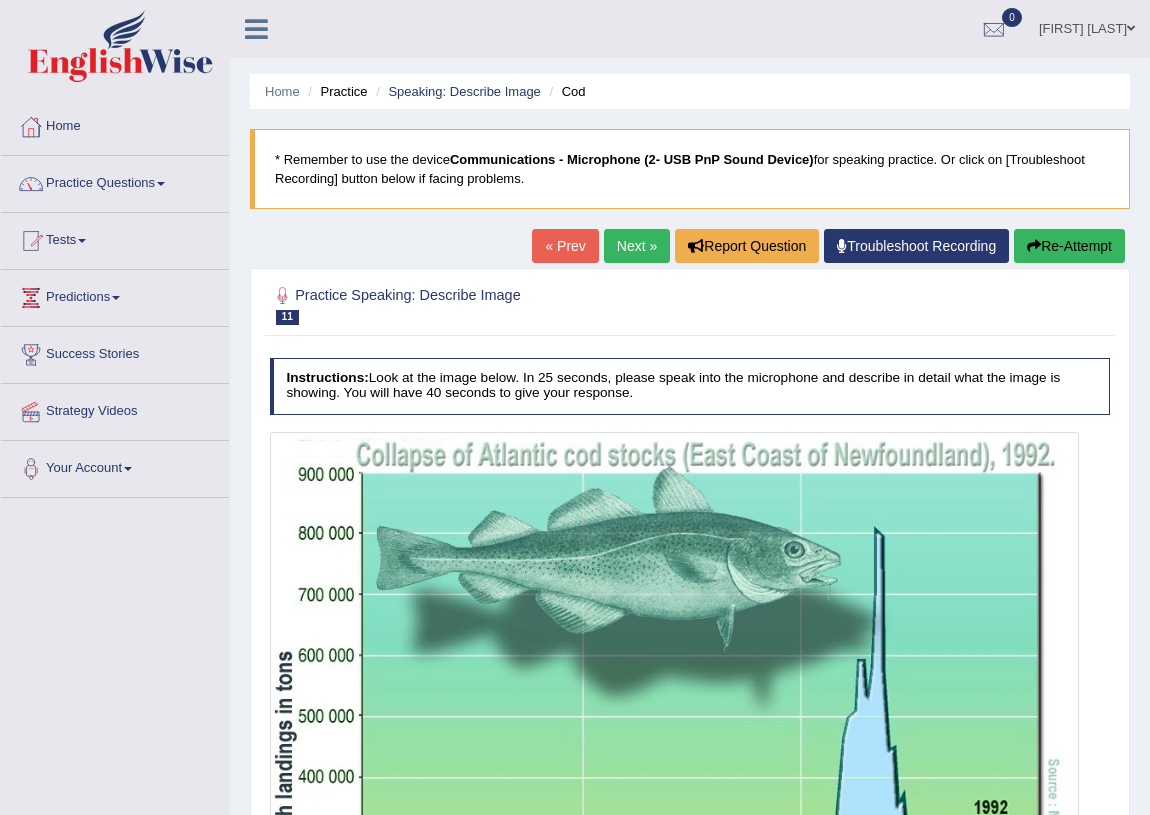drag, startPoint x: 723, startPoint y: 456, endPoint x: 723, endPoint y: 300, distance: 156 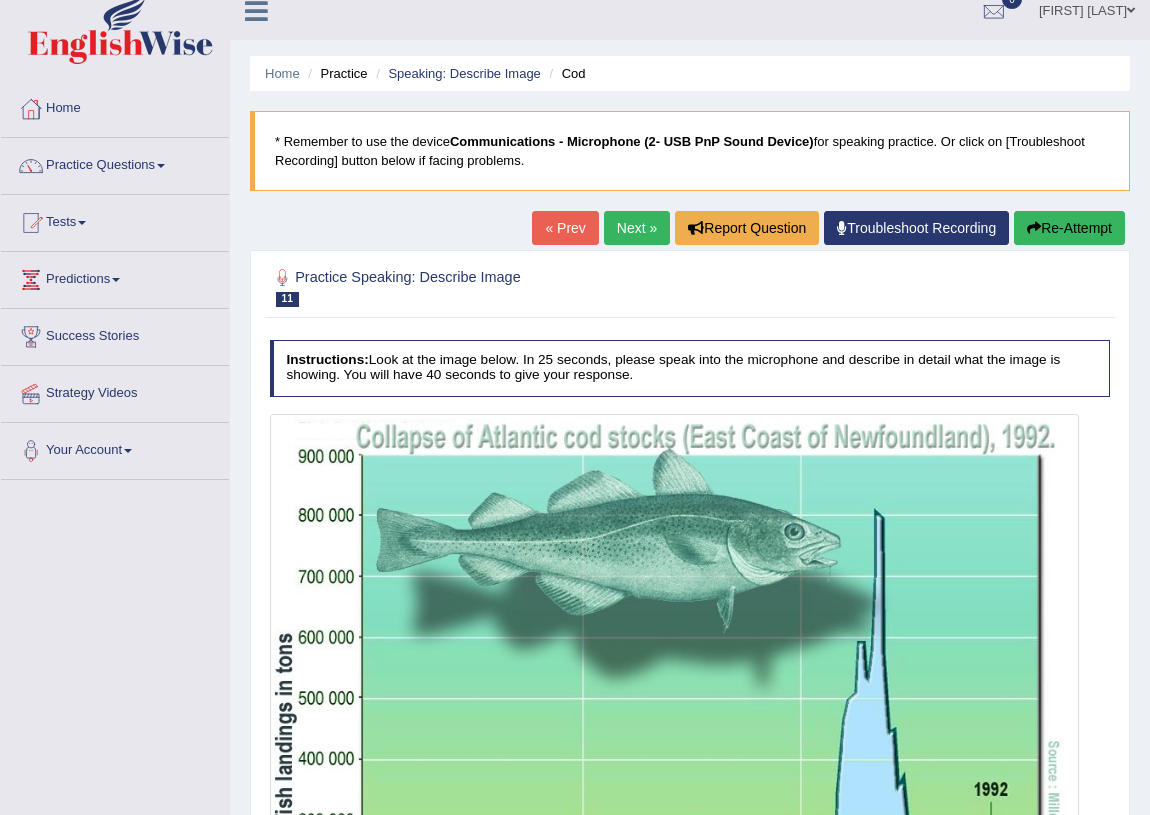 scroll, scrollTop: 27, scrollLeft: 0, axis: vertical 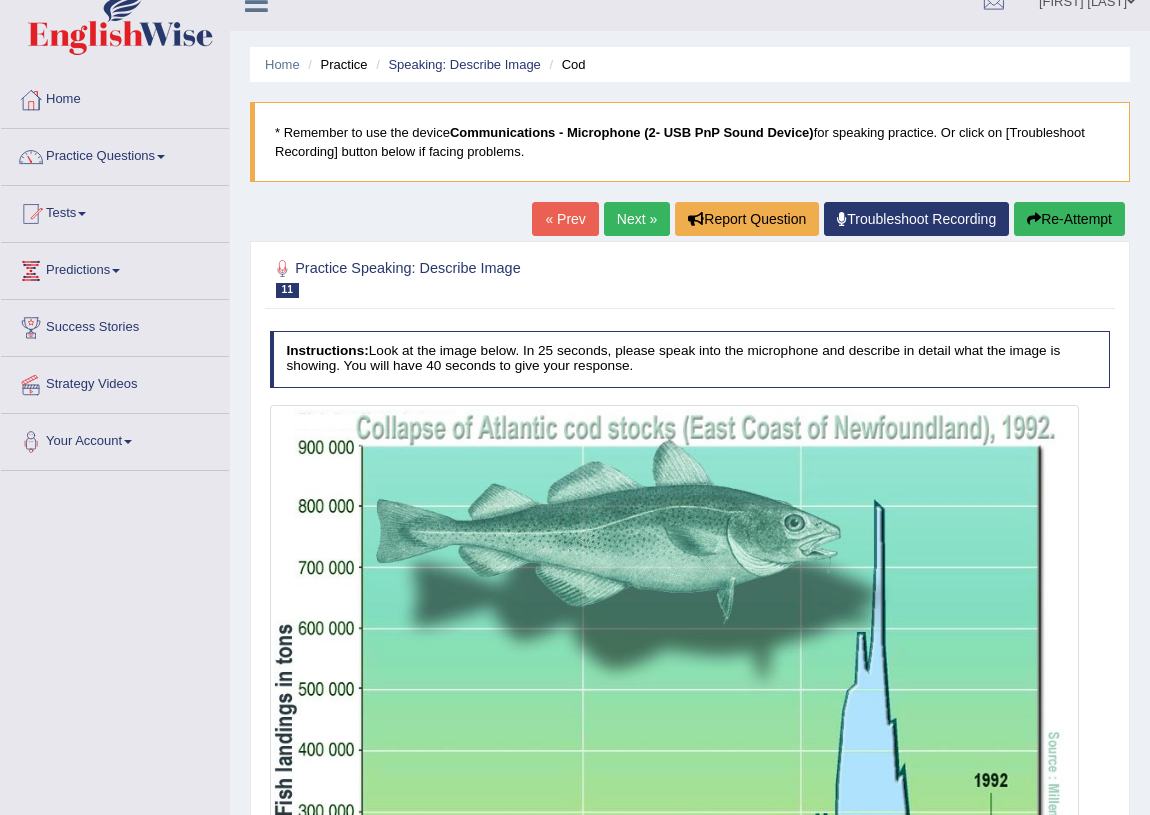drag, startPoint x: 610, startPoint y: 567, endPoint x: 606, endPoint y: 592, distance: 25.317978 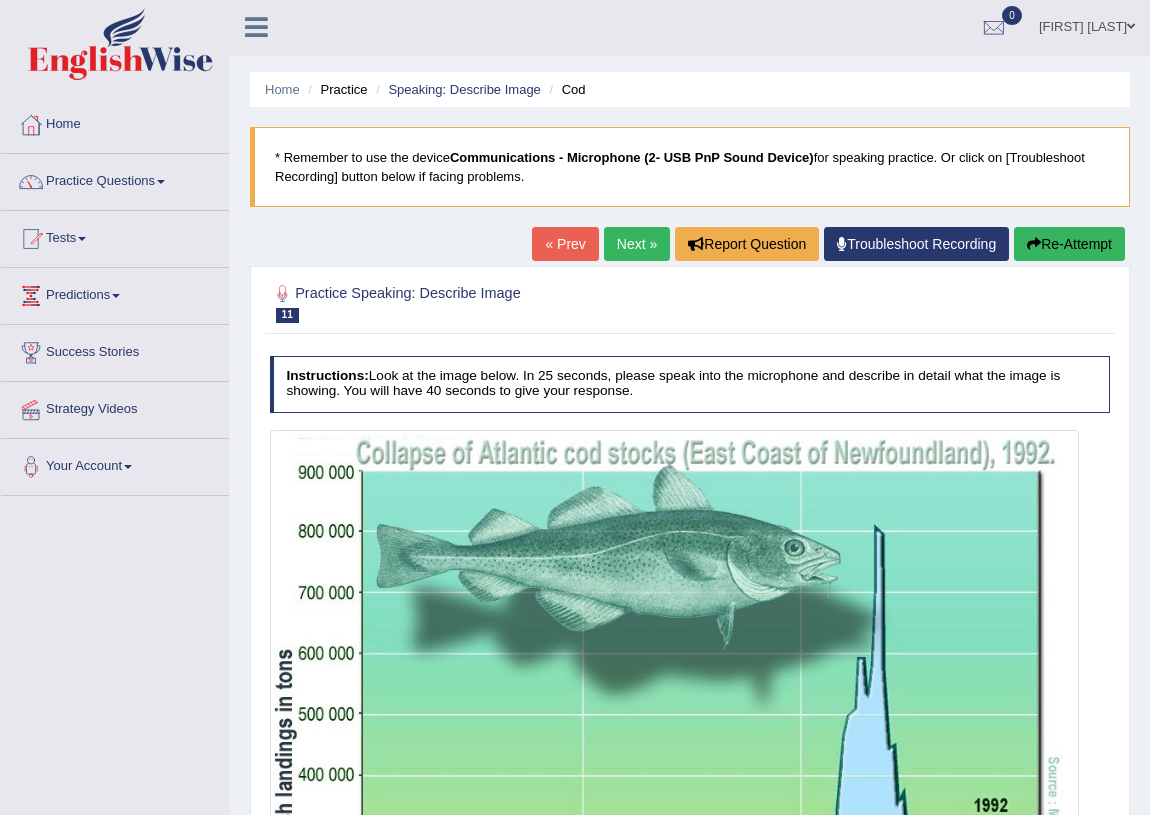 scroll, scrollTop: 0, scrollLeft: 0, axis: both 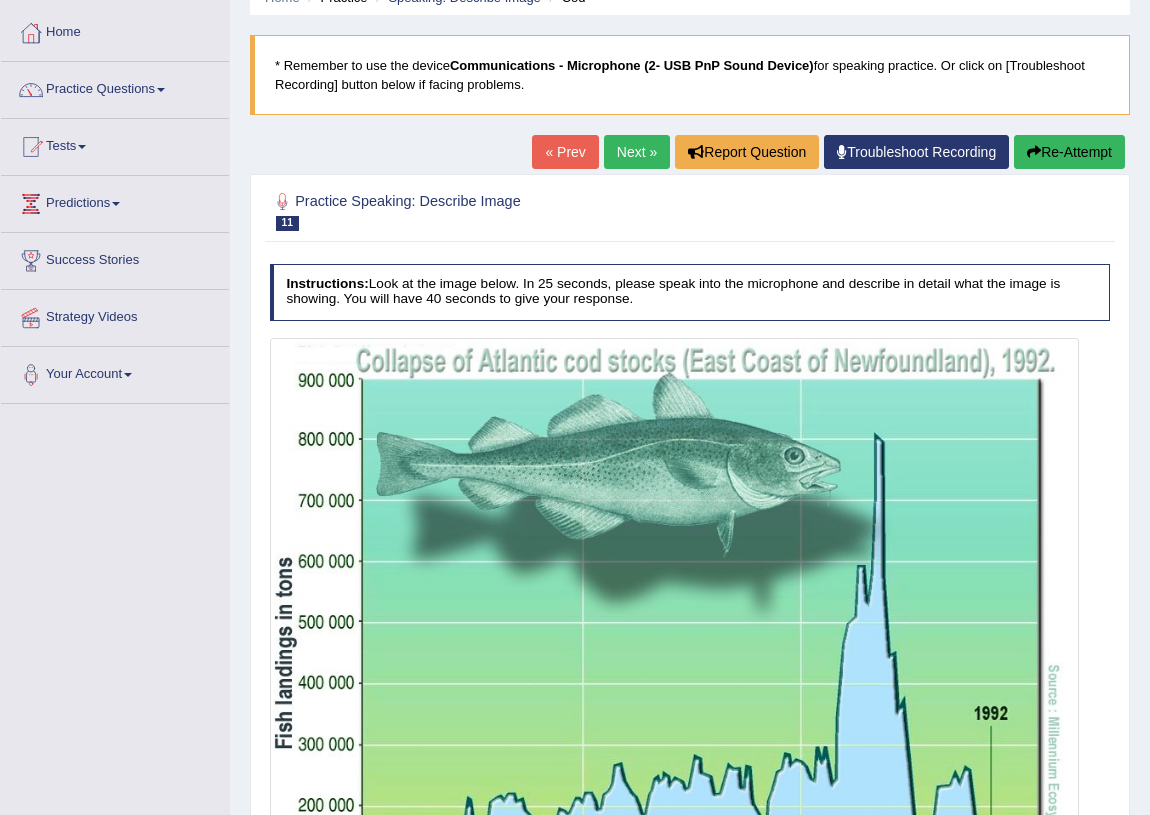 drag, startPoint x: 807, startPoint y: 507, endPoint x: 807, endPoint y: 564, distance: 57 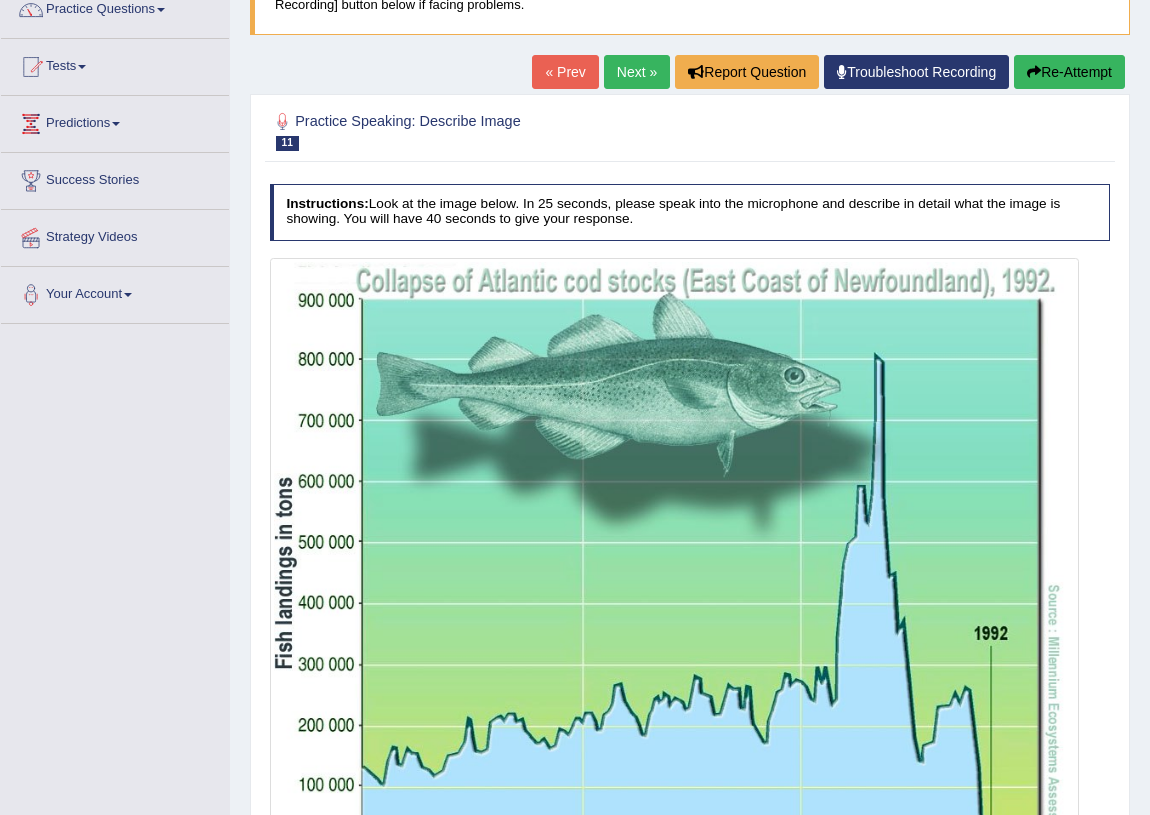 drag, startPoint x: 933, startPoint y: 443, endPoint x: 930, endPoint y: 484, distance: 41.109608 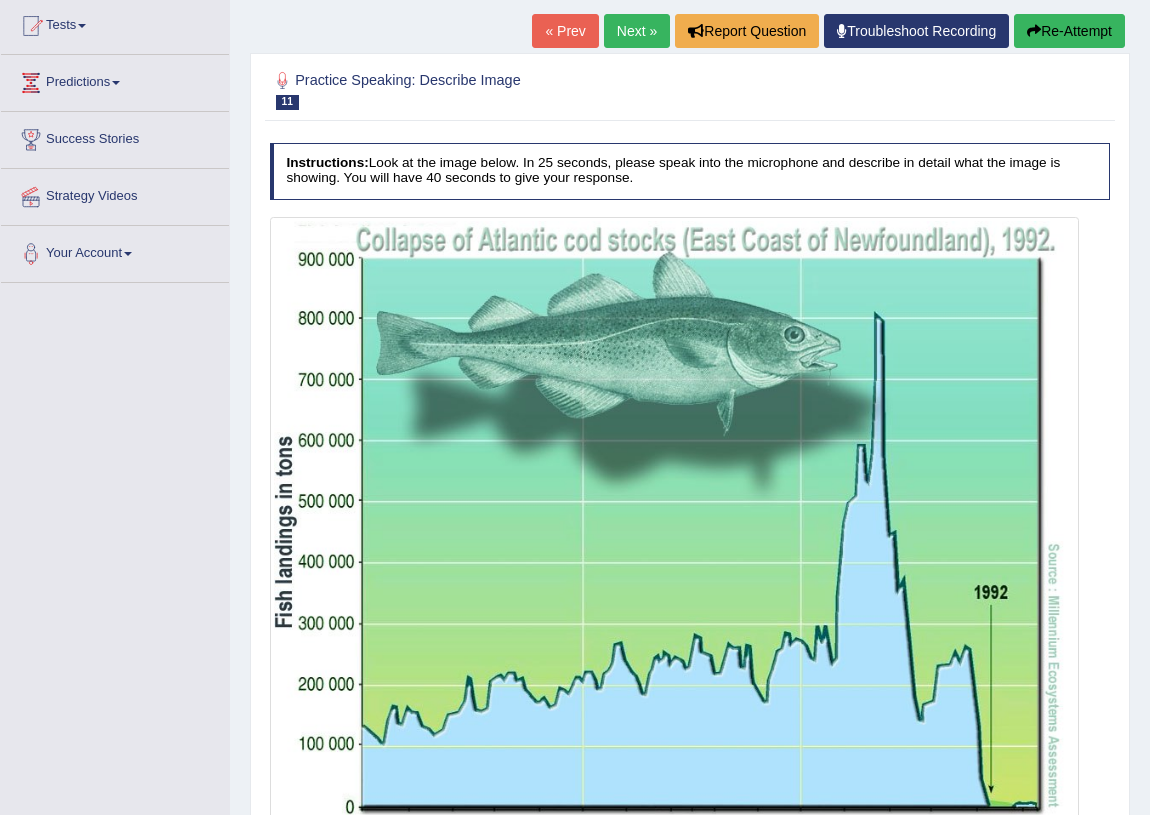 drag, startPoint x: 930, startPoint y: 484, endPoint x: 921, endPoint y: 548, distance: 64.629715 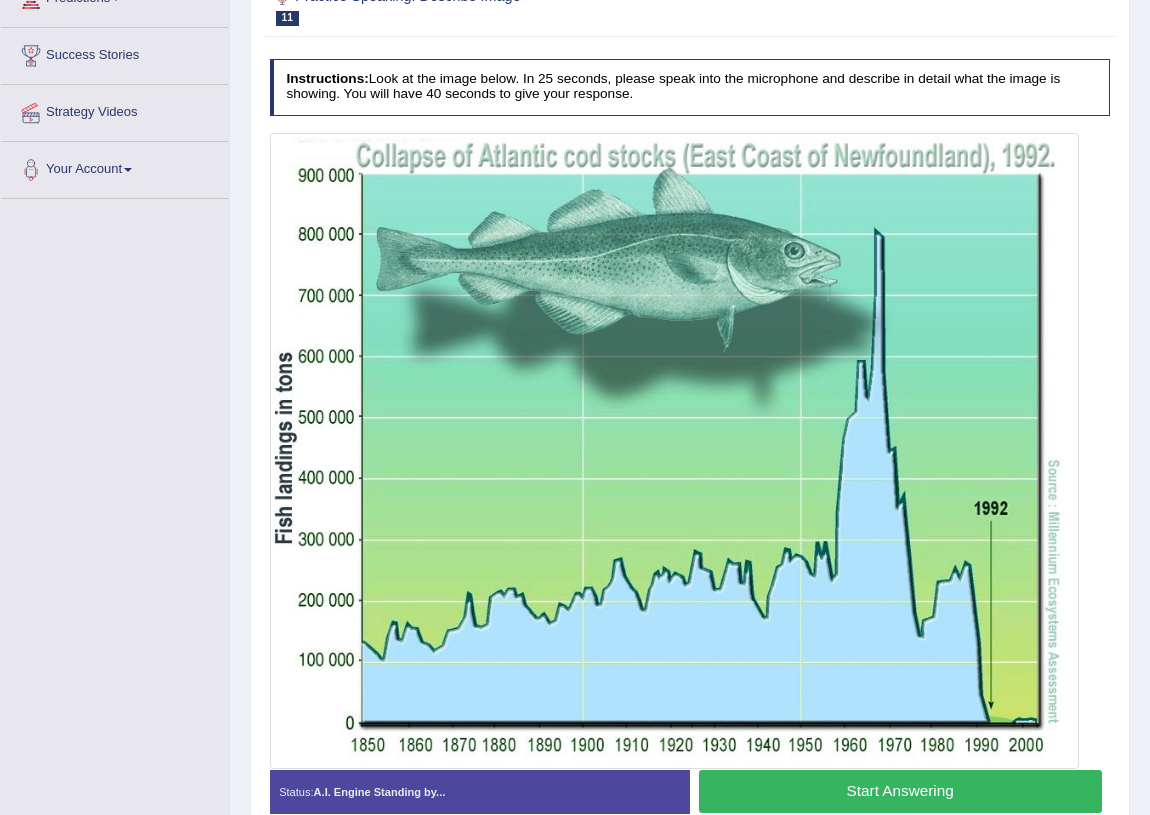 drag, startPoint x: 921, startPoint y: 548, endPoint x: 921, endPoint y: 592, distance: 44 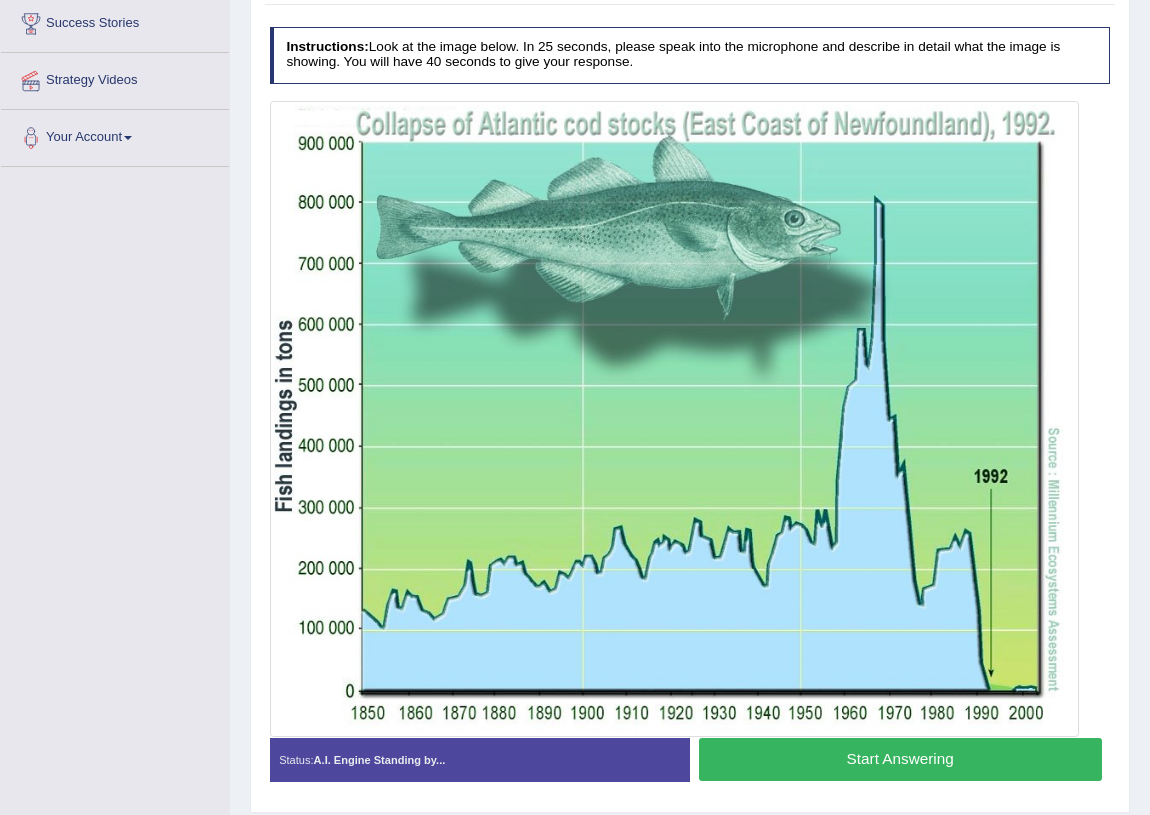 scroll, scrollTop: 336, scrollLeft: 0, axis: vertical 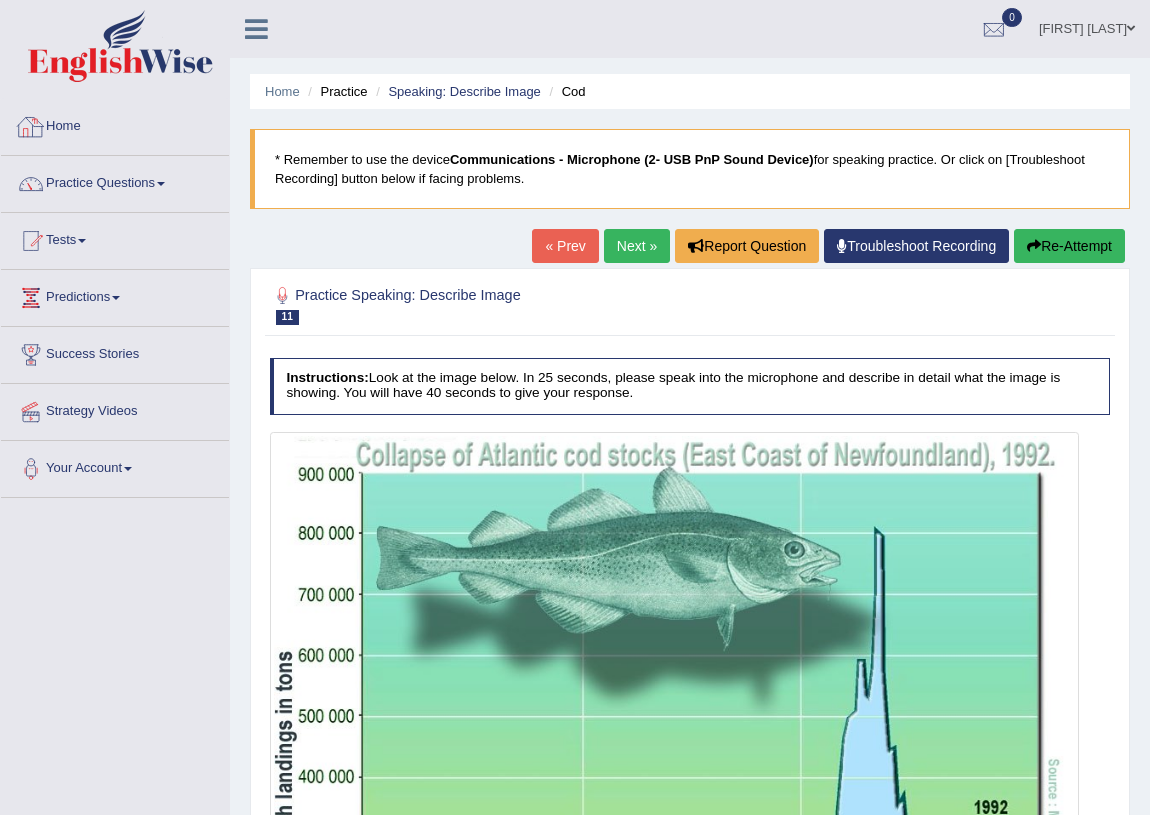 click on "Home" at bounding box center [115, 124] 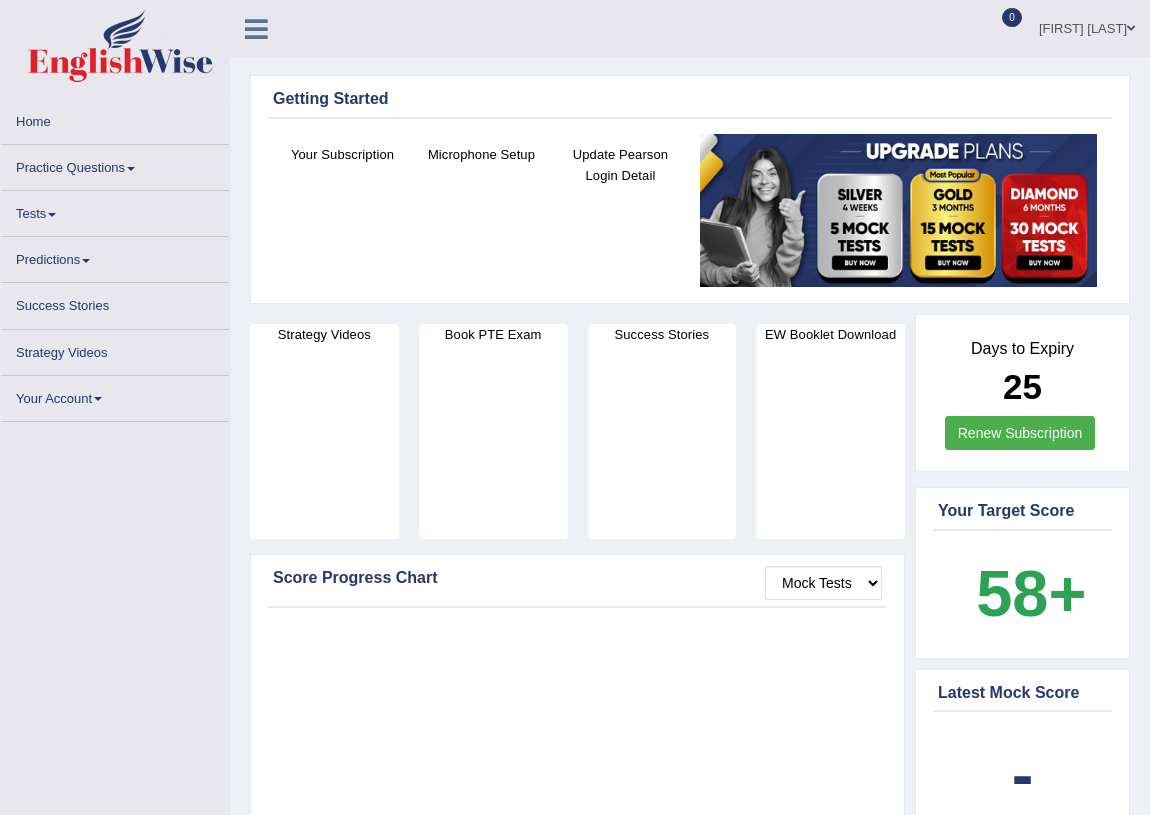 scroll, scrollTop: 0, scrollLeft: 0, axis: both 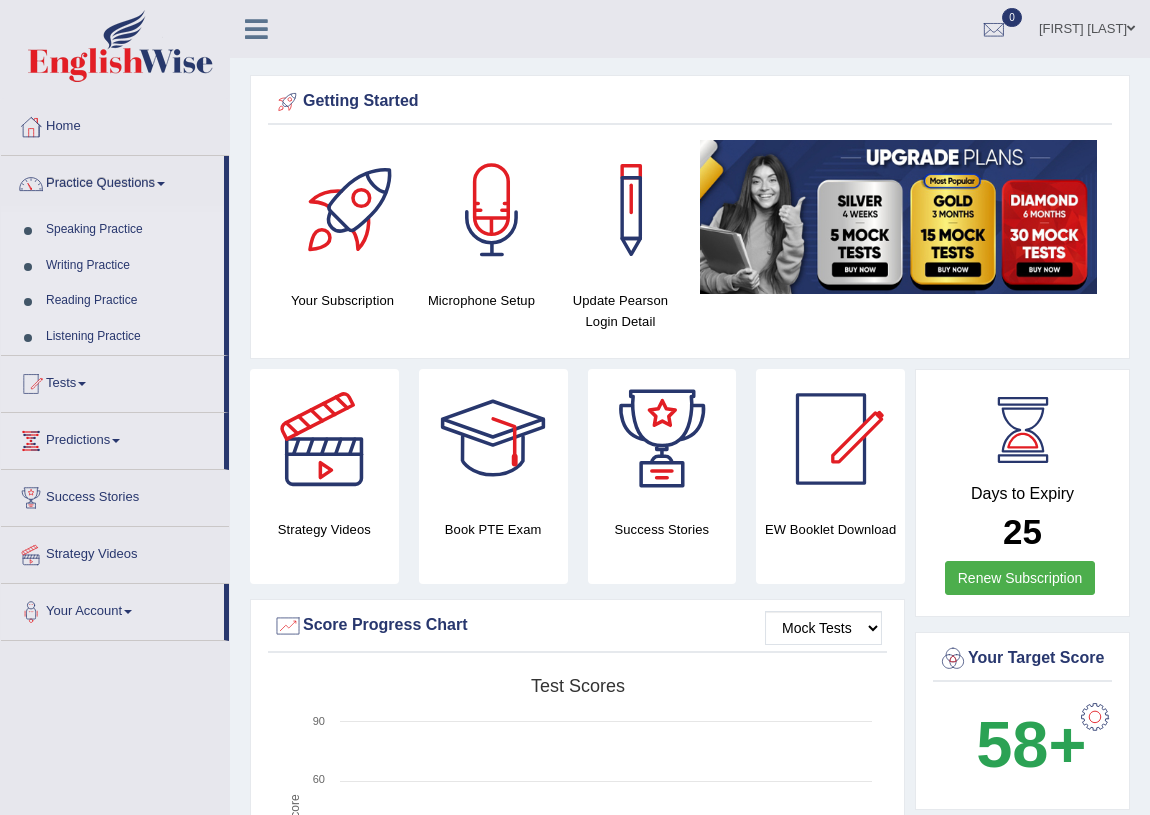 click on "Practice Questions" at bounding box center [112, 181] 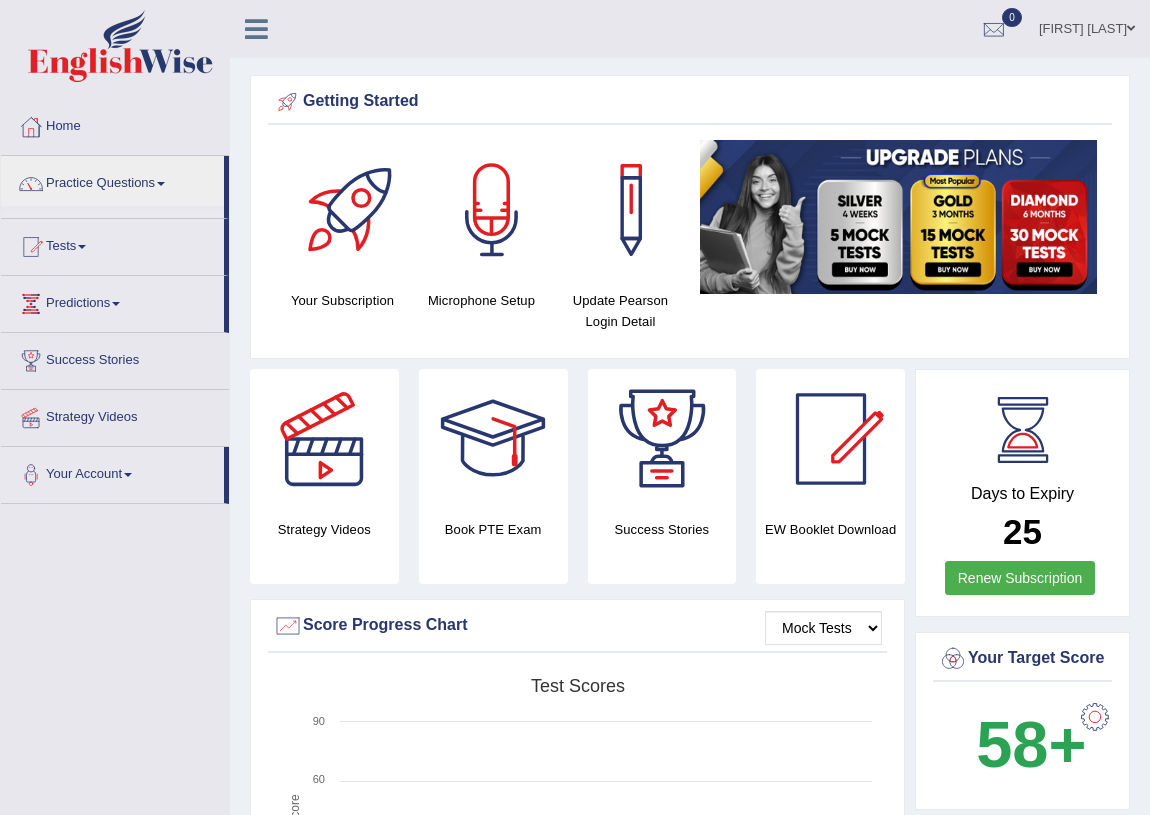 click on "Practice Questions" at bounding box center [112, 181] 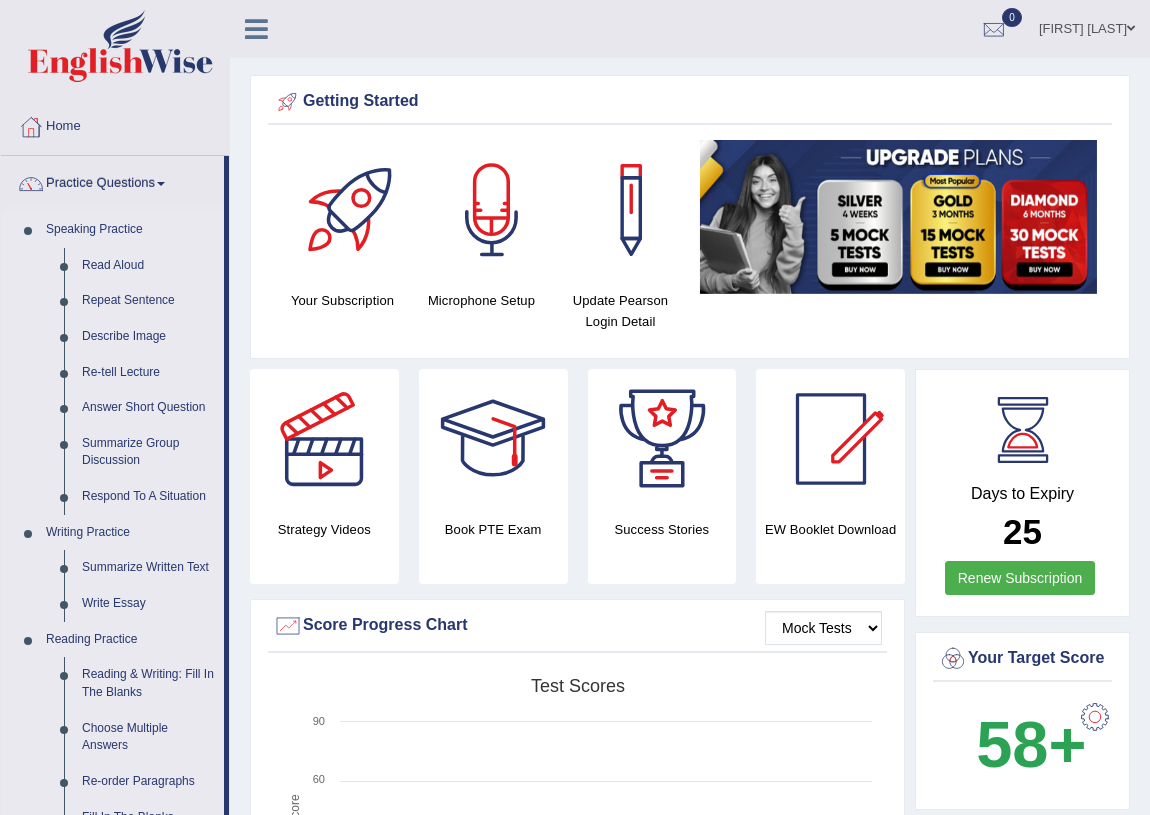 click on "Practice Questions" at bounding box center (112, 181) 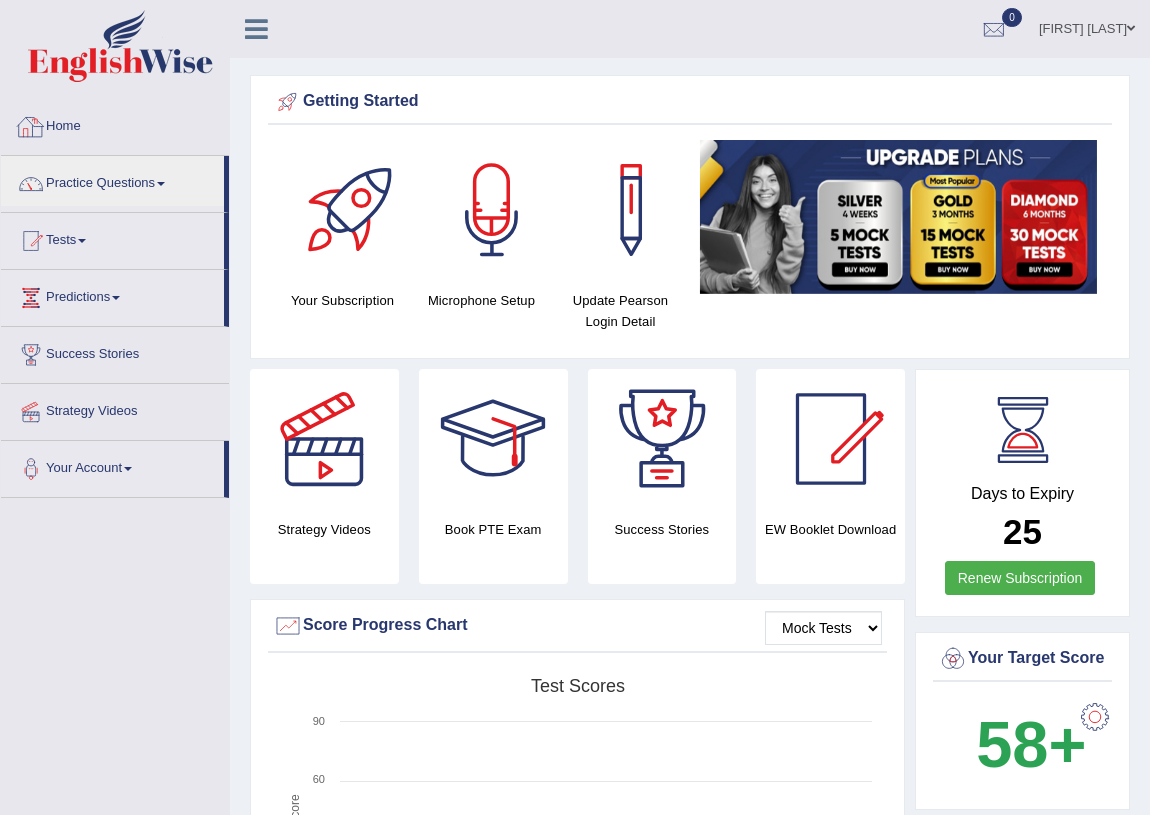 click on "[FIRST] [LAST]" at bounding box center [1087, 26] 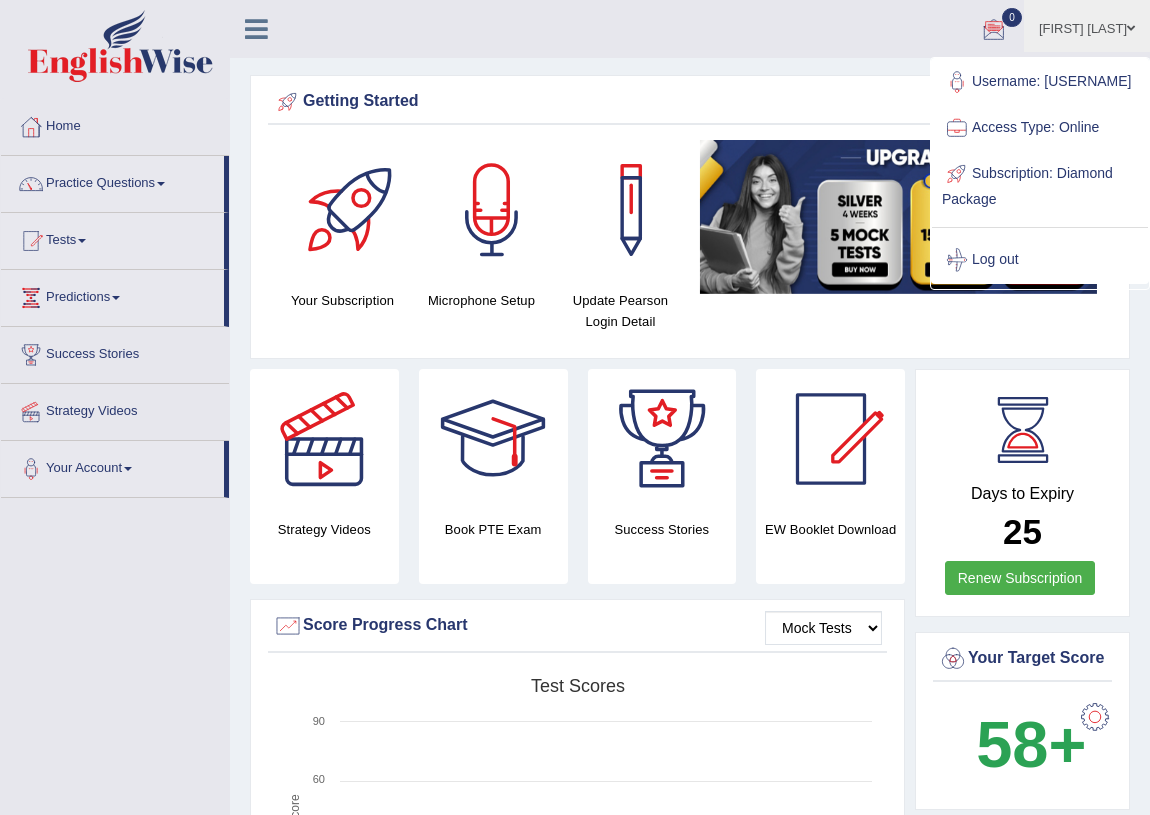 click on "[FIRST] [LAST]" at bounding box center (1087, 26) 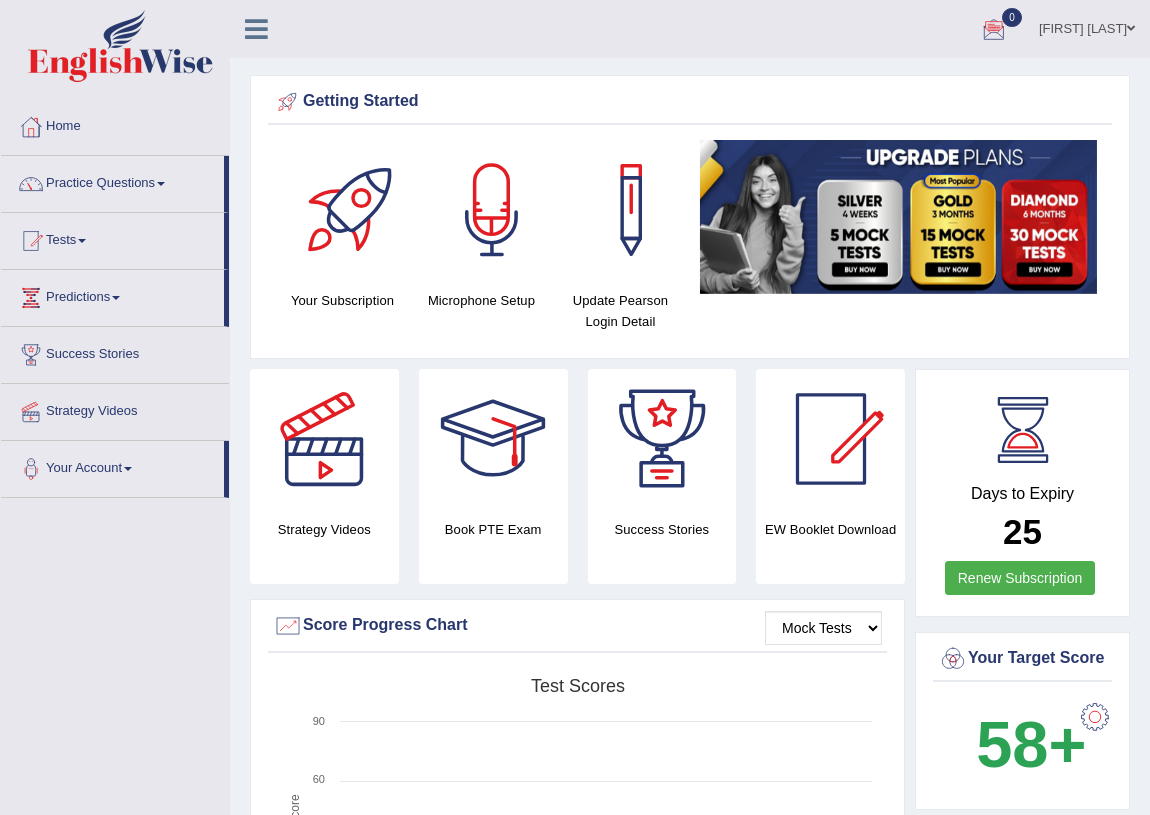 click on "[FIRST] [LAST]" at bounding box center (1087, 26) 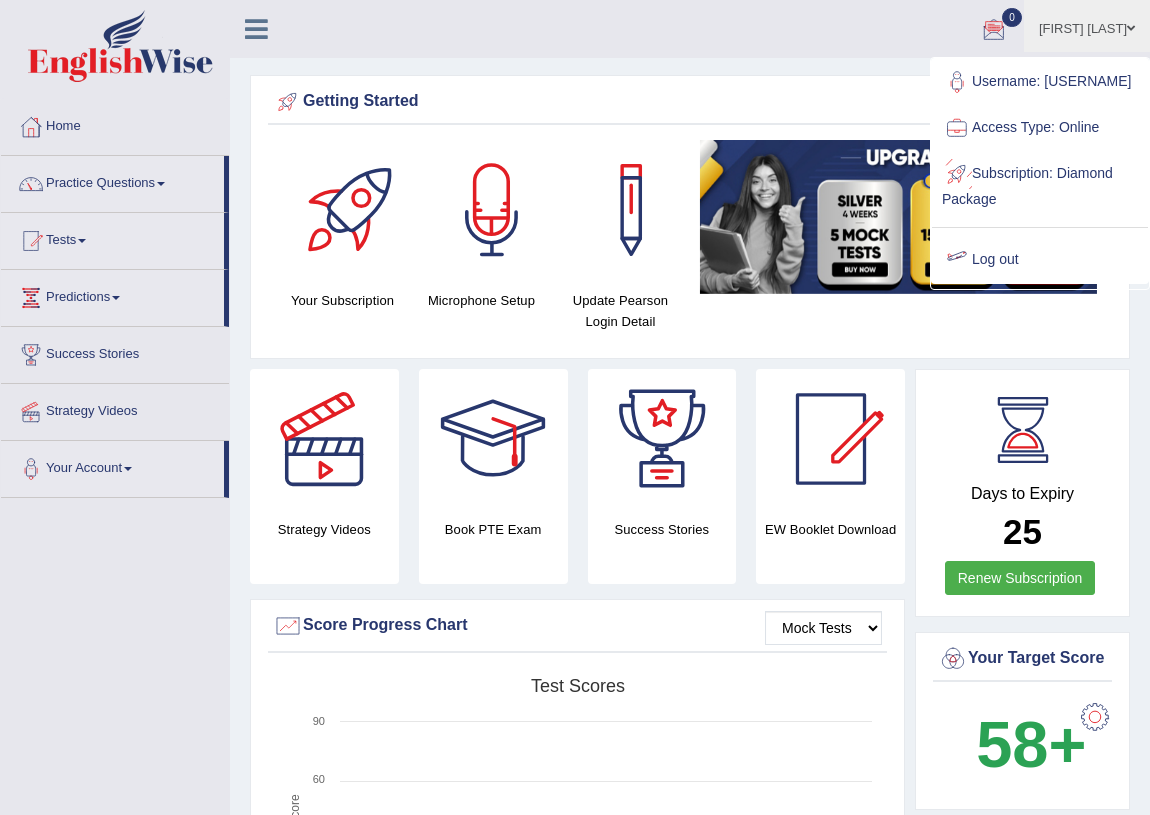 click on "Subscription: Diamond Package" at bounding box center [1040, 184] 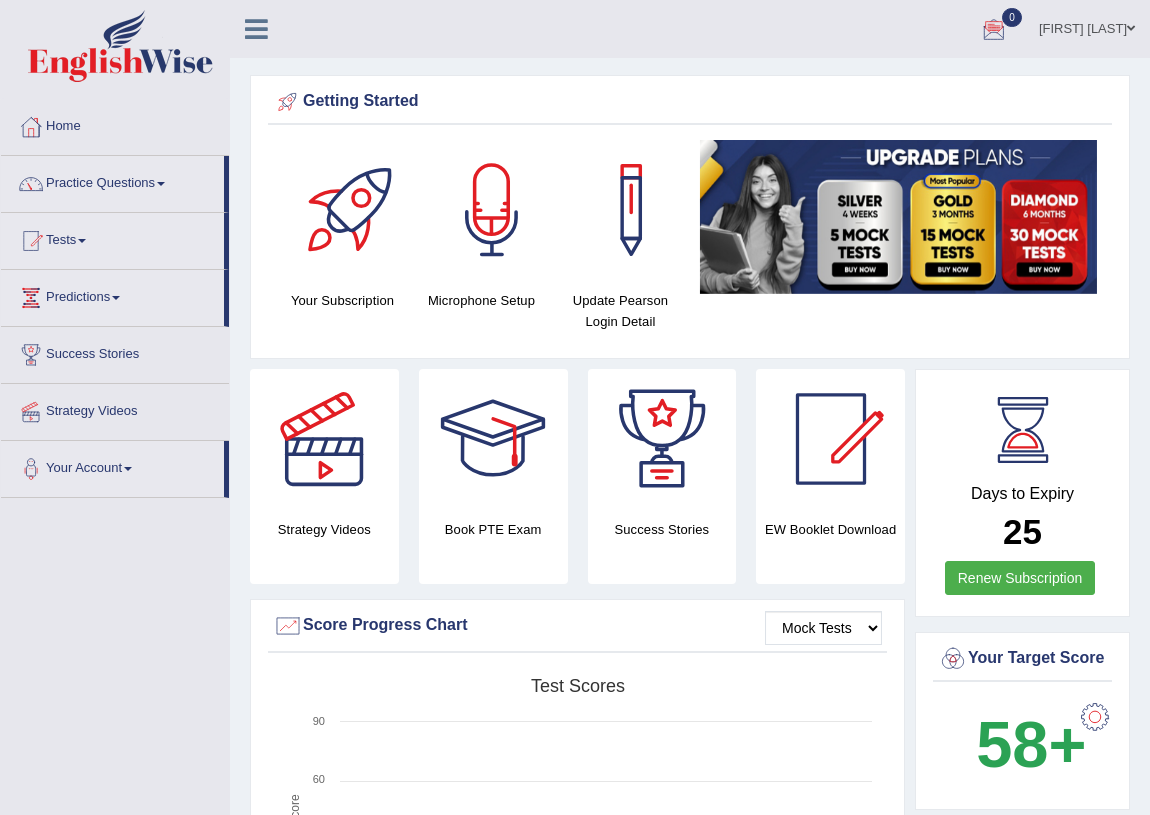 click on "[FIRST] [LAST]" at bounding box center (1087, 26) 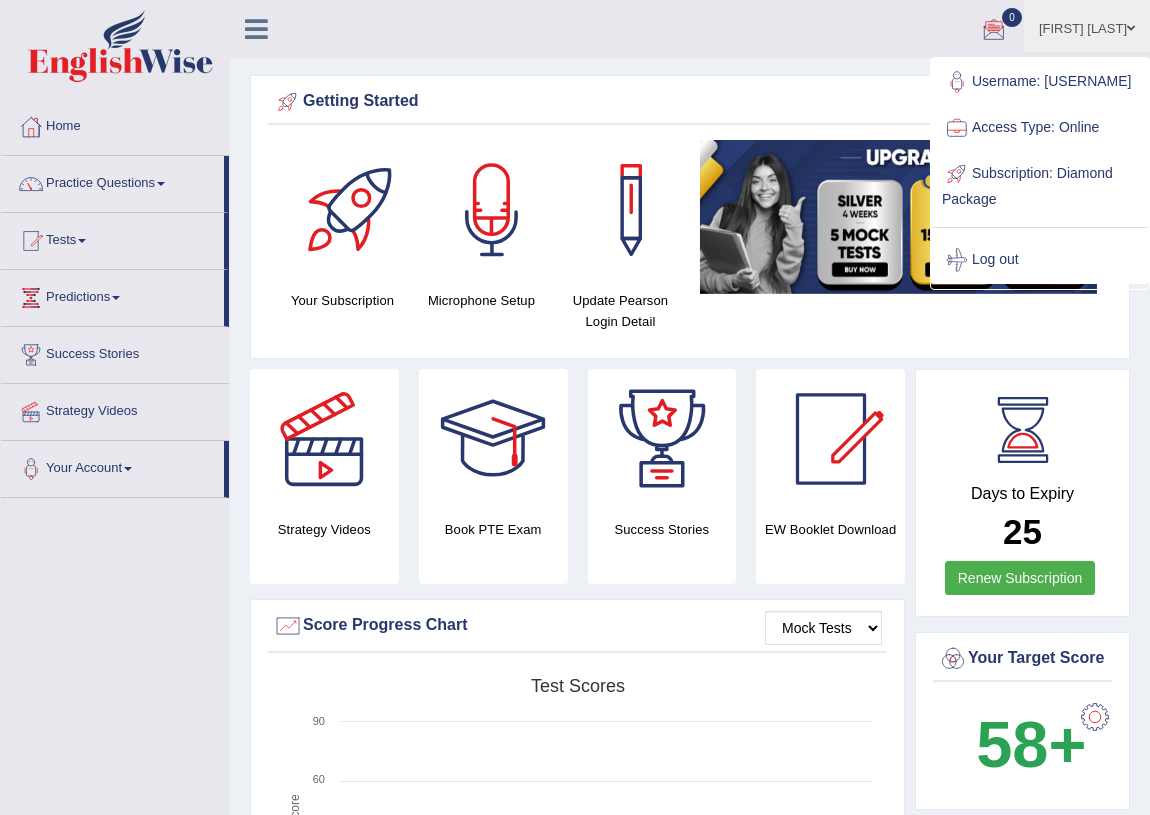 click on "Subscription: Diamond Package" at bounding box center [1040, 184] 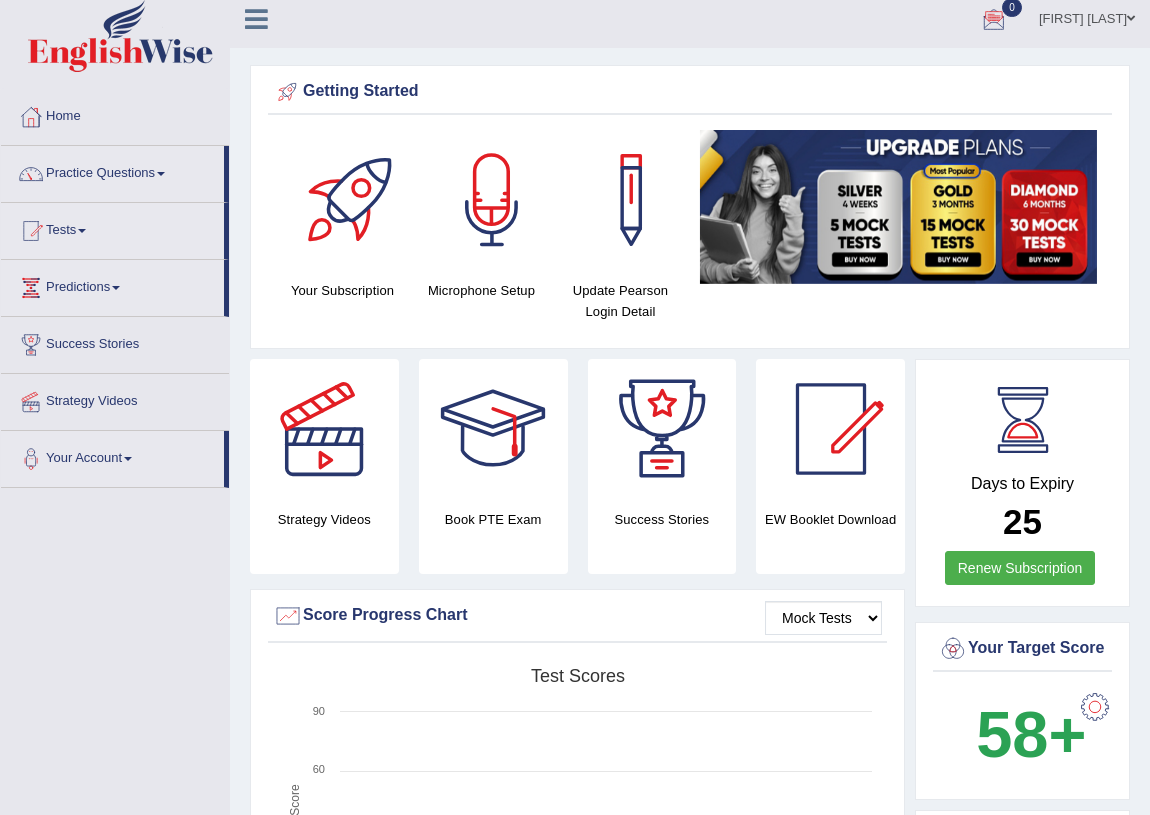 scroll, scrollTop: 2, scrollLeft: 0, axis: vertical 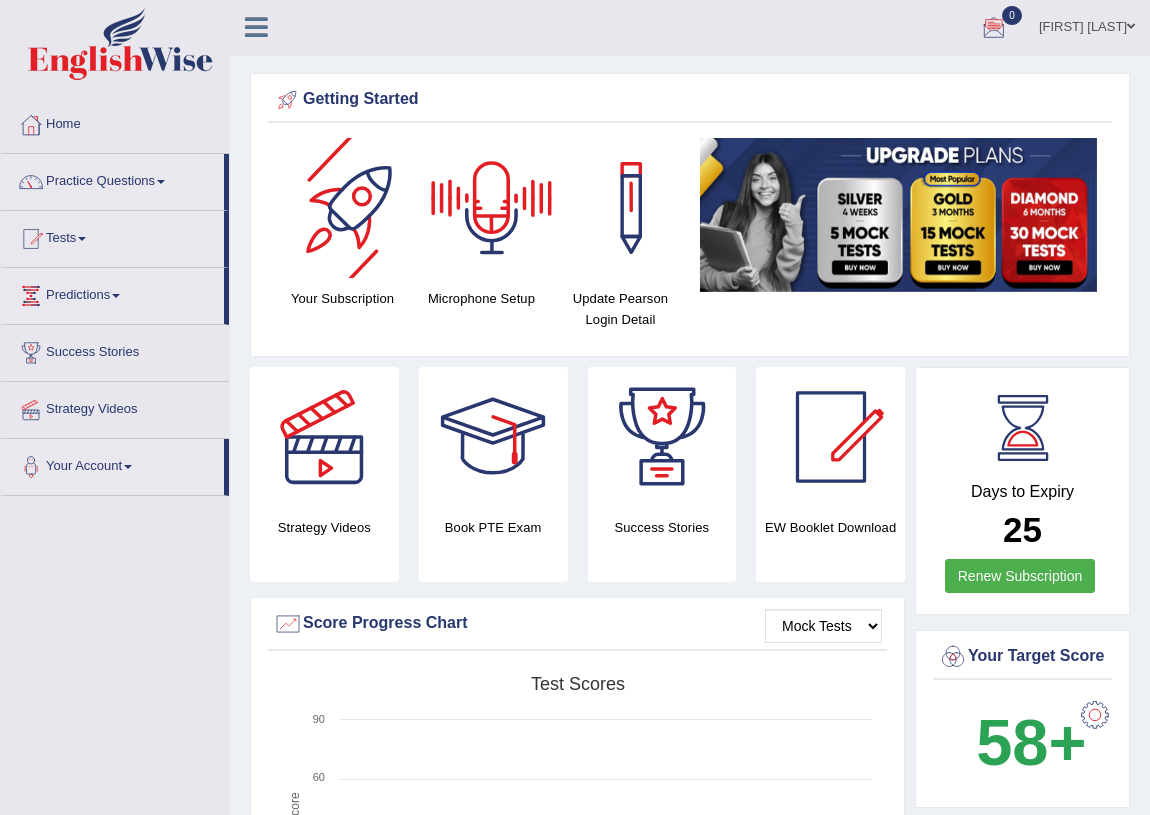 click at bounding box center [353, 208] 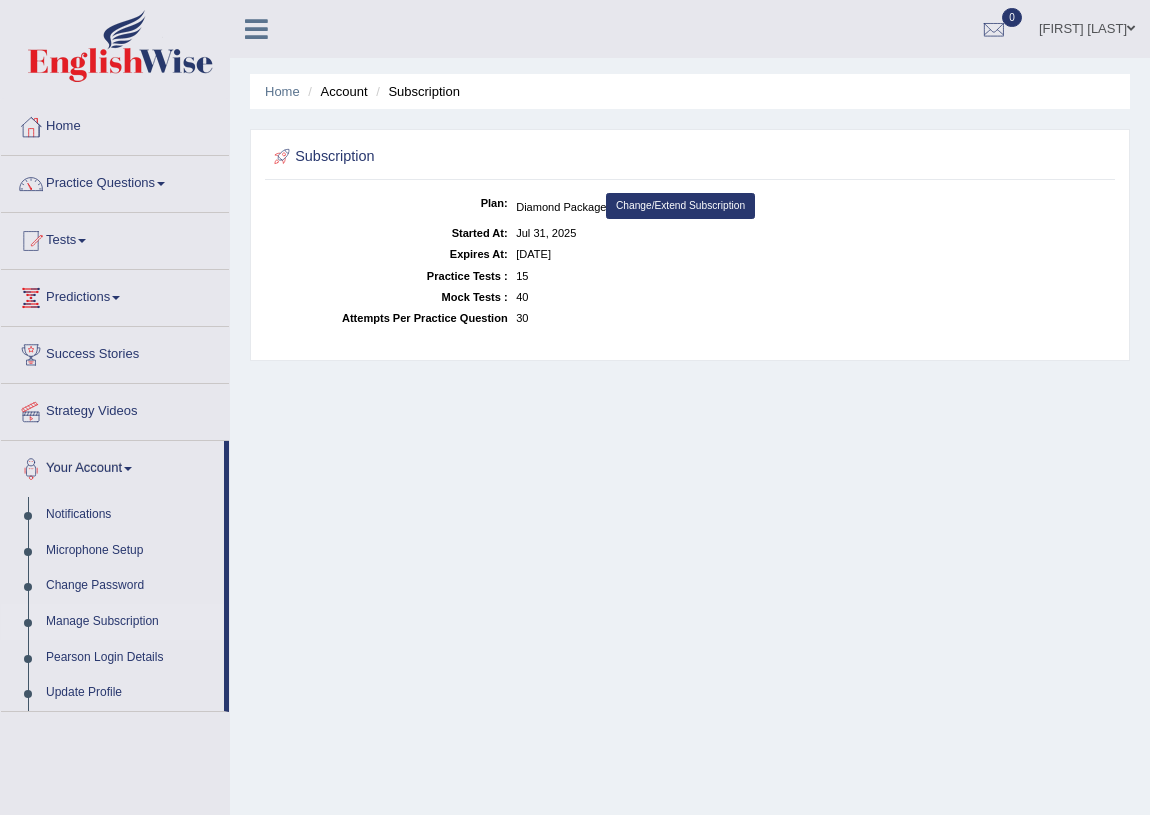 scroll, scrollTop: 0, scrollLeft: 0, axis: both 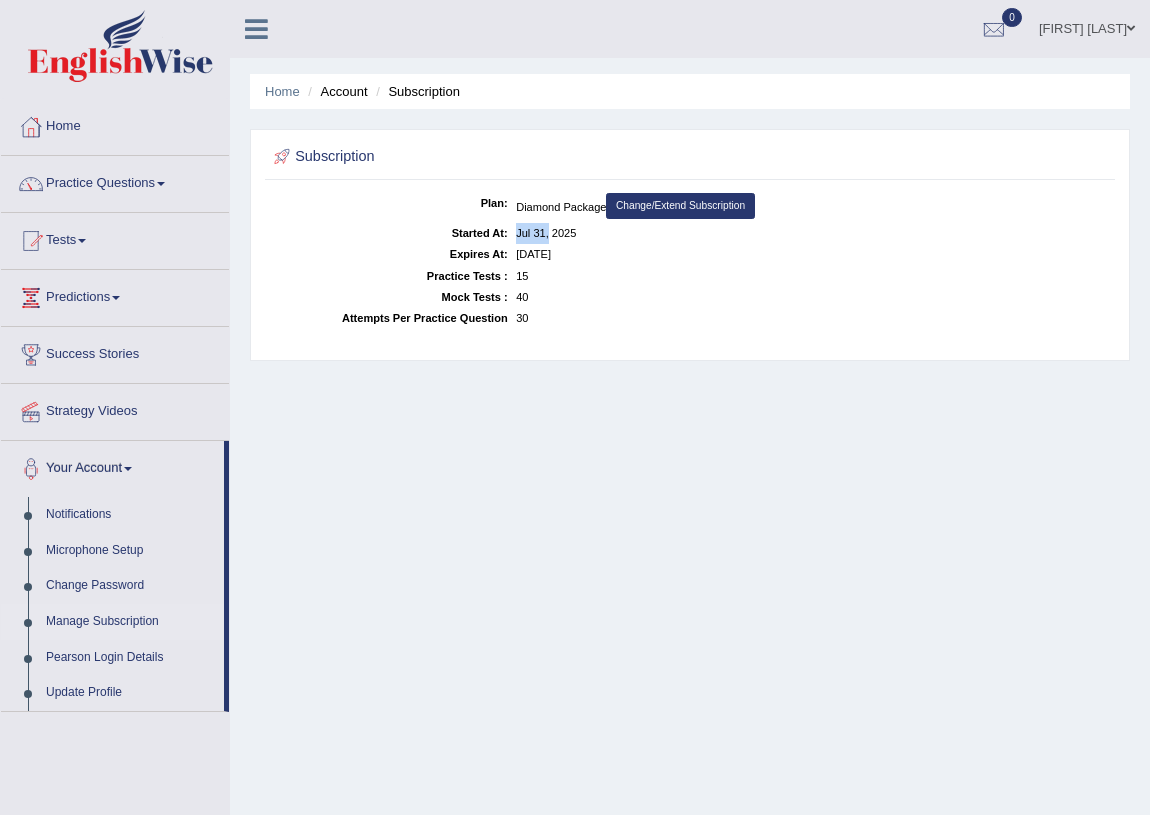 drag, startPoint x: 549, startPoint y: 230, endPoint x: 510, endPoint y: 227, distance: 39.115215 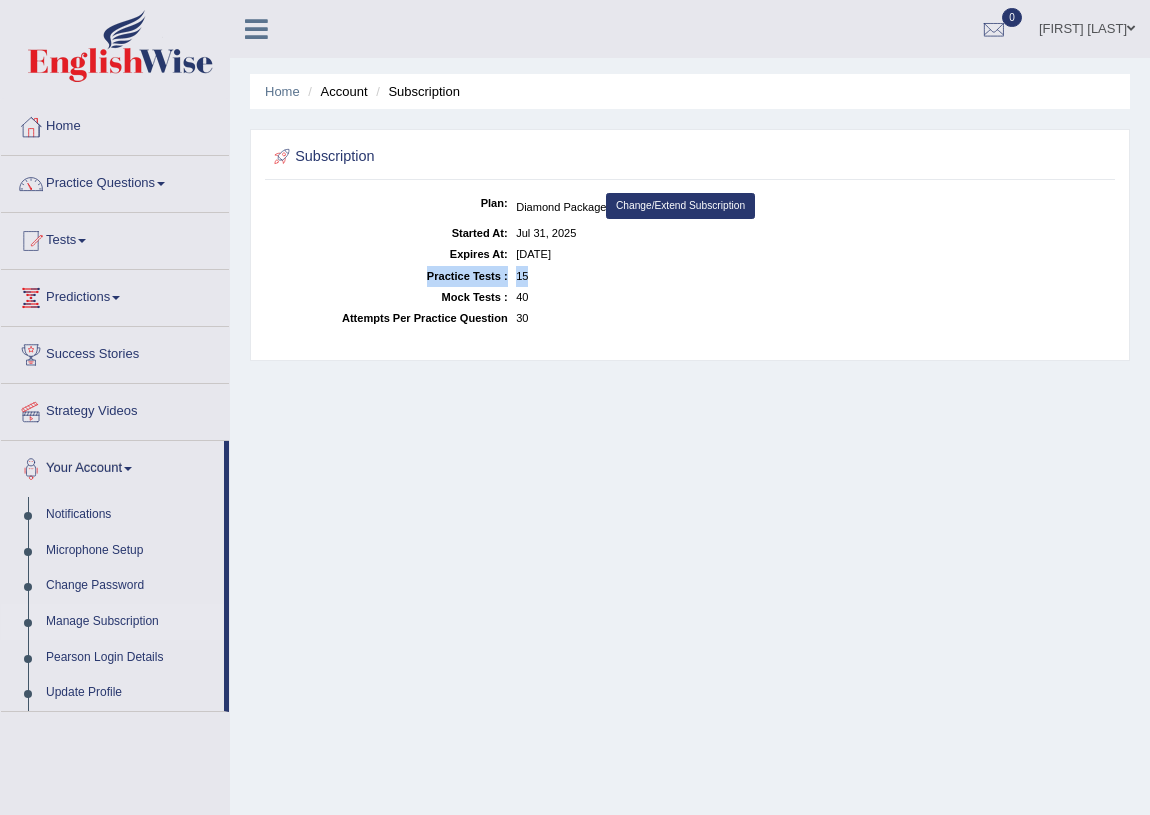 drag, startPoint x: 539, startPoint y: 275, endPoint x: 415, endPoint y: 275, distance: 124 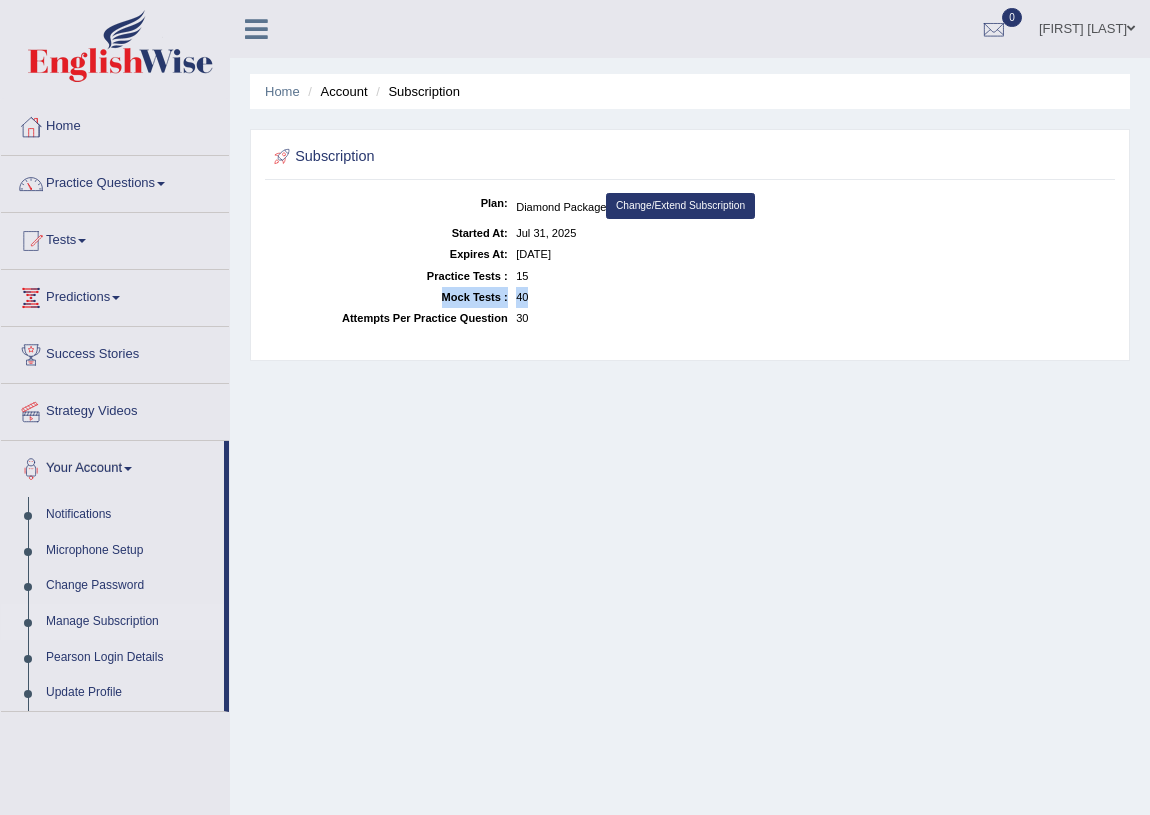 drag, startPoint x: 536, startPoint y: 287, endPoint x: 351, endPoint y: 297, distance: 185.27008 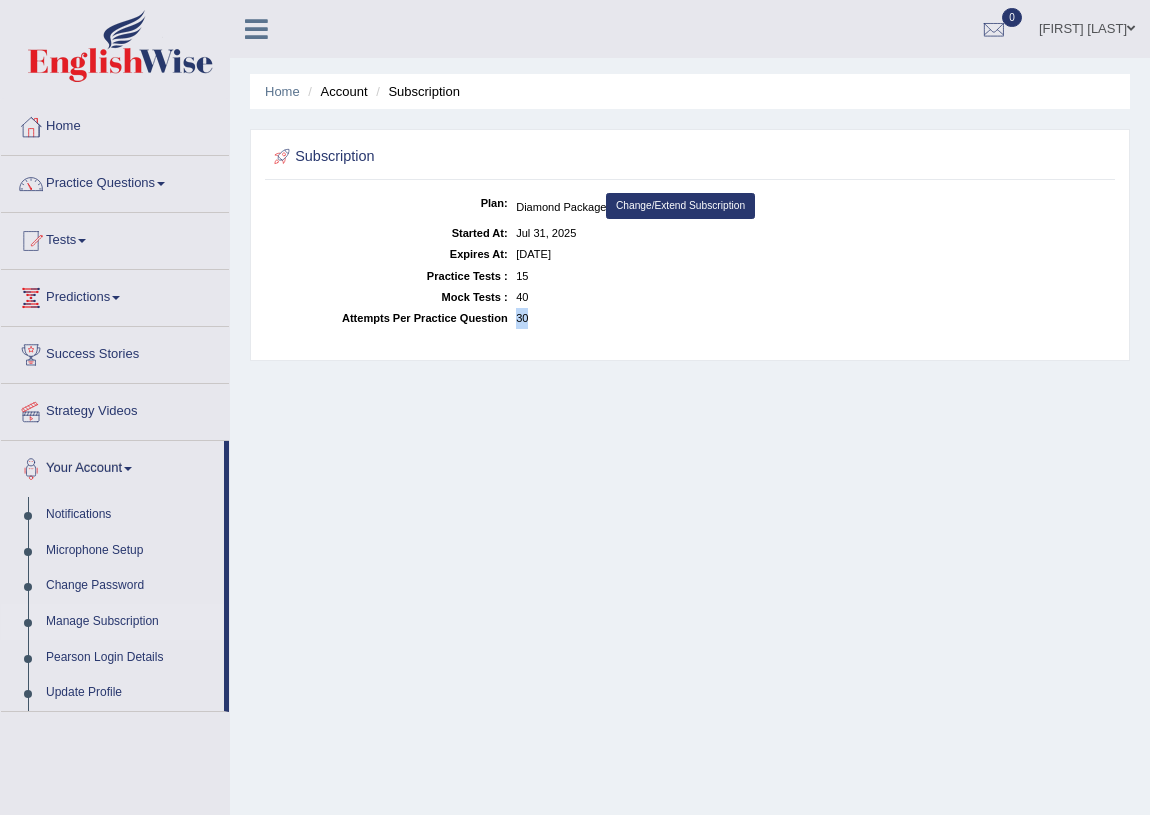 drag, startPoint x: 561, startPoint y: 320, endPoint x: 342, endPoint y: 329, distance: 219.18486 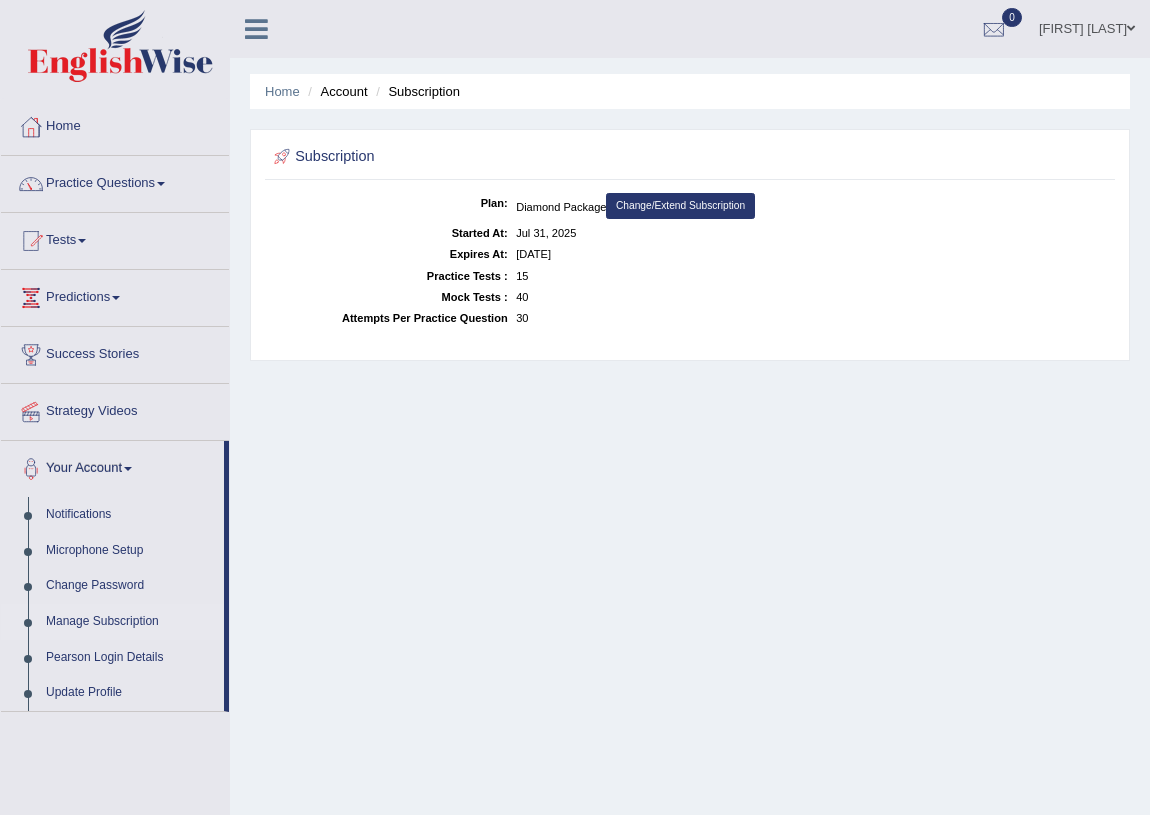 click on "Mock Tests :" at bounding box center (389, 297) 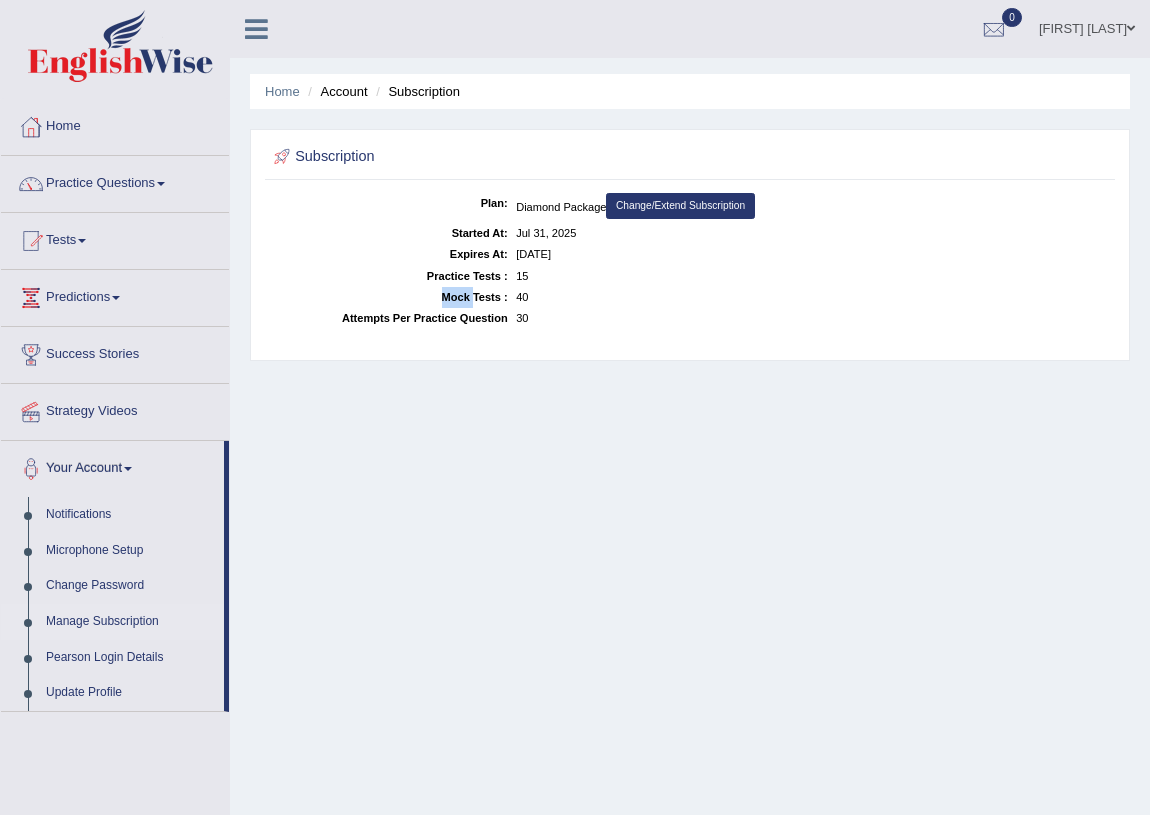 click on "Mock Tests :" at bounding box center (389, 297) 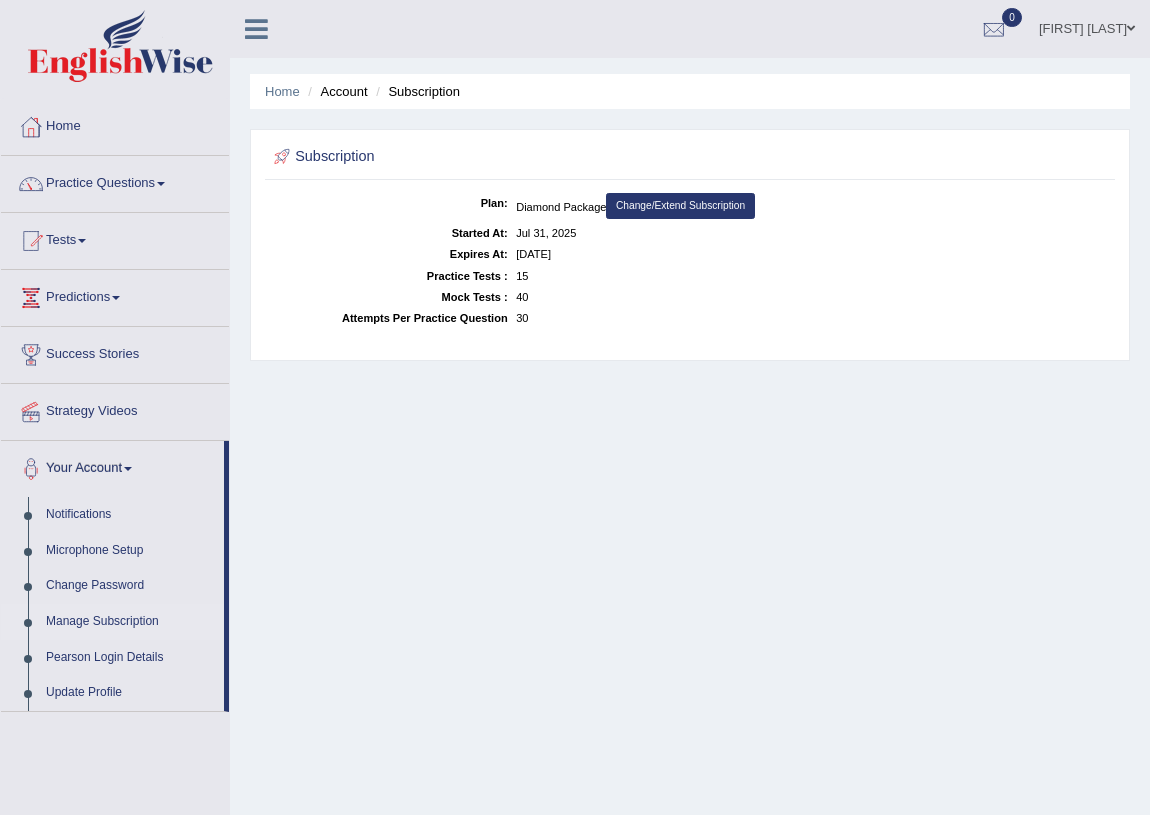 click on "Attempts Per Practice Question" at bounding box center [389, 318] 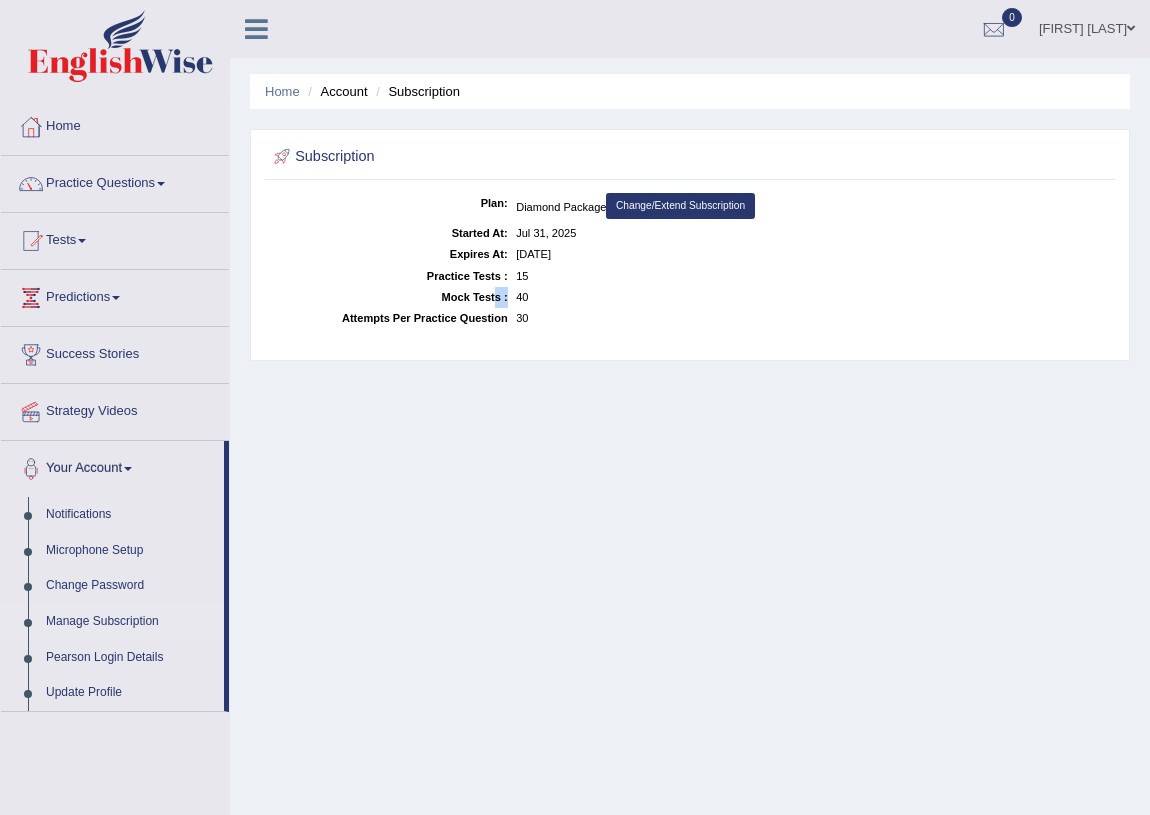 drag, startPoint x: 514, startPoint y: 300, endPoint x: 495, endPoint y: 297, distance: 19.235384 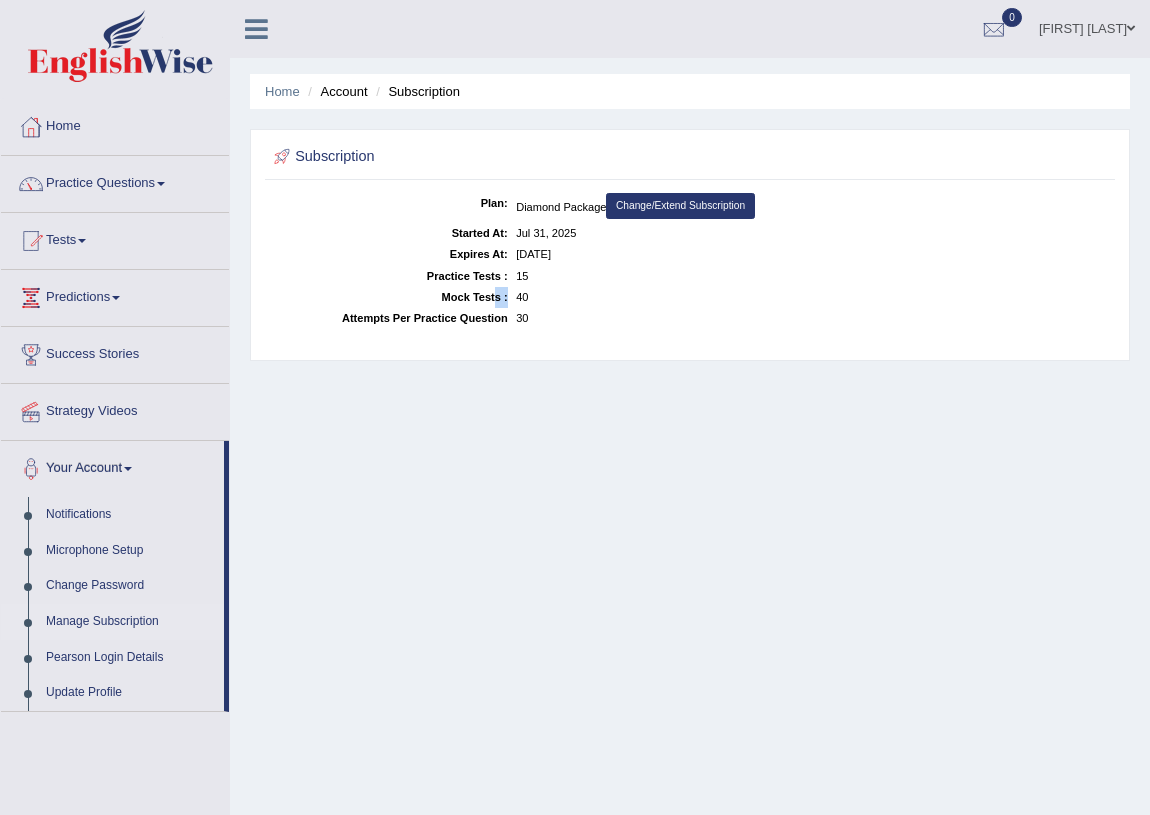 click on "Home" at bounding box center [115, 124] 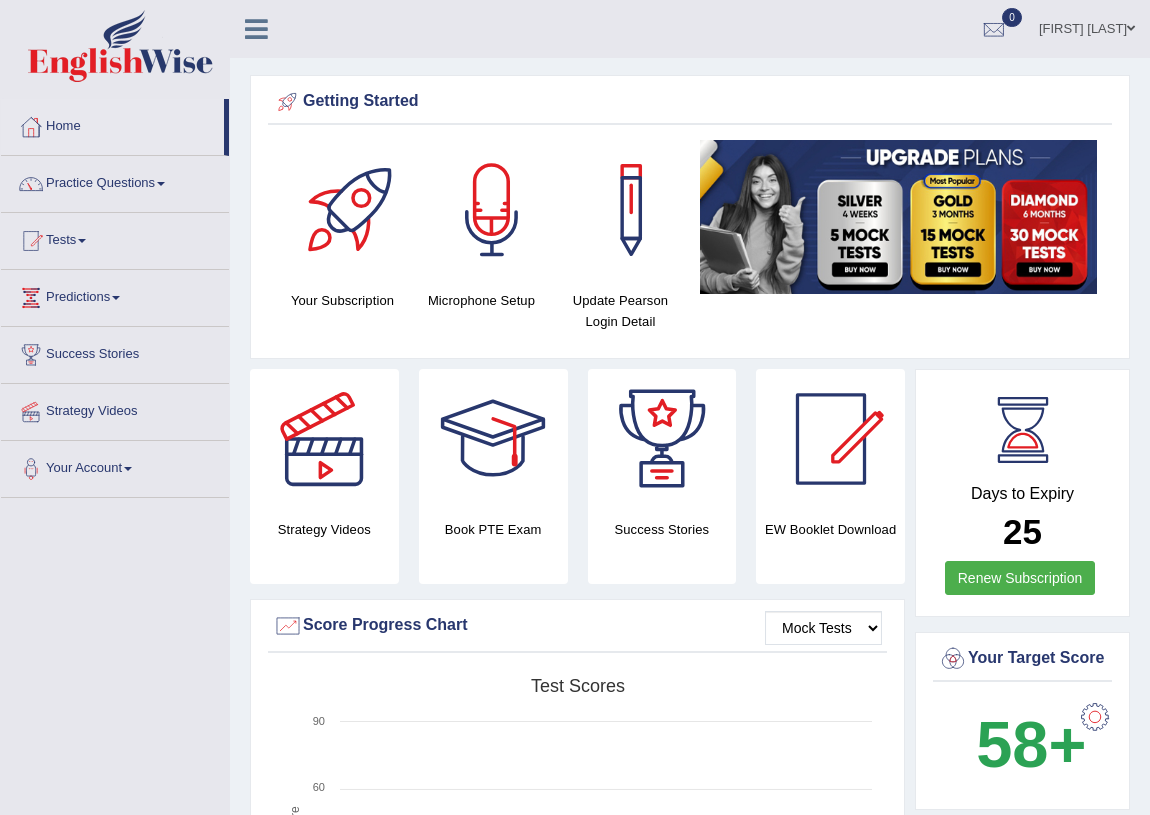 scroll, scrollTop: 0, scrollLeft: 0, axis: both 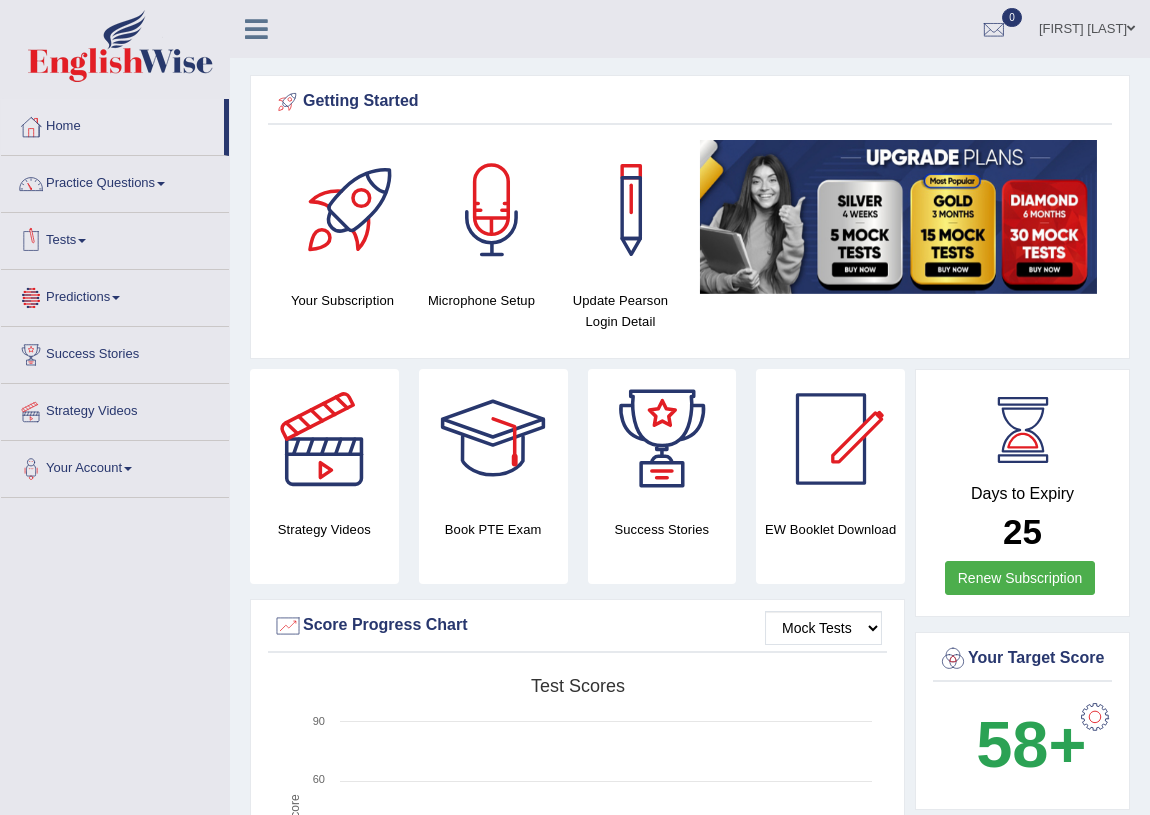 click on "Tests" at bounding box center [115, 238] 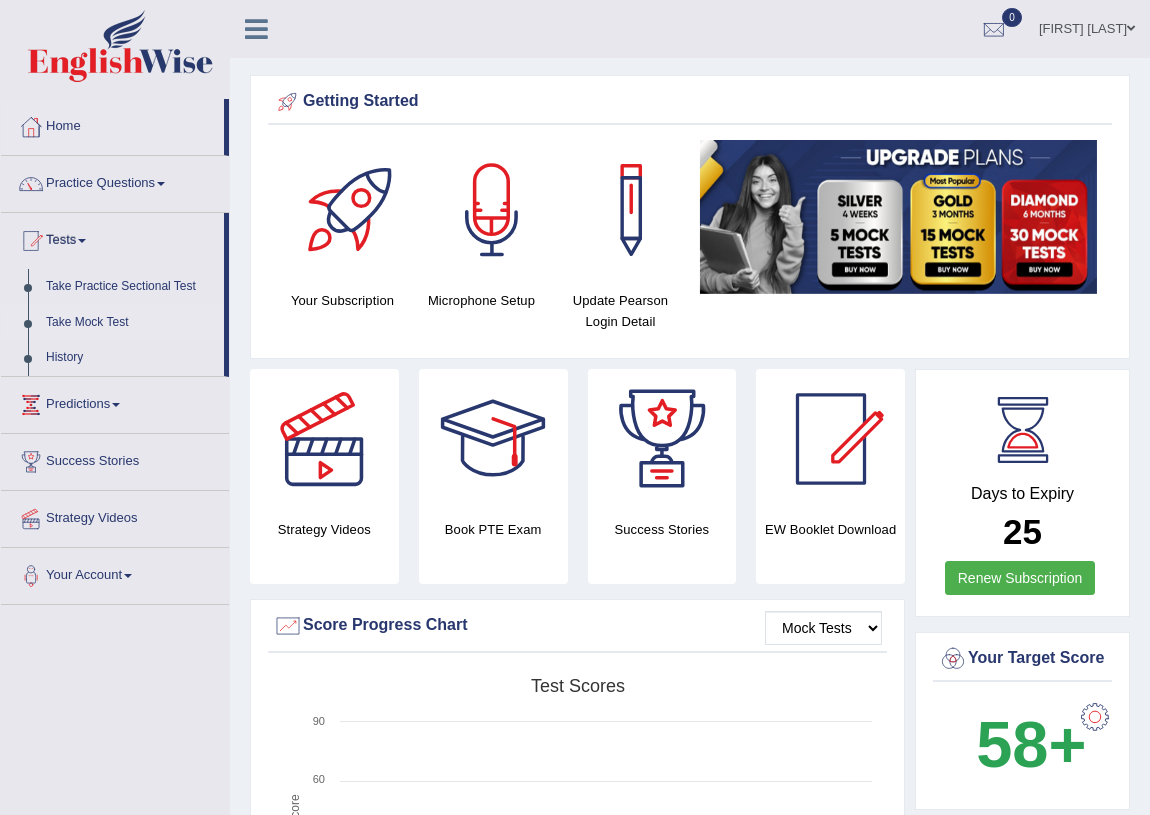 click on "Take Mock Test" at bounding box center (130, 323) 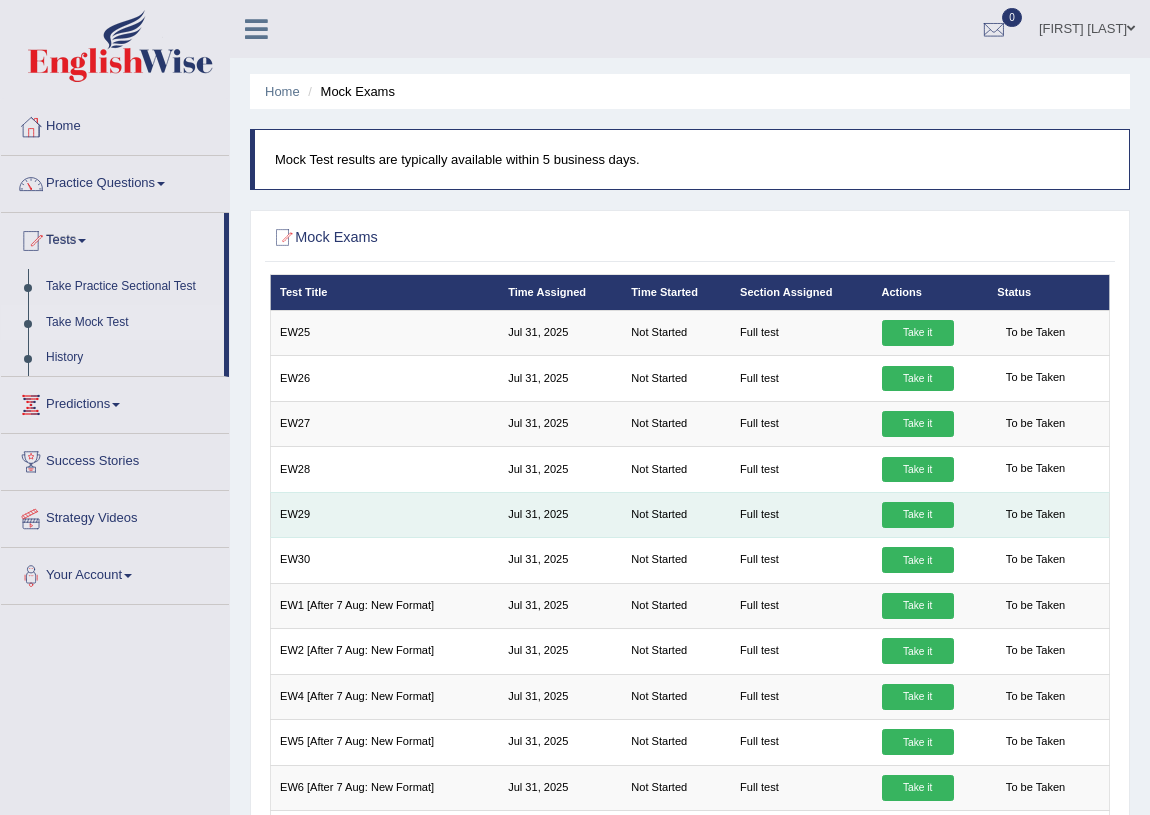 scroll, scrollTop: 0, scrollLeft: 0, axis: both 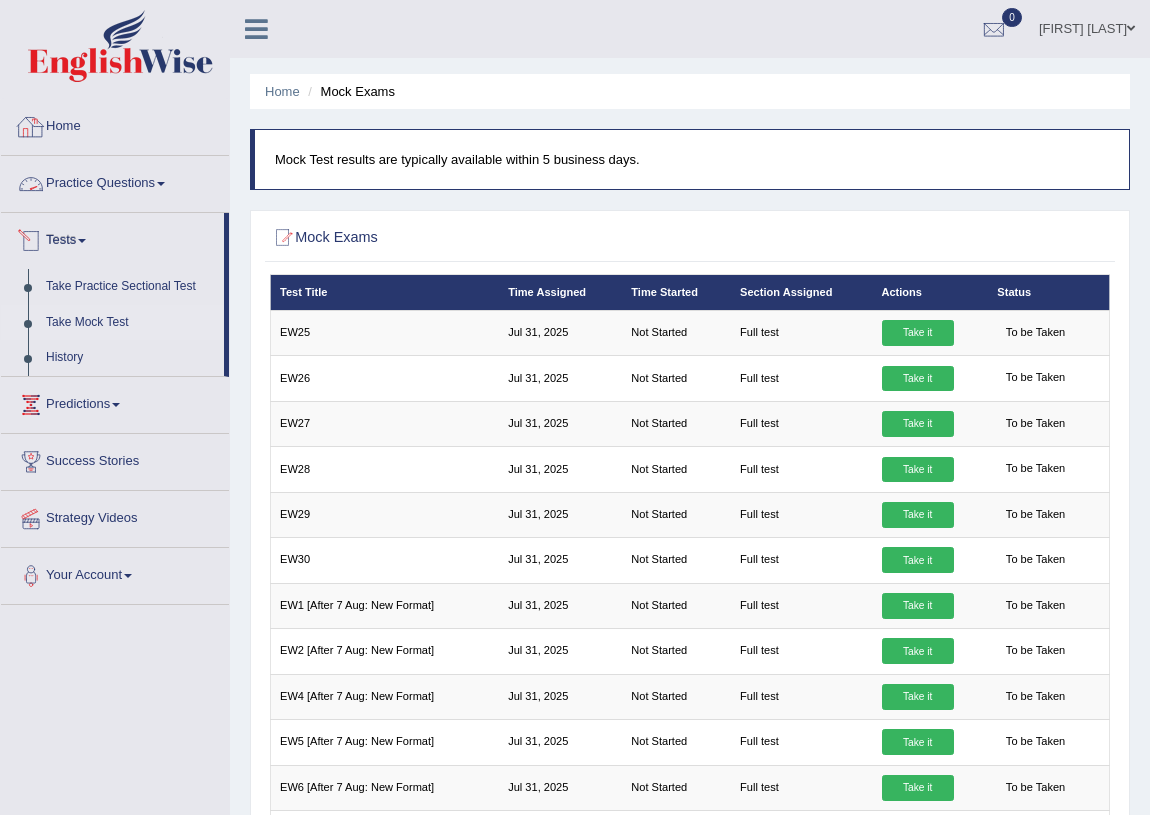 click on "Home" at bounding box center (115, 124) 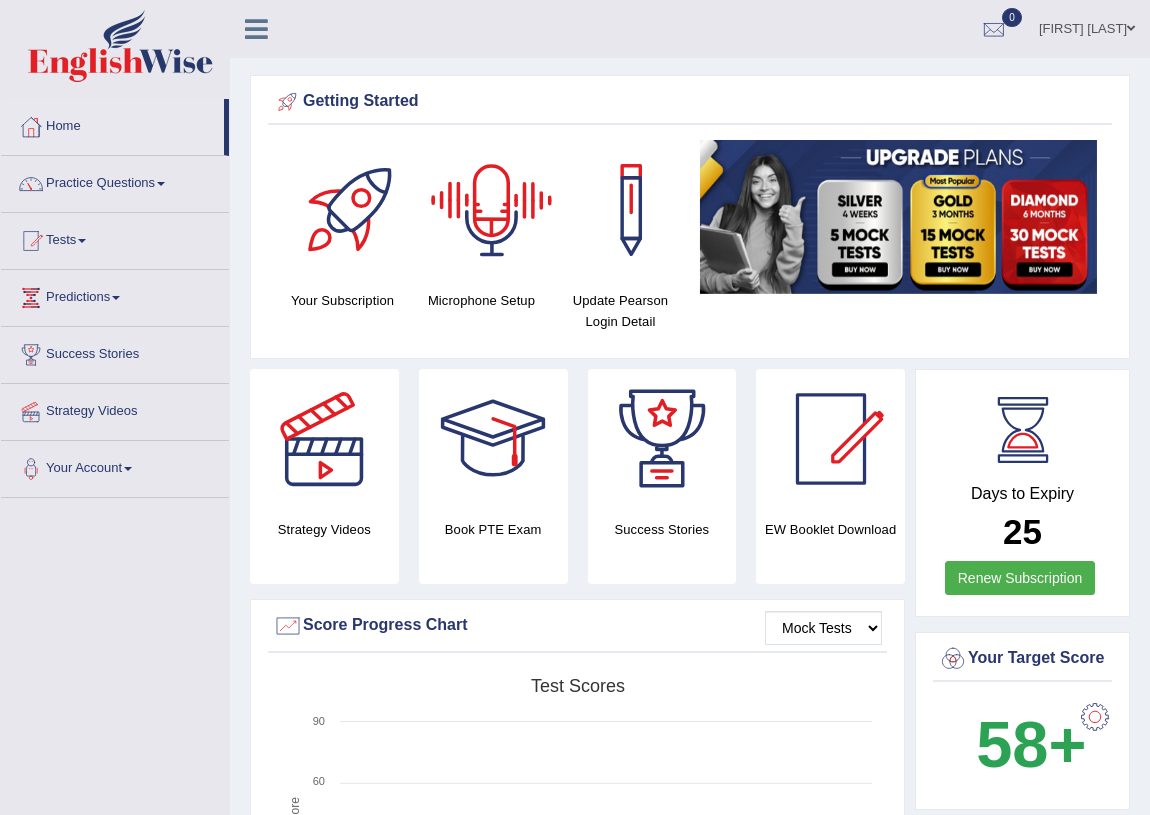 scroll, scrollTop: 0, scrollLeft: 0, axis: both 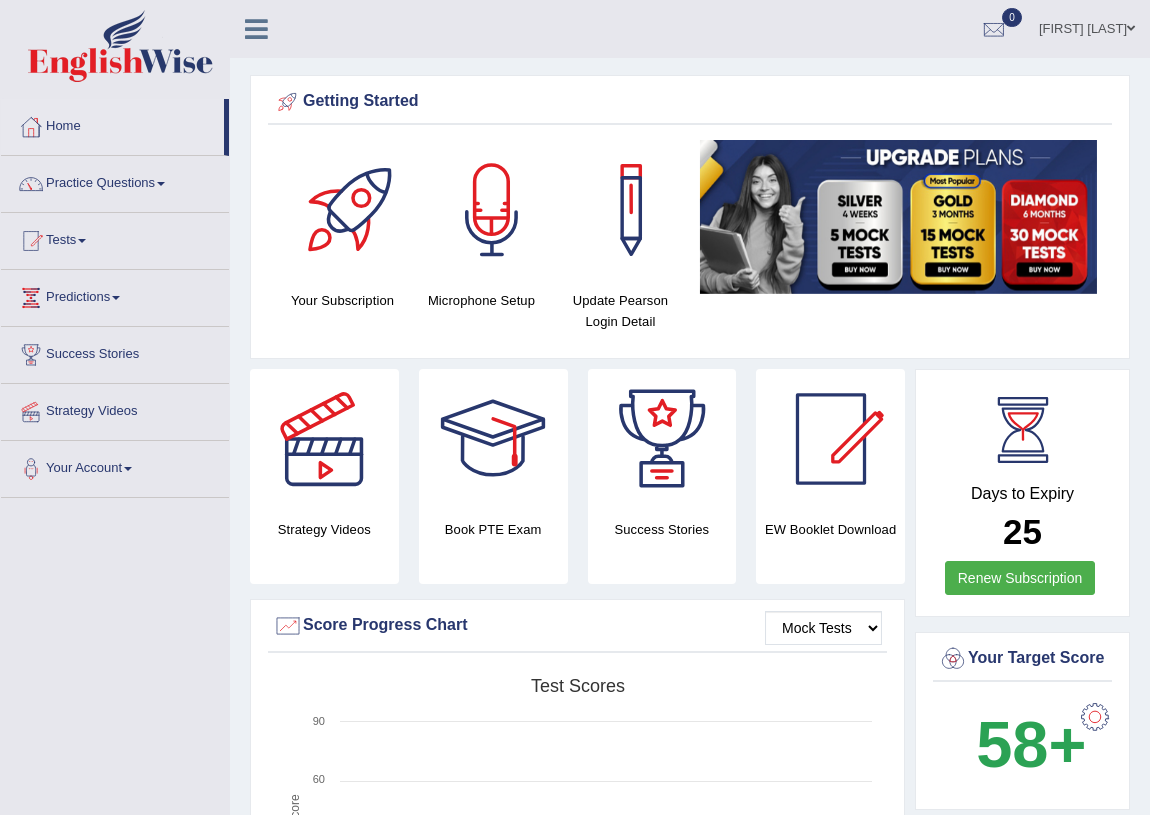 click at bounding box center [1023, 430] 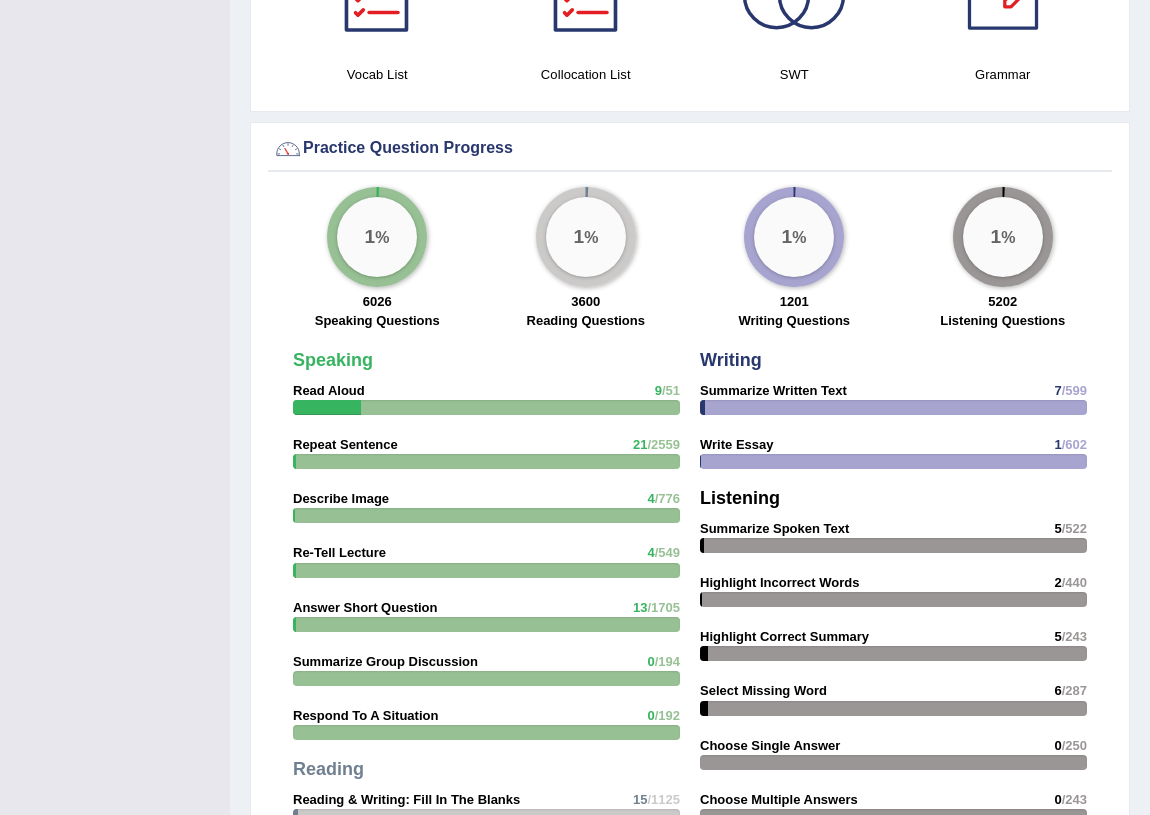 scroll, scrollTop: 0, scrollLeft: 0, axis: both 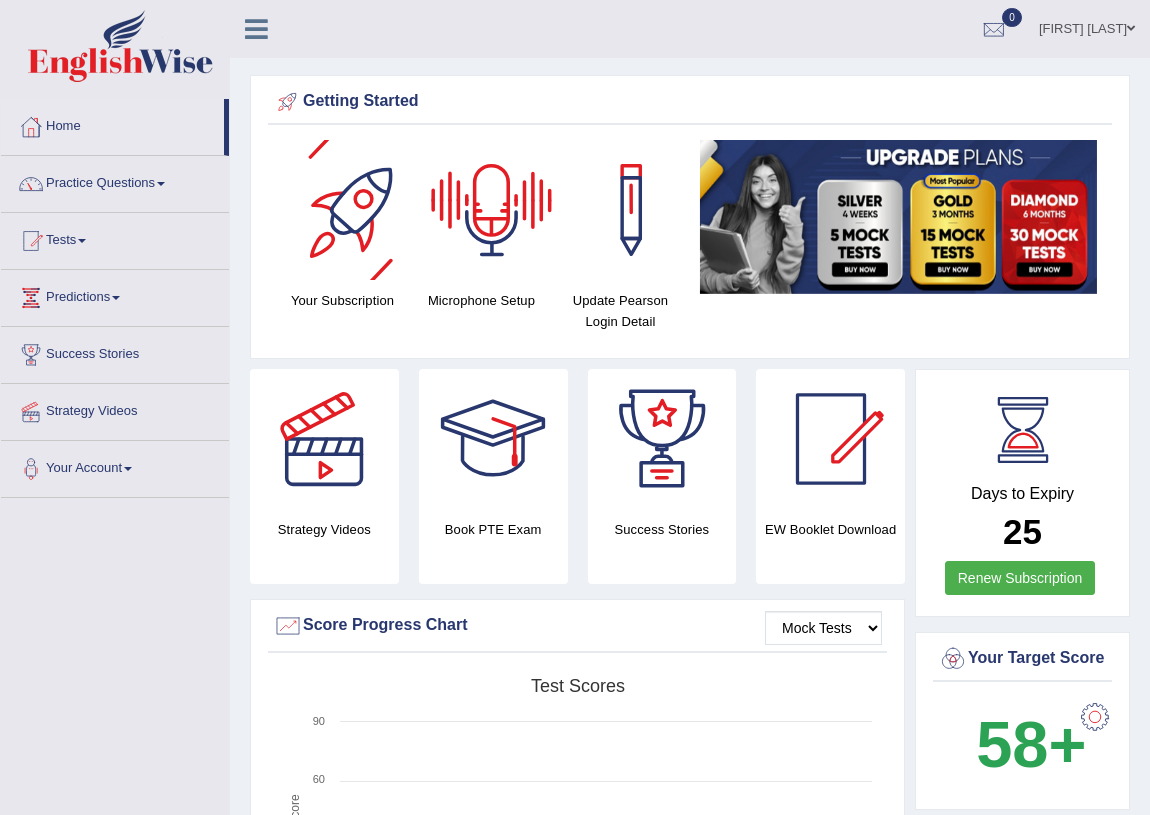 click at bounding box center [353, 210] 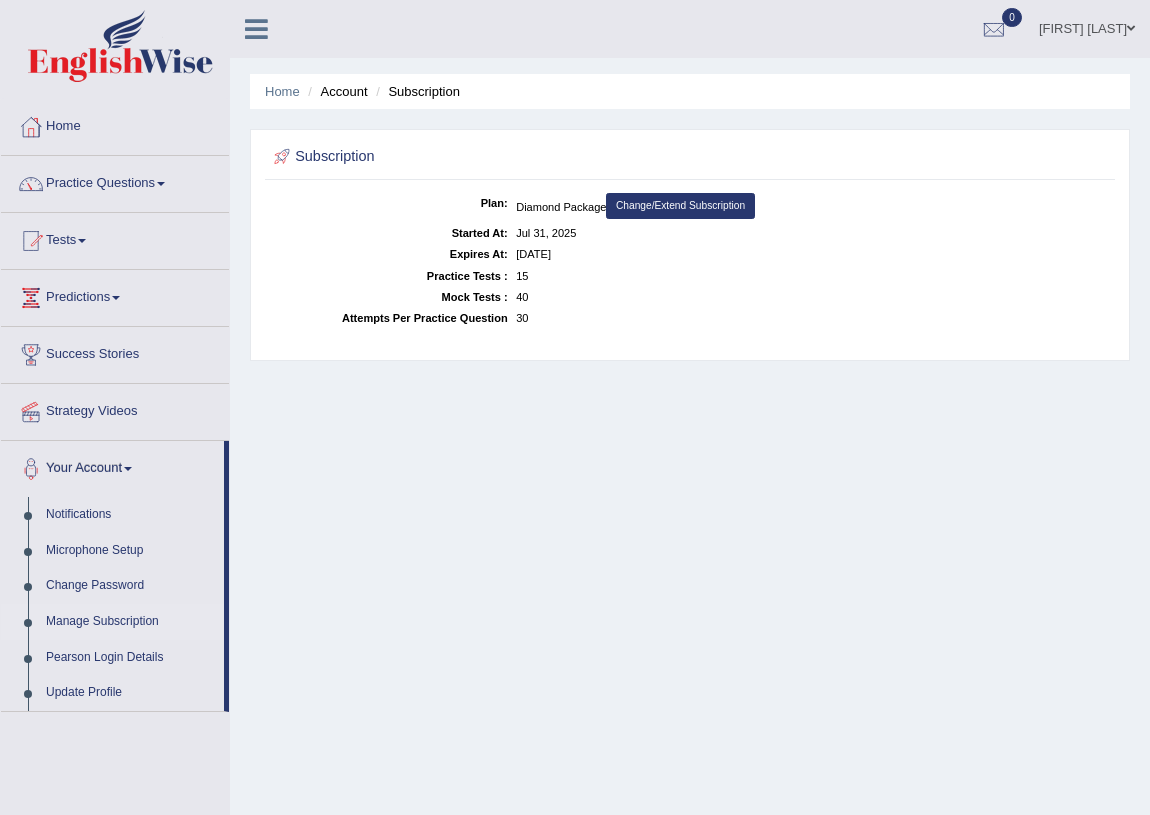 scroll, scrollTop: 0, scrollLeft: 0, axis: both 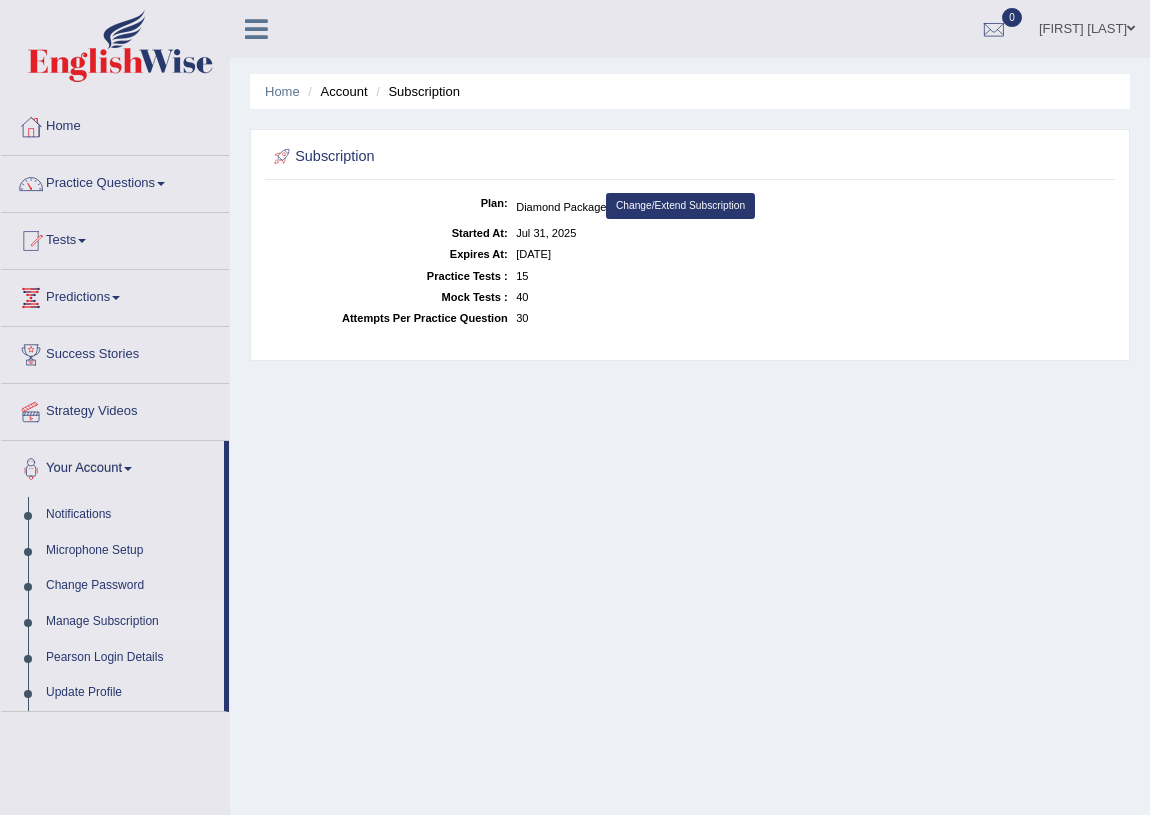 click on "Manage Subscription" at bounding box center [130, 622] 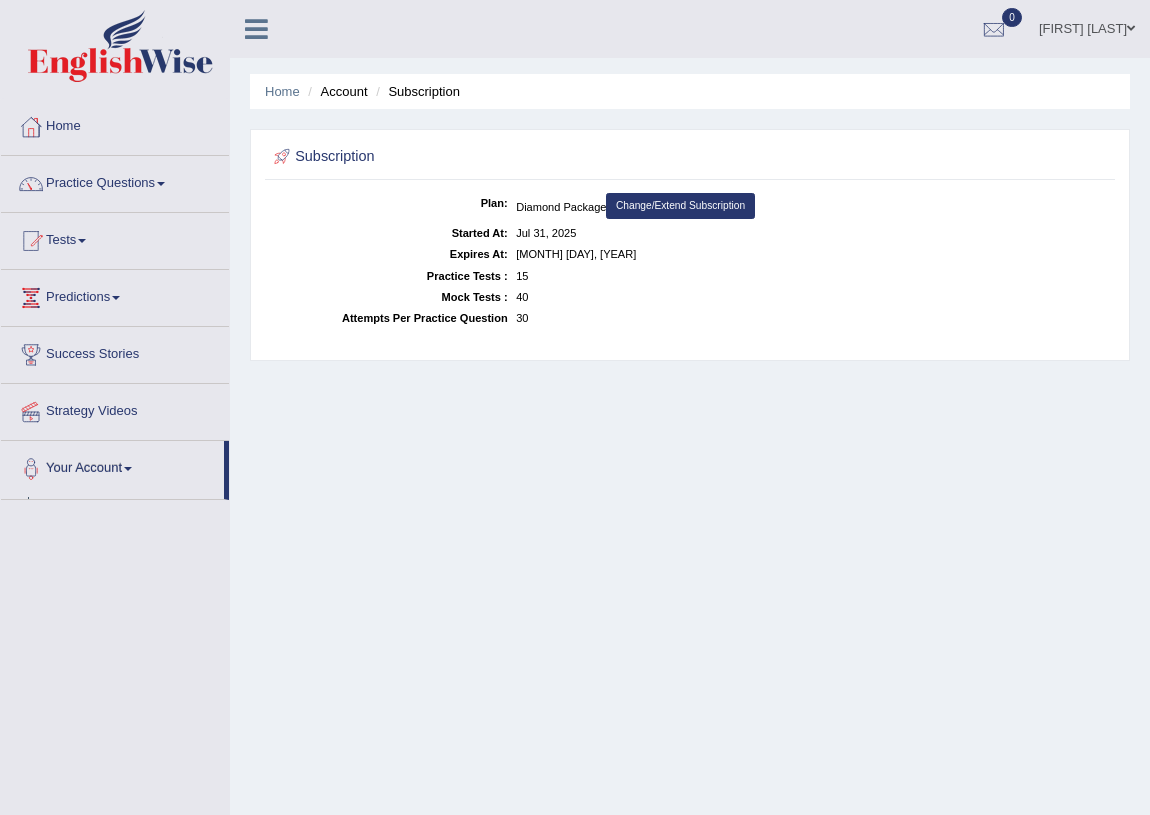 scroll, scrollTop: 0, scrollLeft: 0, axis: both 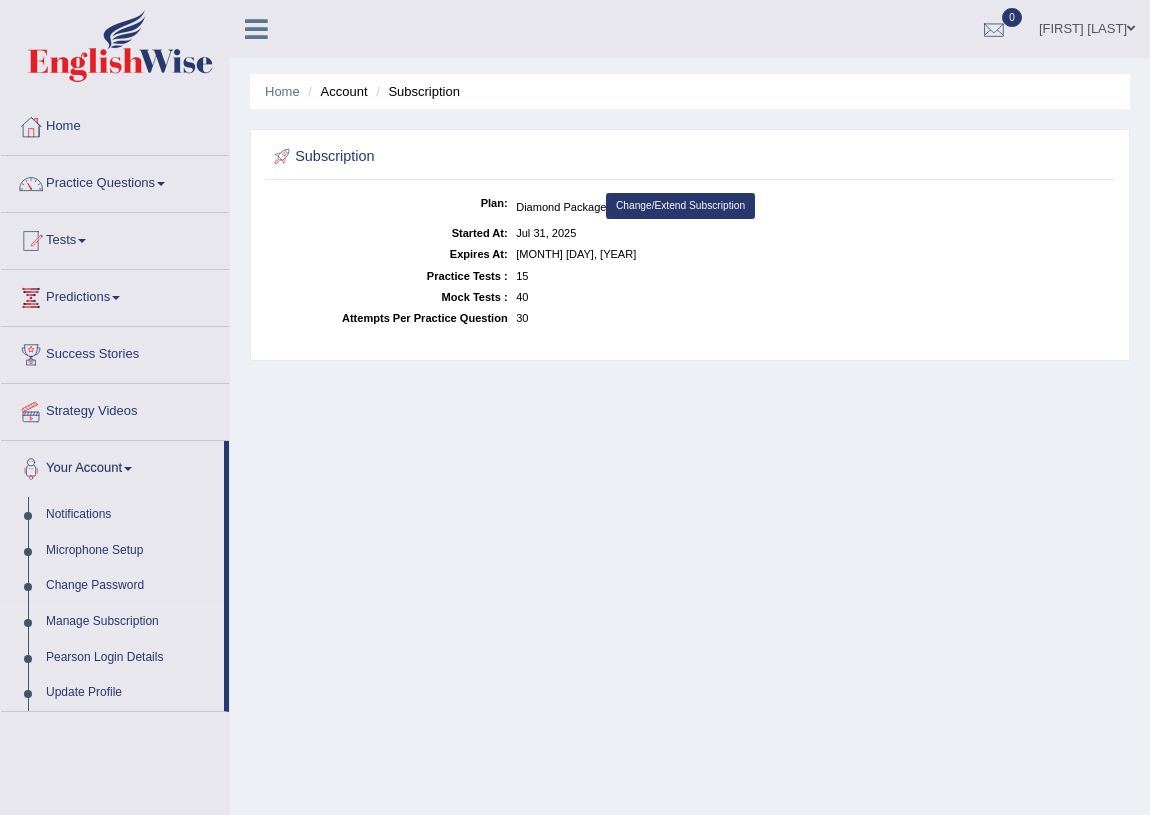 click on "[FIRST] [LAST]" at bounding box center [1087, 26] 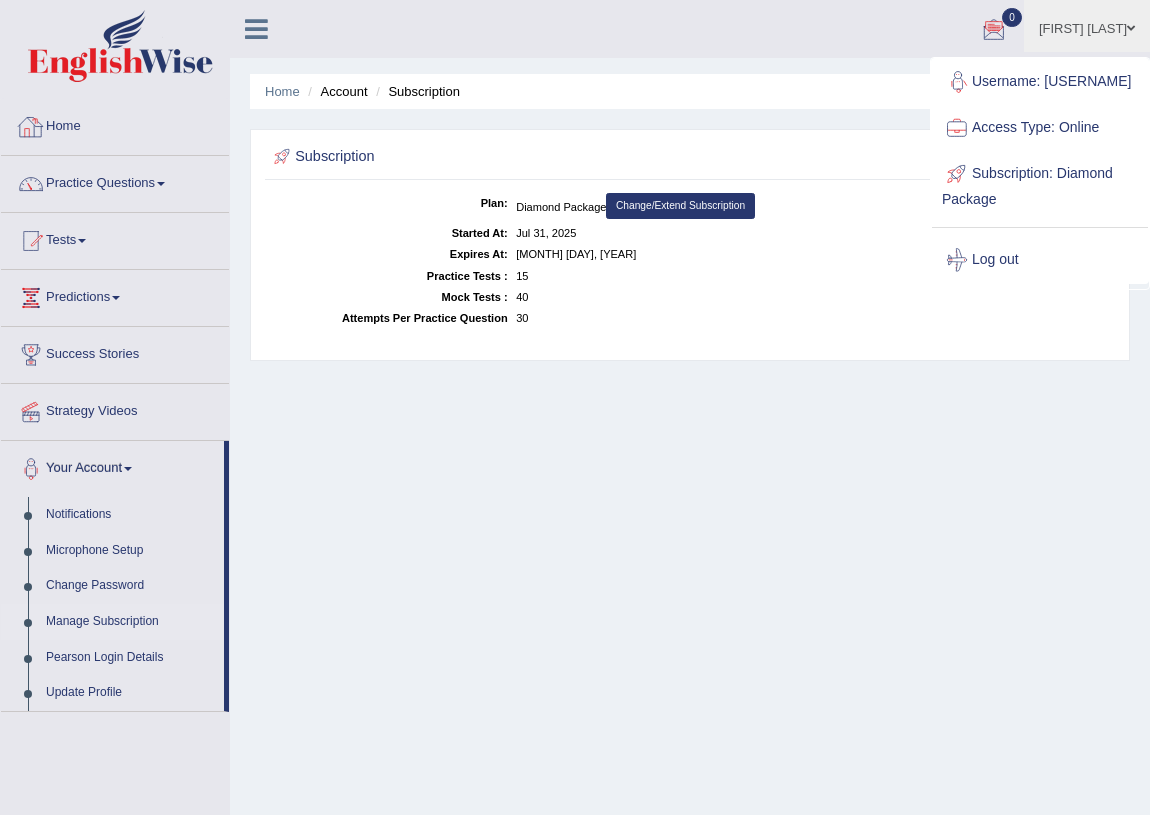 click at bounding box center (31, 127) 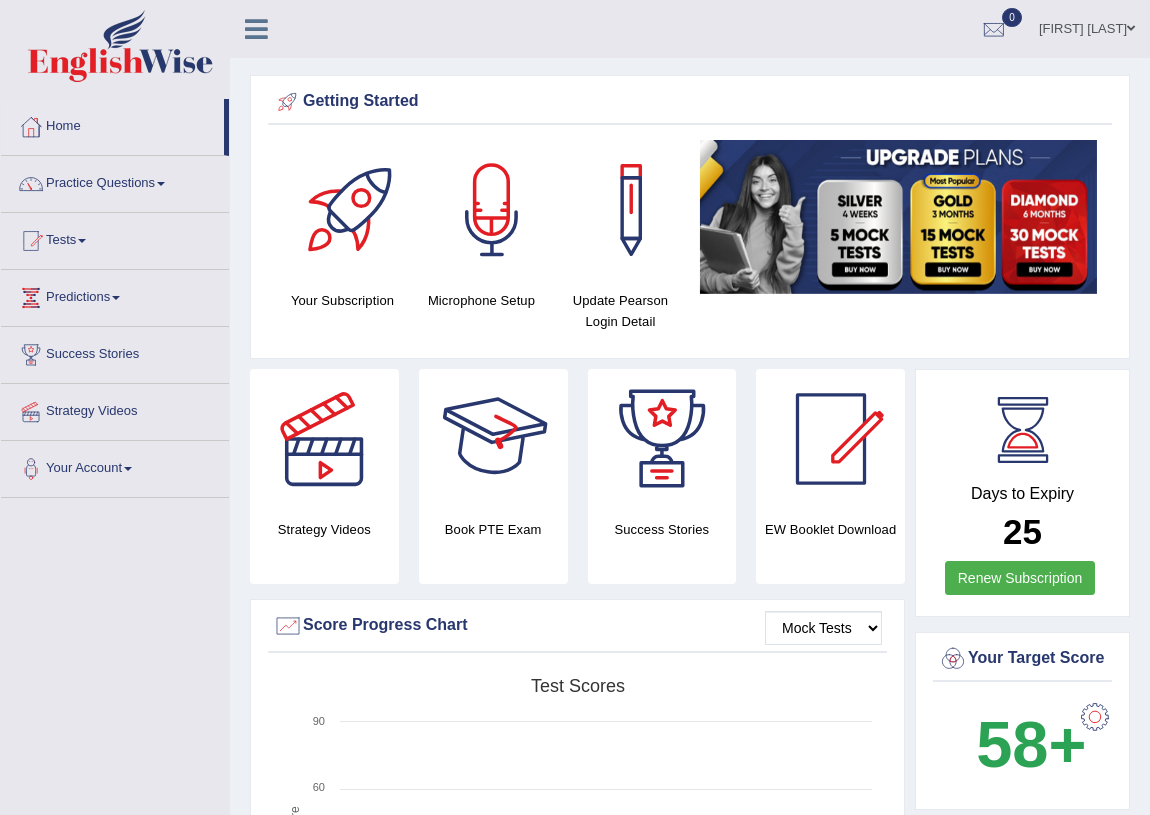 scroll, scrollTop: 0, scrollLeft: 0, axis: both 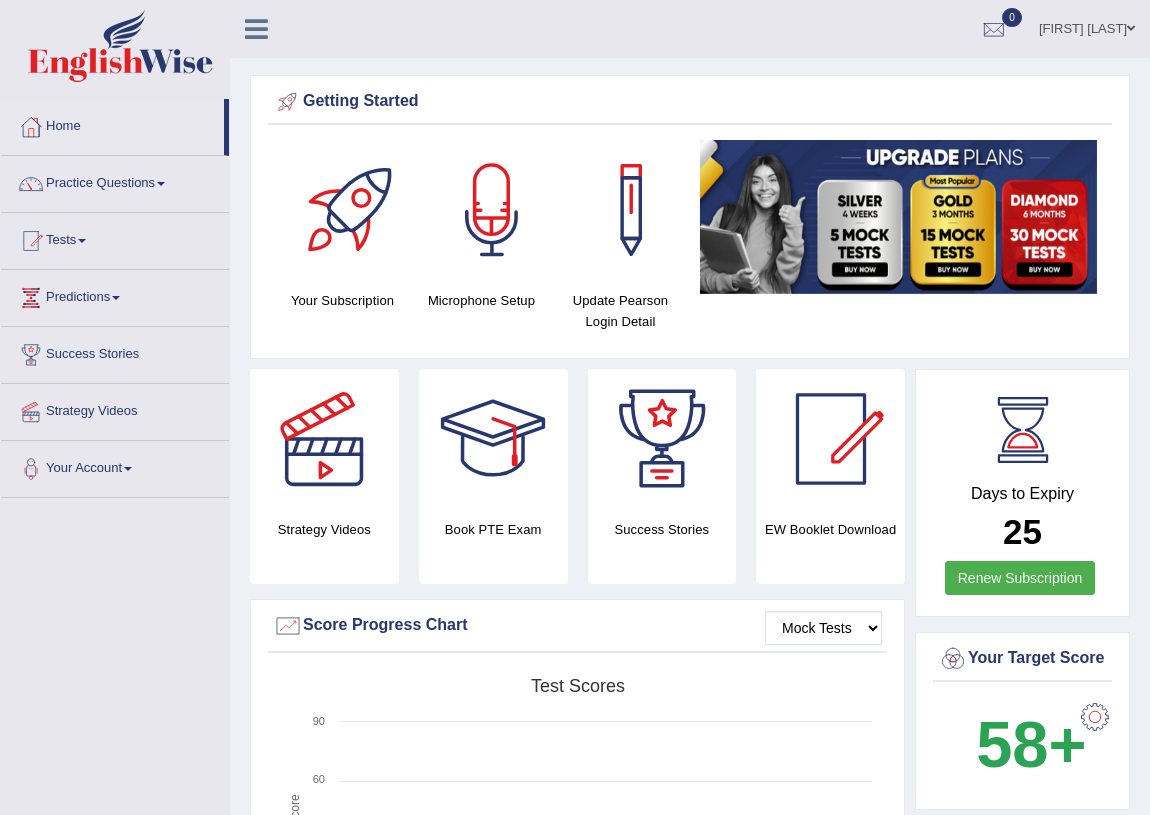 click on "[FIRST] [LAST]" at bounding box center (1087, 26) 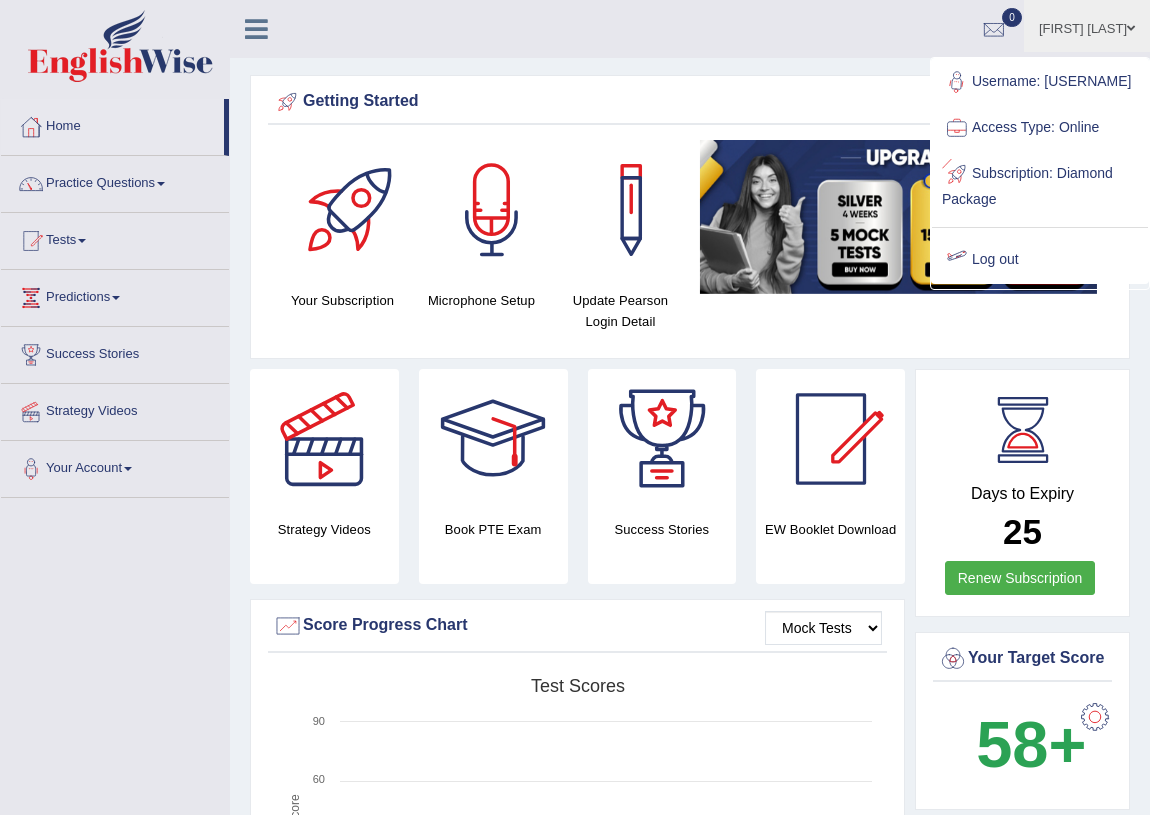 click on "Log out" at bounding box center [1040, 260] 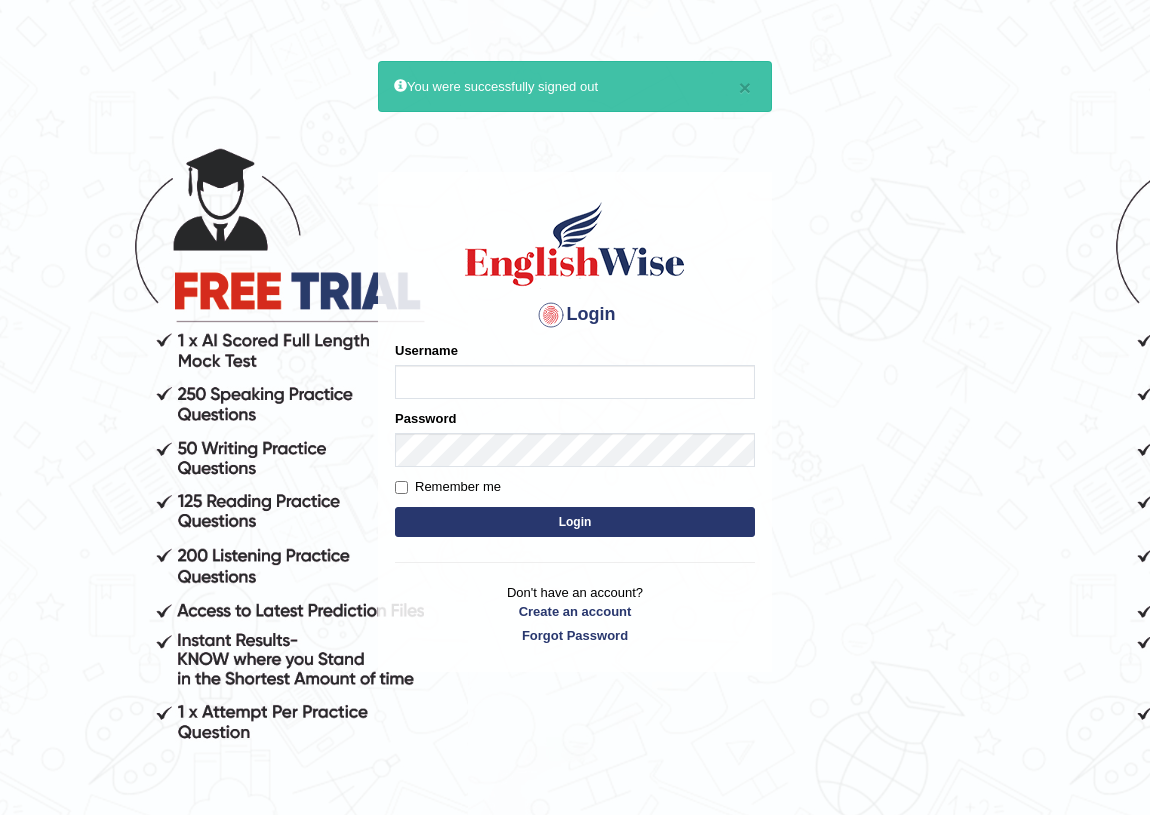 scroll, scrollTop: 0, scrollLeft: 0, axis: both 